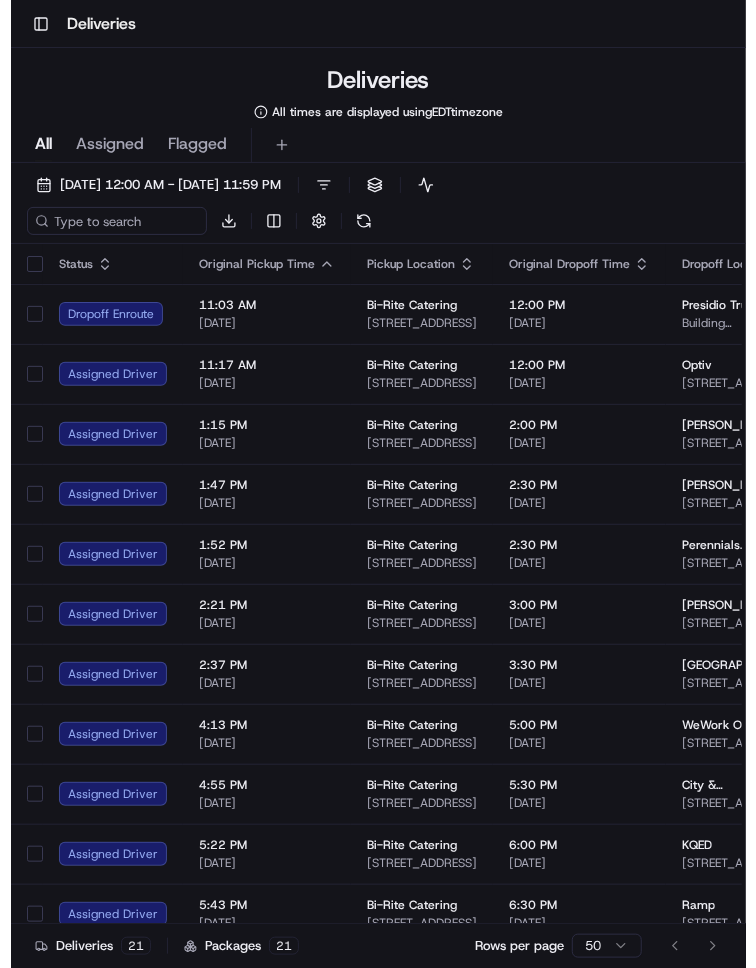 scroll, scrollTop: 0, scrollLeft: 0, axis: both 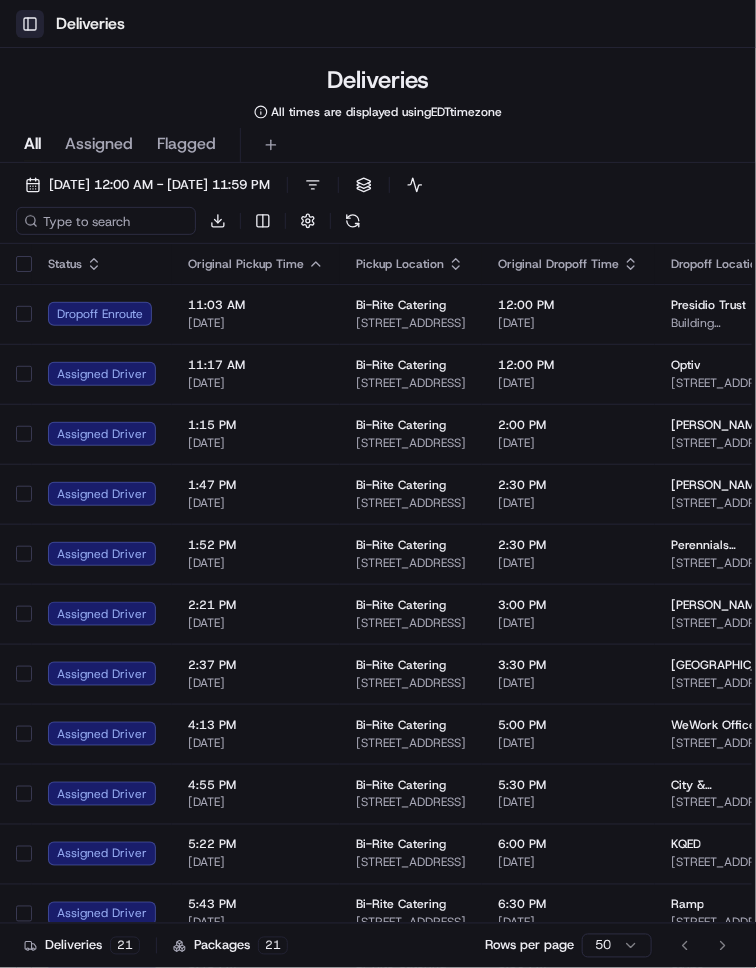 click on "Toggle Sidebar" at bounding box center (30, 24) 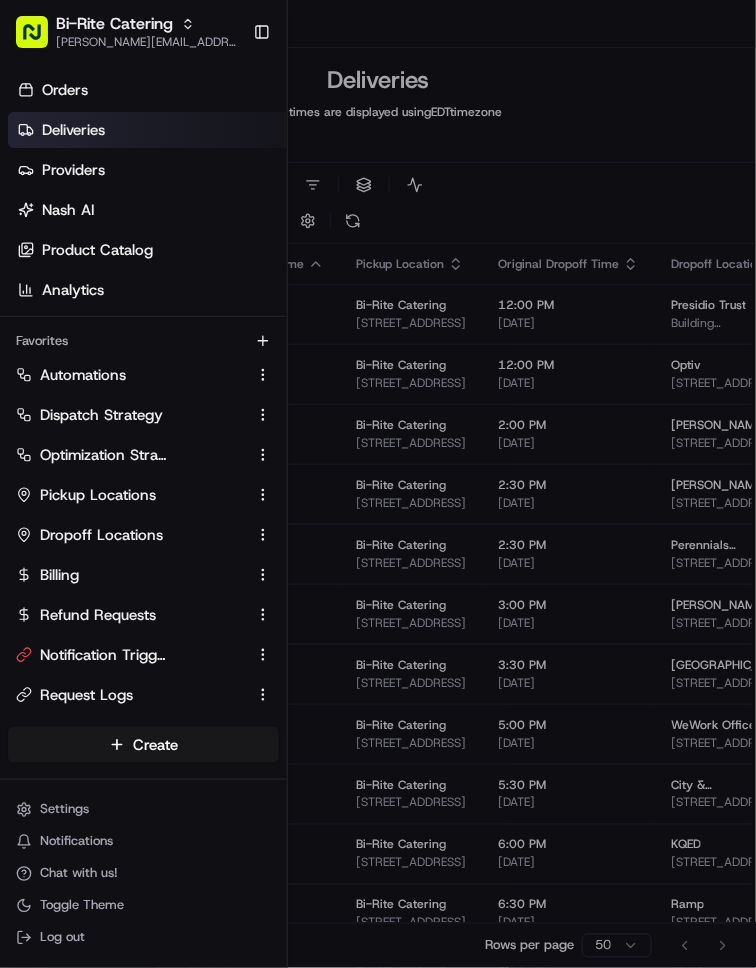click 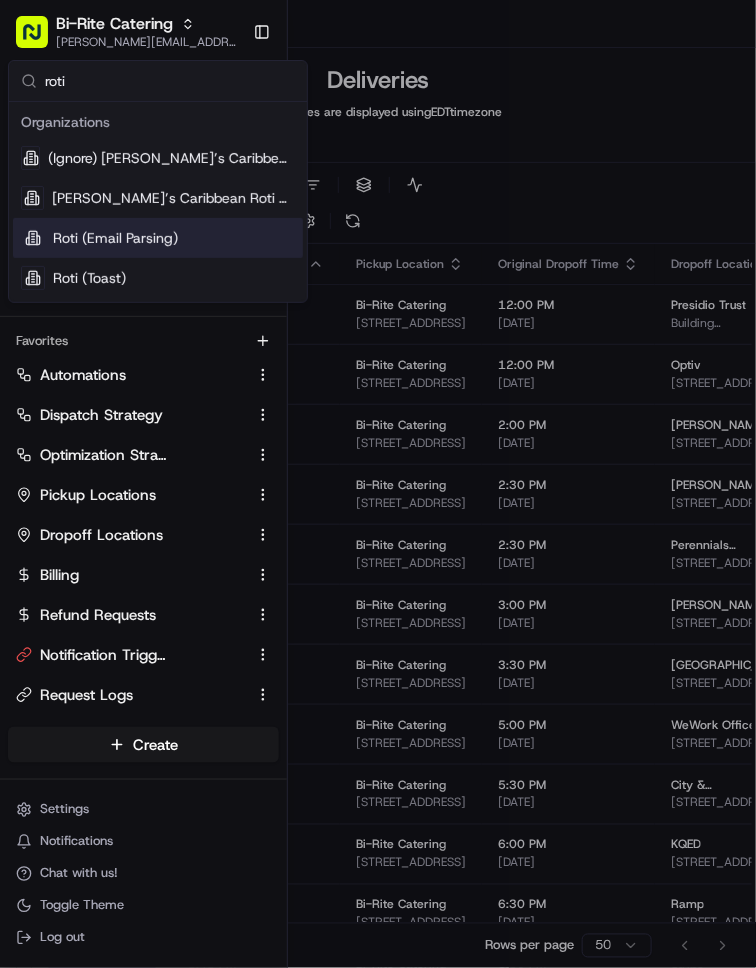type on "roti" 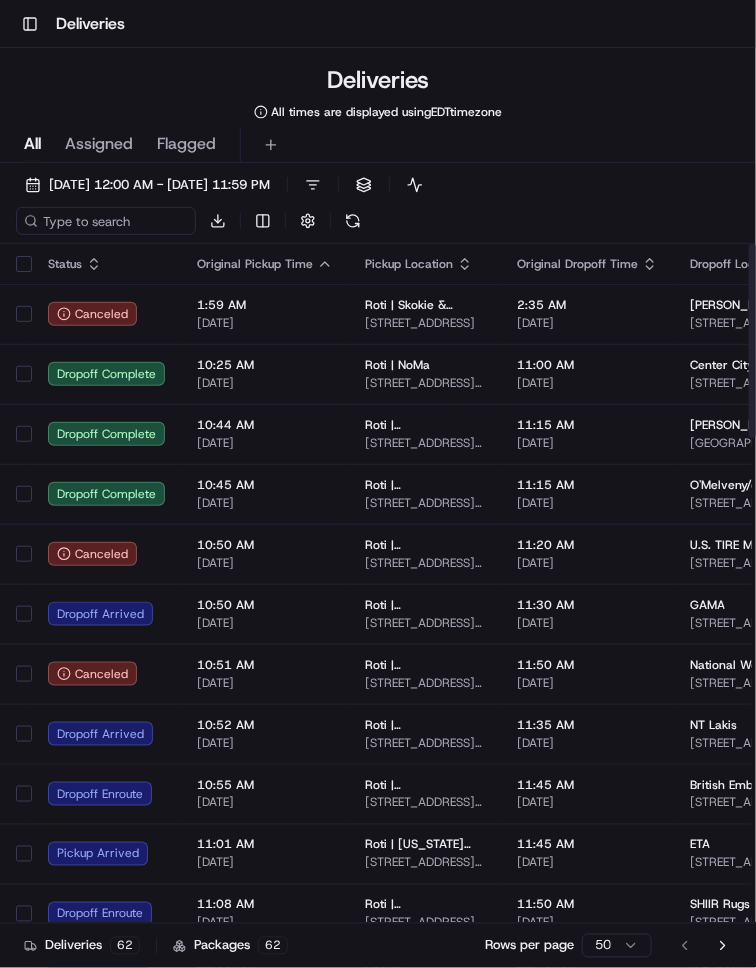 scroll, scrollTop: 0, scrollLeft: 0, axis: both 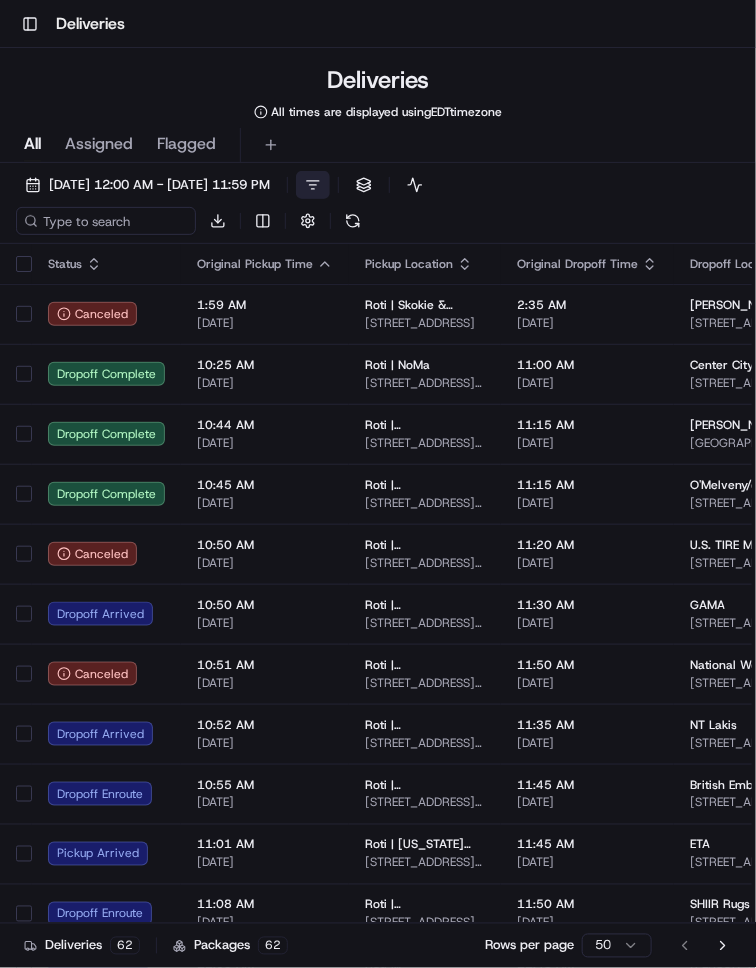 click on "Filters" at bounding box center (313, 185) 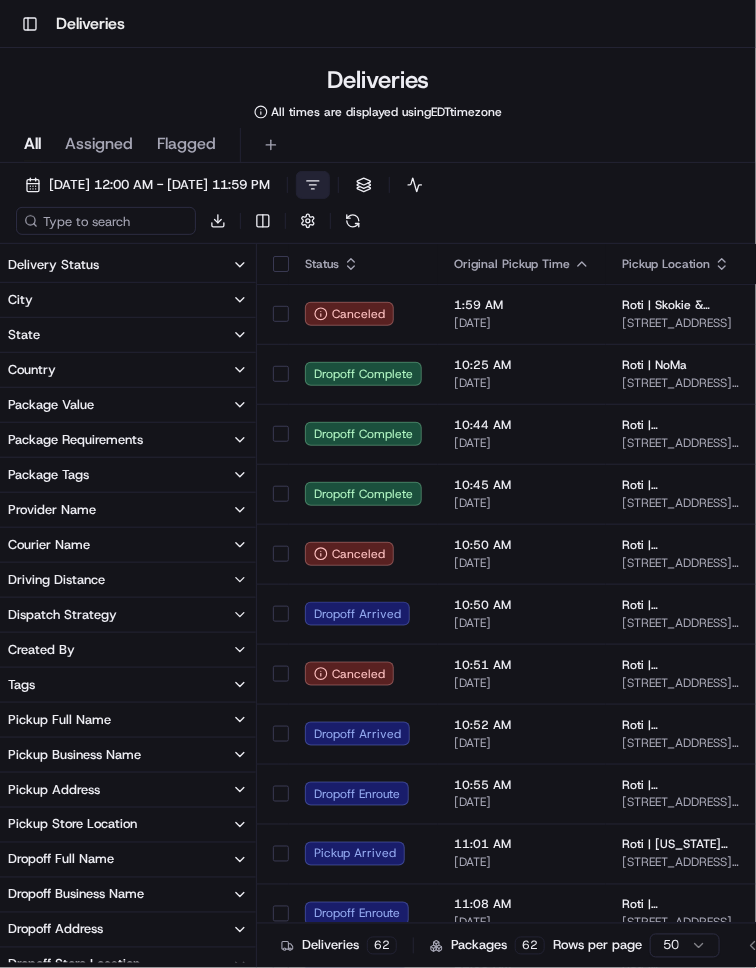 click on "Pickup Business Name" at bounding box center [128, 755] 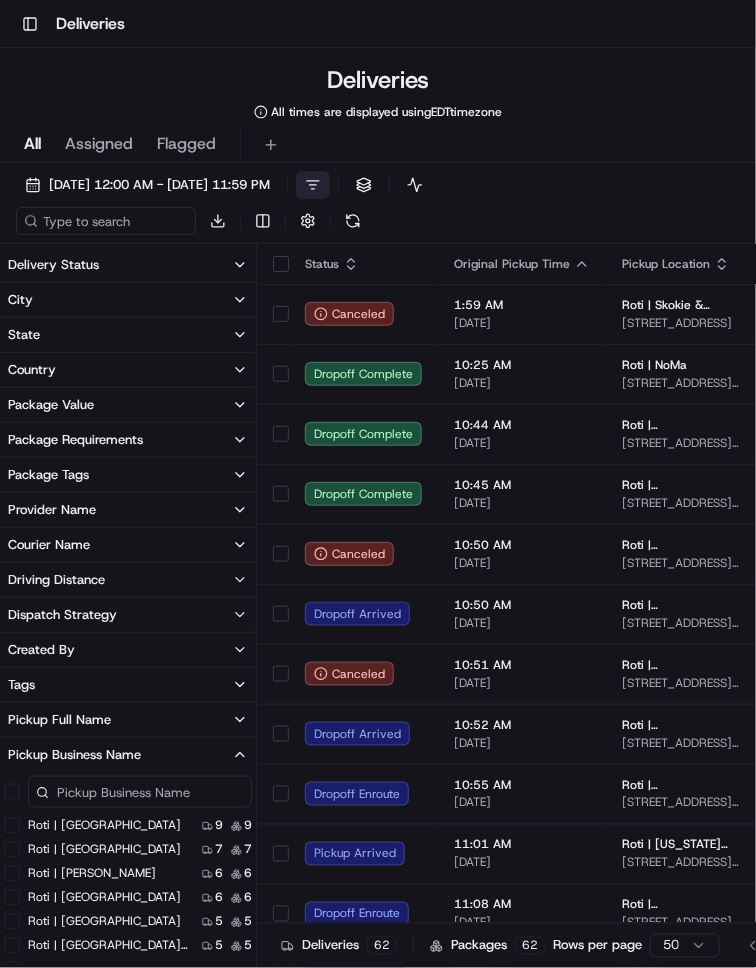 scroll, scrollTop: 84, scrollLeft: 0, axis: vertical 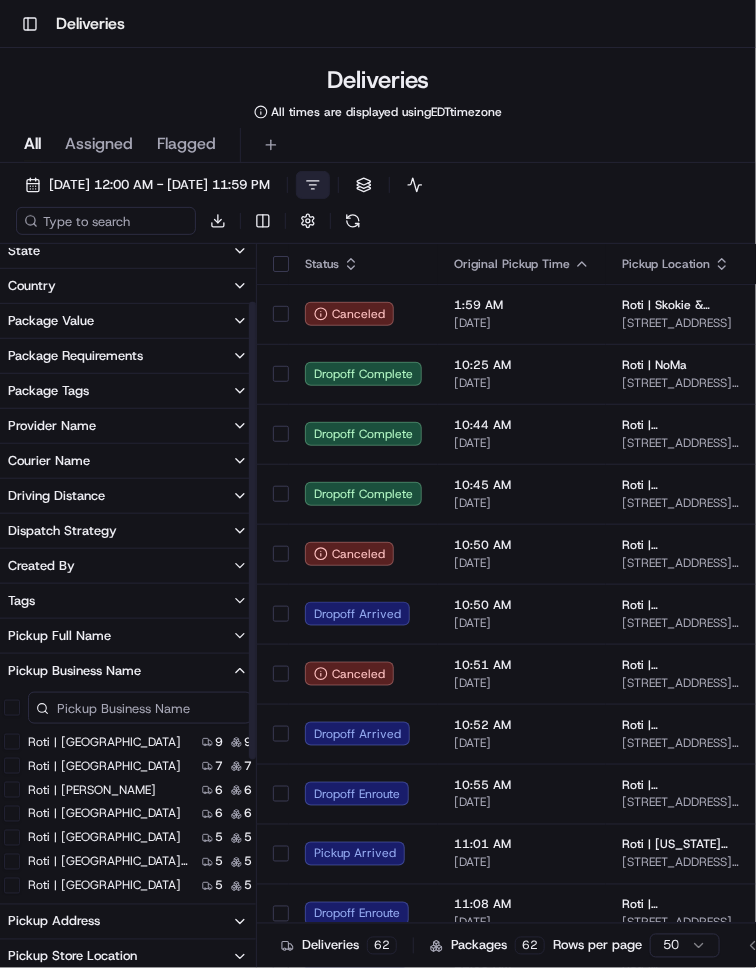 click on "Roti | Oak Brook" at bounding box center [12, 742] 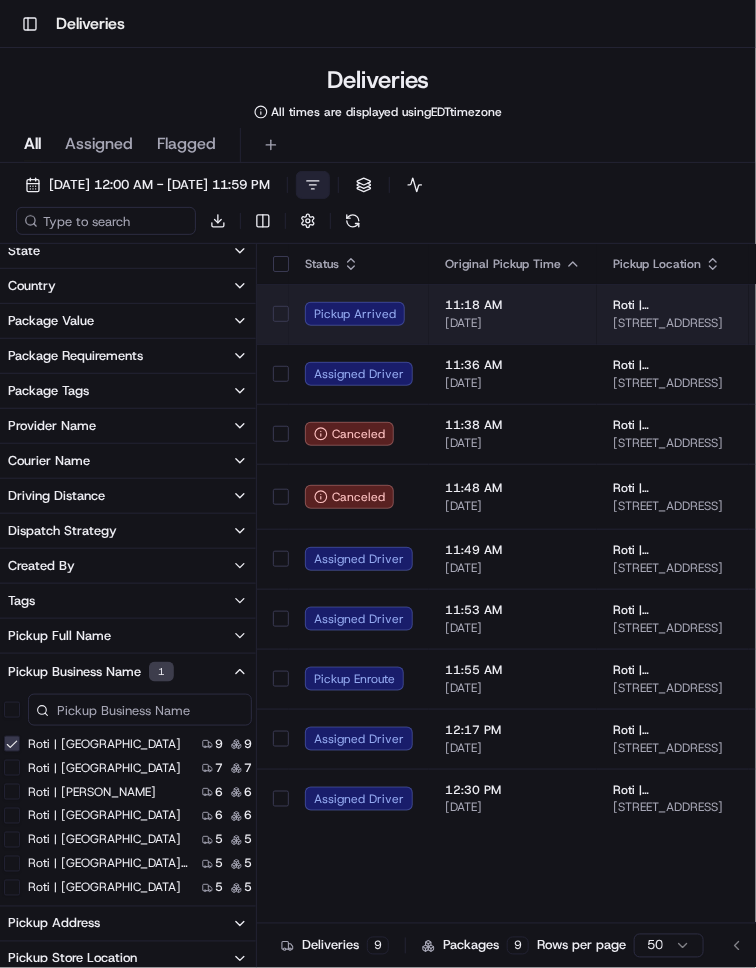 click on "2109 Clearwater Dr, Oak Brook, IL 60523, USA" at bounding box center (673, 323) 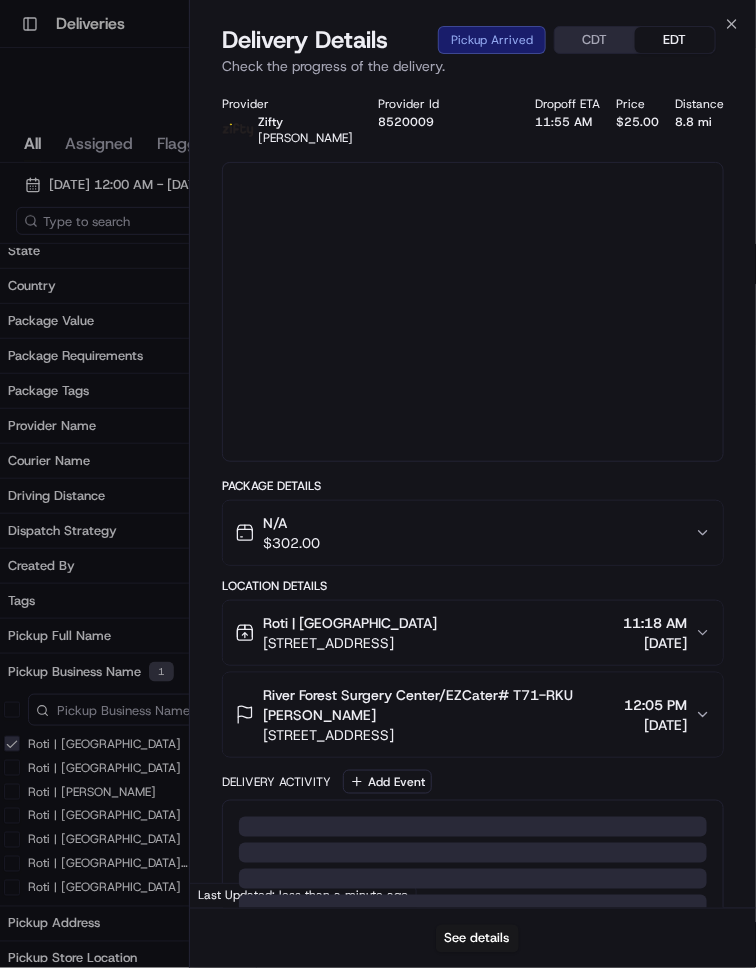 click at bounding box center (378, 484) 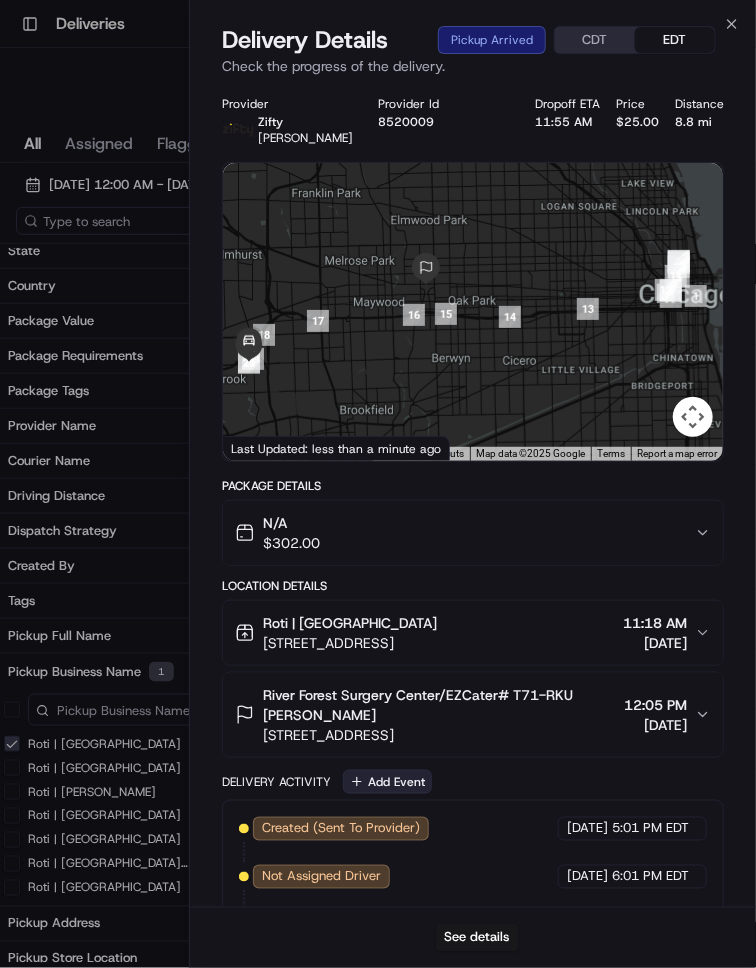scroll, scrollTop: 34, scrollLeft: 0, axis: vertical 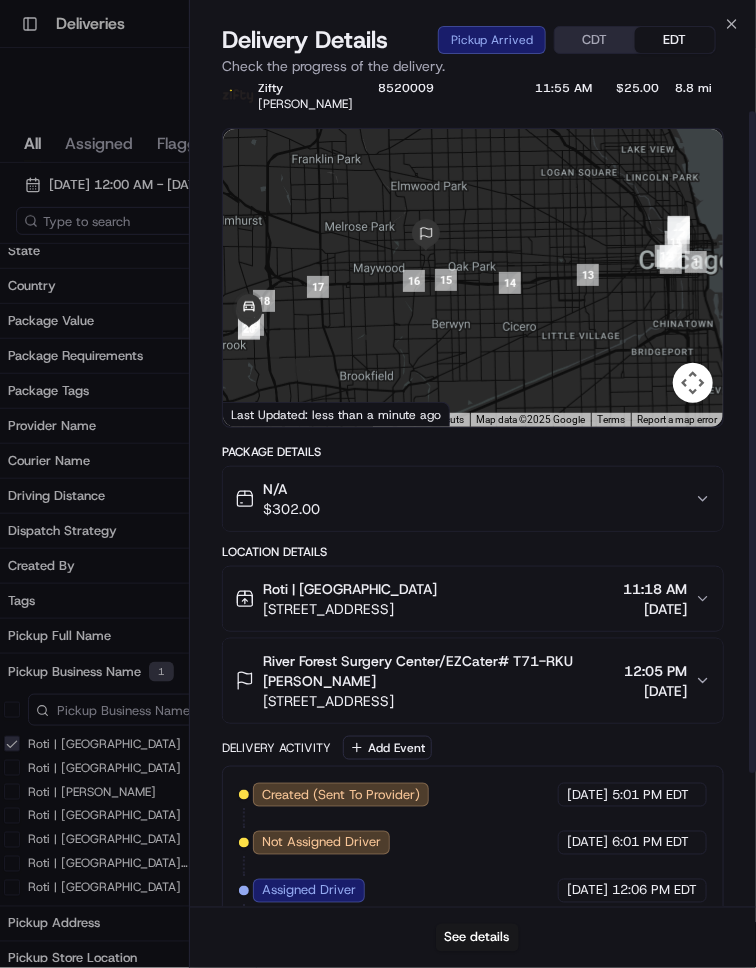 click on "2109 Clearwater Dr, Oak Brook, IL 60523, USA" at bounding box center [350, 609] 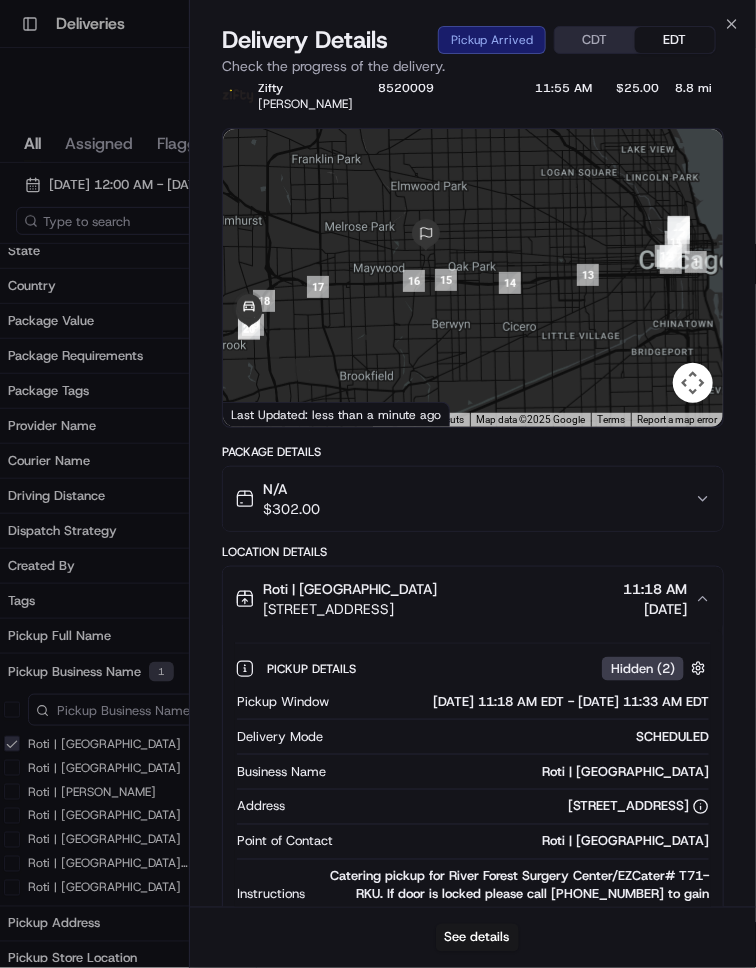 drag, startPoint x: 571, startPoint y: 601, endPoint x: 252, endPoint y: 599, distance: 319.00626 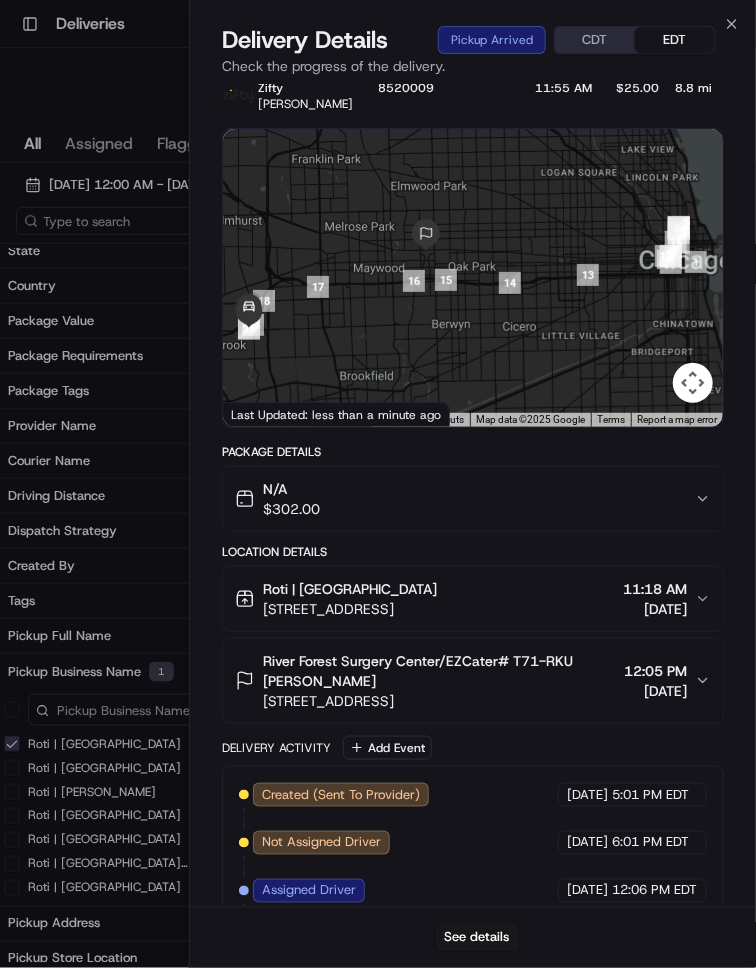 drag, startPoint x: 265, startPoint y: 604, endPoint x: 444, endPoint y: 594, distance: 179.27911 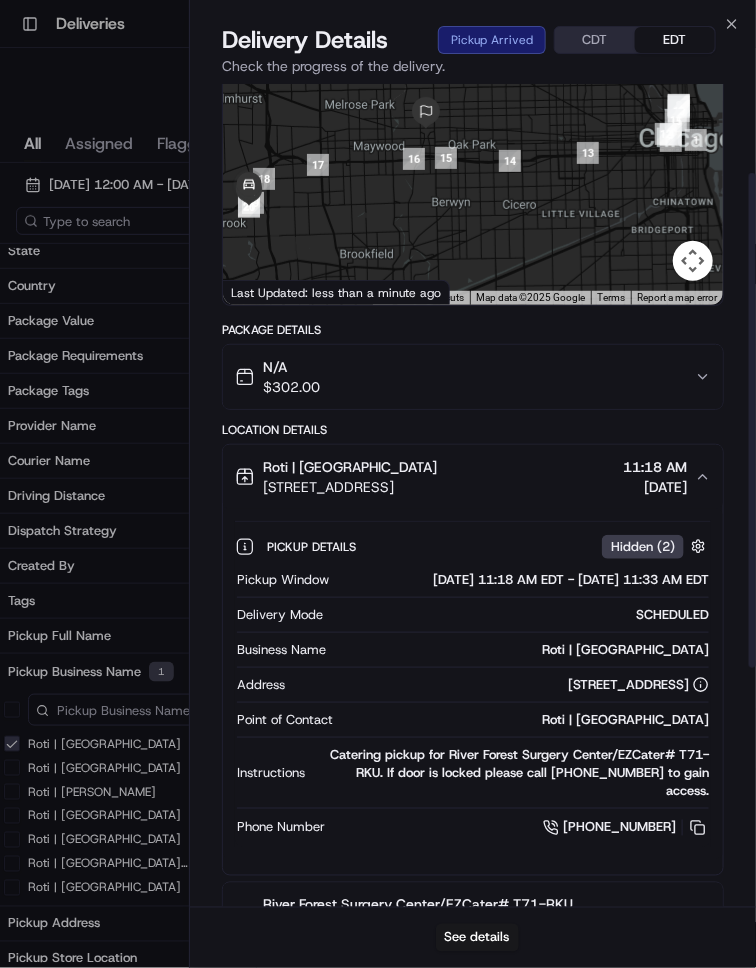 scroll, scrollTop: 157, scrollLeft: 0, axis: vertical 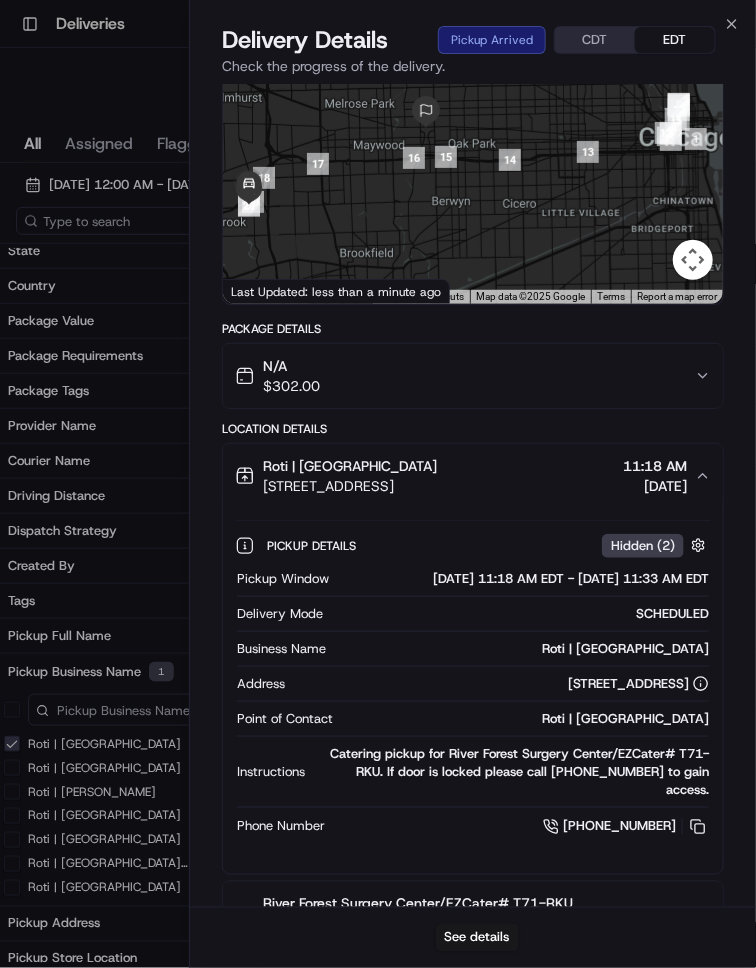 copy on "2109 Clearwater Dr, Oak Brook, IL 60523, USA" 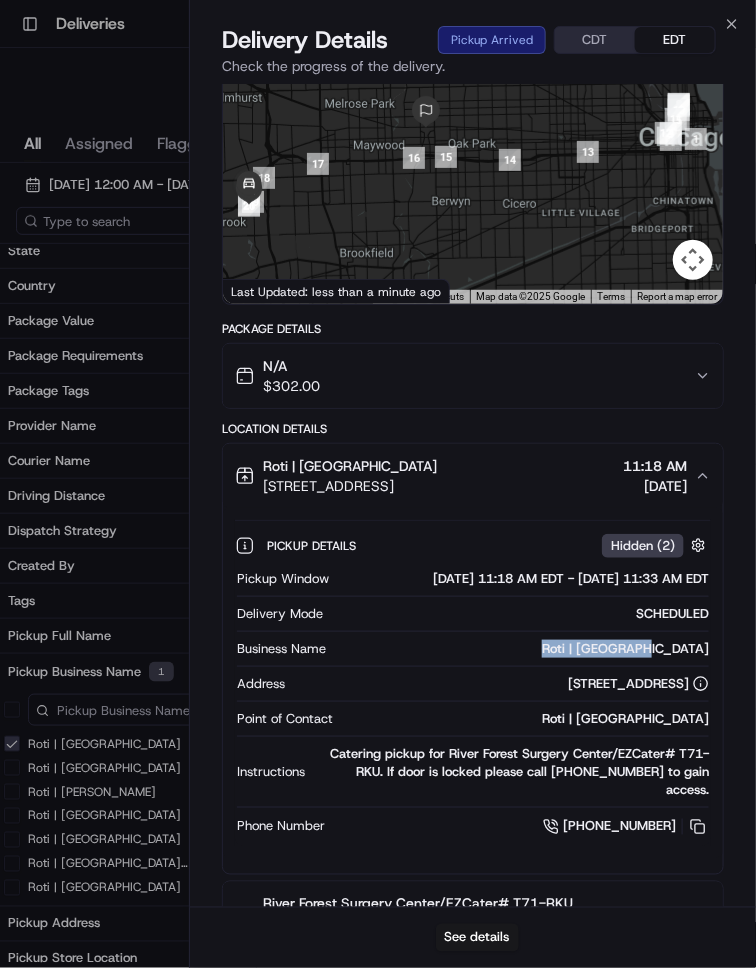 copy on "Roti | Oak Brook" 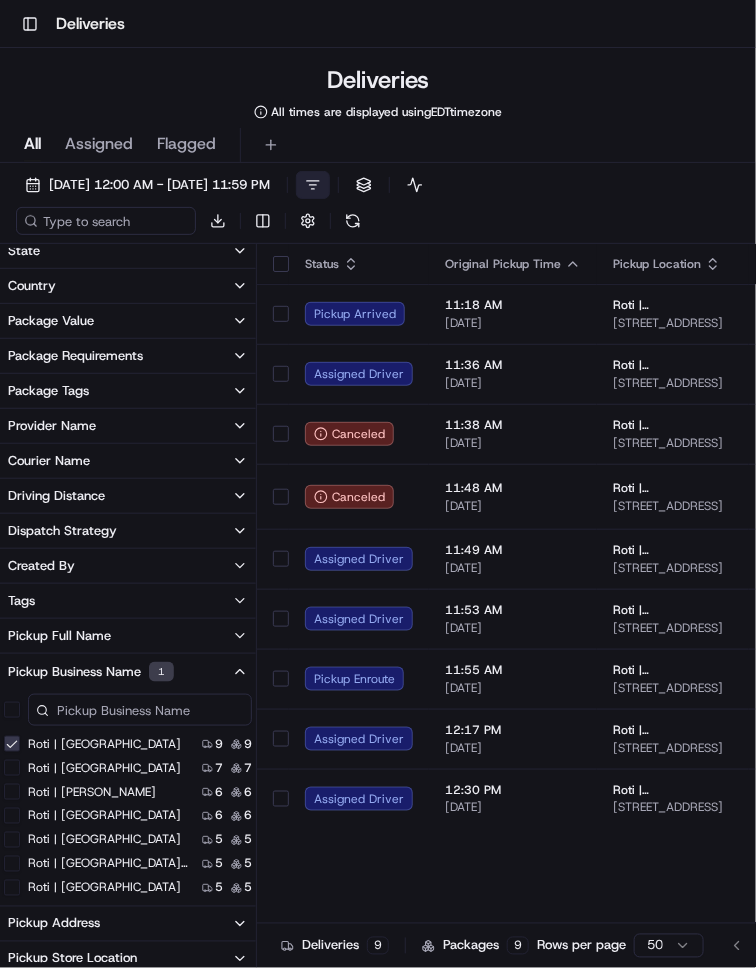 click on "Driving Distance" at bounding box center (128, 496) 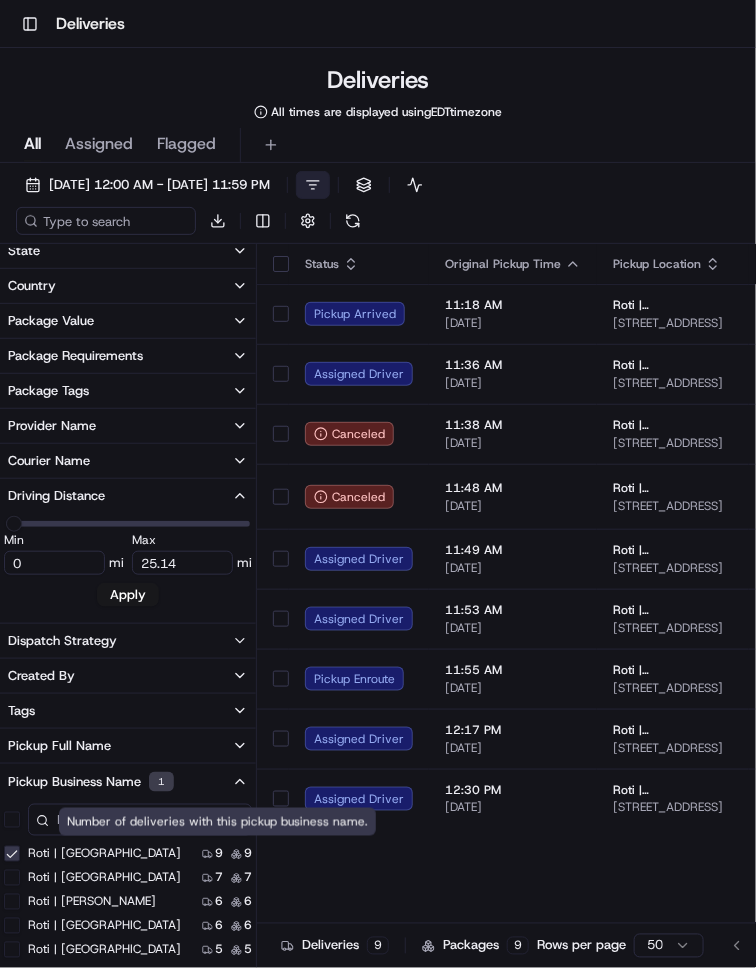 click on "Pickup Business Name 1" at bounding box center (128, 782) 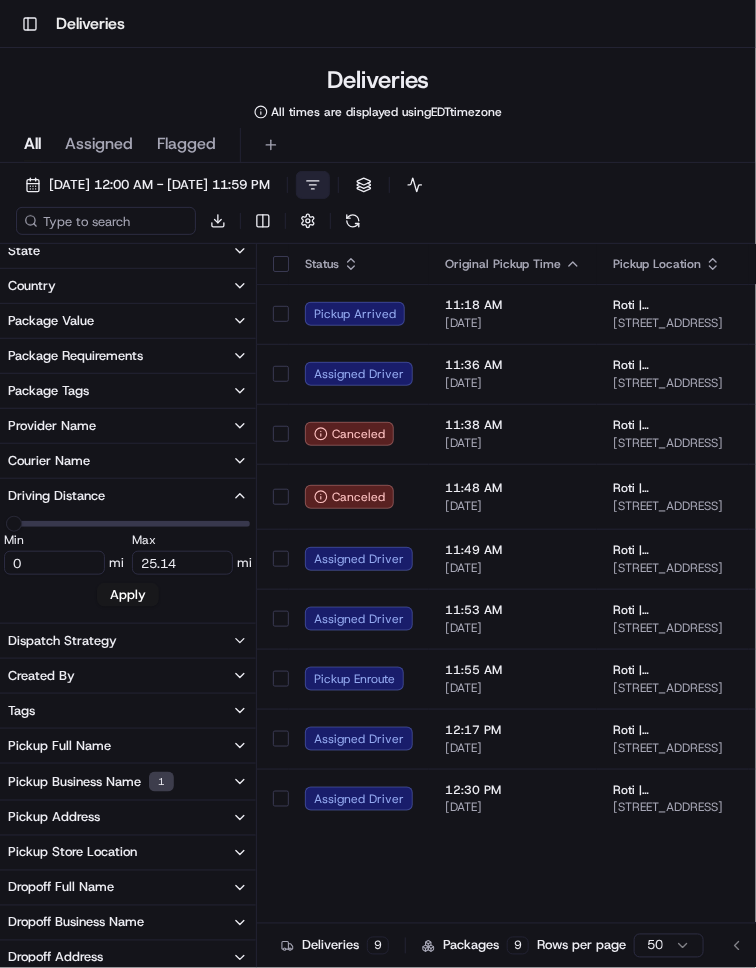 click on "Pickup Business Name 1" at bounding box center (128, 782) 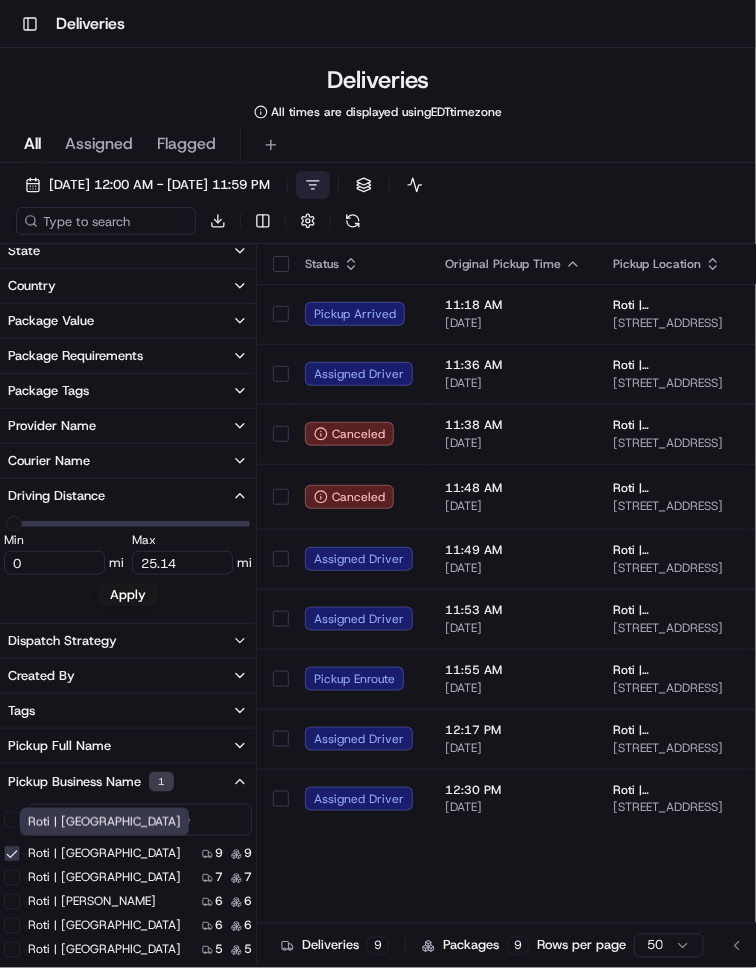 click on "Roti | Oak Brook" at bounding box center (104, 854) 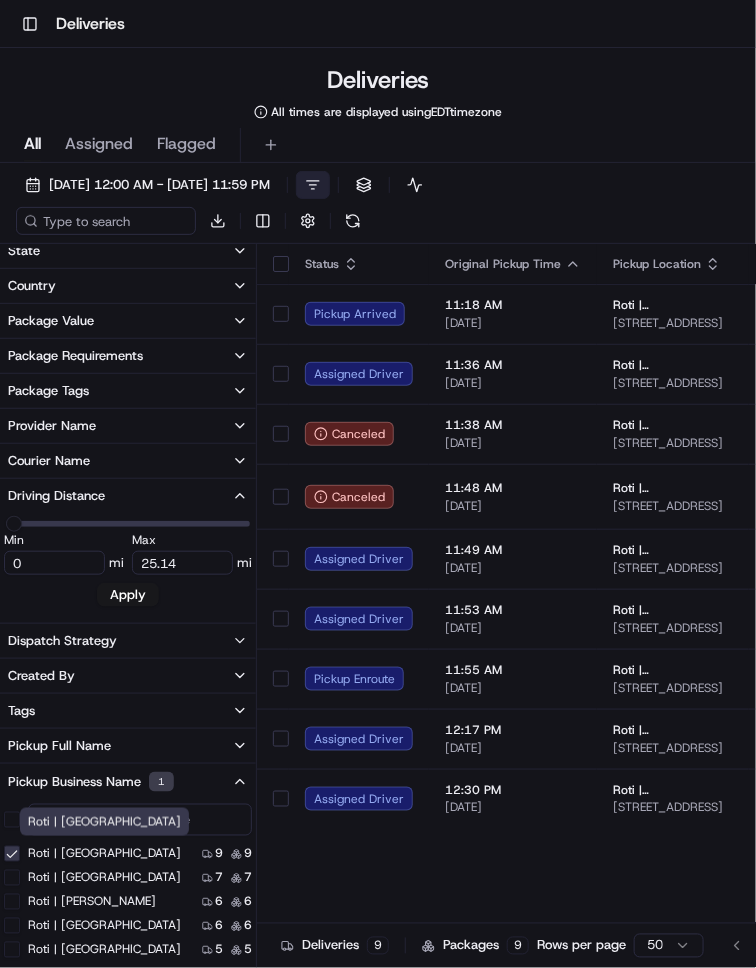 click on "Roti | Oak Brook" at bounding box center (12, 854) 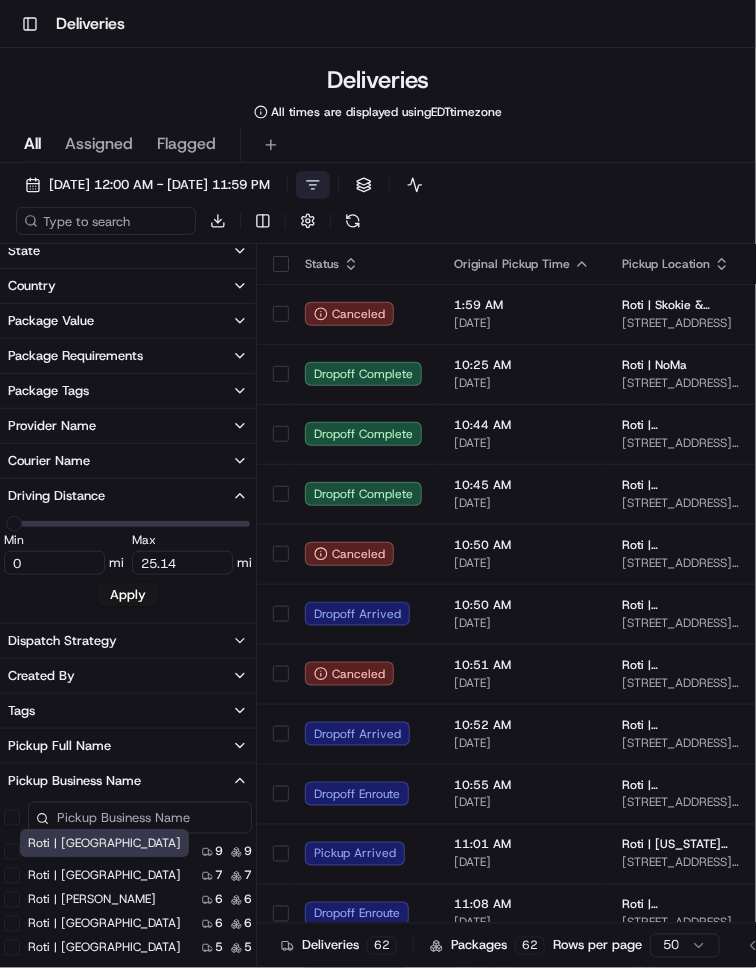 click on "Roti | West Loop" at bounding box center [104, 876] 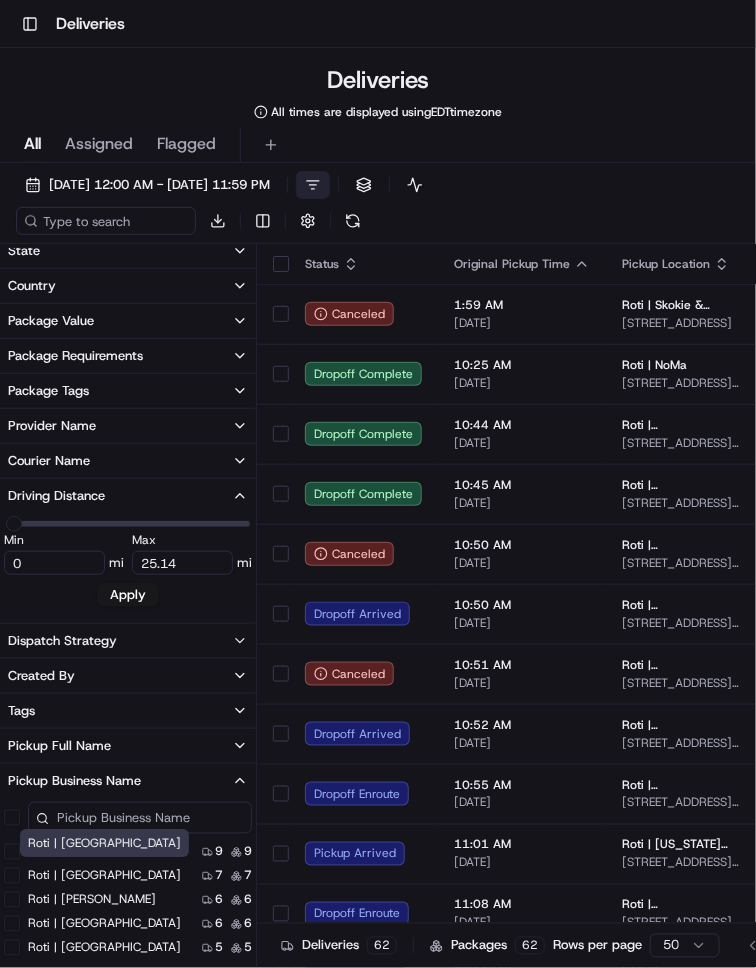 click on "Roti | West Loop" at bounding box center [12, 876] 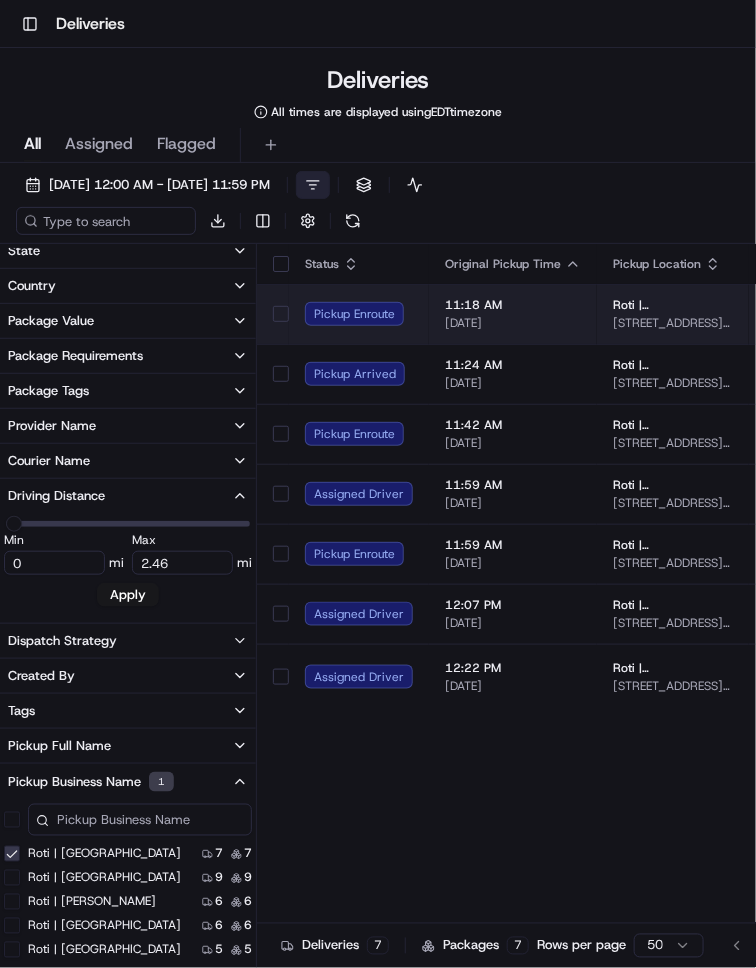 click on "Roti | West Loop 1012 W Randolph St, Chicago, IL 60607, USA" at bounding box center [673, 314] 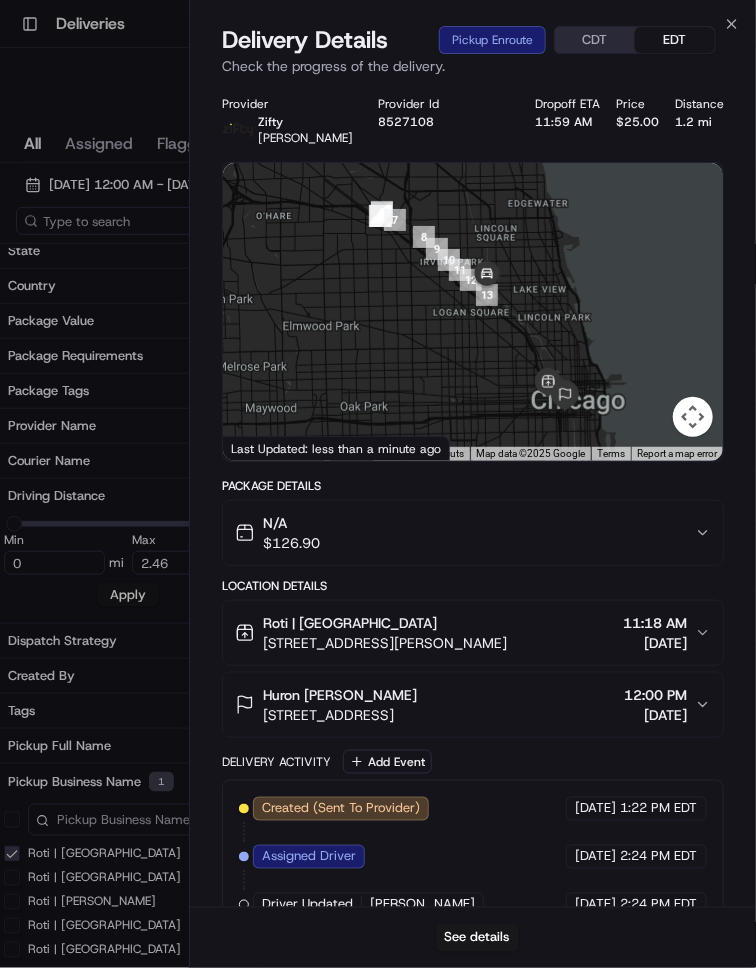 click on "1012 W Randolph St, Chicago, IL 60607, USA" at bounding box center [385, 643] 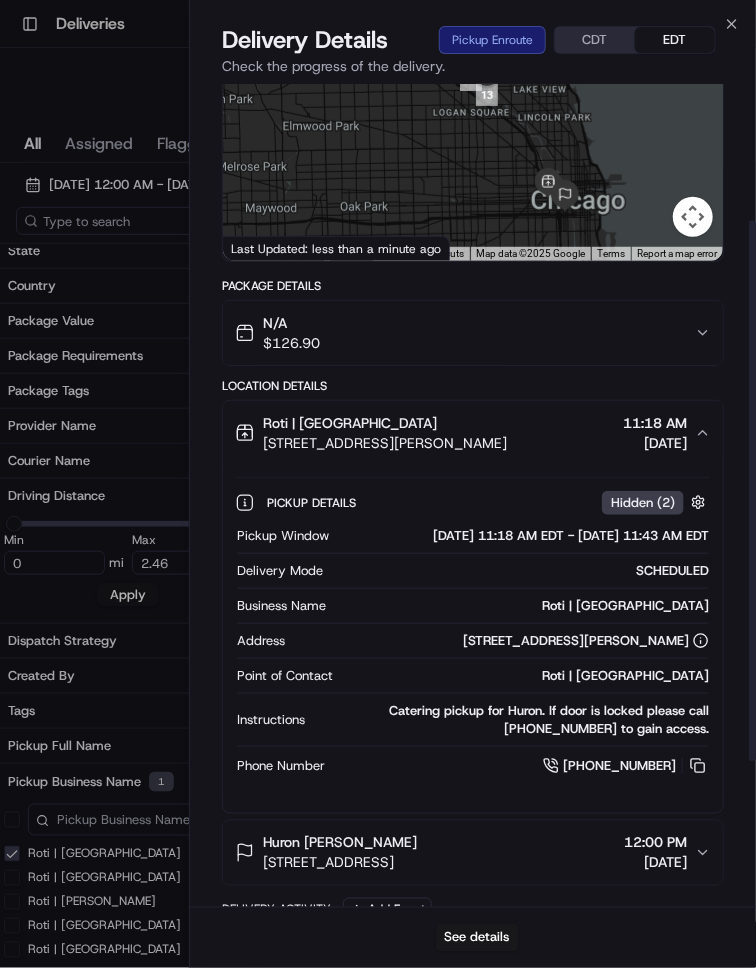 scroll, scrollTop: 208, scrollLeft: 0, axis: vertical 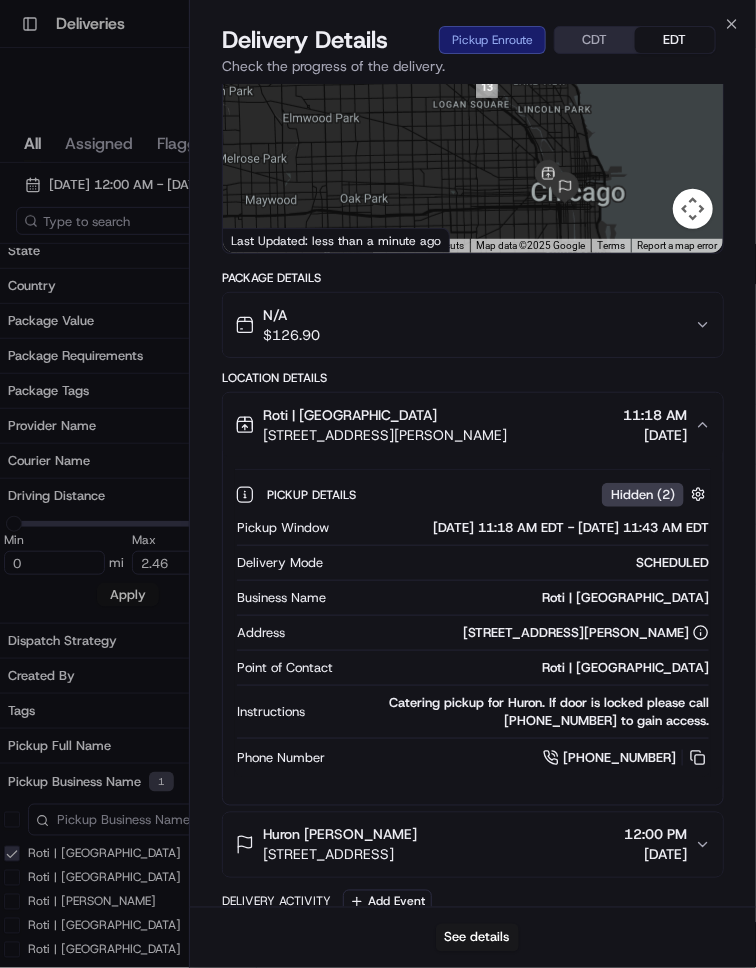 copy on "1012 W Randolph St, Chicago, IL 60607, USA" 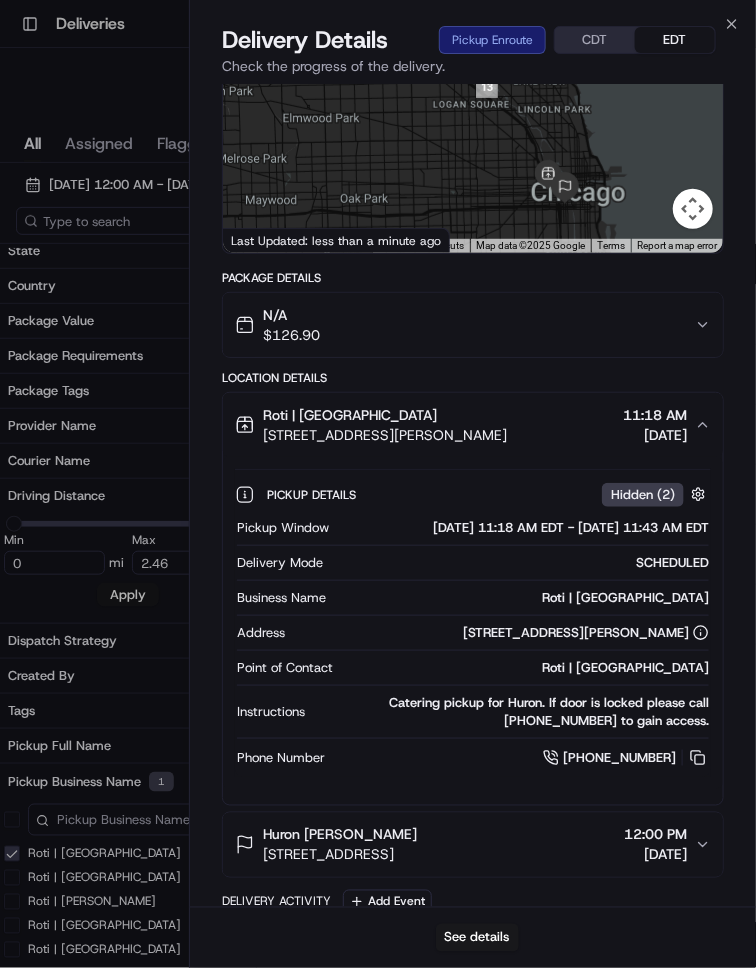 drag, startPoint x: 690, startPoint y: 629, endPoint x: 376, endPoint y: 636, distance: 314.078 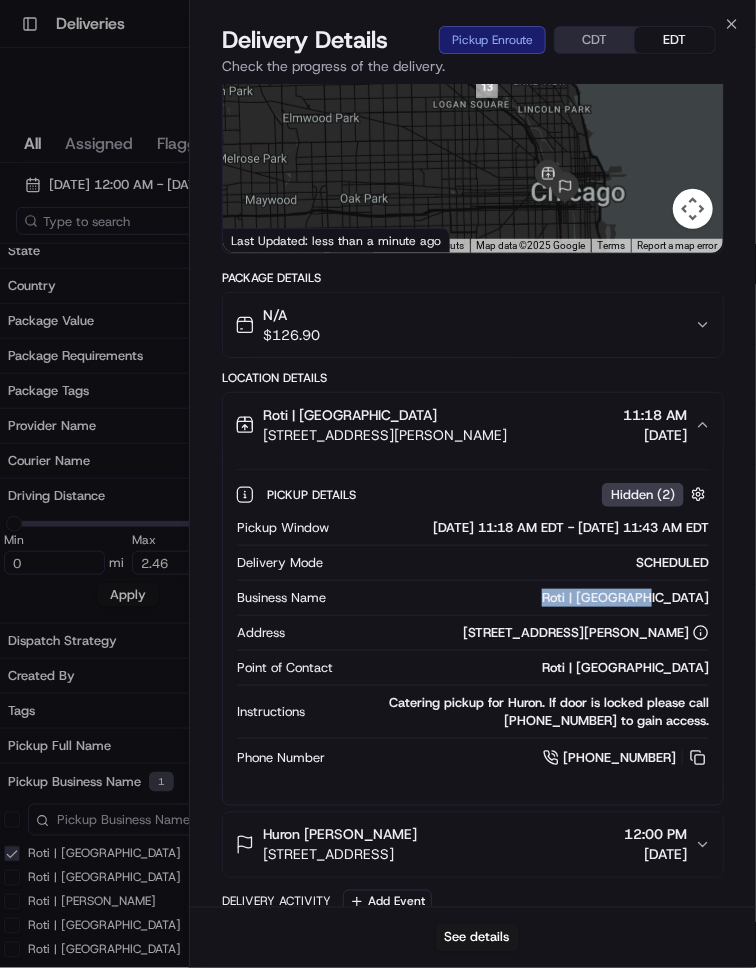 copy on "Roti | West Loop" 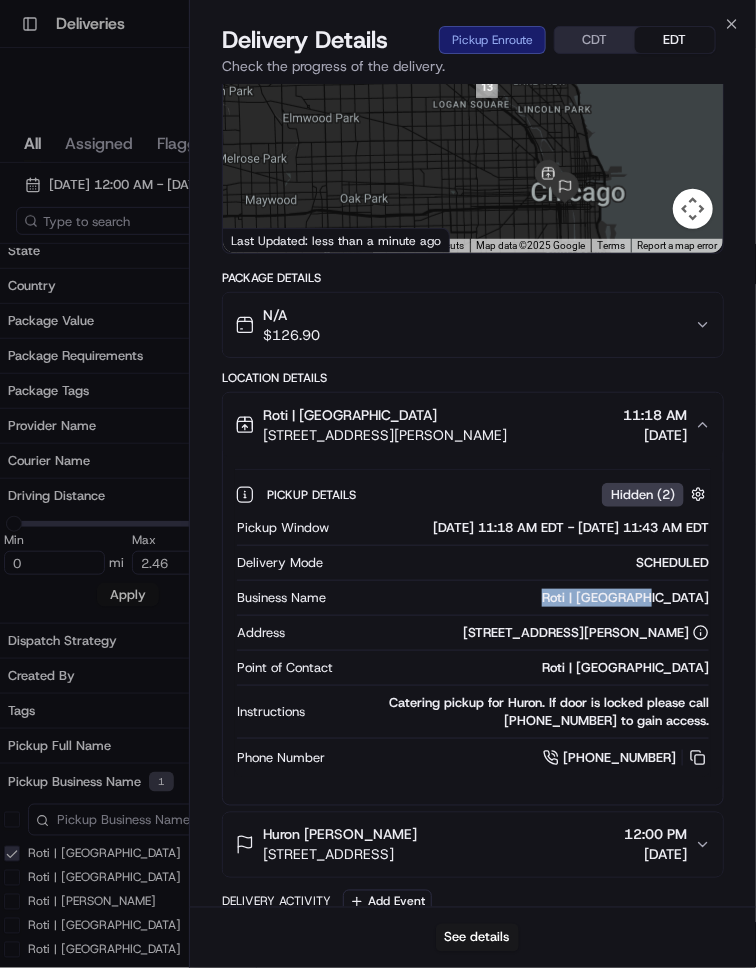 drag, startPoint x: 614, startPoint y: 594, endPoint x: 735, endPoint y: 594, distance: 121 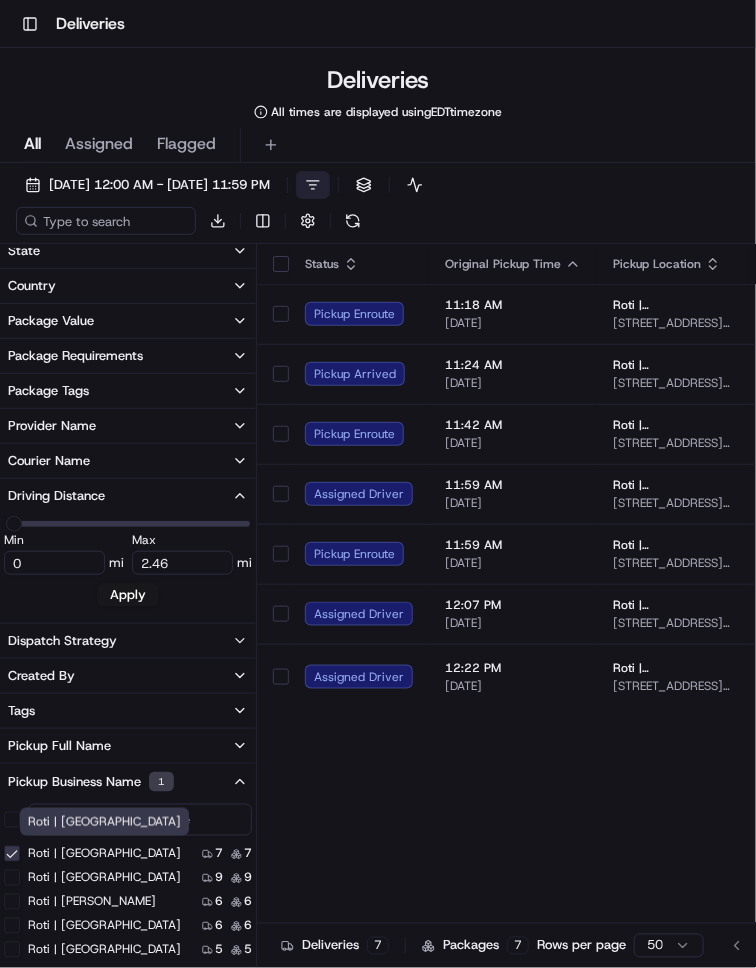 click on "Roti | West Loop" at bounding box center (104, 854) 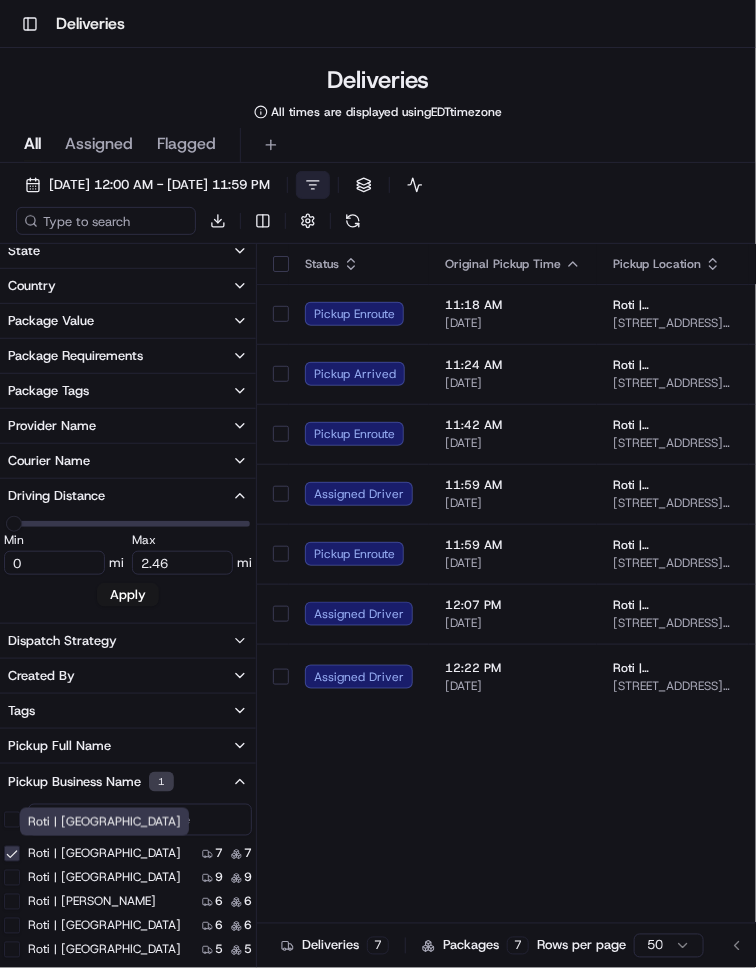 click on "Roti | West Loop" at bounding box center [12, 854] 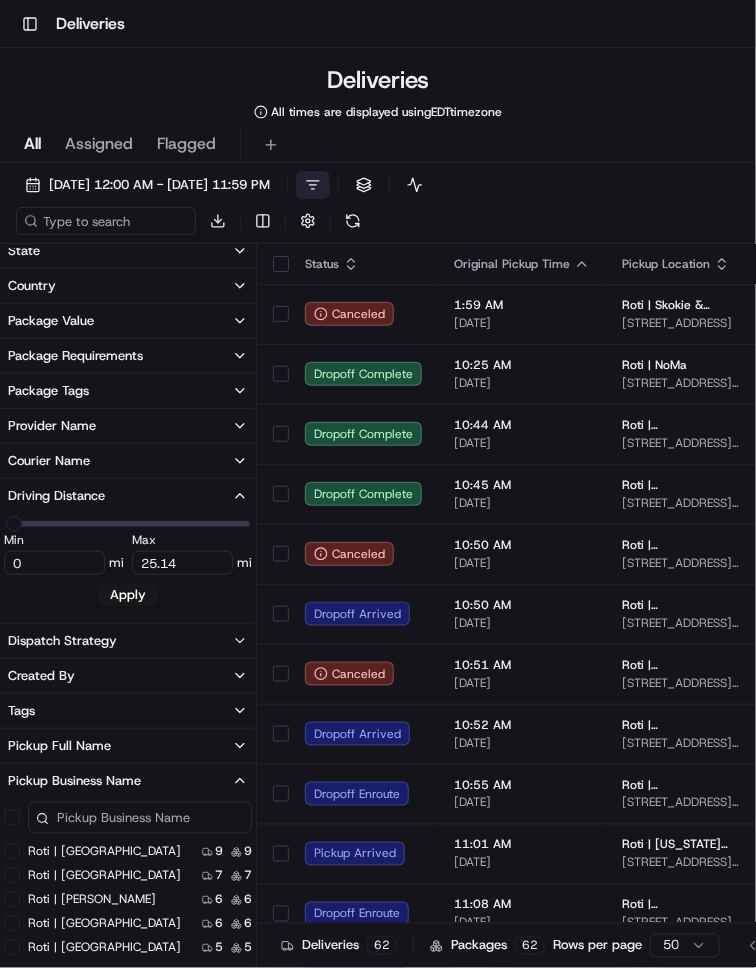 click on "Roti | [PERSON_NAME]" at bounding box center (12, 900) 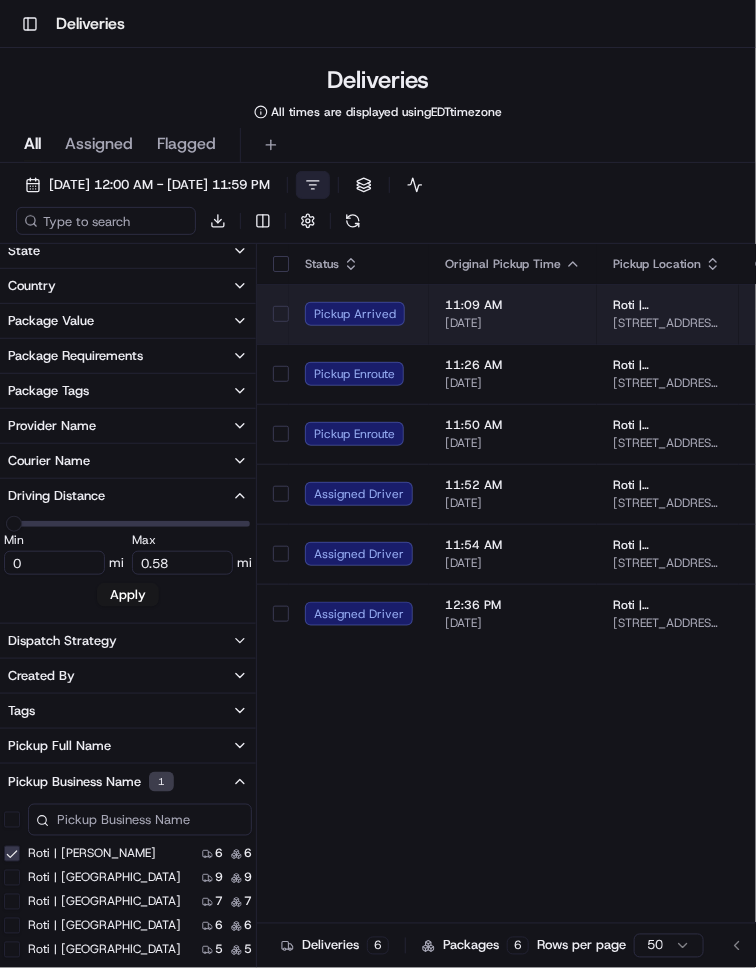 click on "11:09 AM" at bounding box center (513, 305) 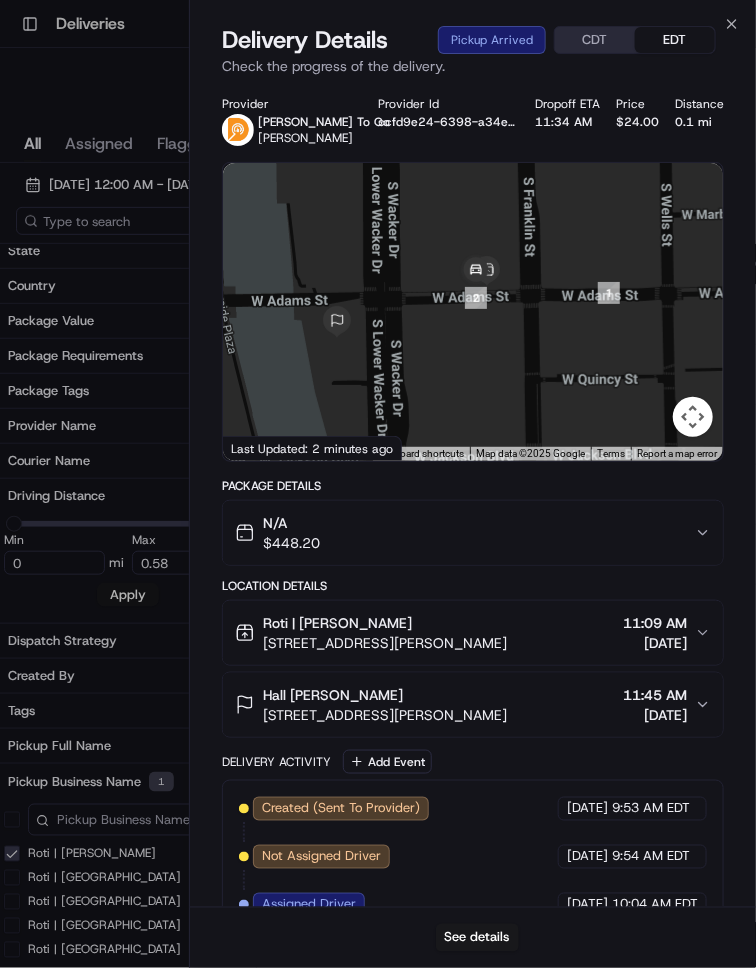 click on "[STREET_ADDRESS][PERSON_NAME]" at bounding box center [385, 715] 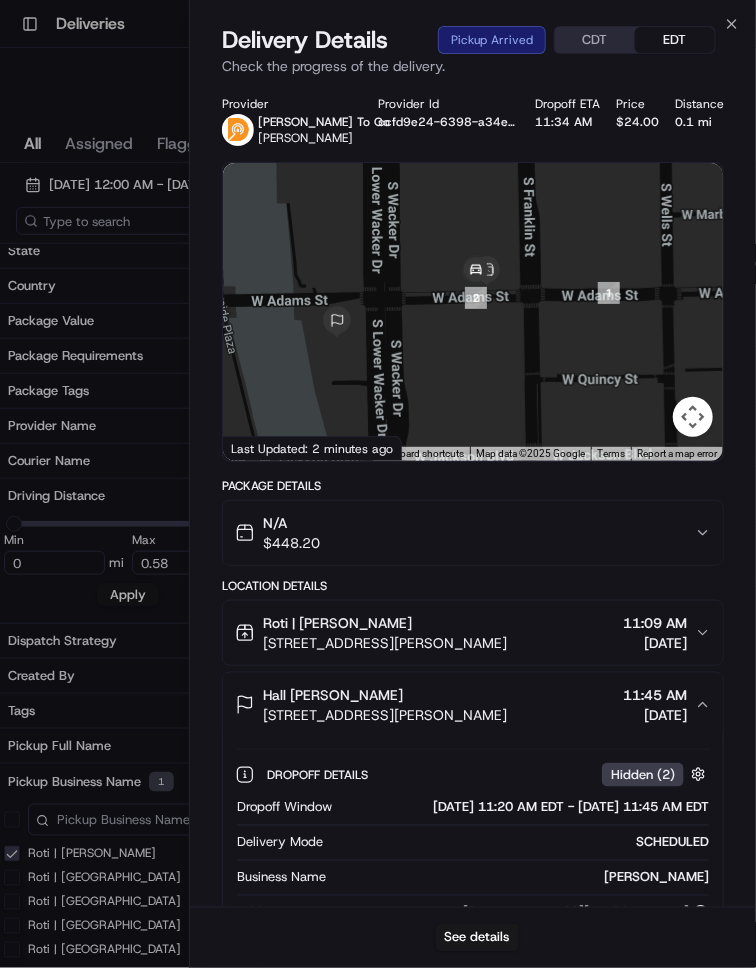 scroll, scrollTop: 129, scrollLeft: 0, axis: vertical 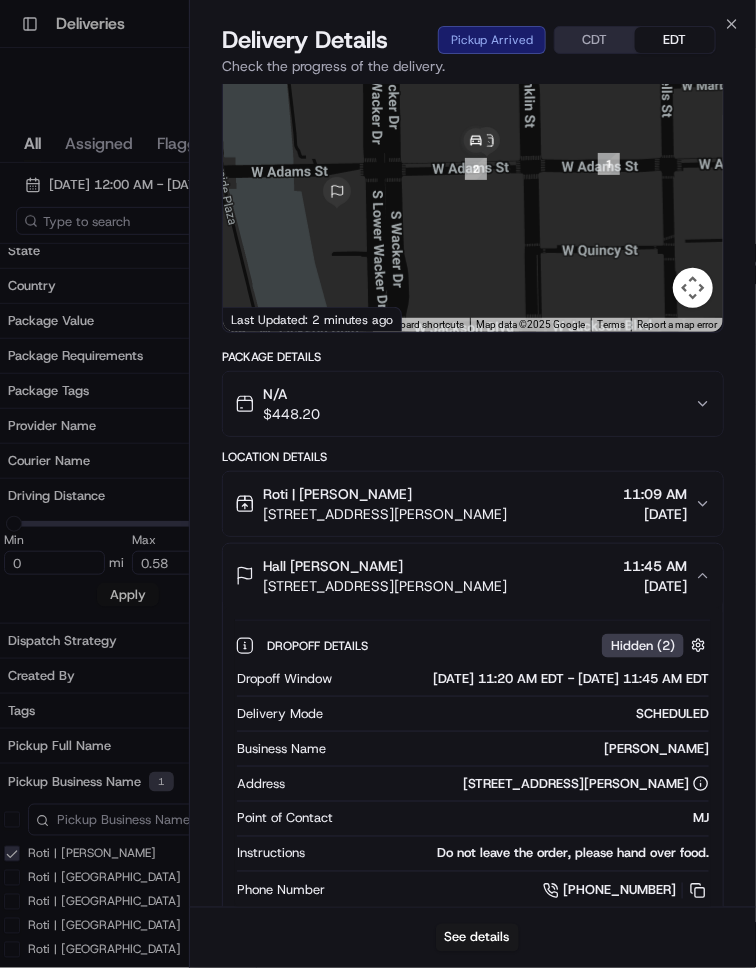 click on "Roti | Adams 310 W Adams St, Chicago, IL 60606, USA 11:09 AM 07/16/2025" at bounding box center [465, 504] 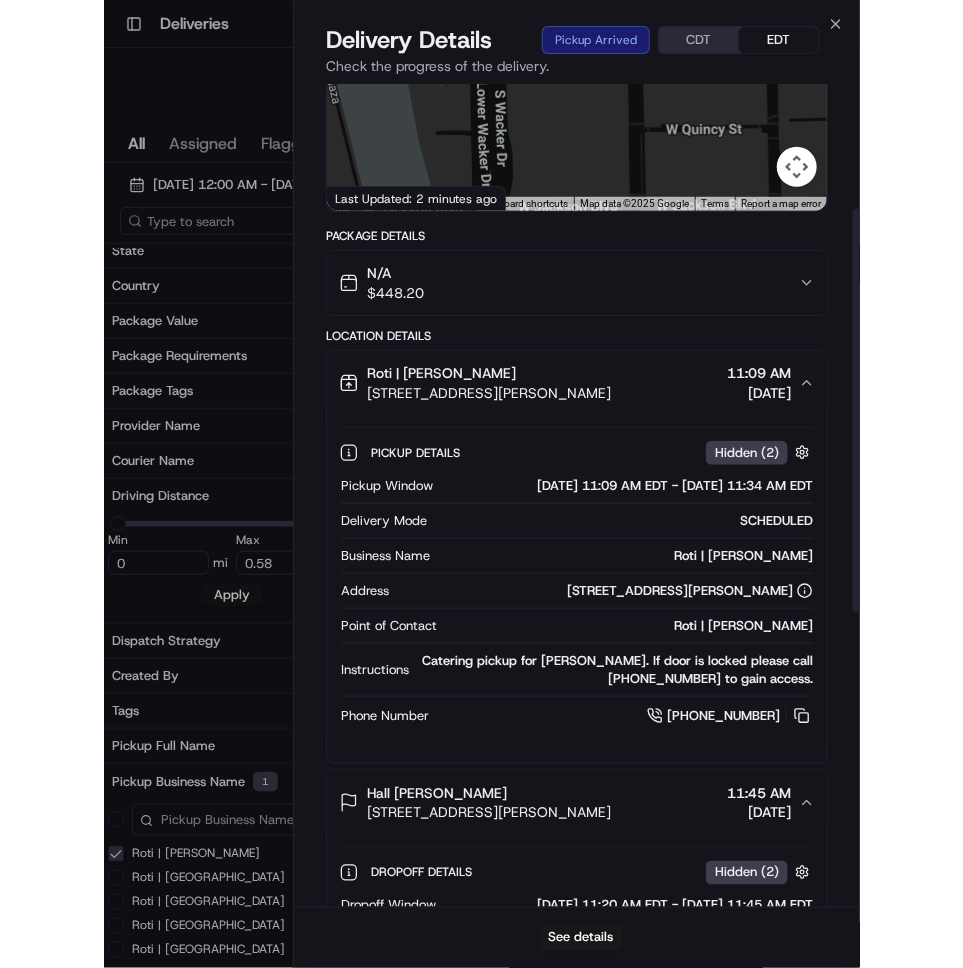 scroll, scrollTop: 254, scrollLeft: 0, axis: vertical 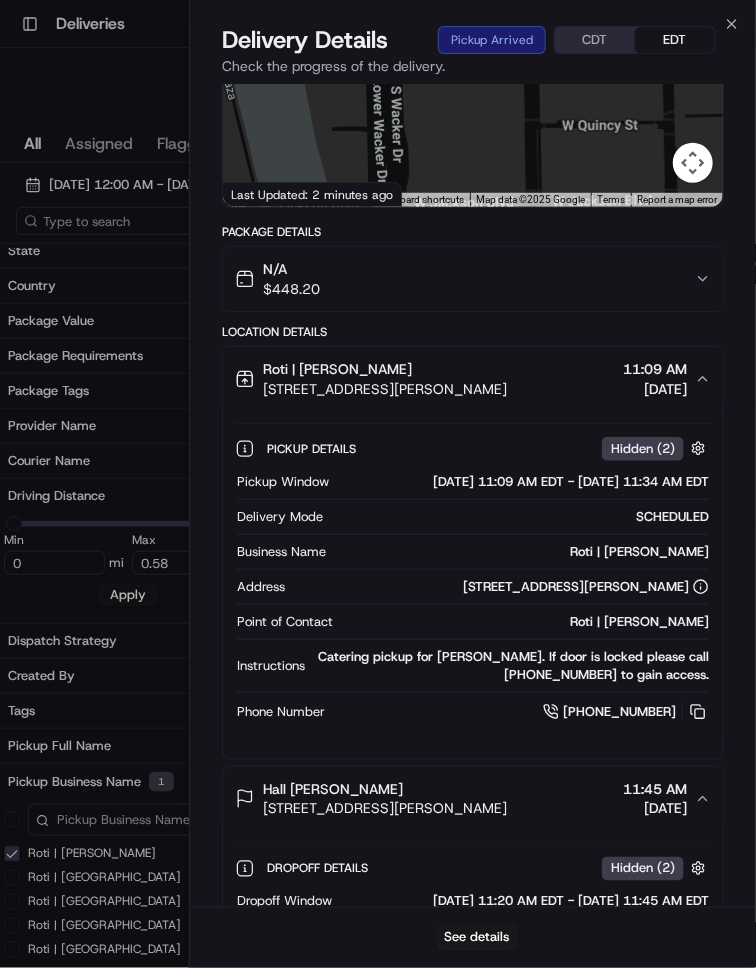 drag, startPoint x: 688, startPoint y: 582, endPoint x: 424, endPoint y: 577, distance: 264.04733 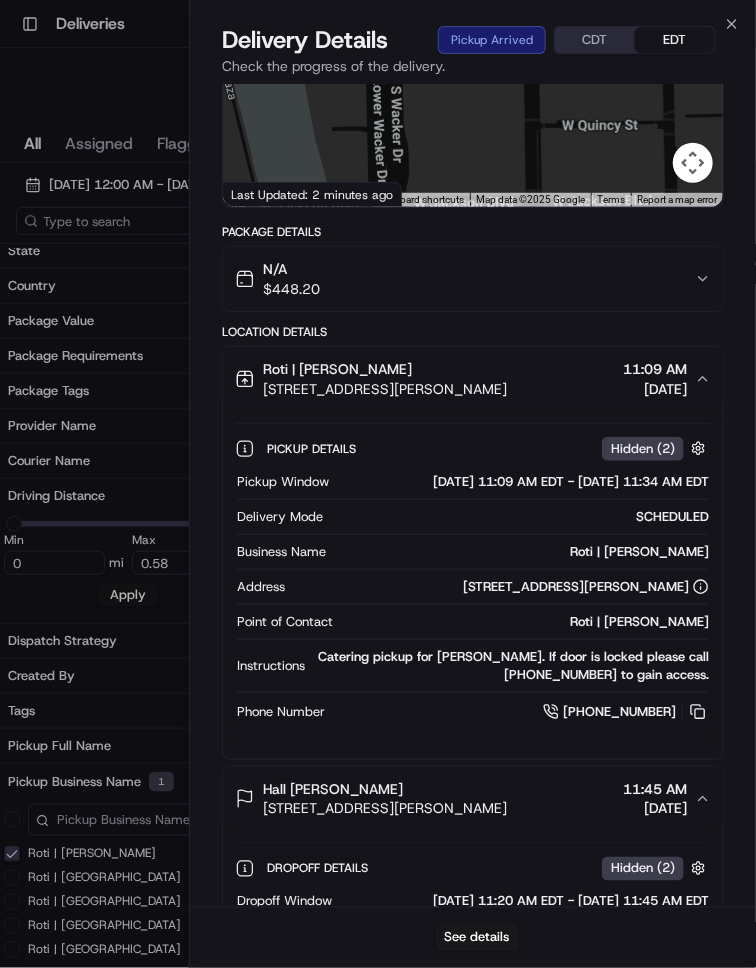 click on "[STREET_ADDRESS][PERSON_NAME]" at bounding box center (501, 587) 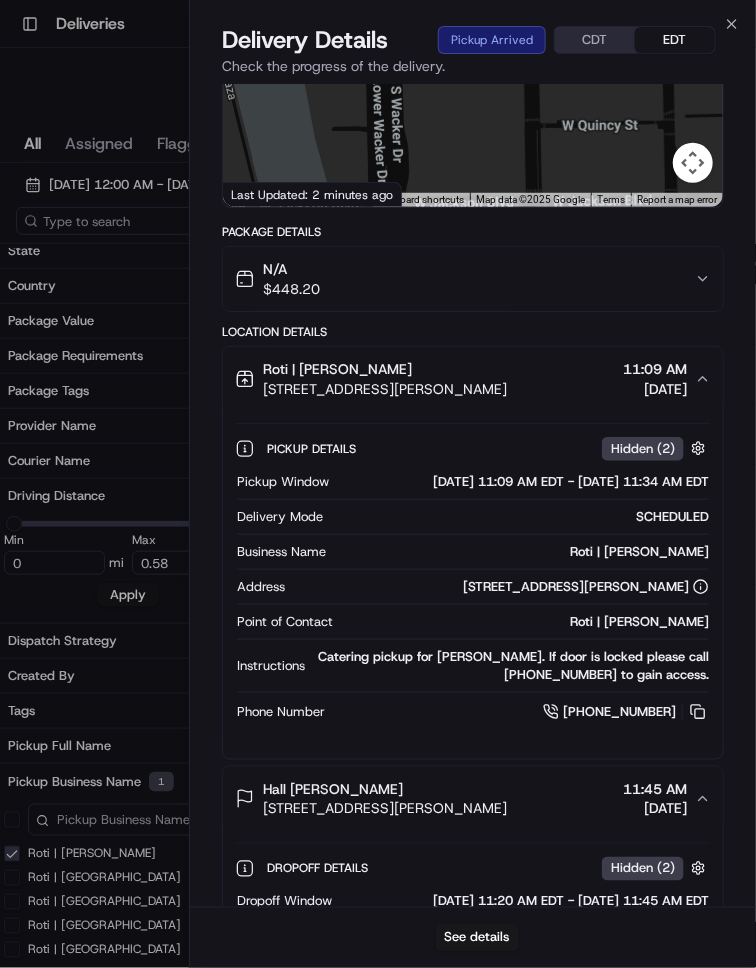 click on "Roti | [PERSON_NAME]" at bounding box center (521, 552) 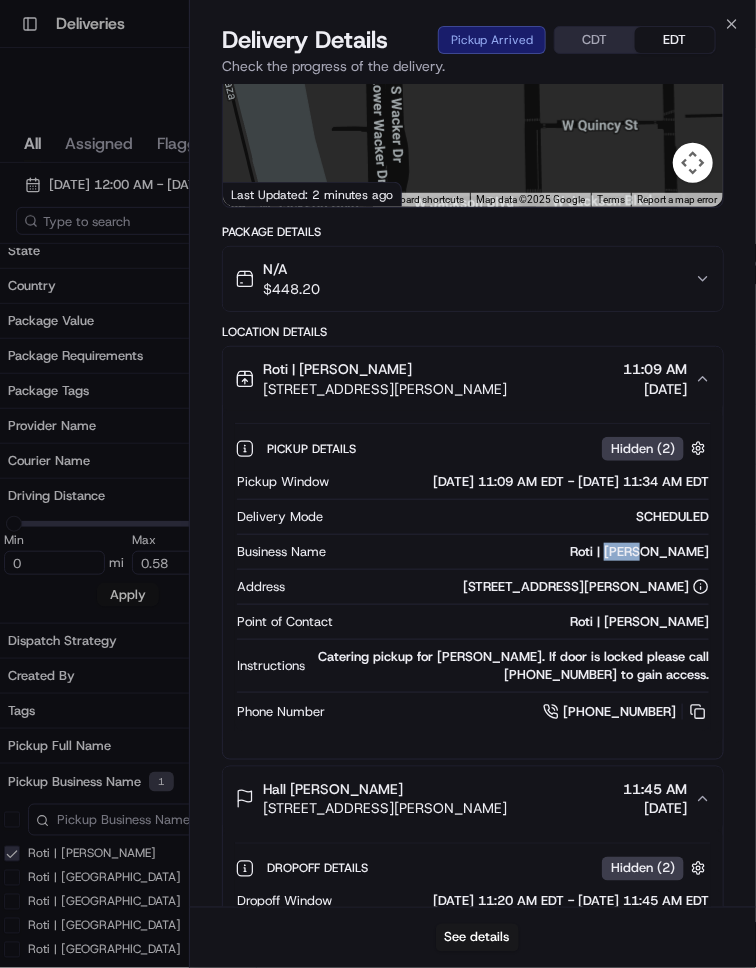 click on "Roti | [PERSON_NAME]" at bounding box center [521, 552] 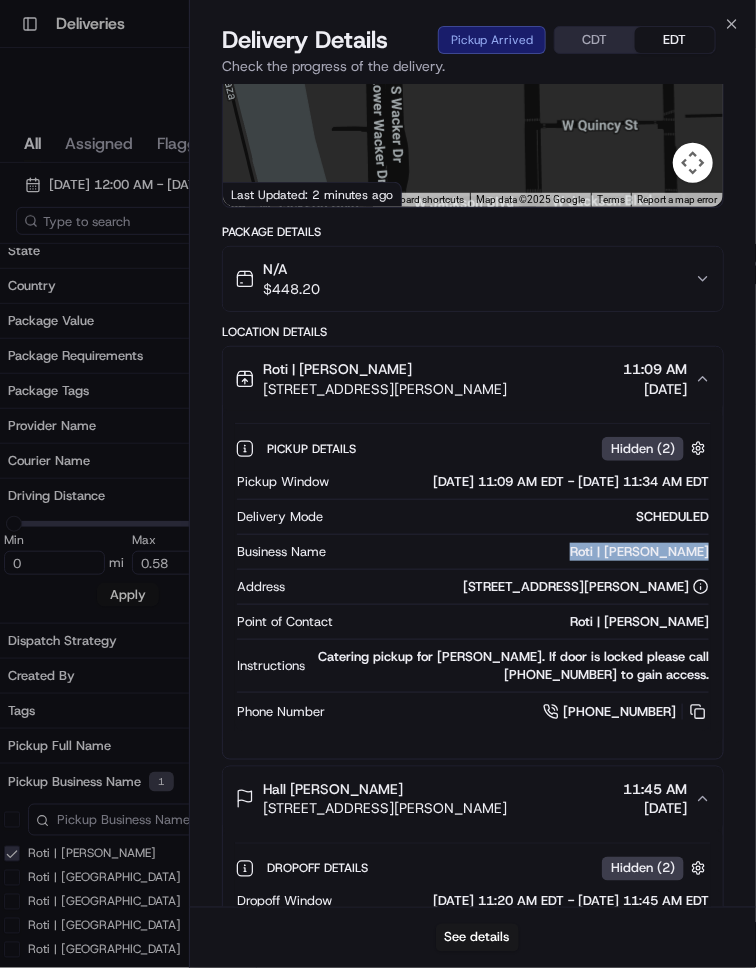 click on "Roti | [PERSON_NAME]" at bounding box center [521, 552] 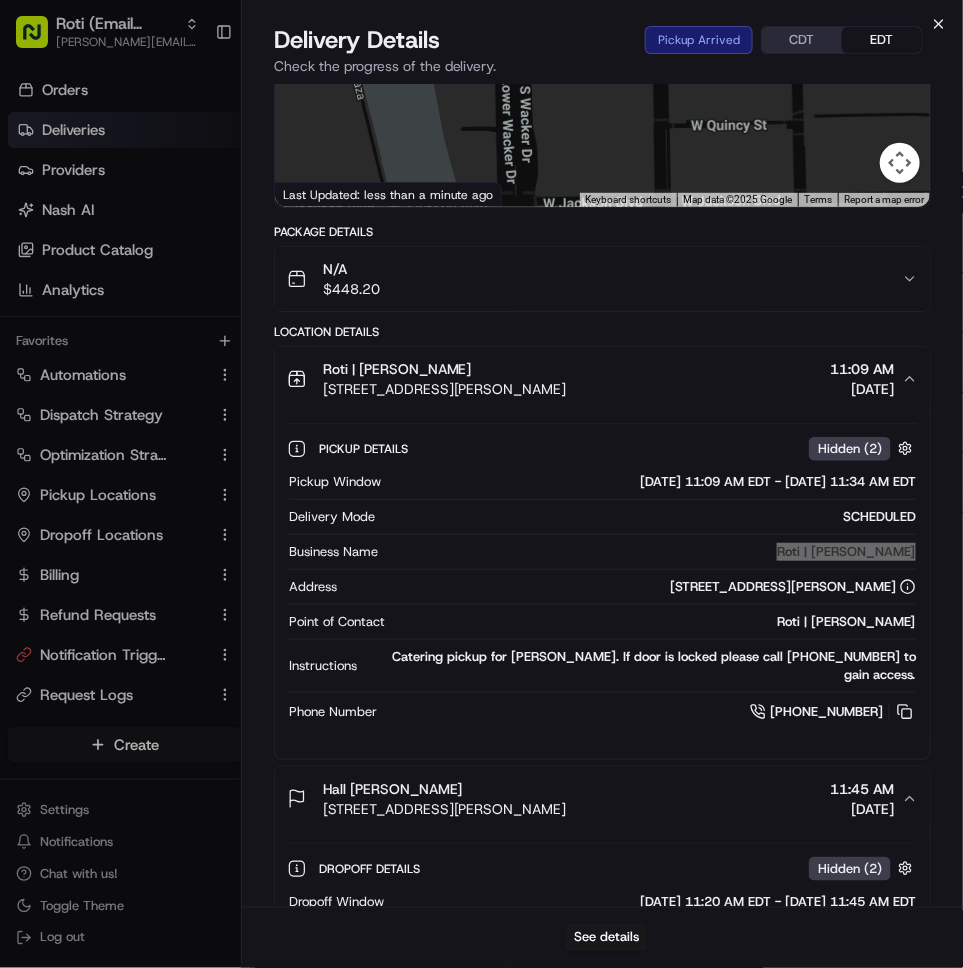 click 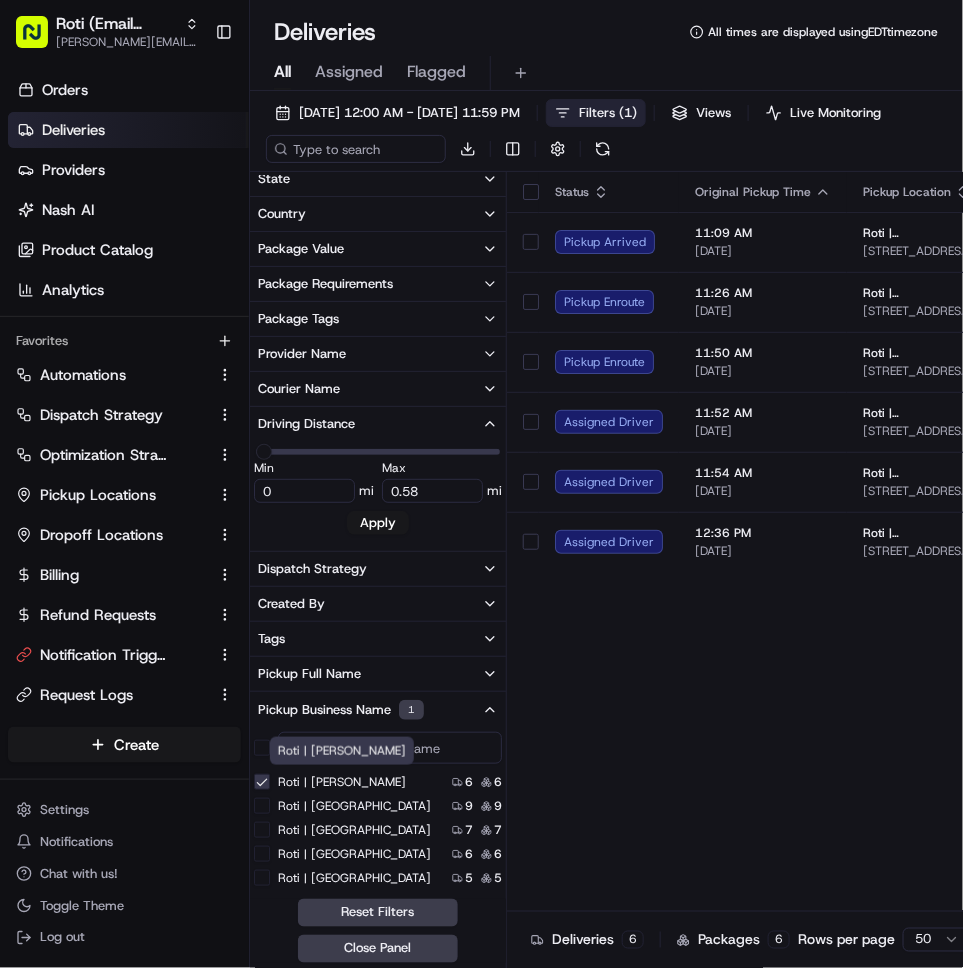 click on "Roti | [PERSON_NAME]" at bounding box center [262, 782] 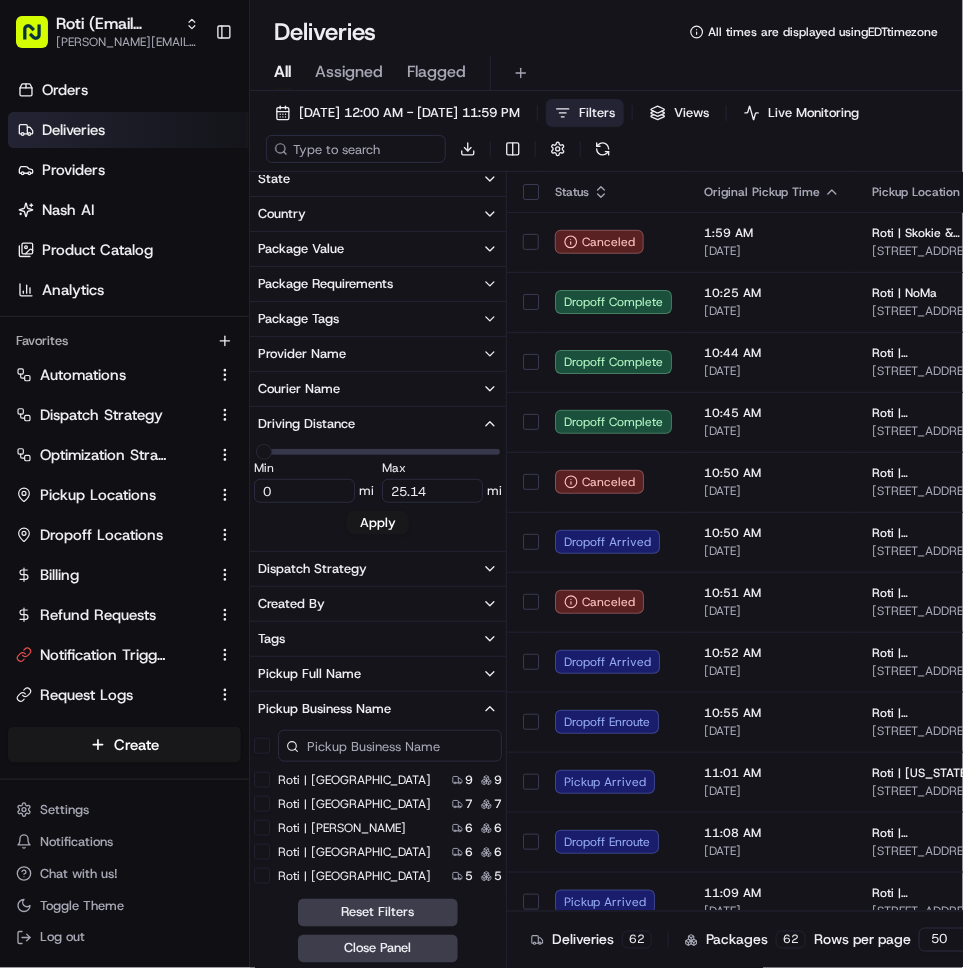 click on "Roti | [GEOGRAPHIC_DATA]" at bounding box center [262, 852] 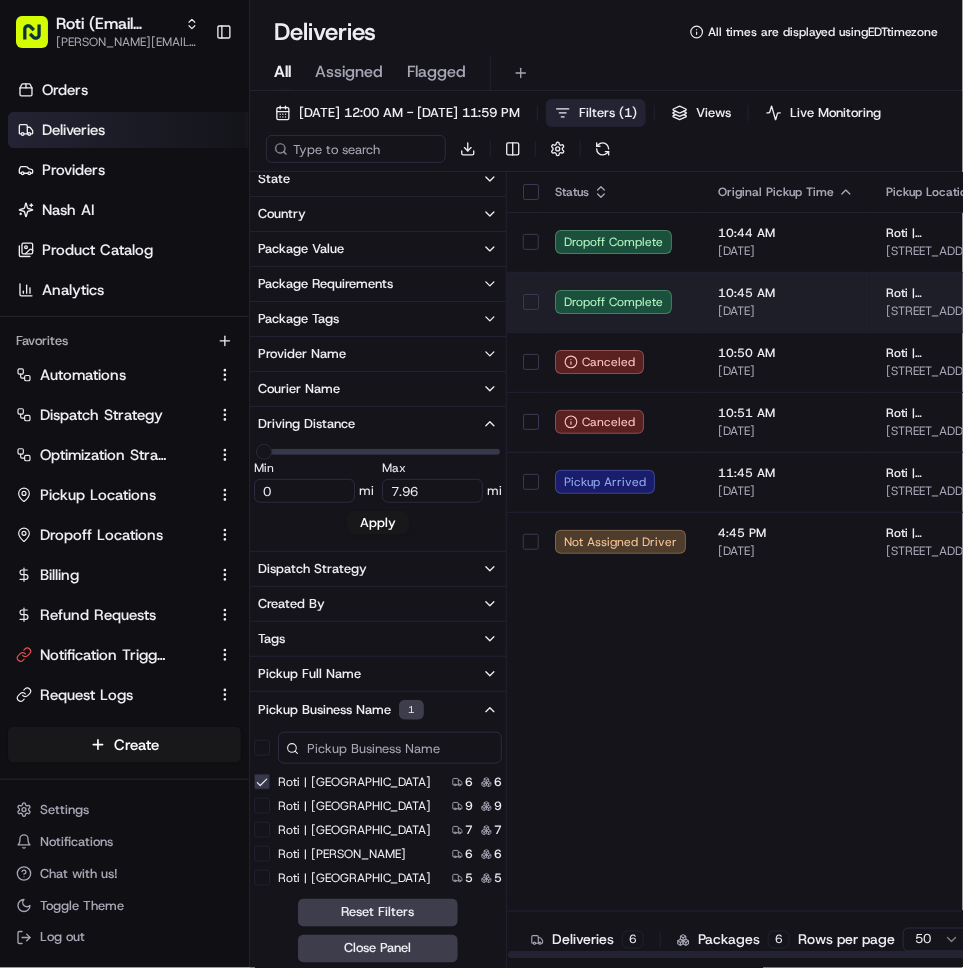 click on "10:45 AM 07/16/2025" at bounding box center (786, 302) 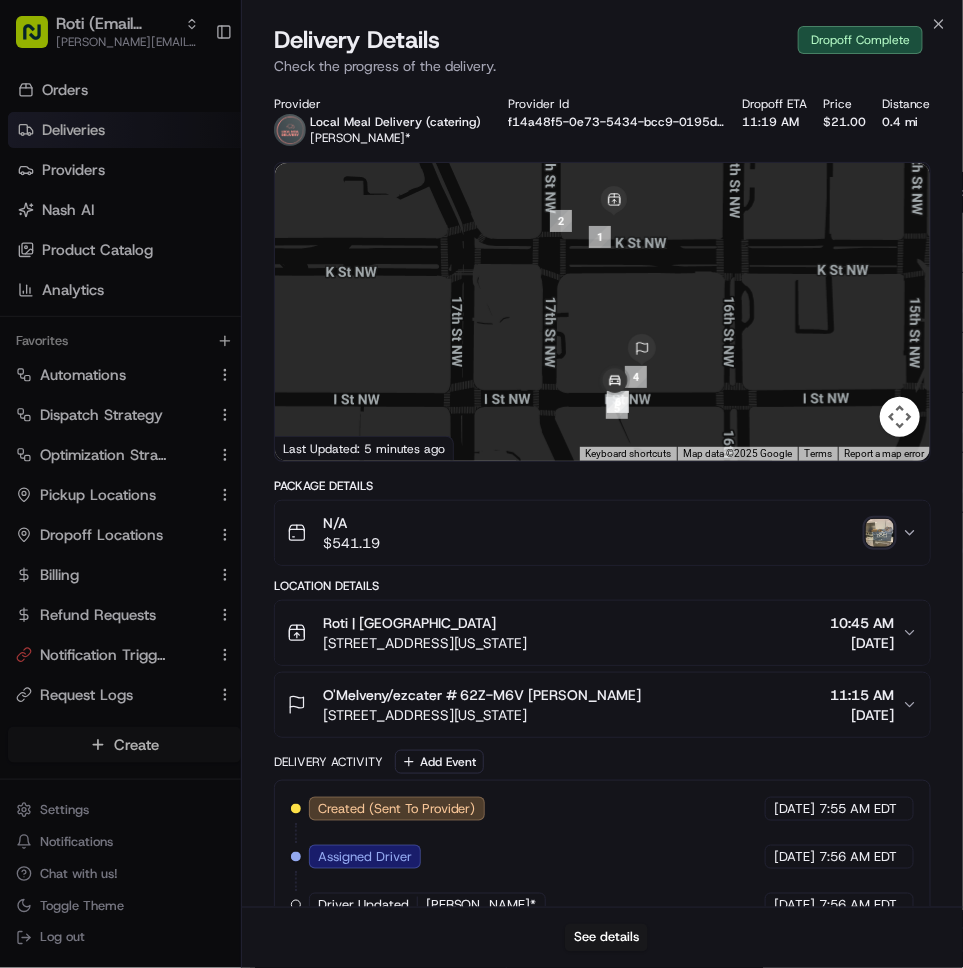 click on "[STREET_ADDRESS][US_STATE]" at bounding box center [425, 643] 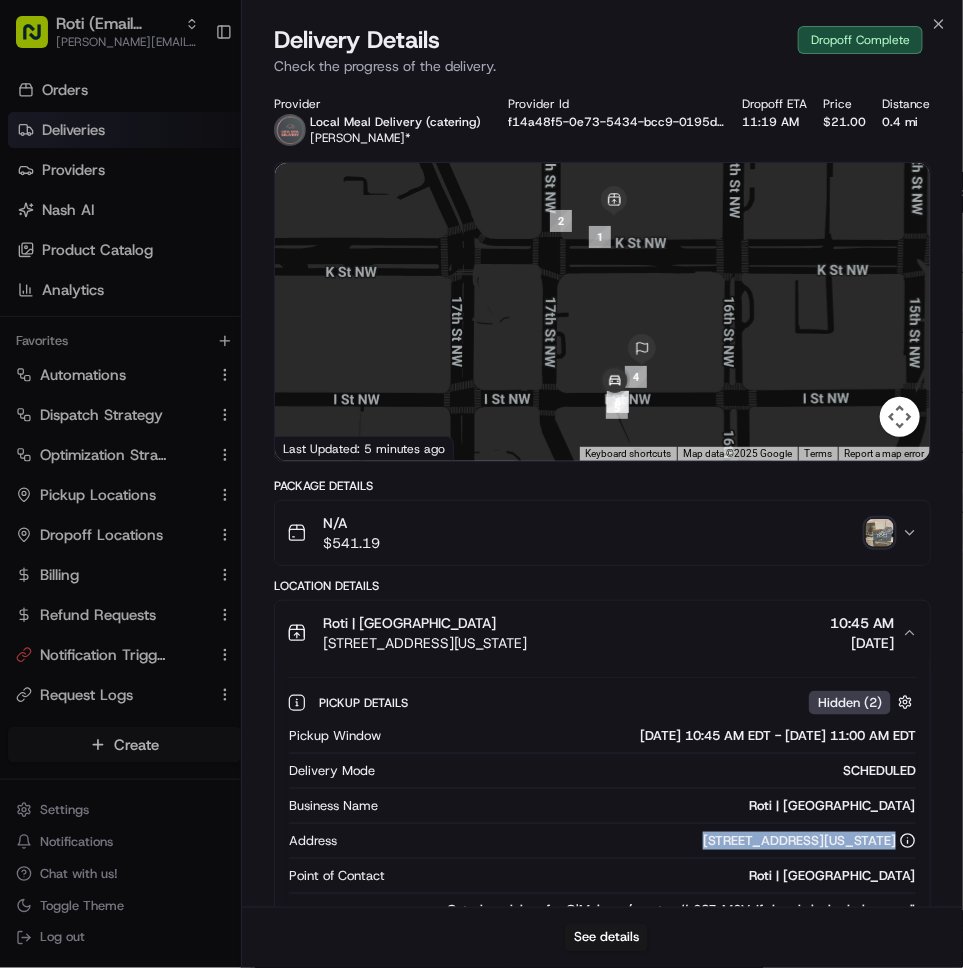 copy on "[STREET_ADDRESS][US_STATE]" 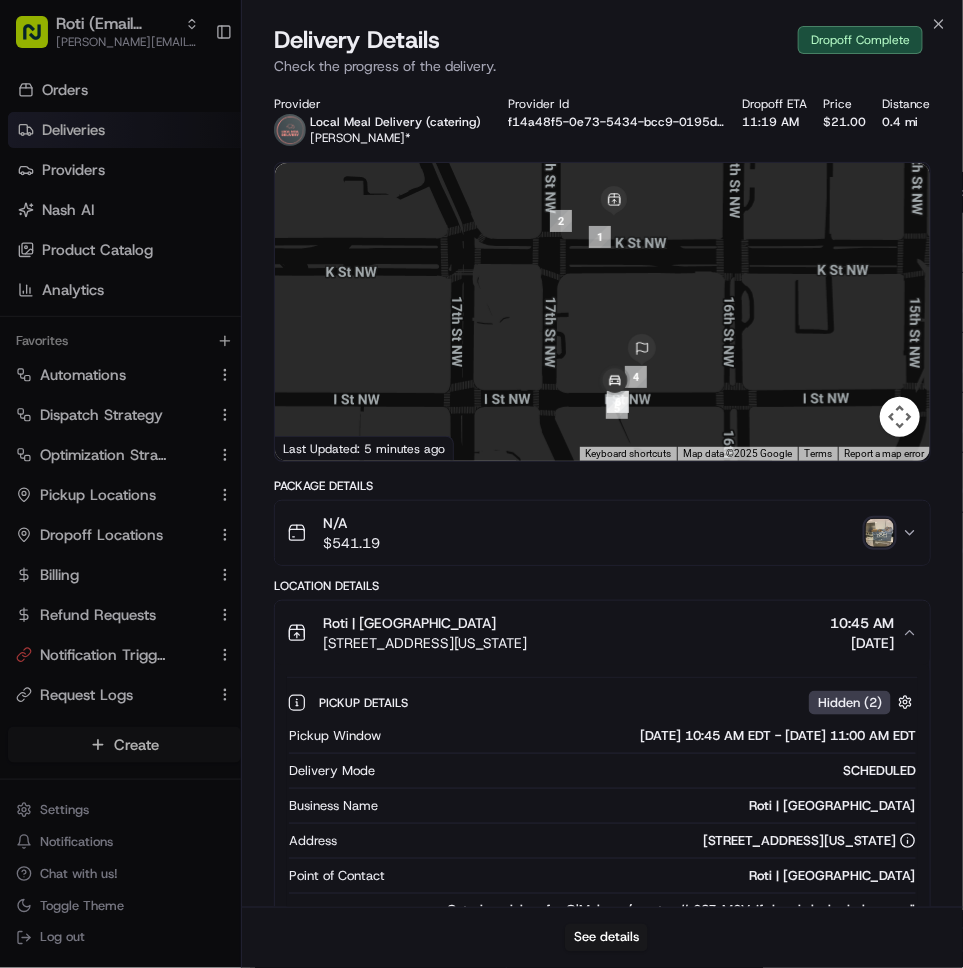 click on "Pickup Details Hidden ( 2 ) Pickup Window 07/16/2025 10:45 AM EDT - 07/16/2025 11:00 AM EDT Delivery Mode SCHEDULED Business Name Roti | K Street Address 1629 K St NW, Washington, DC 20006, USA Point of Contact Roti | K Street Instructions Catering pickup for O'Melveny/ezcater # 62Z-M6V. If door is locked please call 12028691791 to gain access. Phone Number +1 202 869 1791" at bounding box center [602, 831] 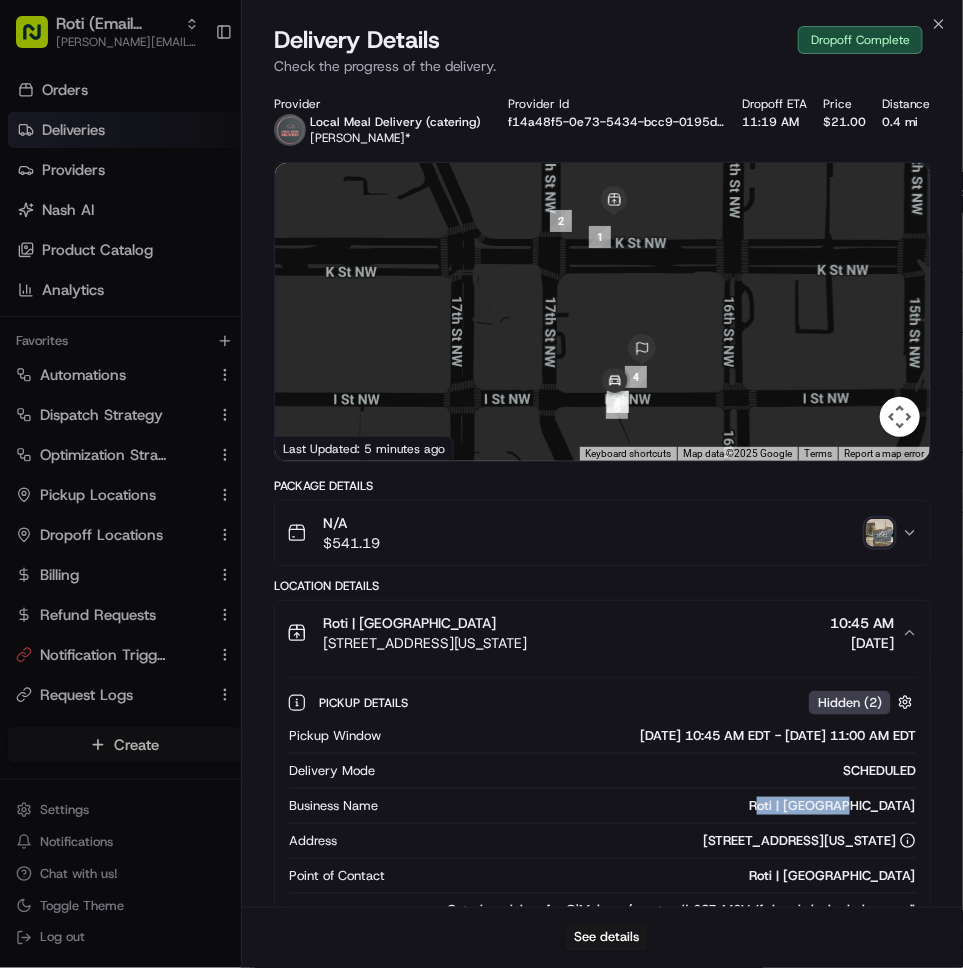 copy on "oti | K Street" 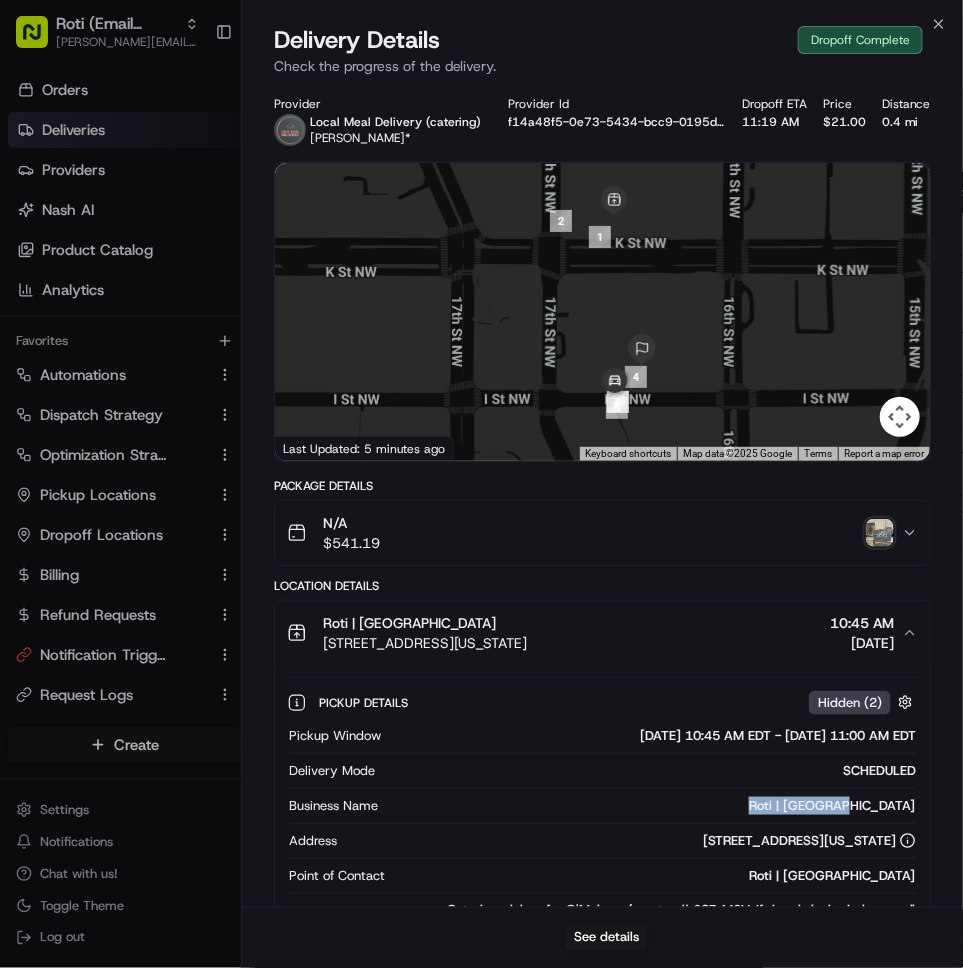 copy on "Roti | [GEOGRAPHIC_DATA]" 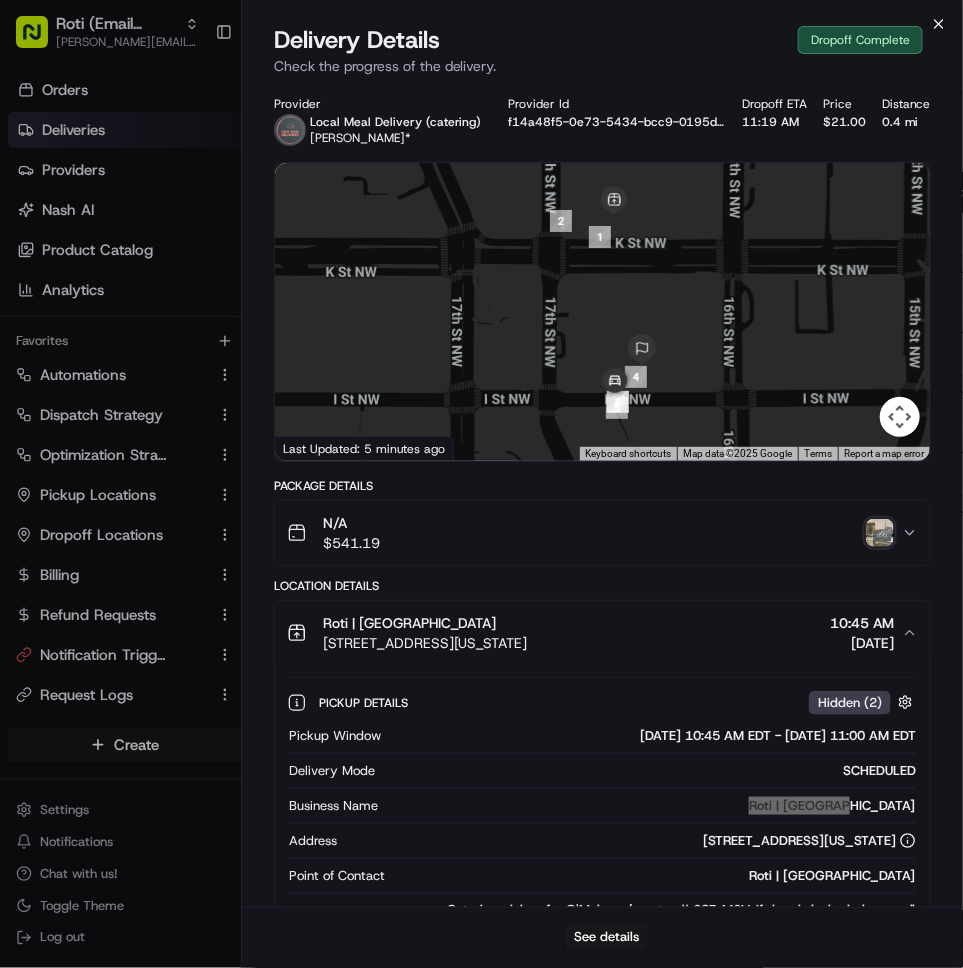 click 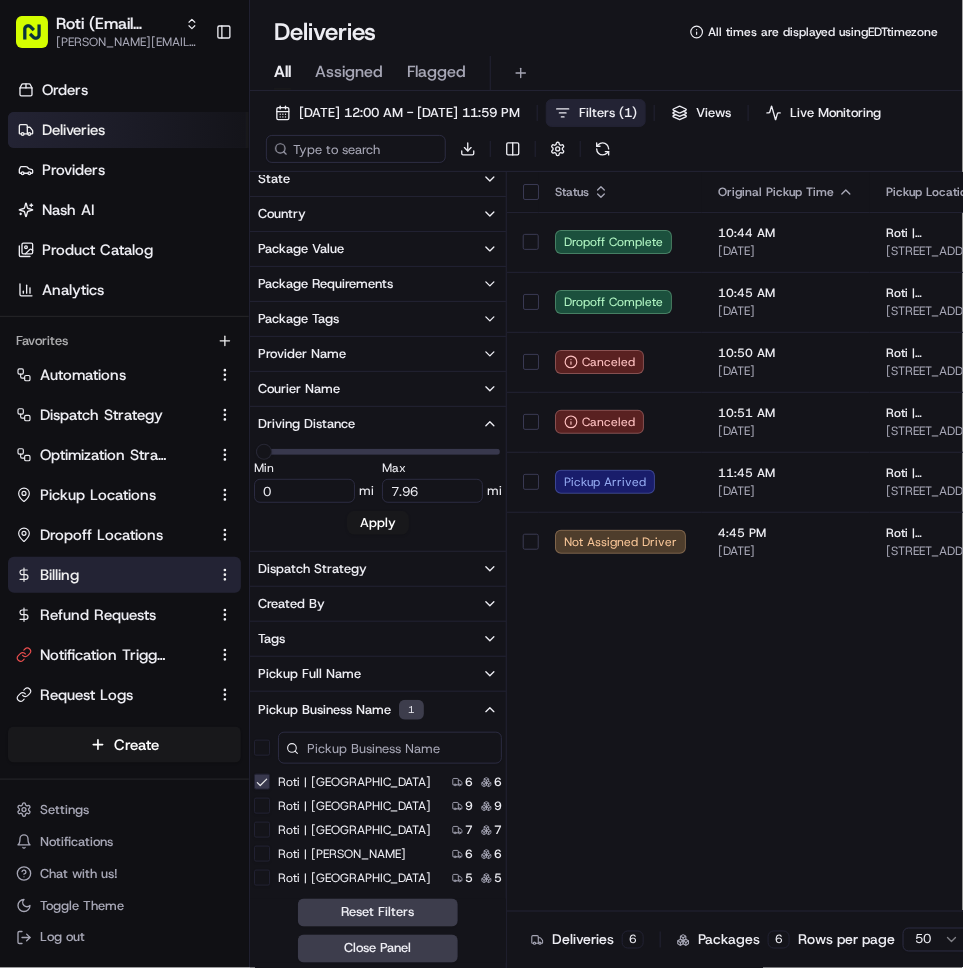 scroll, scrollTop: 182, scrollLeft: 0, axis: vertical 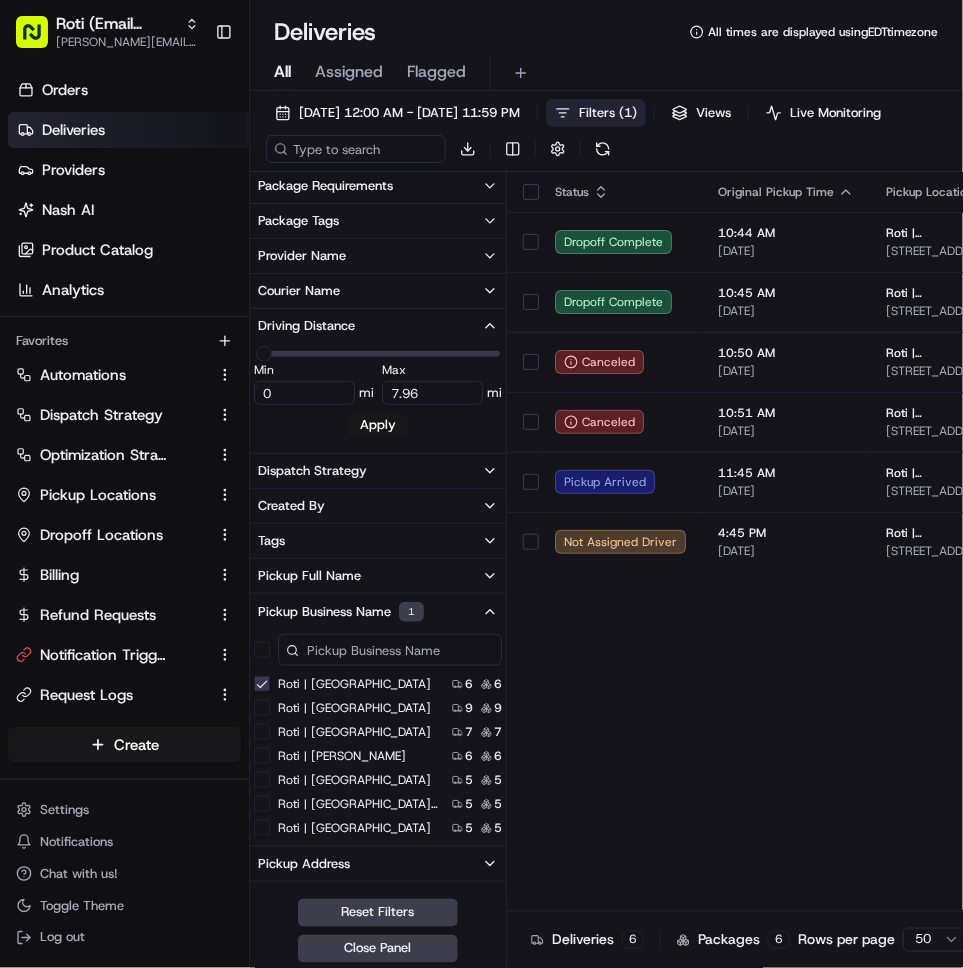 click on "Roti | [GEOGRAPHIC_DATA]" at bounding box center (262, 684) 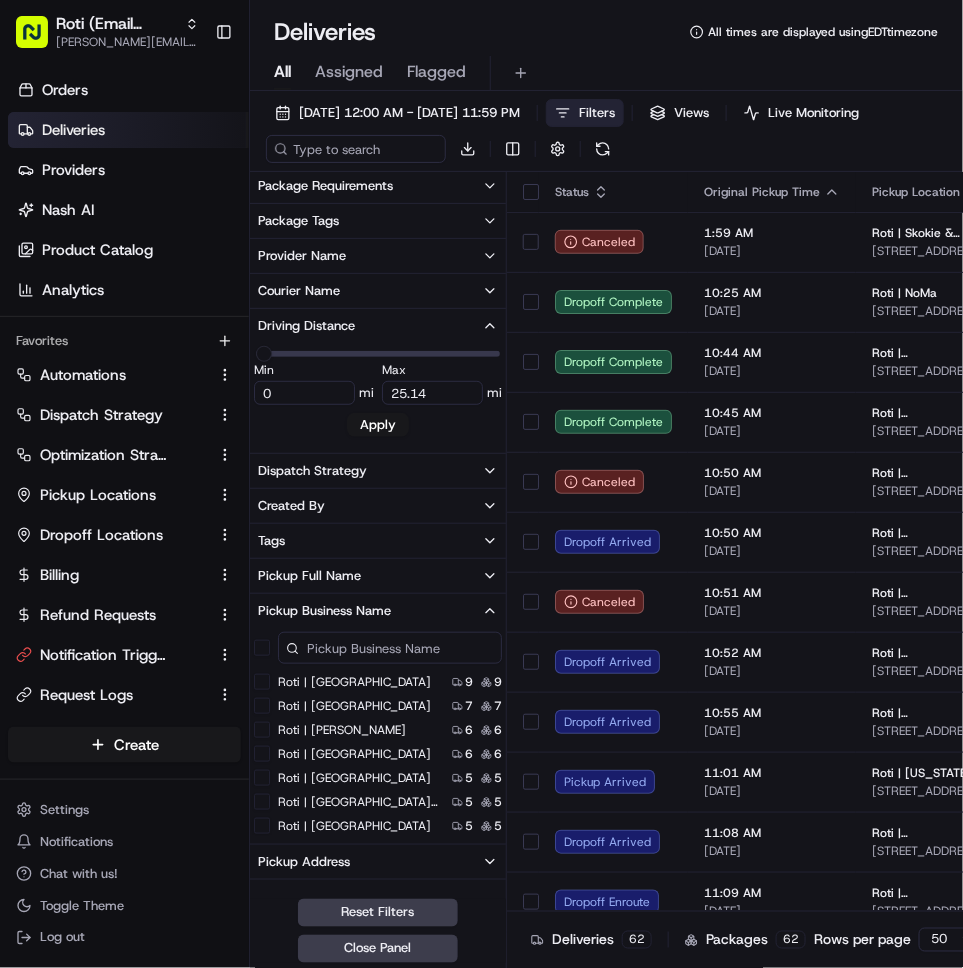 click on "Roti | [GEOGRAPHIC_DATA]" at bounding box center [262, 778] 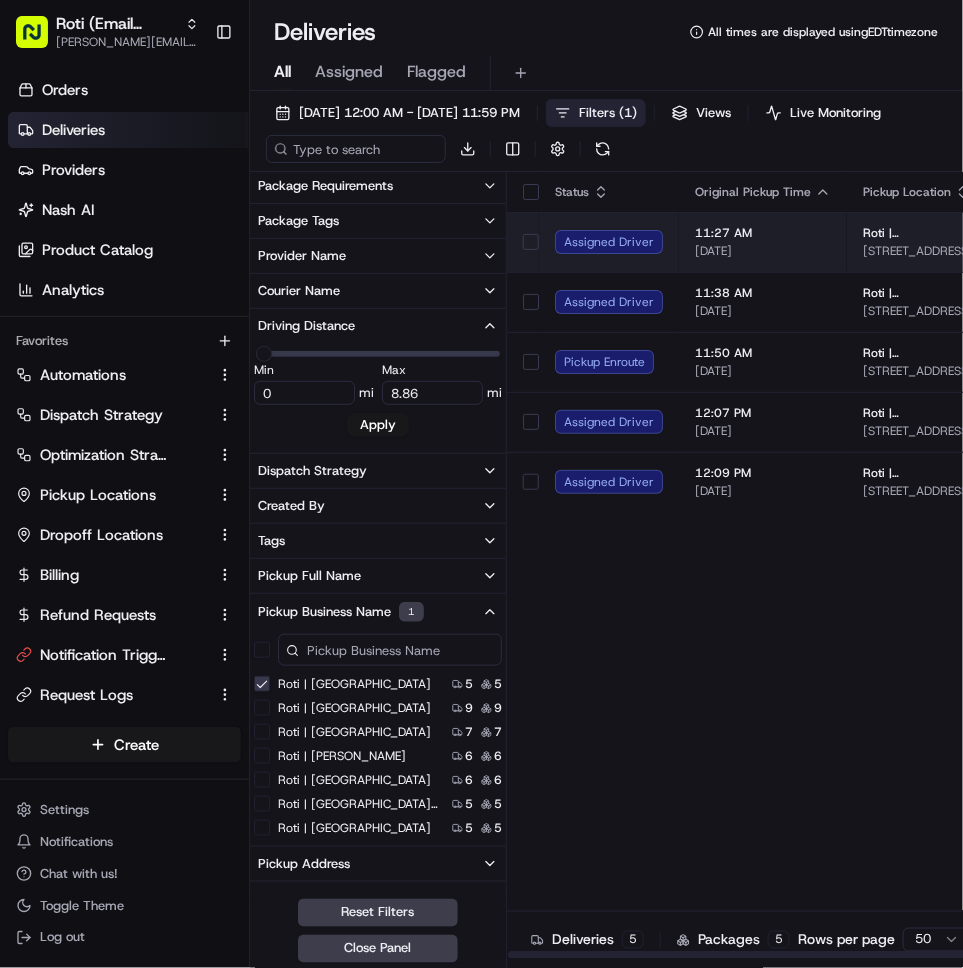 click on "11:27 AM" at bounding box center (763, 233) 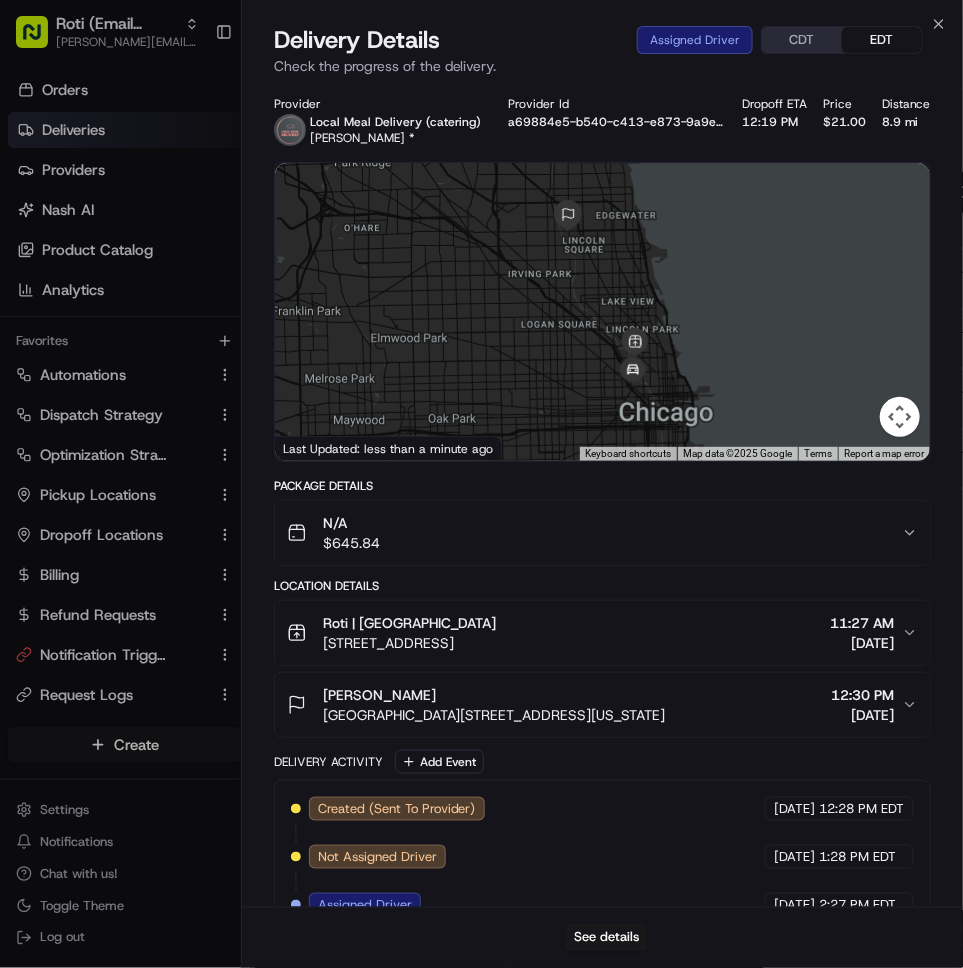click on "Roti | Lincoln Park 1000 W North Ave, Chicago, IL 60642, USA 11:27 AM 07/16/2025" at bounding box center (594, 633) 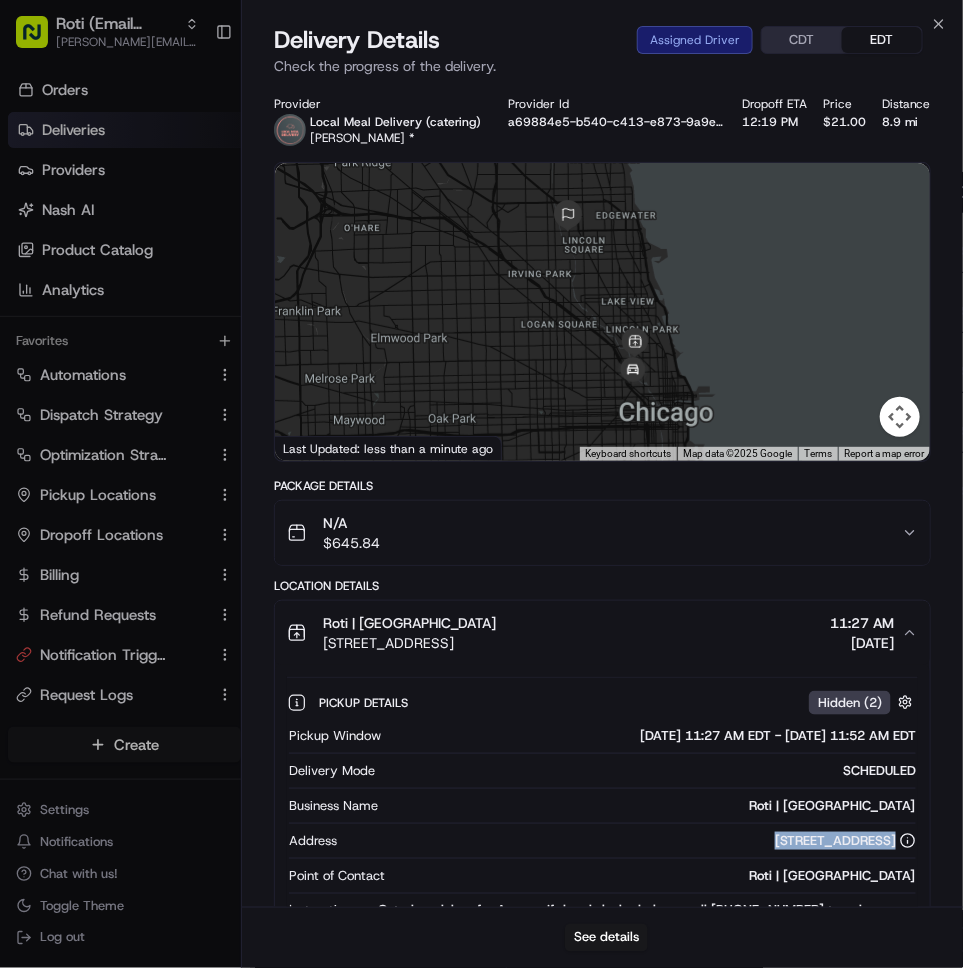 copy on "[STREET_ADDRESS]" 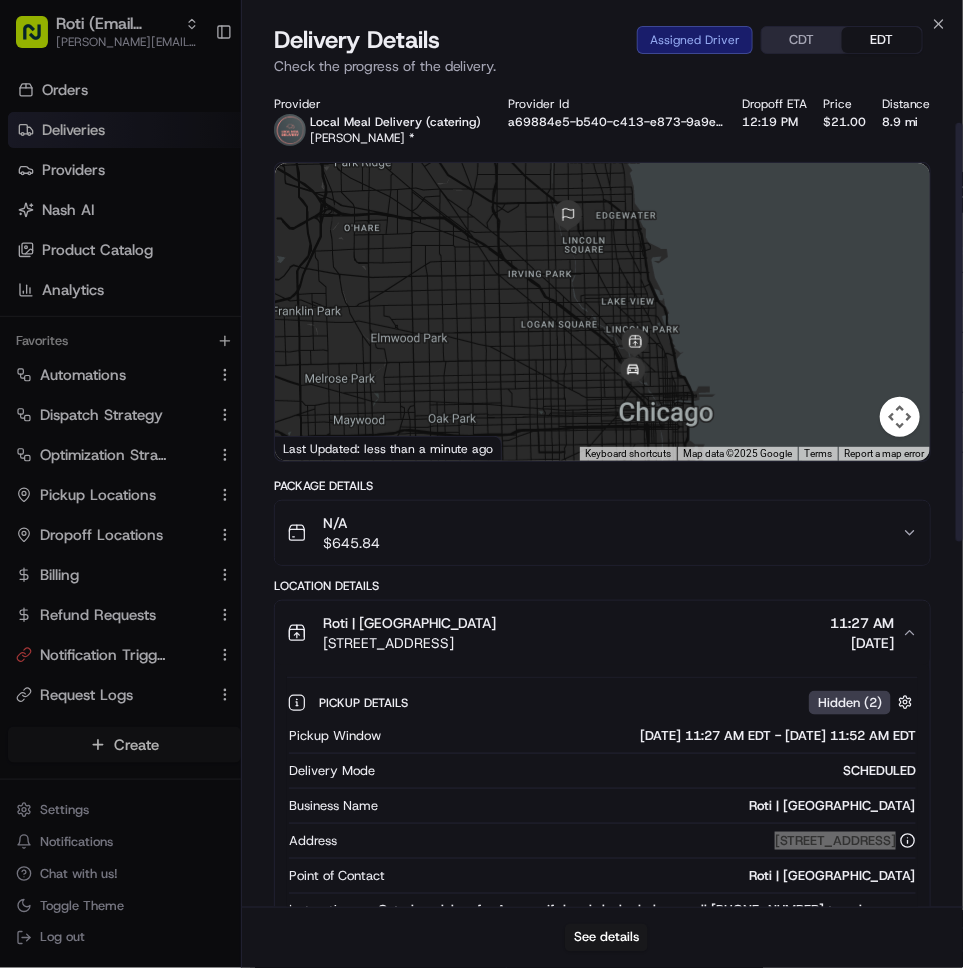 scroll, scrollTop: 77, scrollLeft: 0, axis: vertical 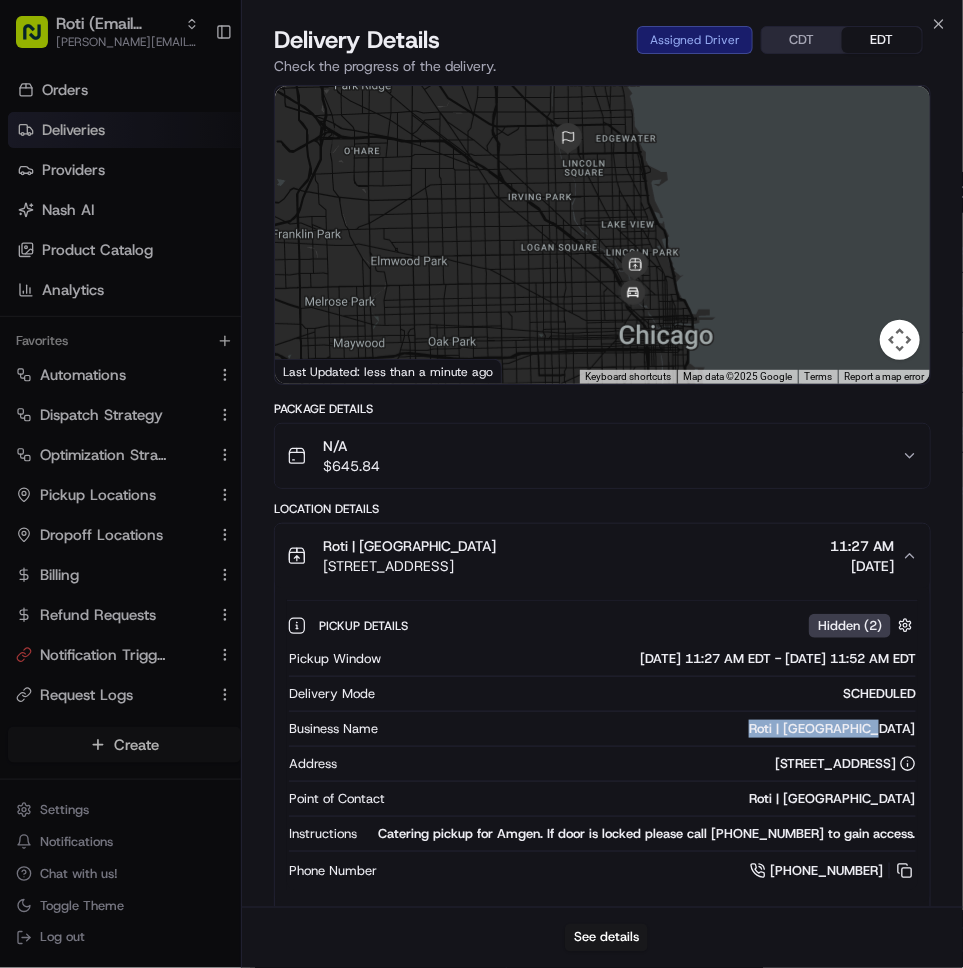 drag, startPoint x: 808, startPoint y: 728, endPoint x: 929, endPoint y: 734, distance: 121.14867 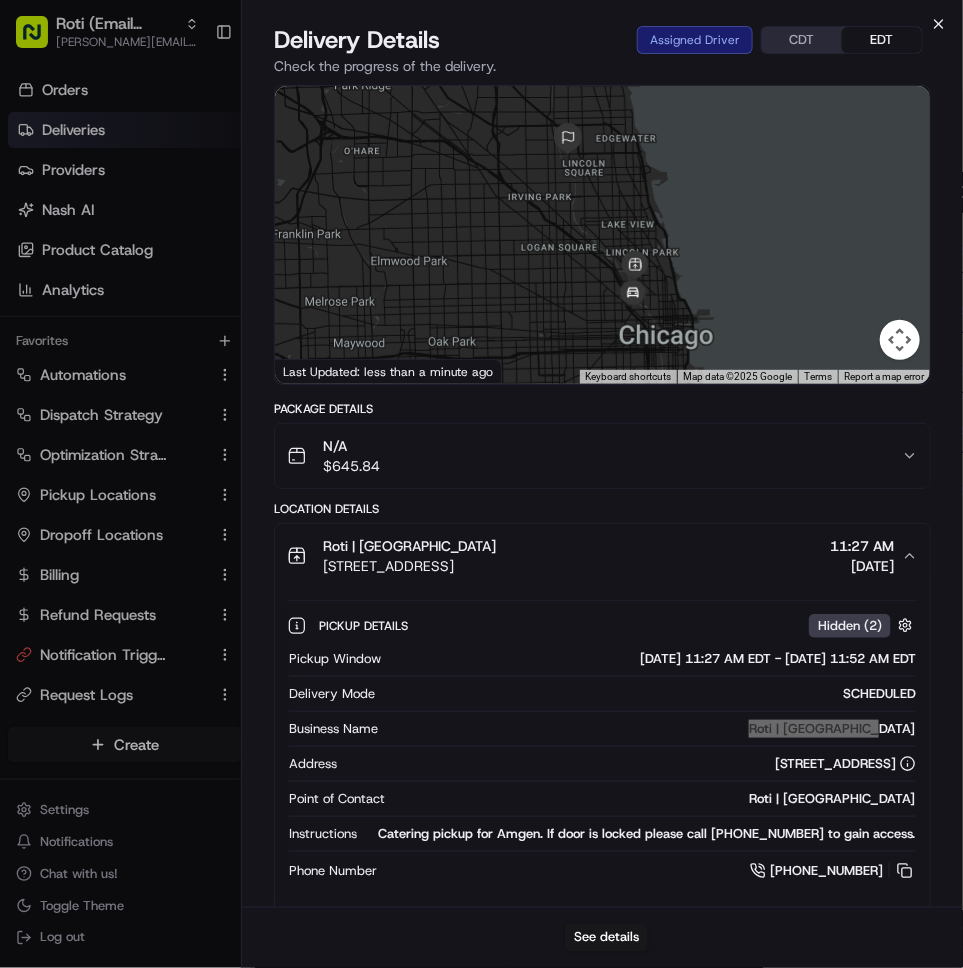 click 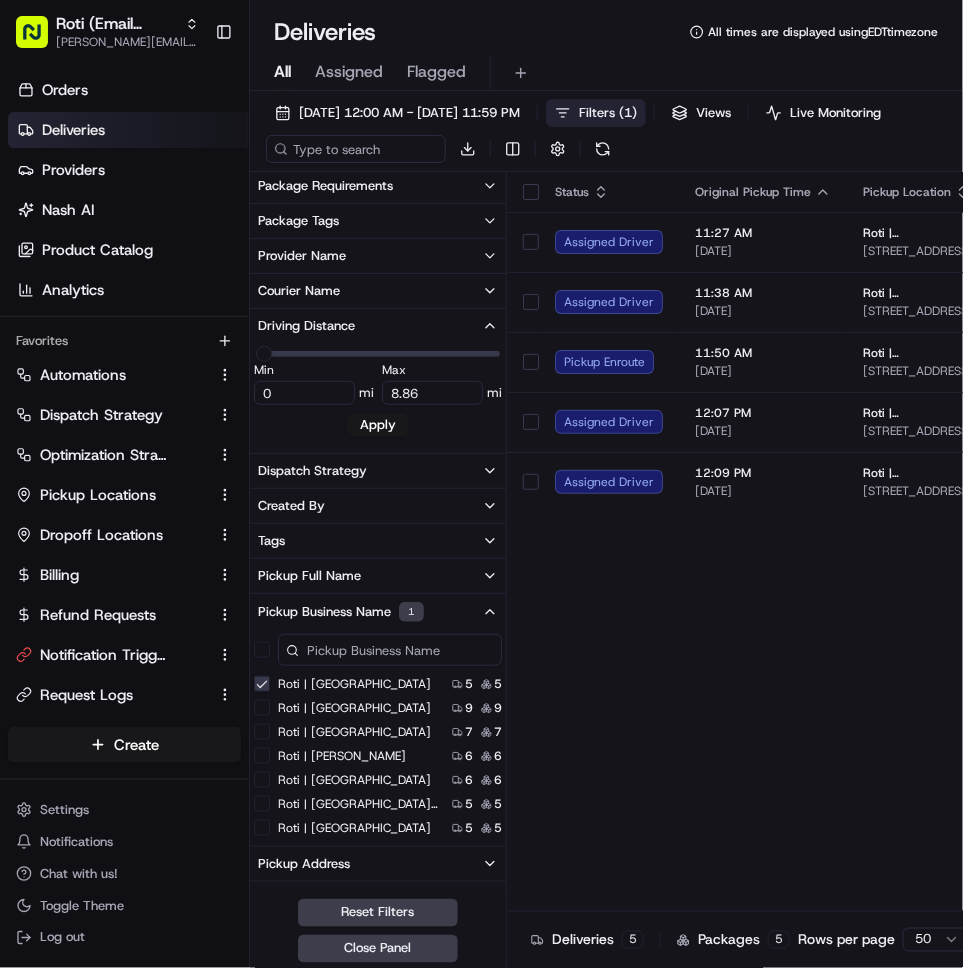 click on "Roti | [GEOGRAPHIC_DATA]" at bounding box center [262, 684] 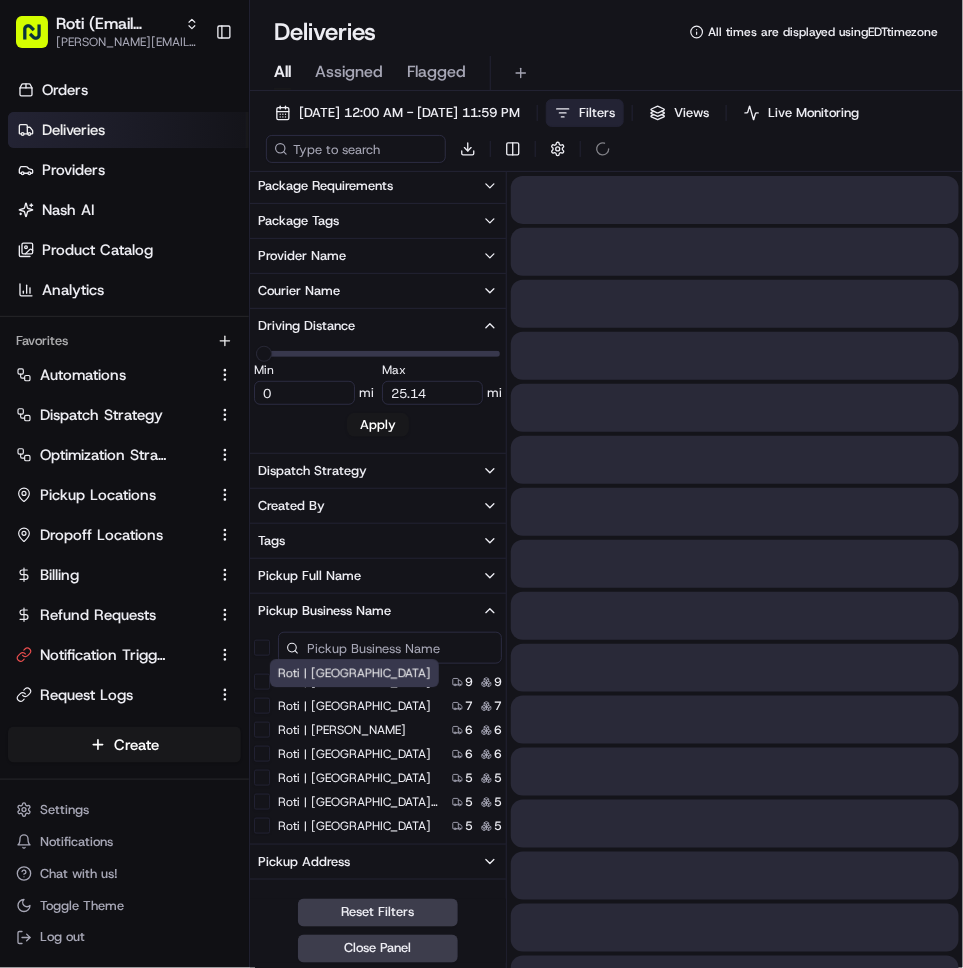 scroll, scrollTop: 52, scrollLeft: 0, axis: vertical 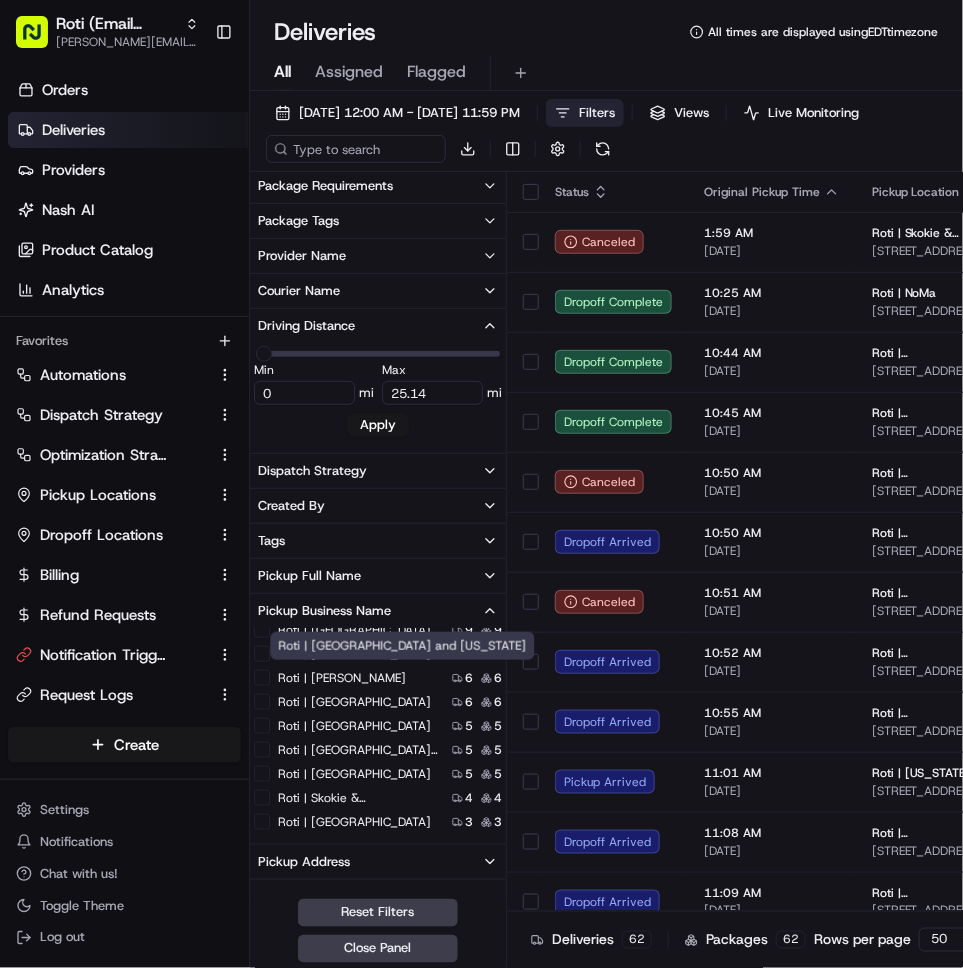 click on "Roti | [GEOGRAPHIC_DATA] and [US_STATE]" at bounding box center (262, 750) 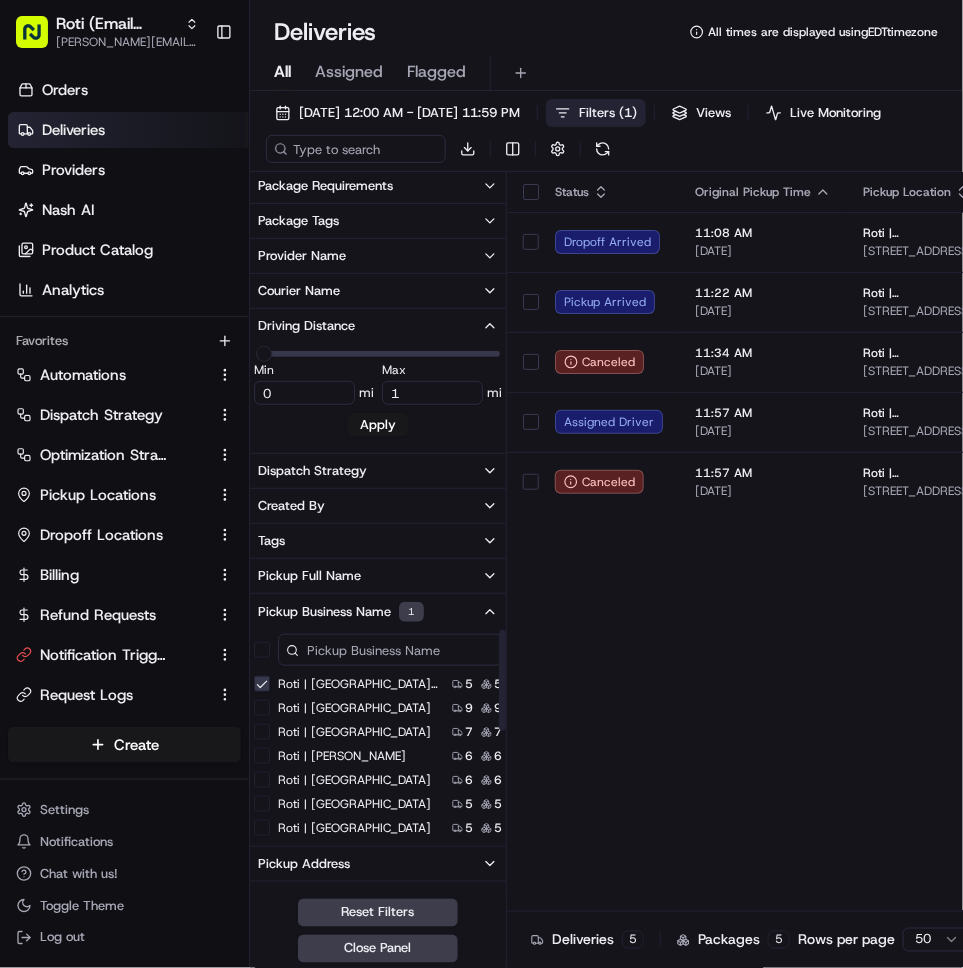 scroll, scrollTop: 0, scrollLeft: 0, axis: both 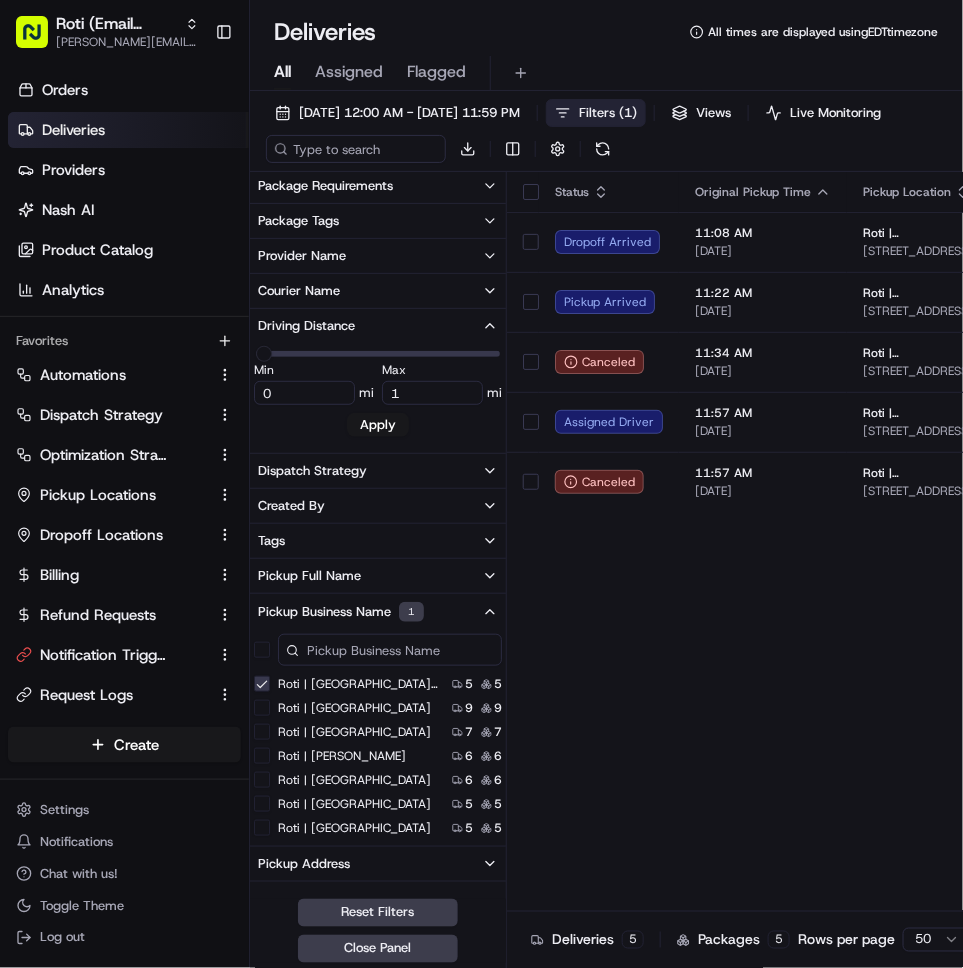 click on "Roti | [GEOGRAPHIC_DATA] and [US_STATE]" at bounding box center [262, 684] 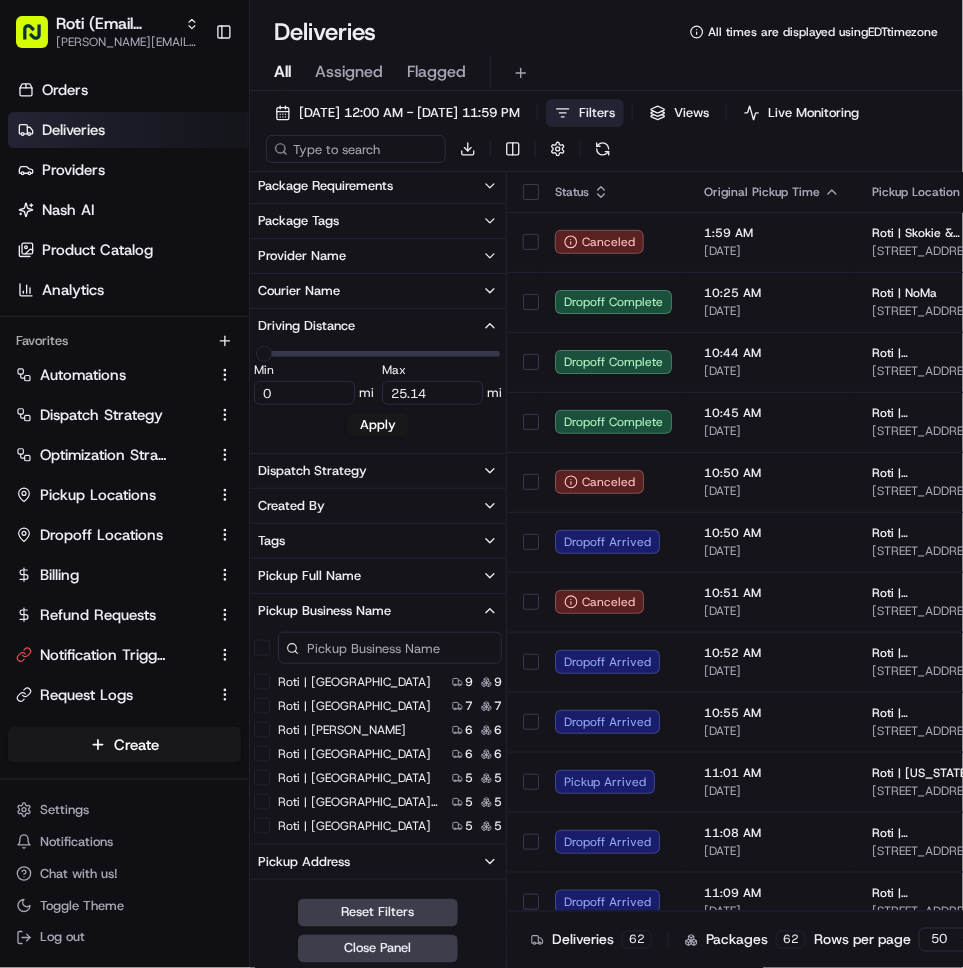 scroll, scrollTop: 15, scrollLeft: 0, axis: vertical 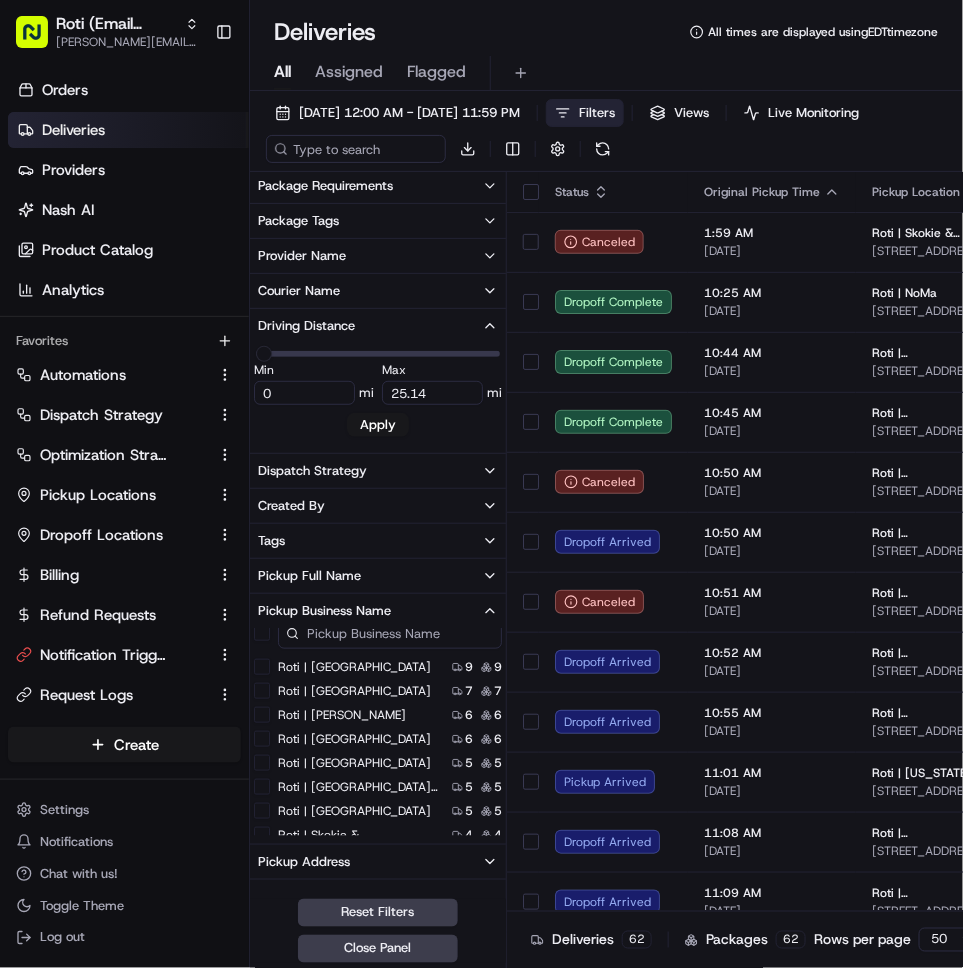 click on "Roti | [GEOGRAPHIC_DATA] and [US_STATE]" at bounding box center (262, 787) 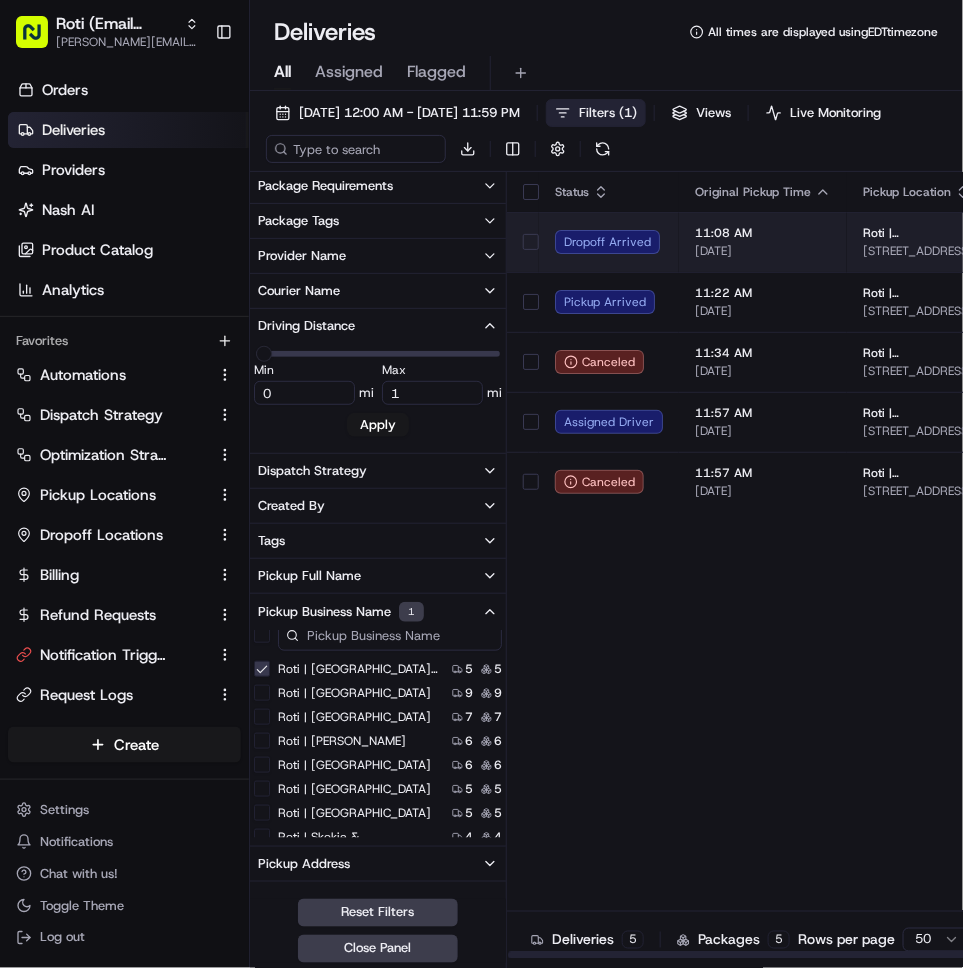 click on "[DATE]" at bounding box center [763, 251] 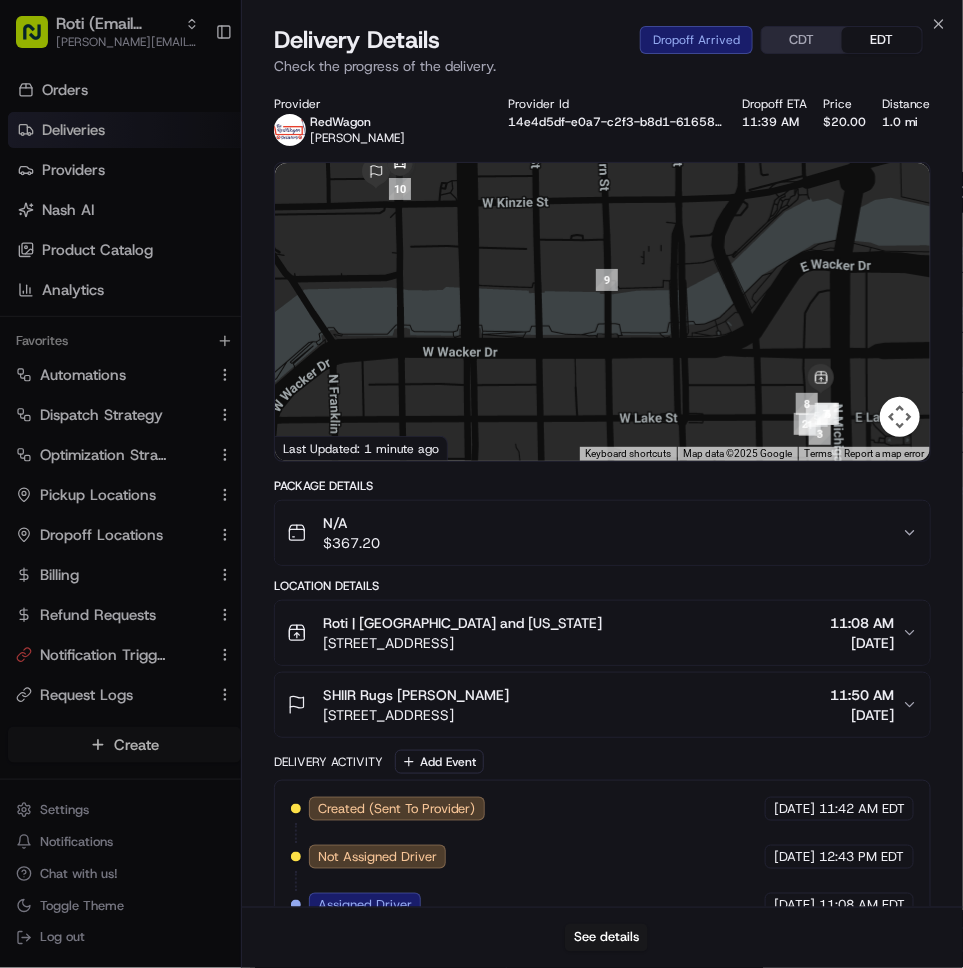 click on "Roti | Lake and Michigan 80 E Lake St, Chicago, IL 60601, USA 11:08 AM 07/16/2025" at bounding box center [602, 633] 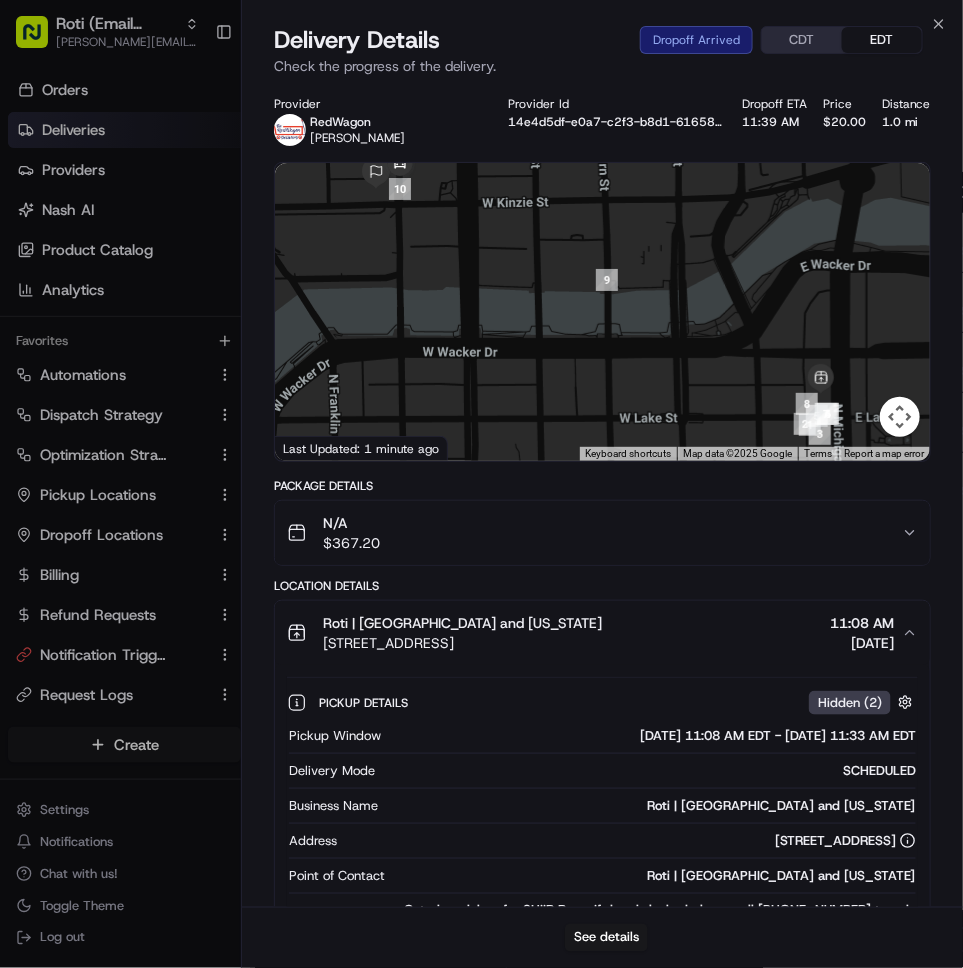click on "Roti | Lake and Michigan 80 E Lake St, Chicago, IL 60601, USA 11:08 AM 07/16/2025" at bounding box center (594, 633) 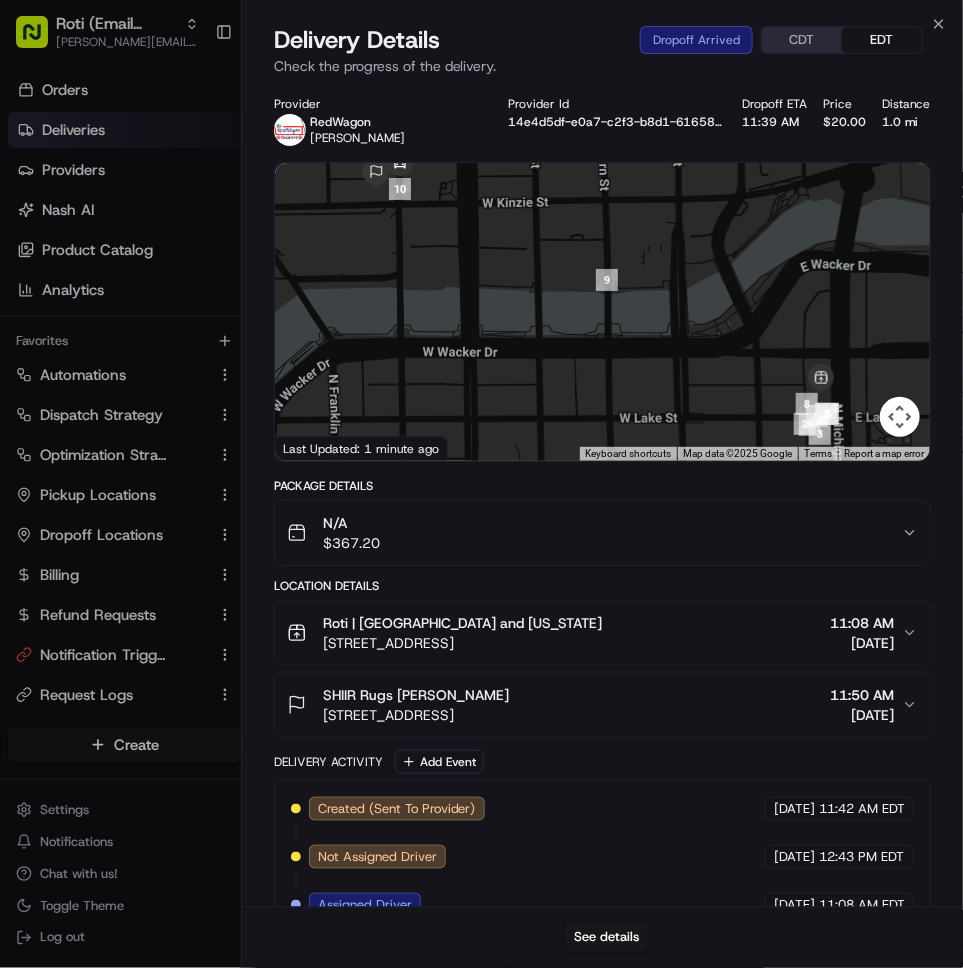 click on "Roti | Lake and Michigan 80 E Lake St, Chicago, IL 60601, USA 11:08 AM 07/16/2025" at bounding box center (594, 633) 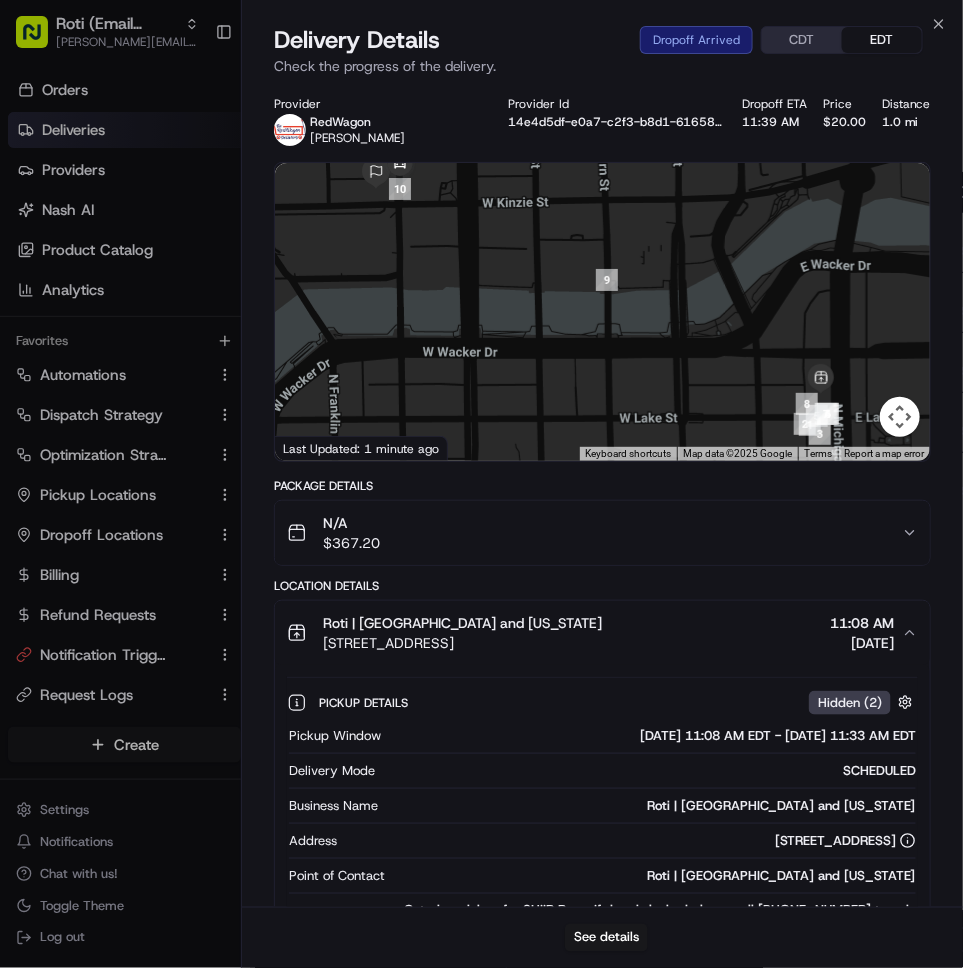 drag, startPoint x: 670, startPoint y: 838, endPoint x: 897, endPoint y: 841, distance: 227.01982 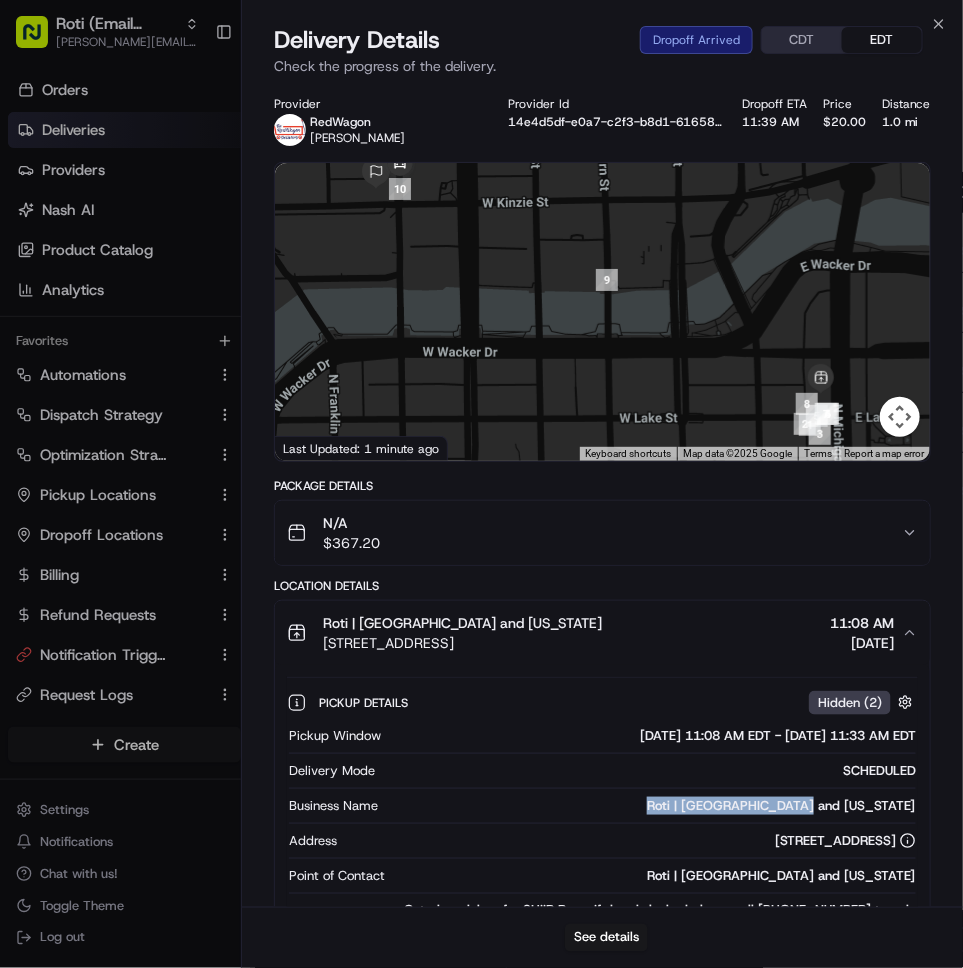 drag, startPoint x: 765, startPoint y: 809, endPoint x: 927, endPoint y: 809, distance: 162 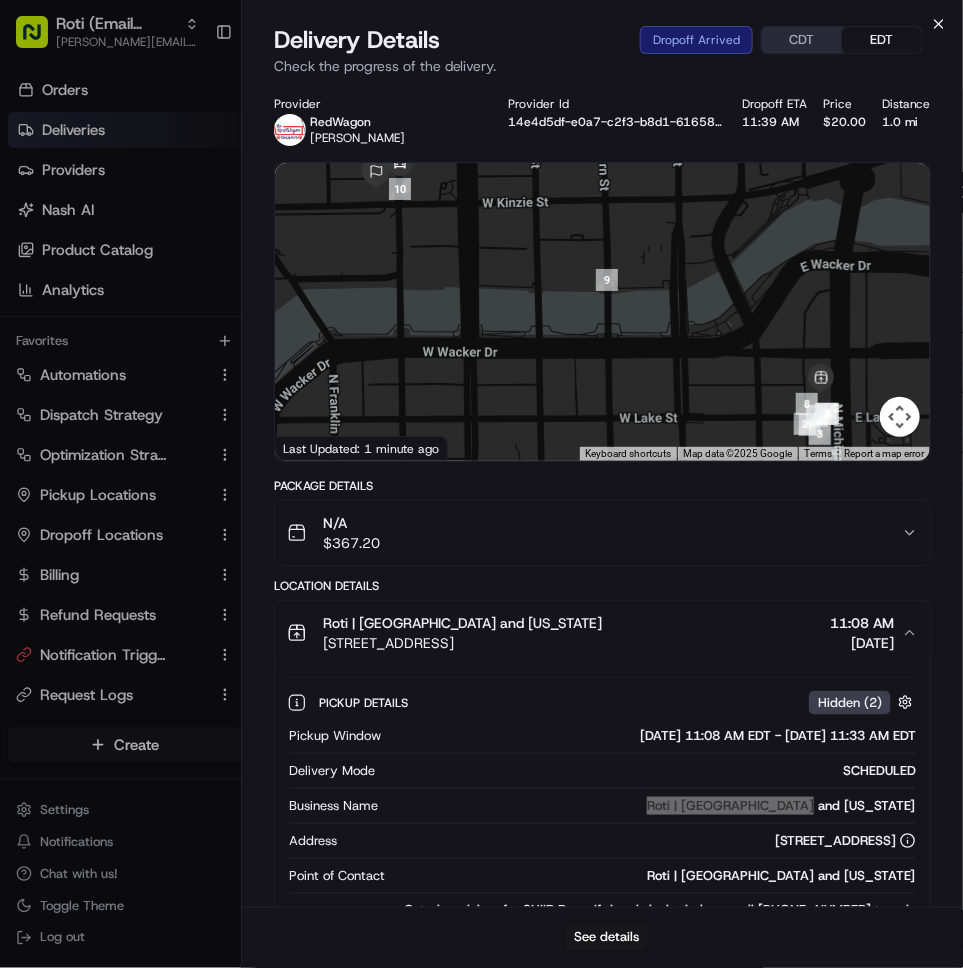 click 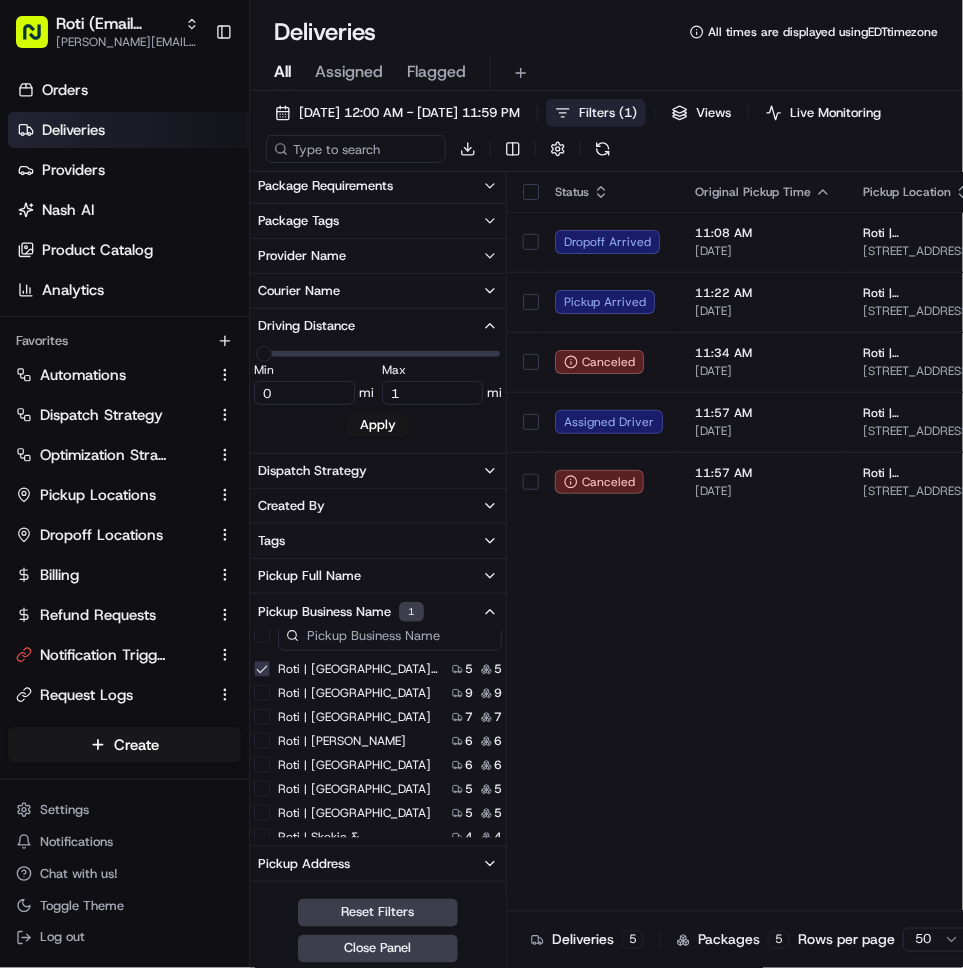 click on "Deliveries All times are displayed using  EDT  timezone" at bounding box center [606, 32] 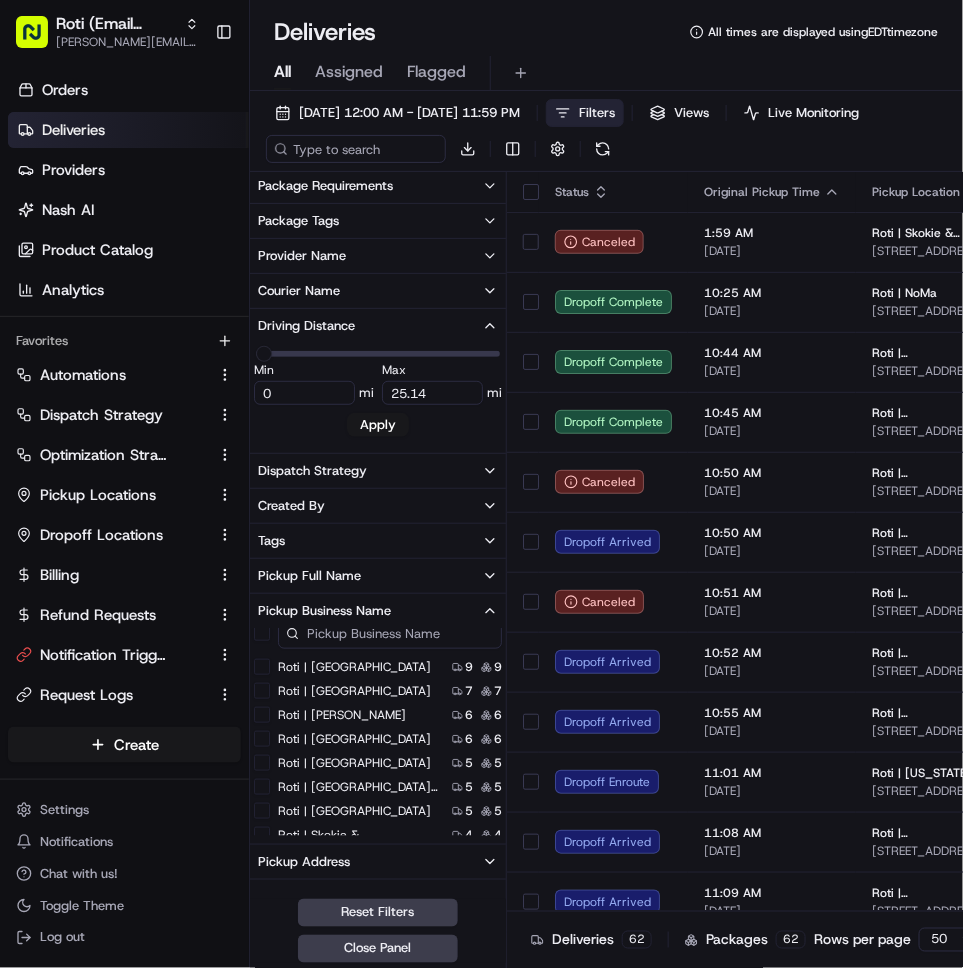 scroll, scrollTop: 156, scrollLeft: 0, axis: vertical 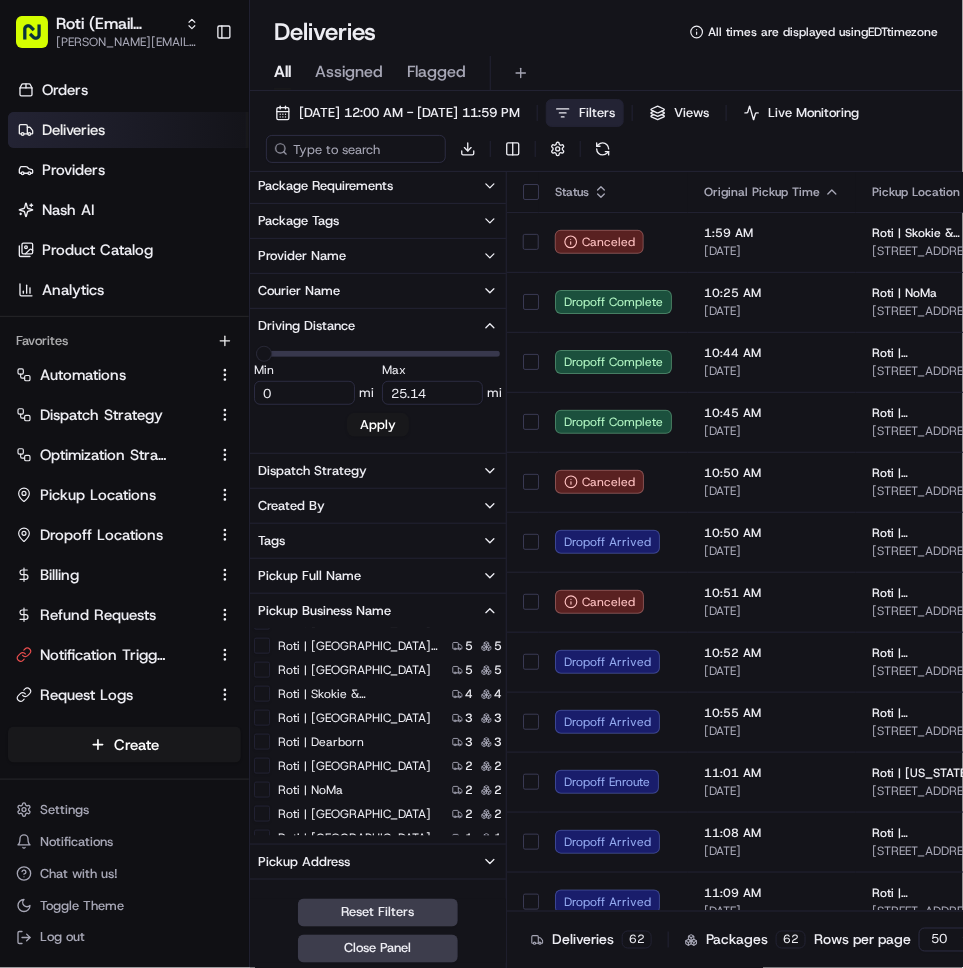 click on "Roti | [GEOGRAPHIC_DATA]" at bounding box center (262, 670) 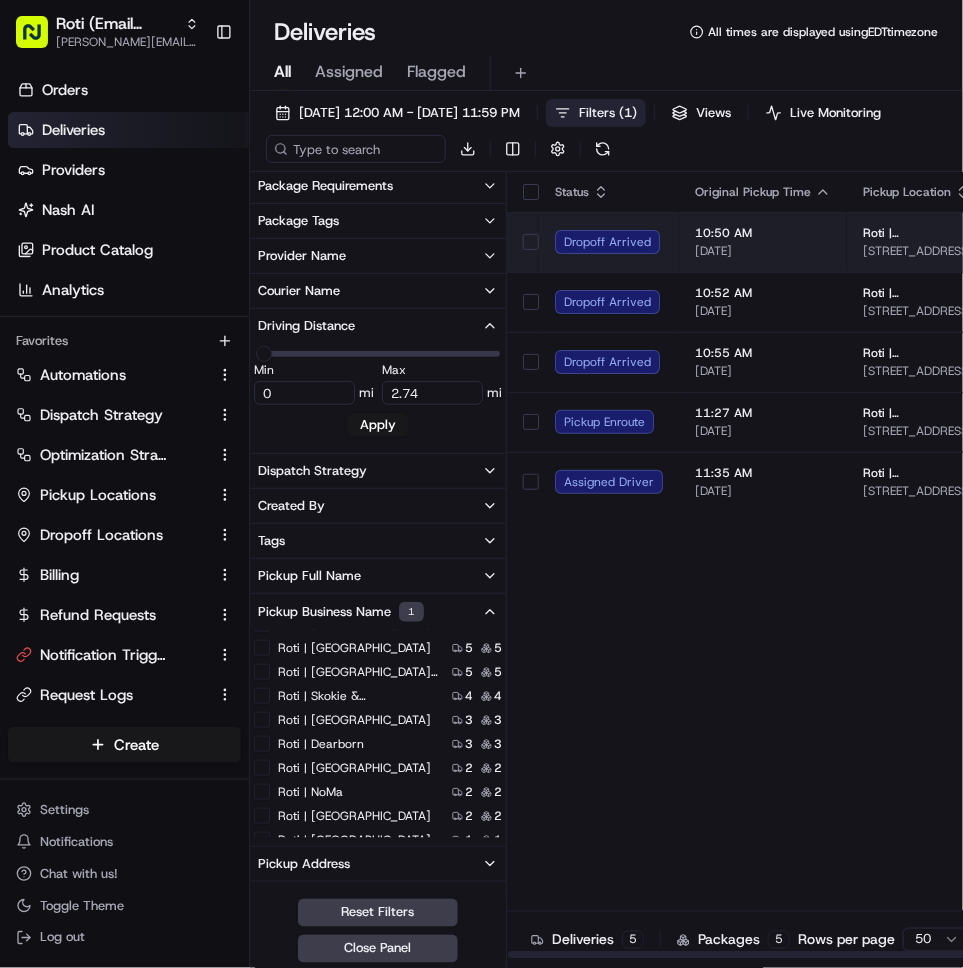 click on "[DATE]" at bounding box center (763, 251) 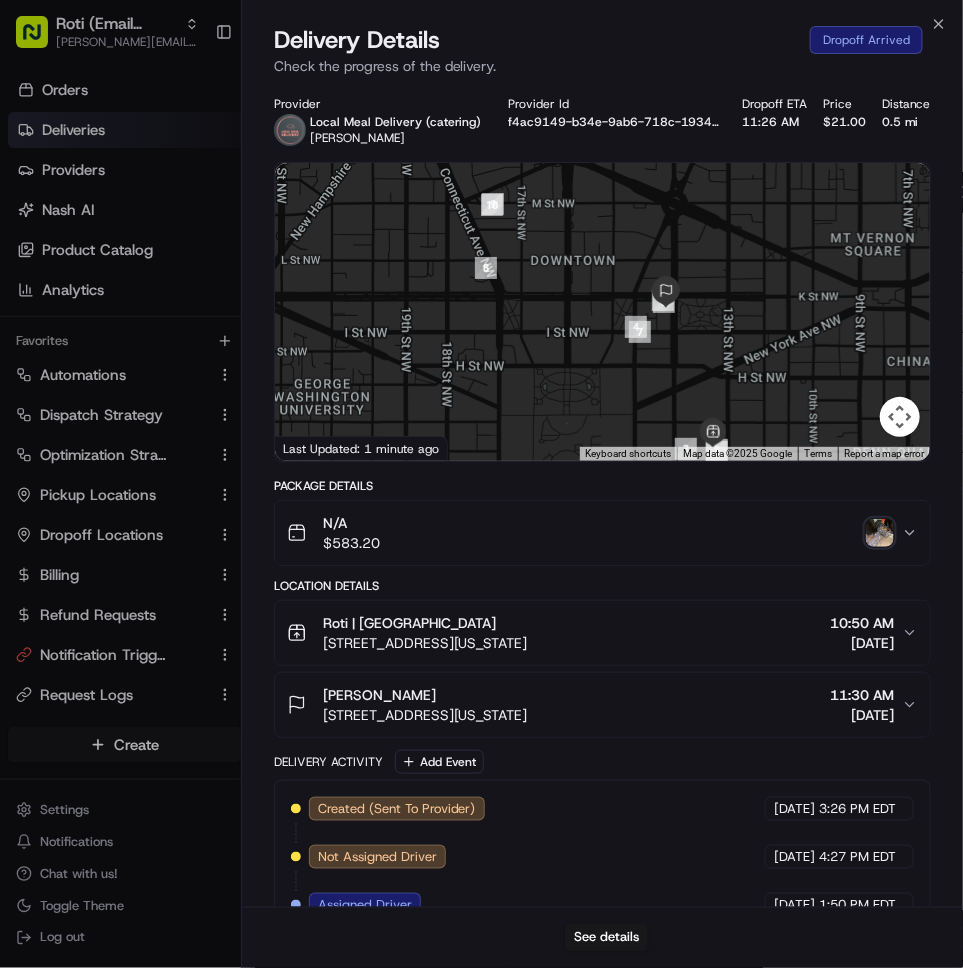 click on "GAMA Megan Brien 1400 K St NW #801, Washington, DC 20005, USA 11:30 AM 07/16/2025" at bounding box center (594, 705) 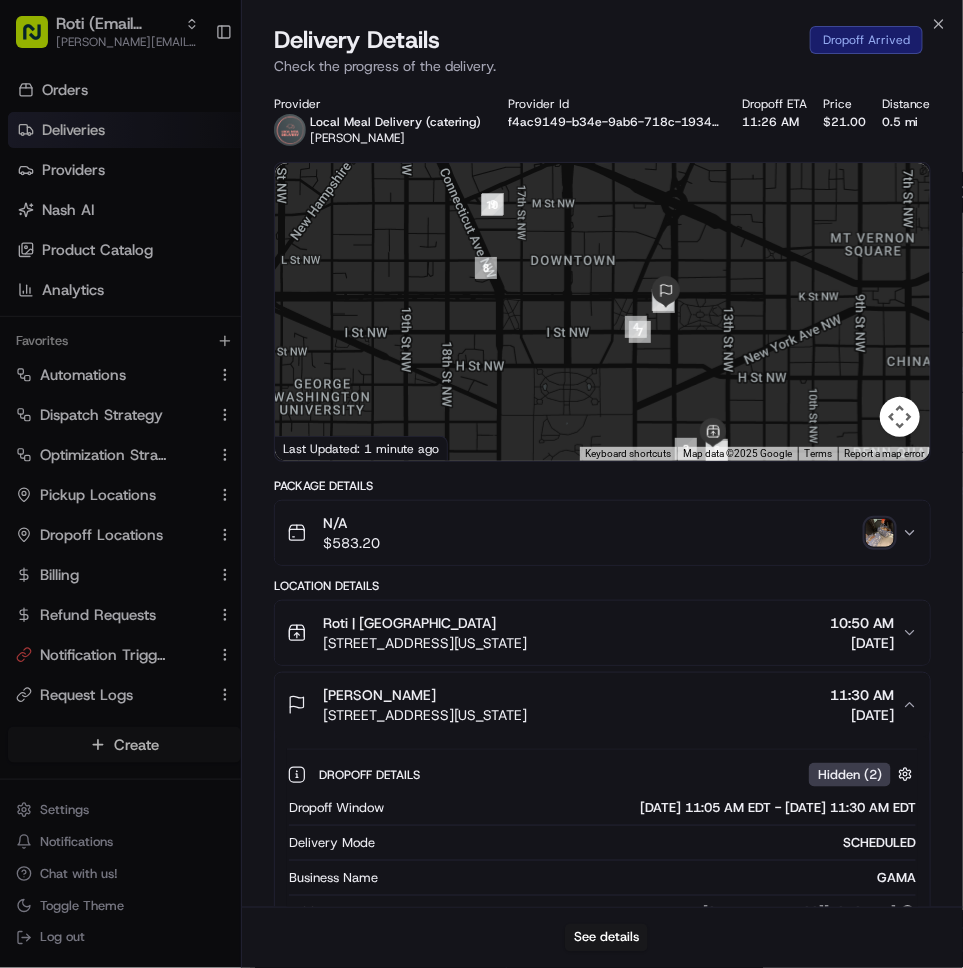 click on "Roti | F Street 1311 F St NW, Washington, DC 20004, USA 10:50 AM 07/16/2025" at bounding box center (594, 633) 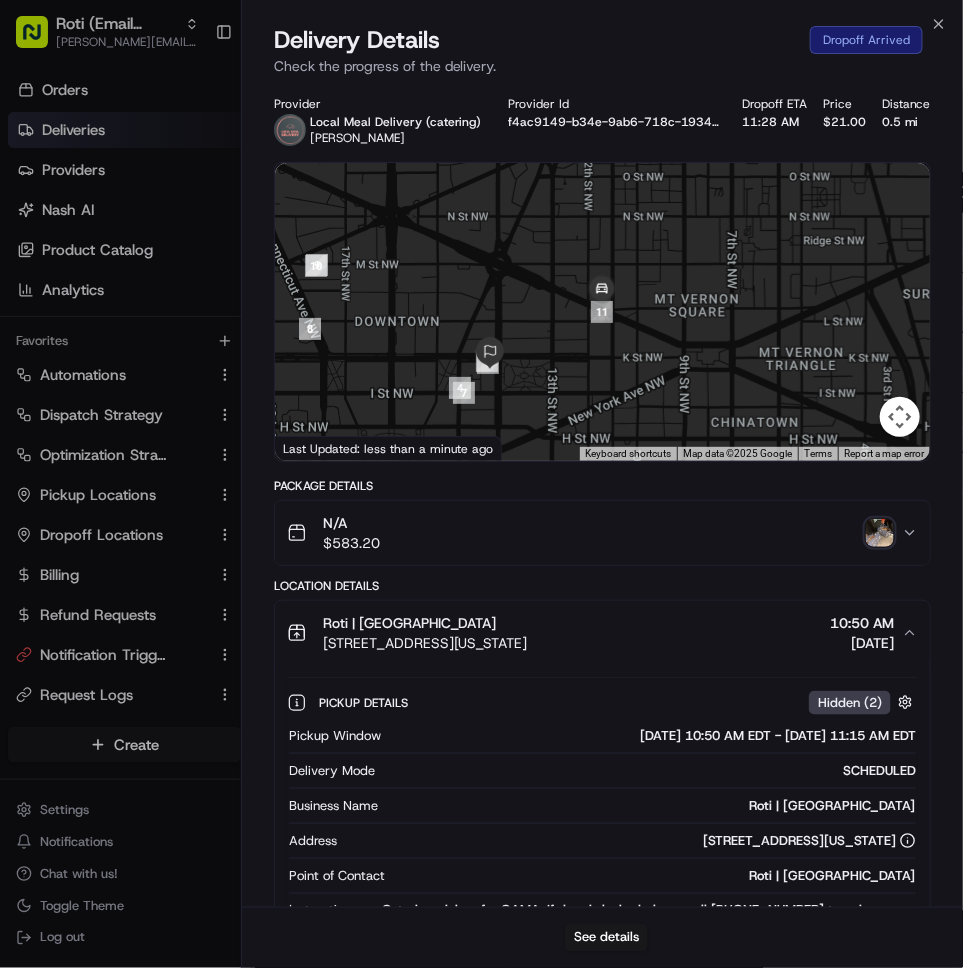 drag, startPoint x: 897, startPoint y: 834, endPoint x: 607, endPoint y: 835, distance: 290.0017 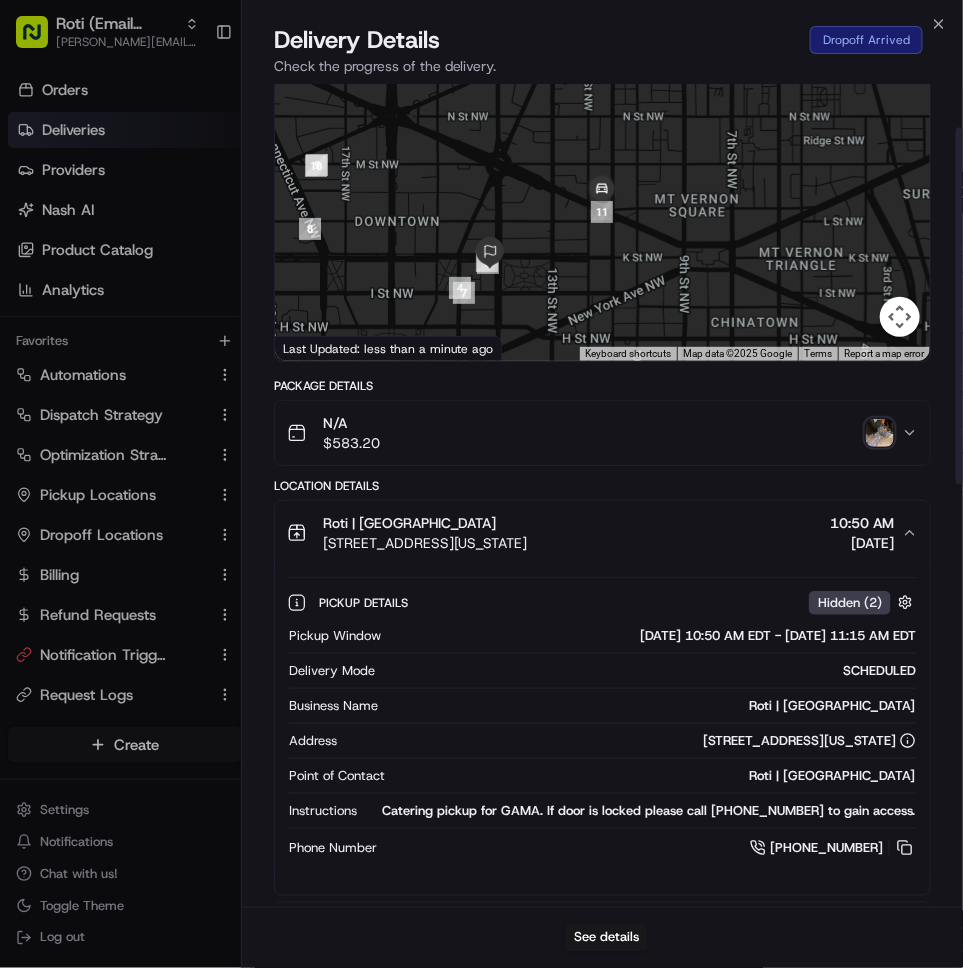 click on "Roti | [GEOGRAPHIC_DATA]" at bounding box center (651, 706) 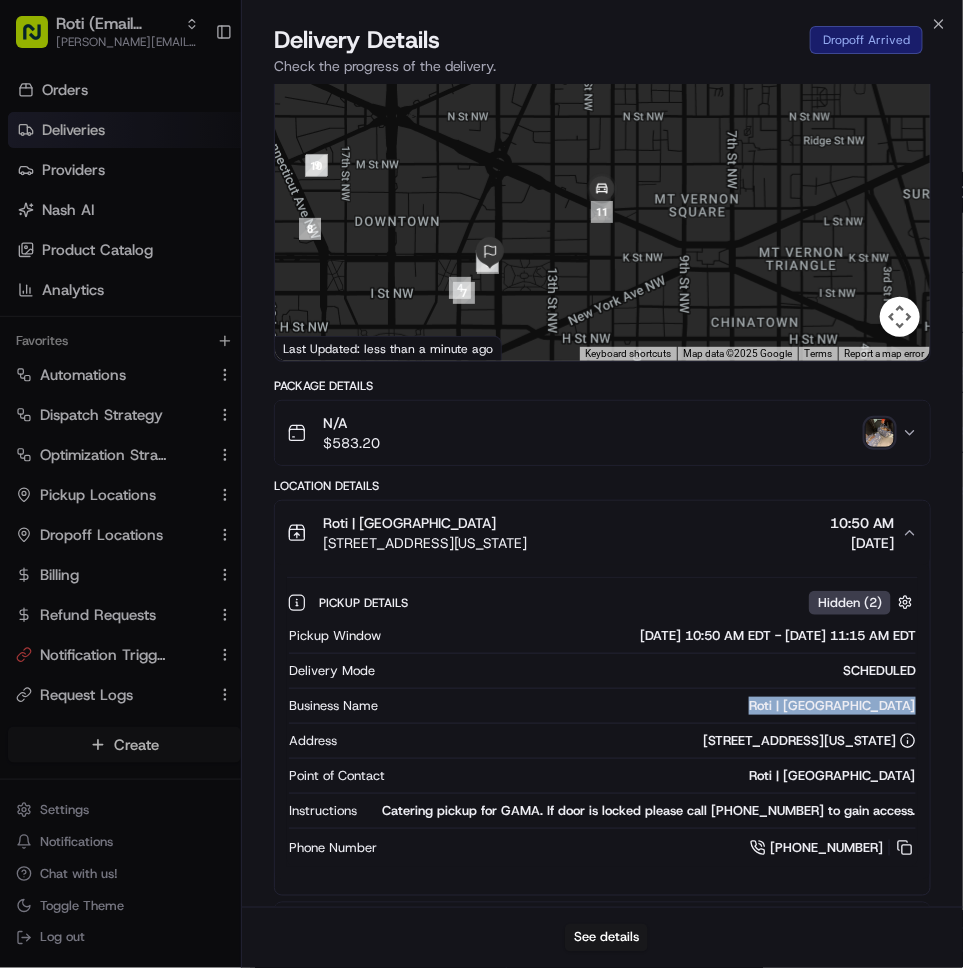 drag, startPoint x: 828, startPoint y: 698, endPoint x: 942, endPoint y: 701, distance: 114.03947 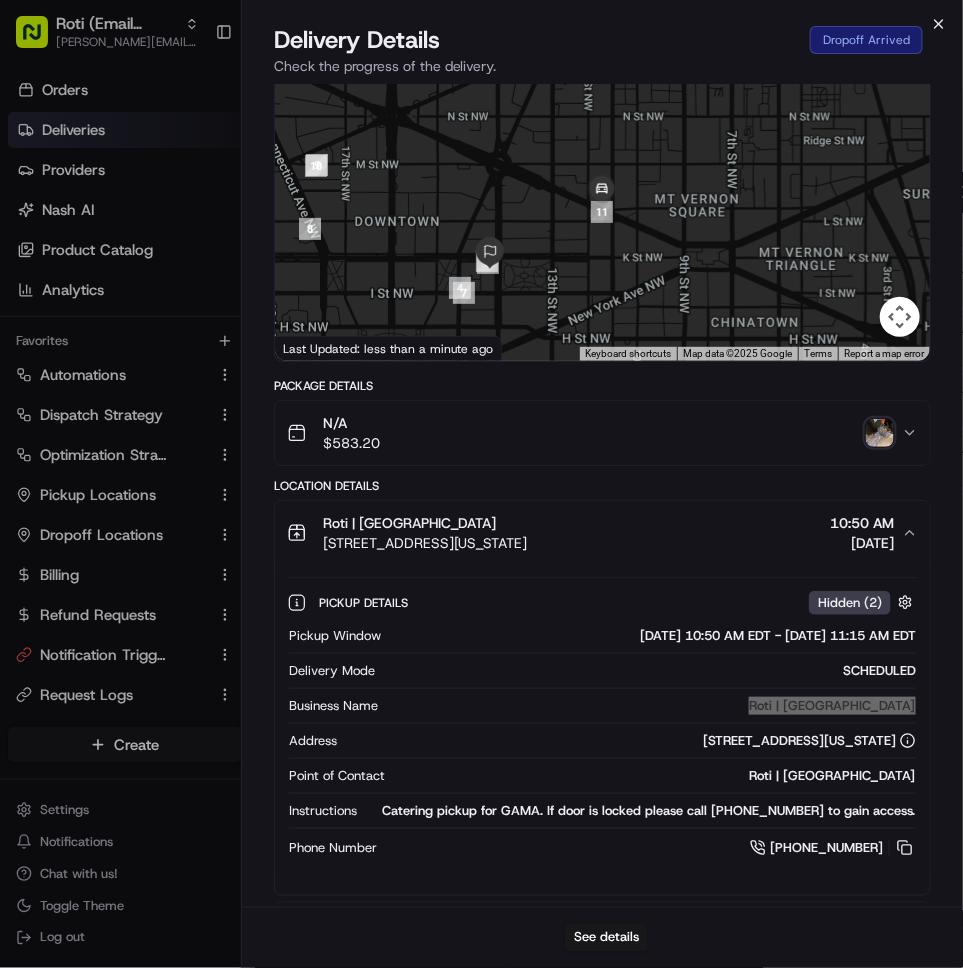 click 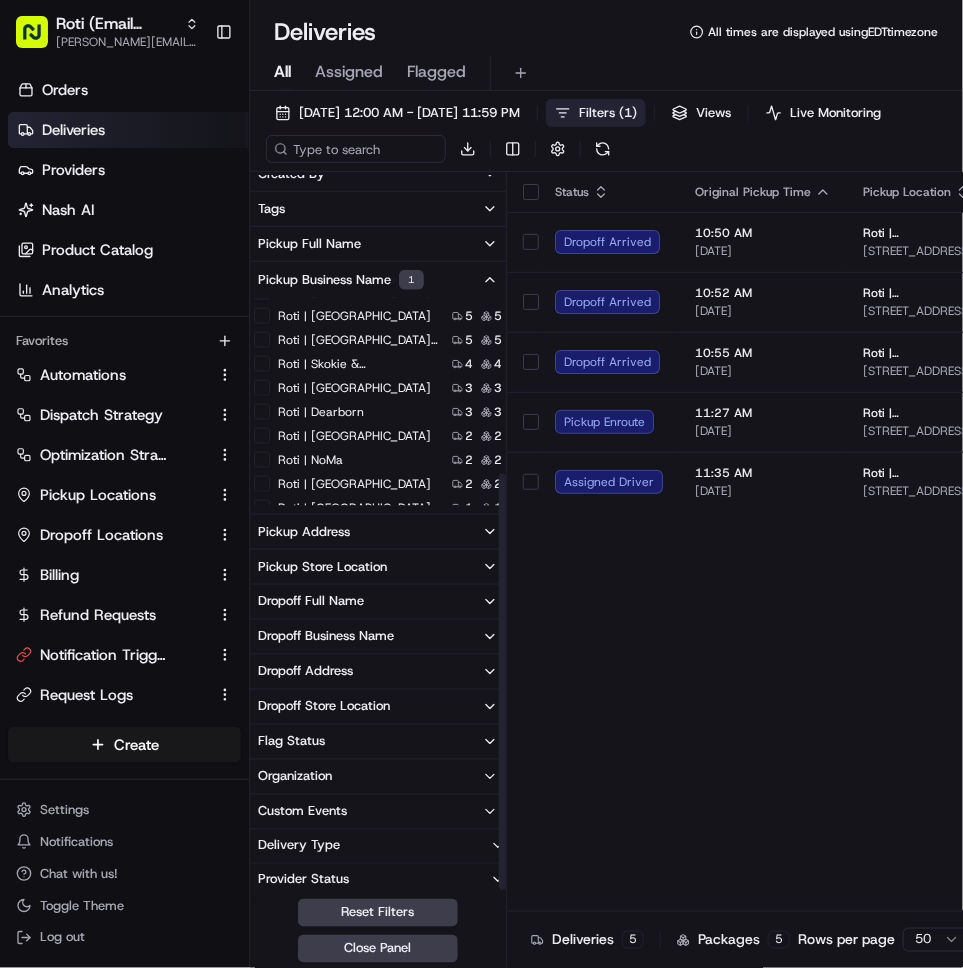 scroll, scrollTop: 511, scrollLeft: 0, axis: vertical 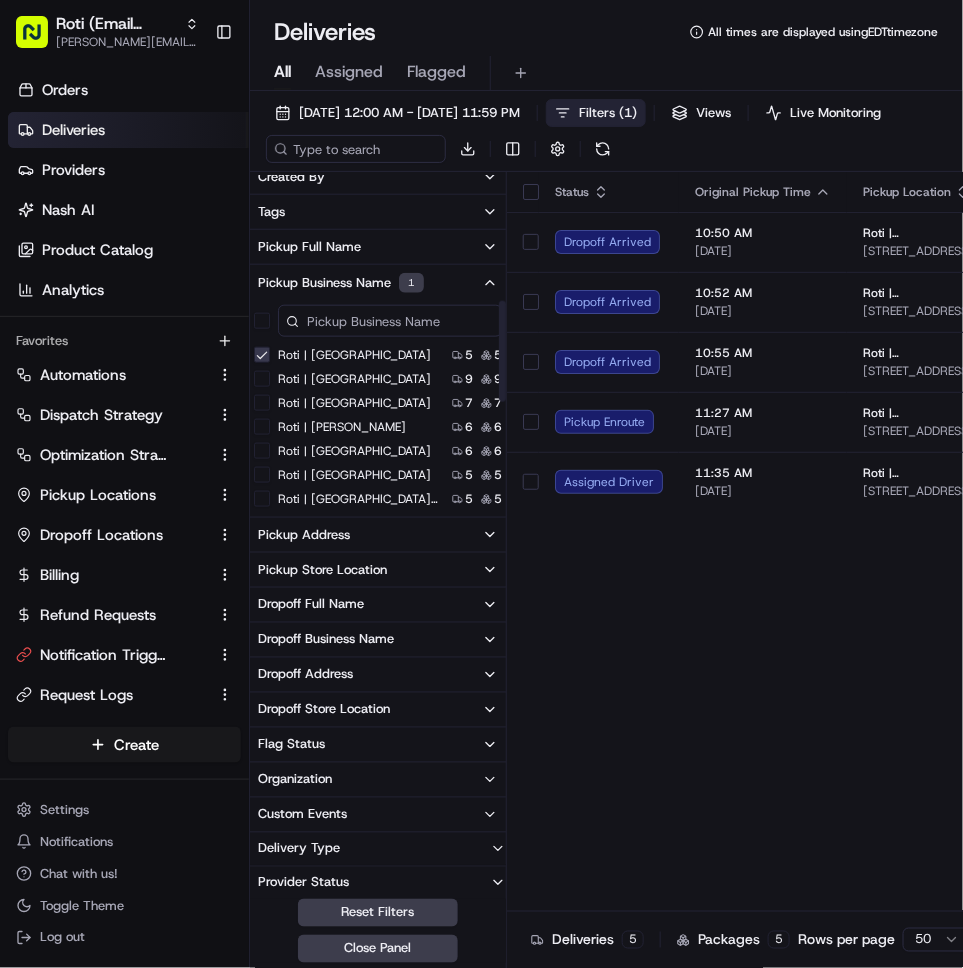 click on "Roti | [GEOGRAPHIC_DATA]" at bounding box center (262, 355) 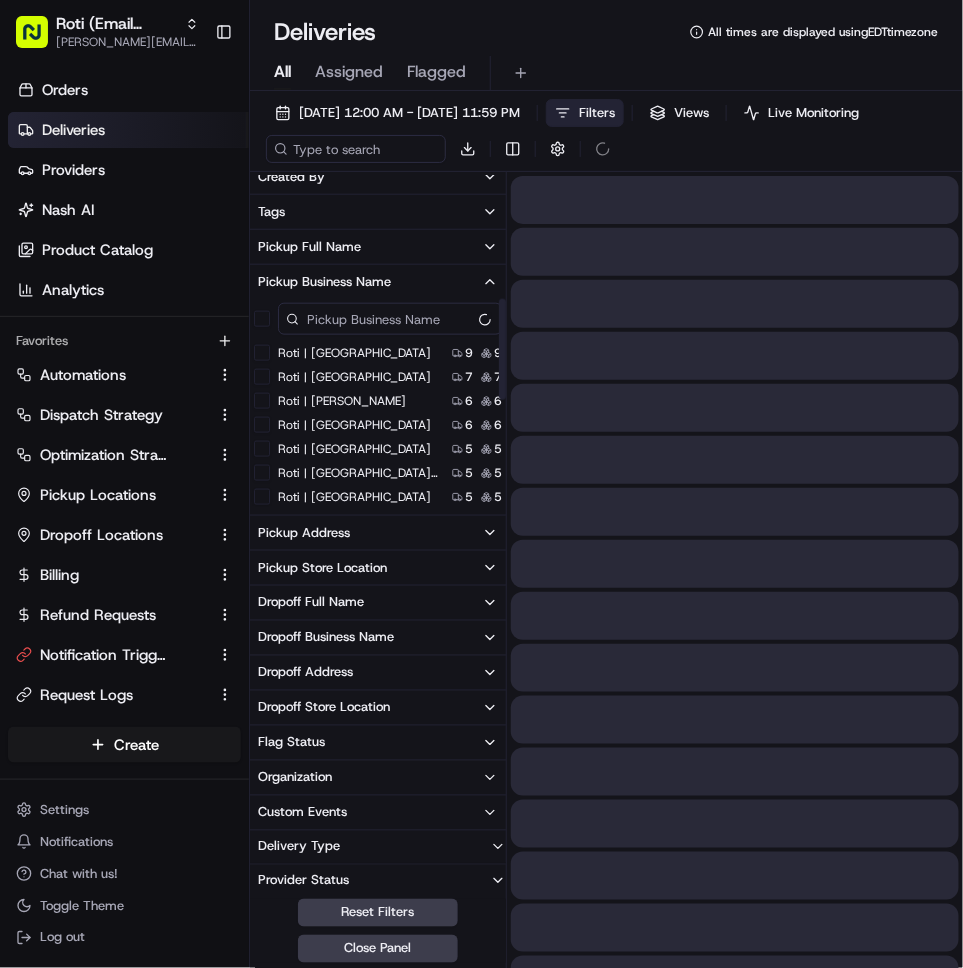 scroll, scrollTop: 509, scrollLeft: 0, axis: vertical 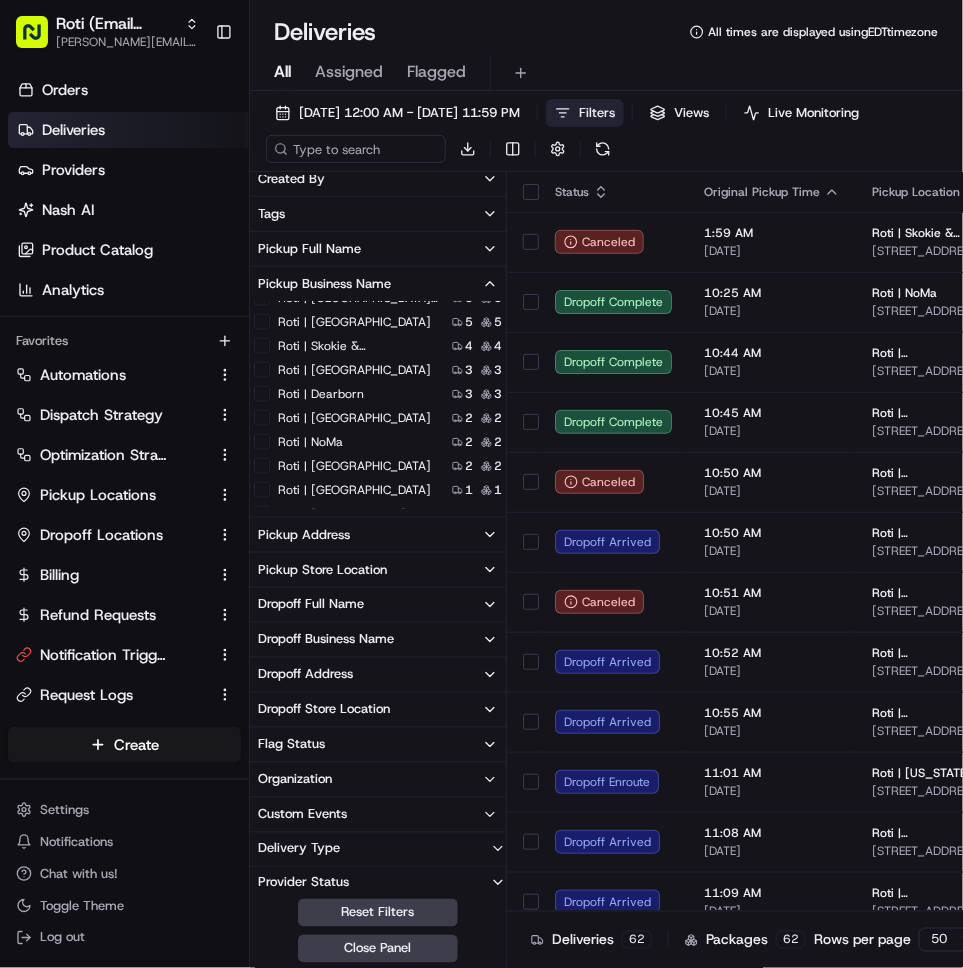 click on "Roti | Skokie & [GEOGRAPHIC_DATA]" at bounding box center (262, 346) 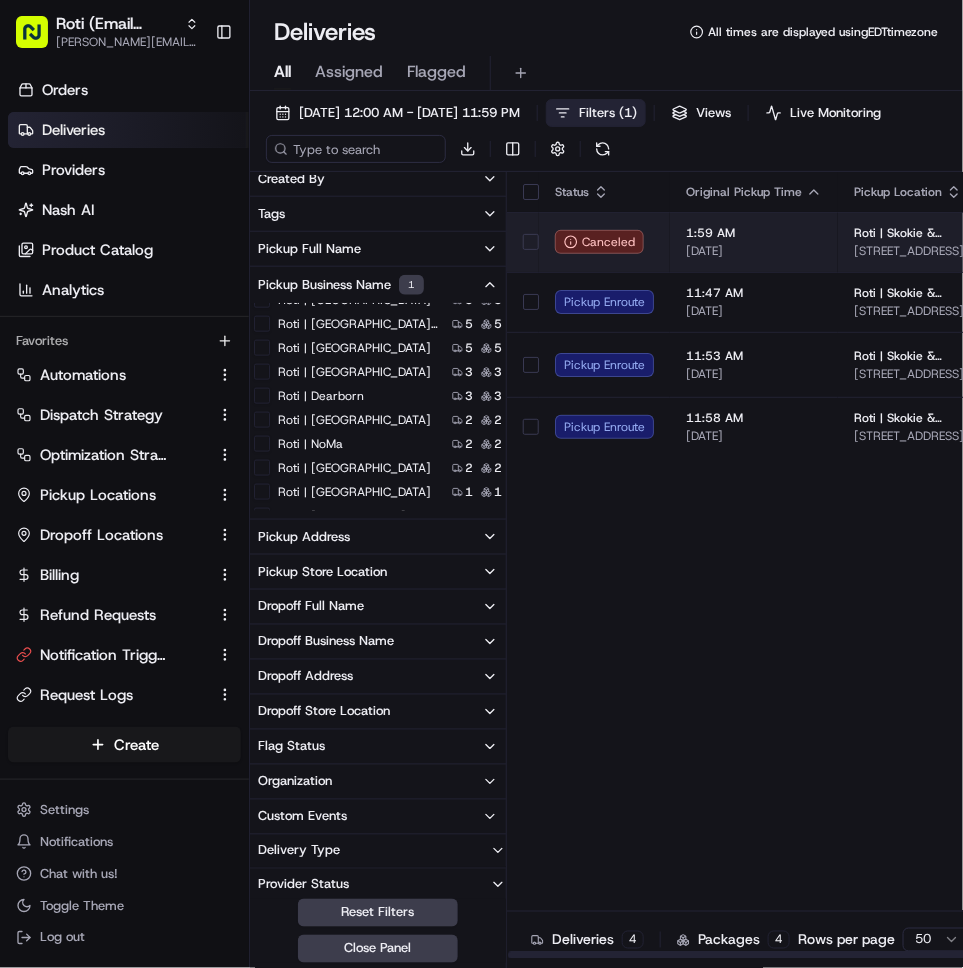 click on "1:59 AM 07/16/2025" at bounding box center [754, 242] 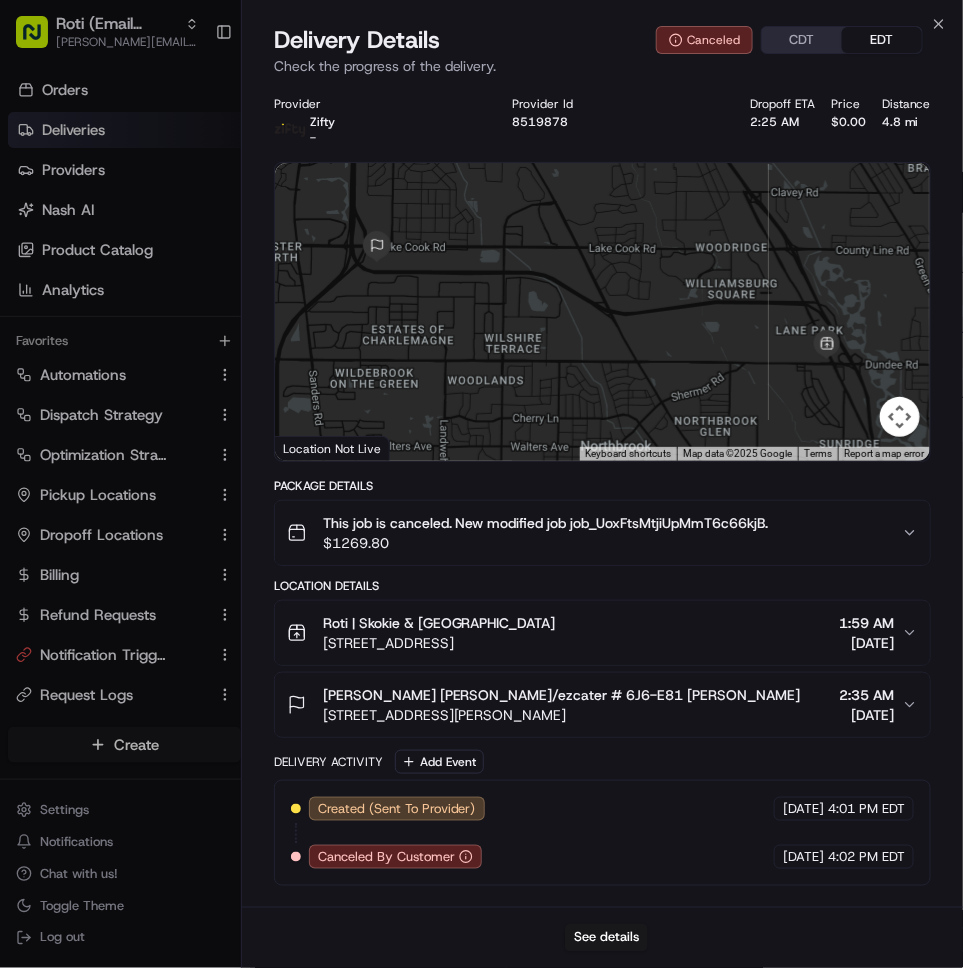 click on "Roti | Skokie & Dundee 798 Skokie Blvd, Northbrook, IL 60062, USA 1:59 AM 07/16/2025" at bounding box center (594, 633) 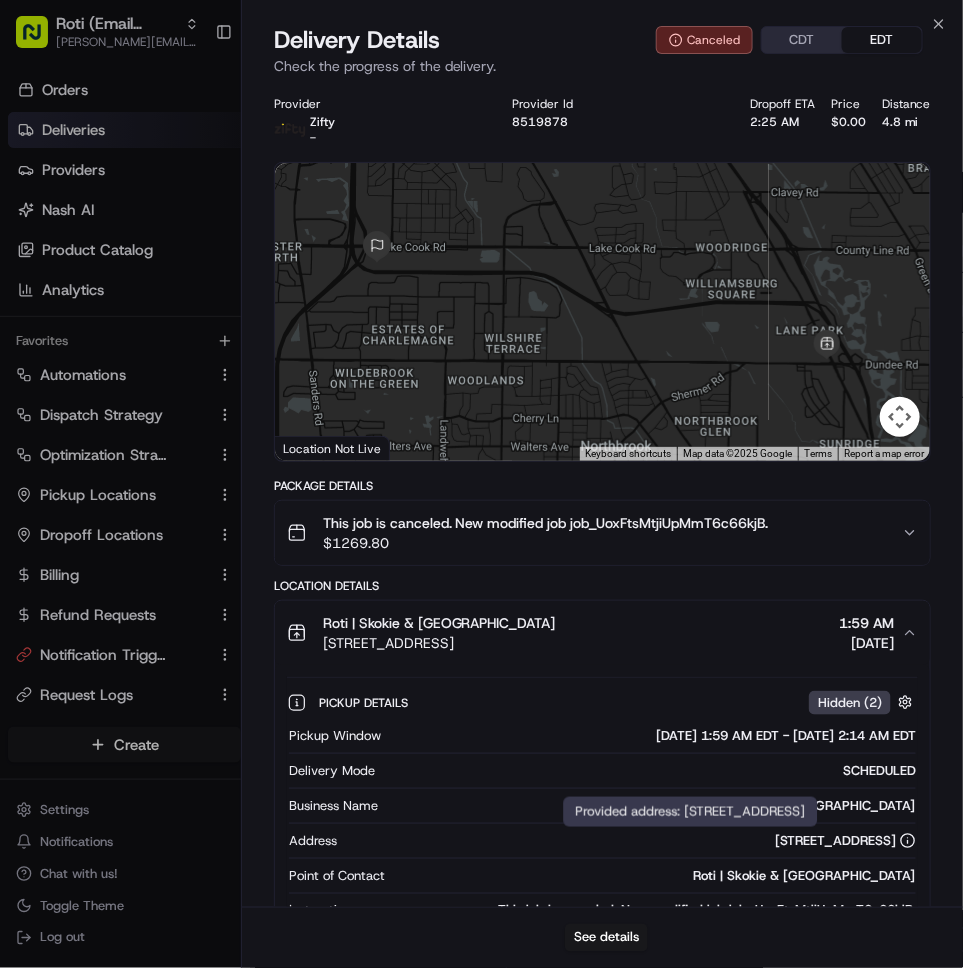 click on "[STREET_ADDRESS]" at bounding box center (845, 841) 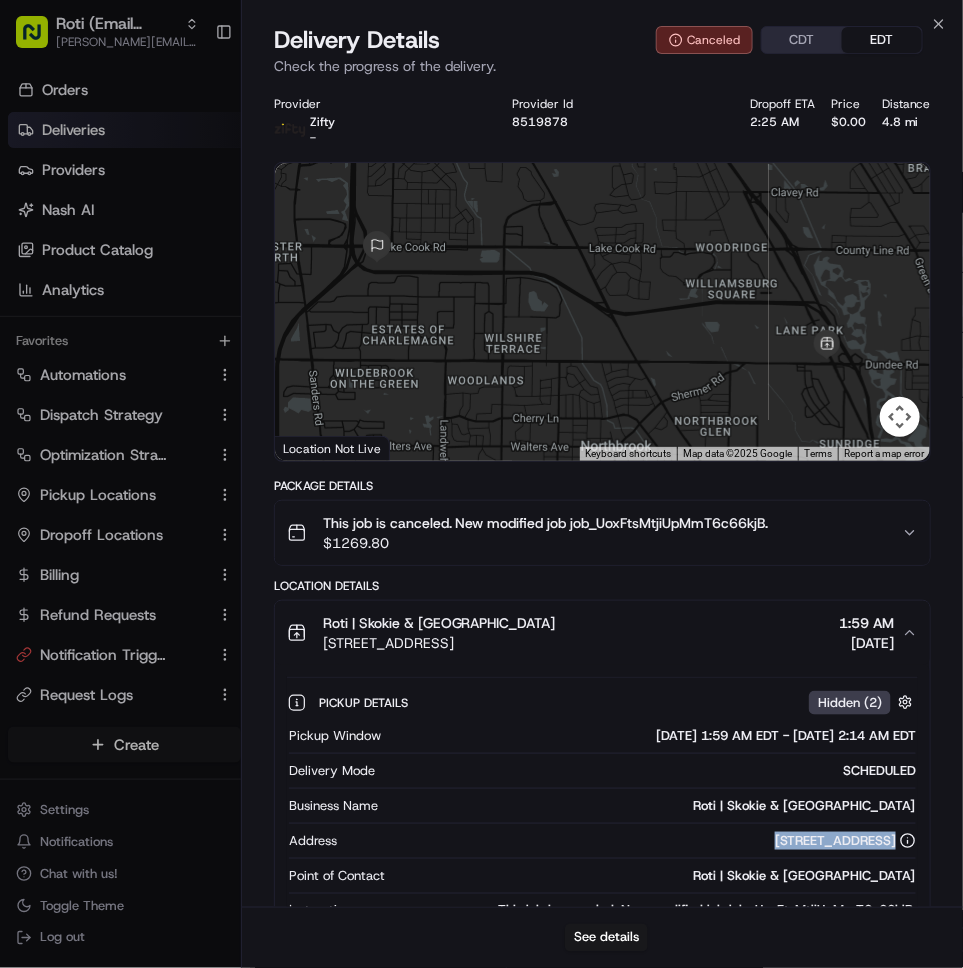 click on "[STREET_ADDRESS]" at bounding box center [845, 841] 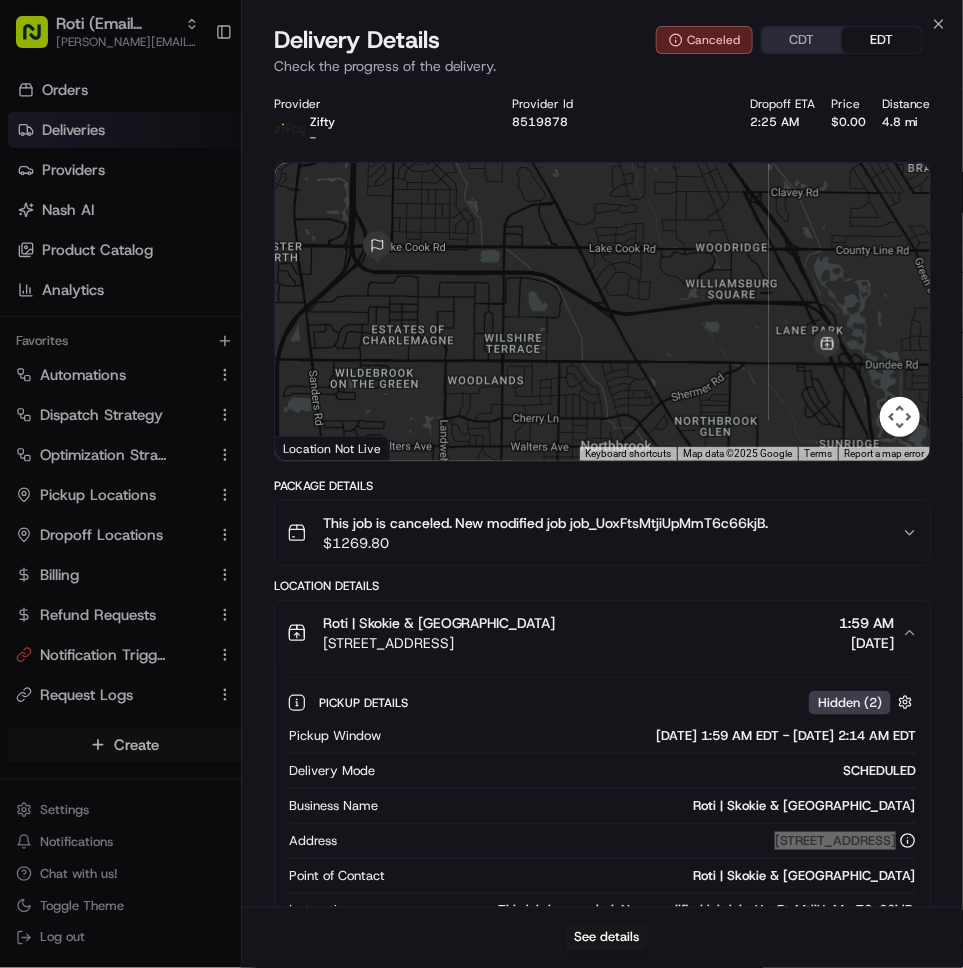 click on "Roti | Skokie & [GEOGRAPHIC_DATA]" at bounding box center [651, 806] 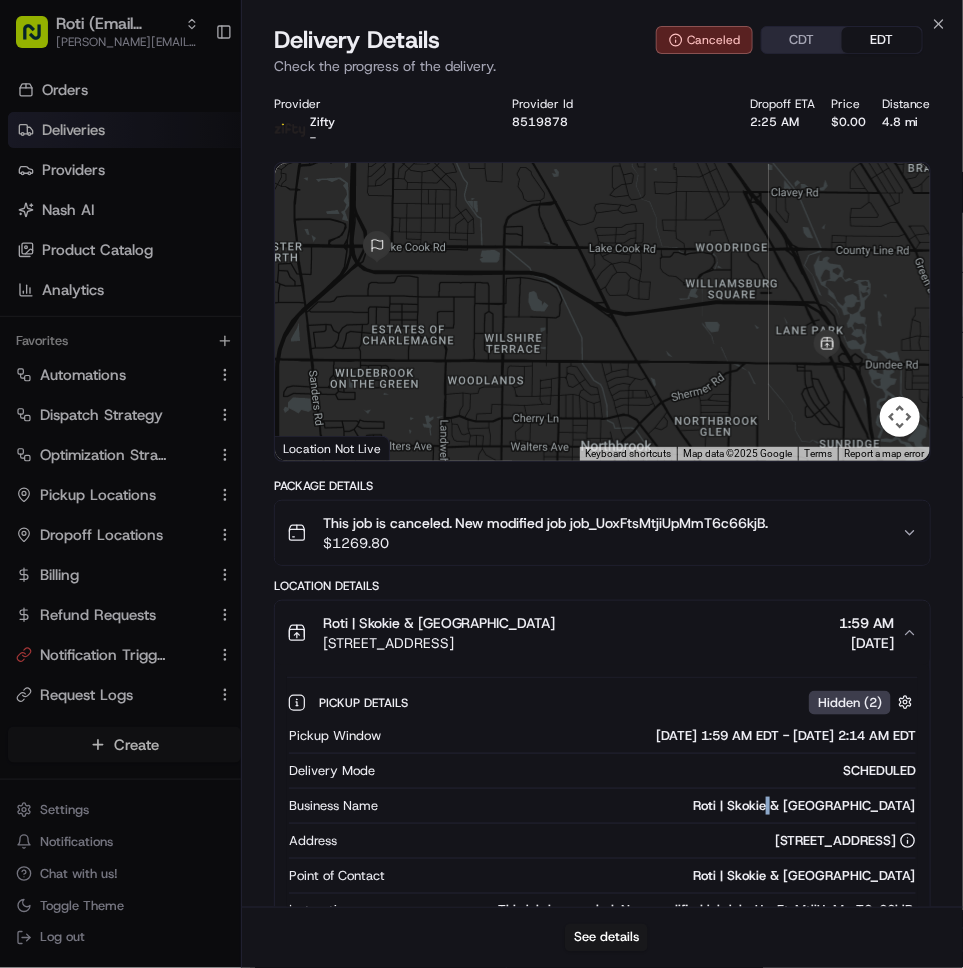 click on "Roti | Skokie & [GEOGRAPHIC_DATA]" at bounding box center (651, 806) 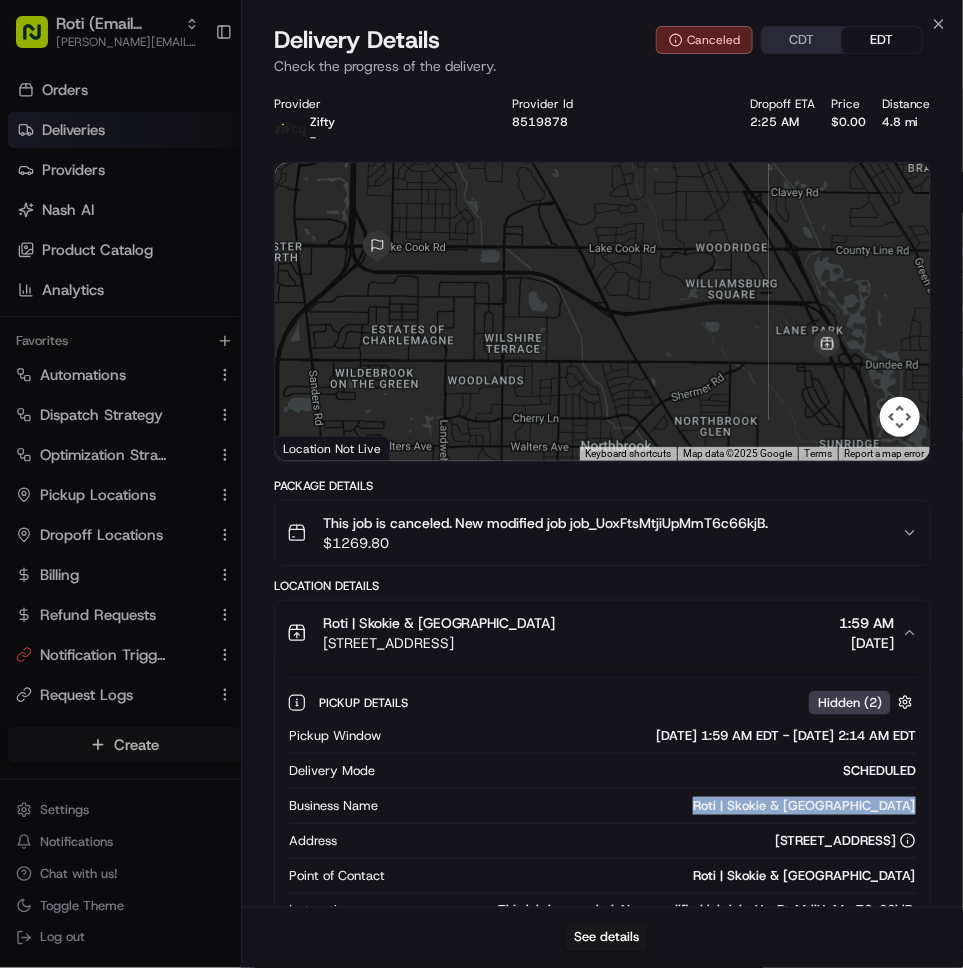 click on "Roti | Skokie & [GEOGRAPHIC_DATA]" at bounding box center (651, 806) 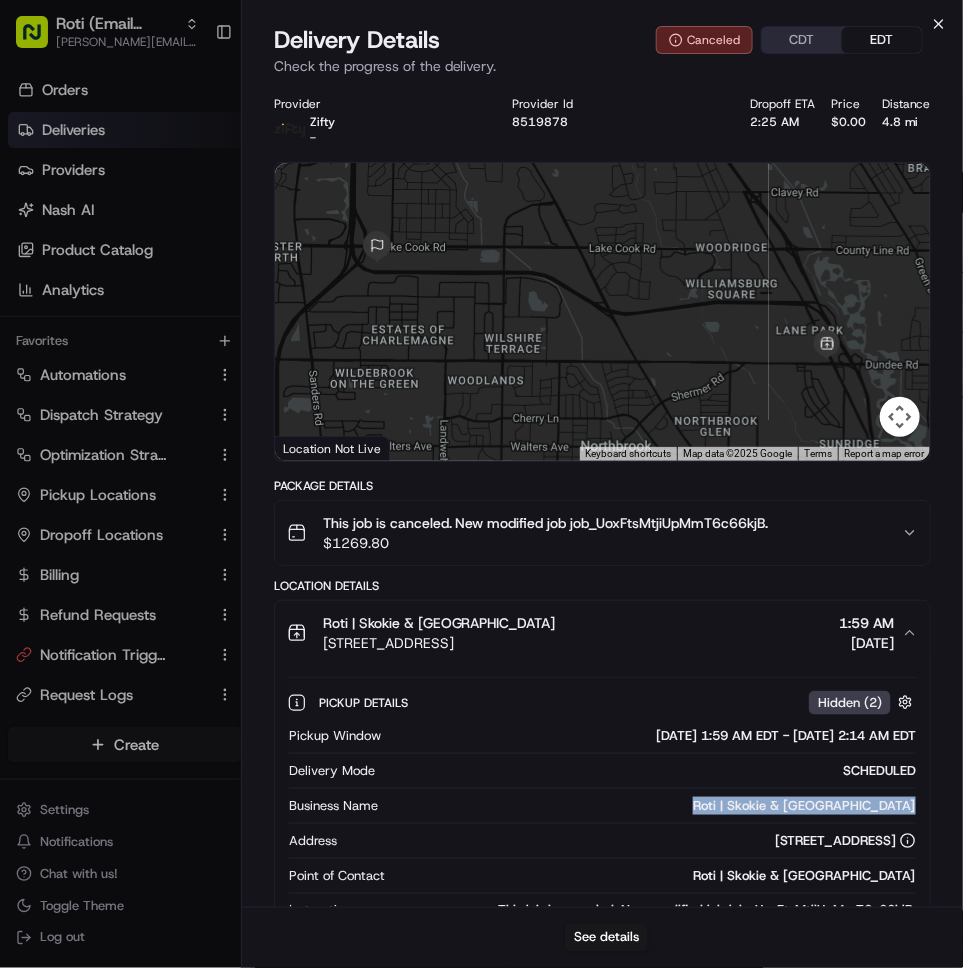 click 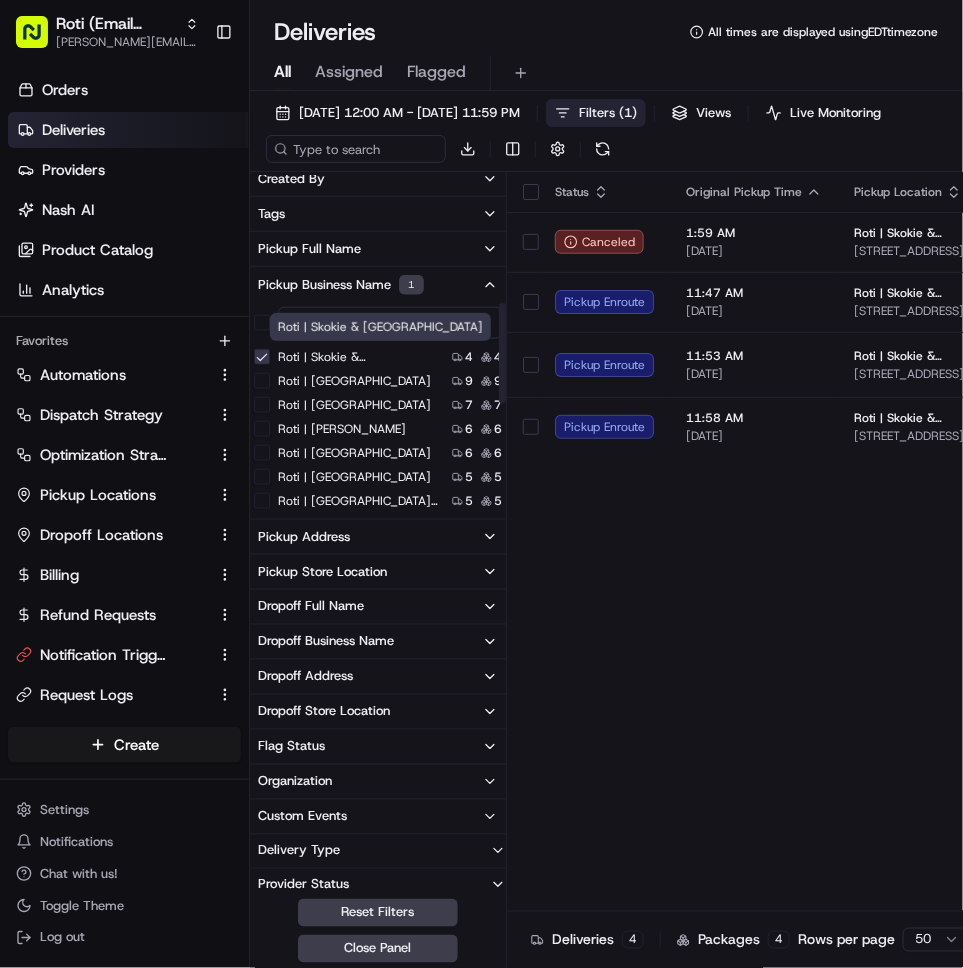 scroll, scrollTop: 0, scrollLeft: 0, axis: both 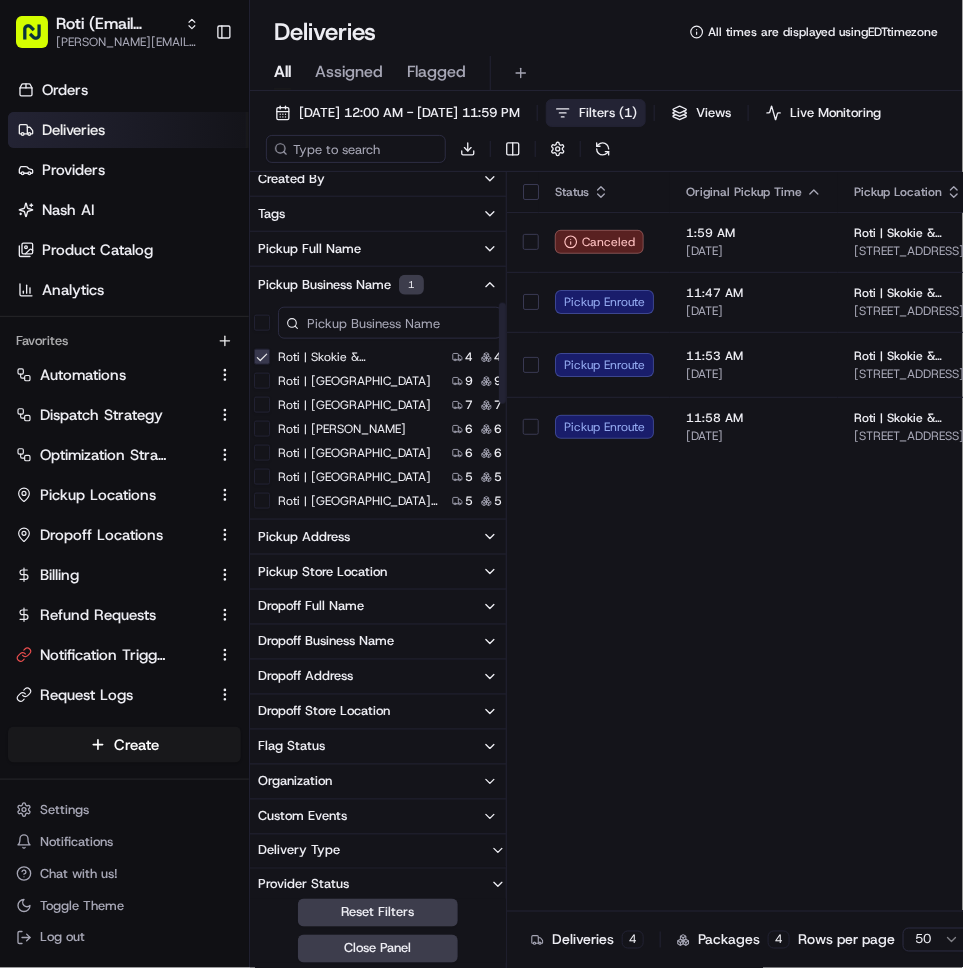 click on "Roti | Skokie & [GEOGRAPHIC_DATA]" at bounding box center (262, 357) 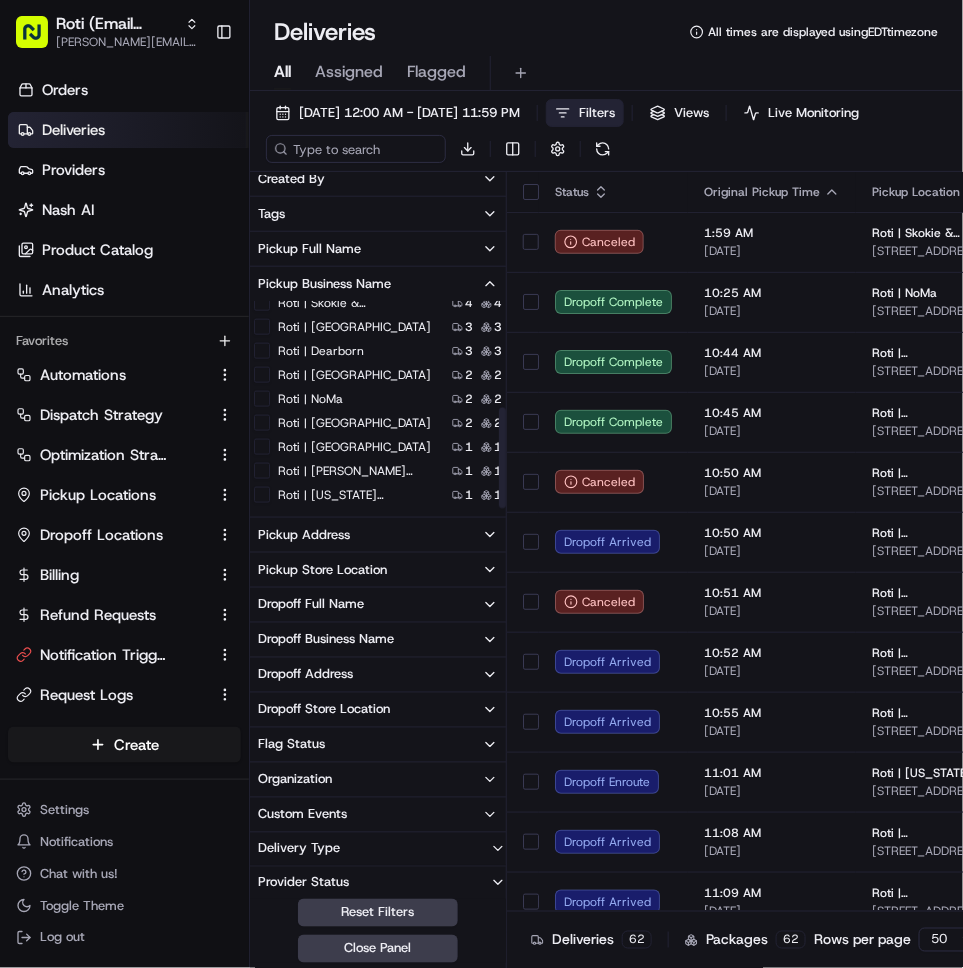 scroll, scrollTop: 218, scrollLeft: 0, axis: vertical 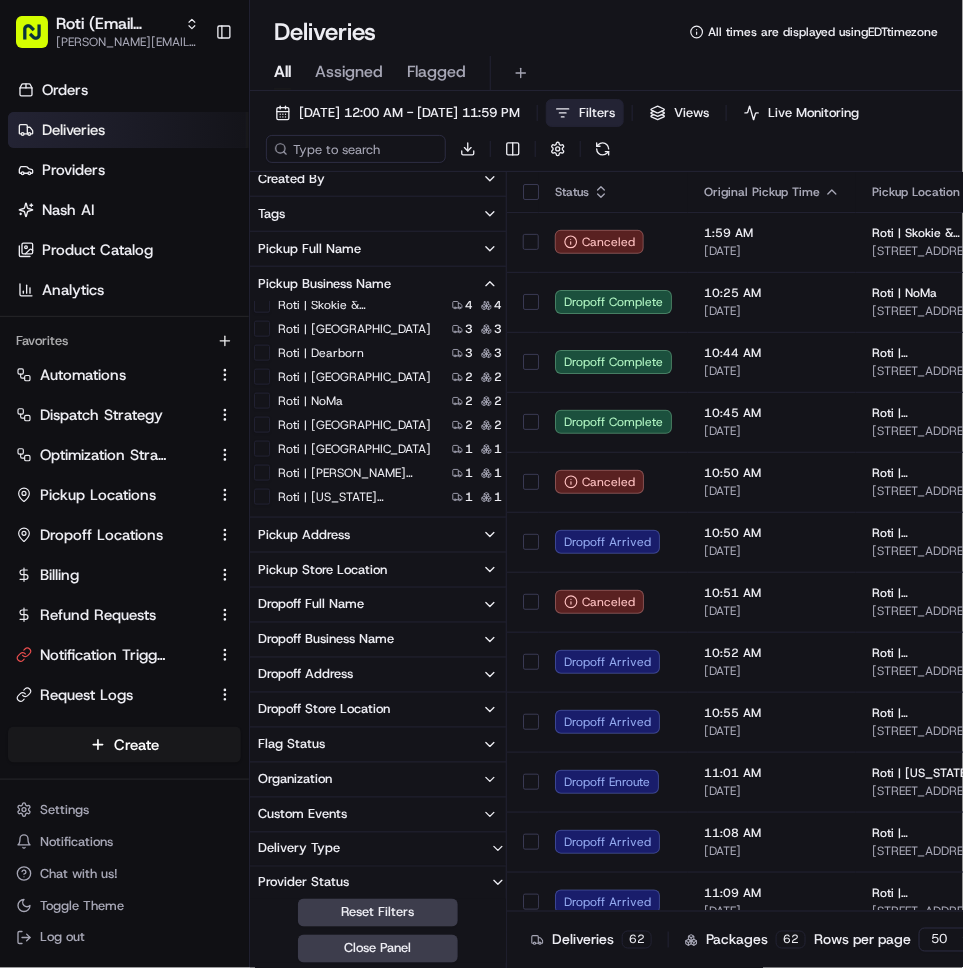 click on "Roti | [GEOGRAPHIC_DATA]" at bounding box center [262, 329] 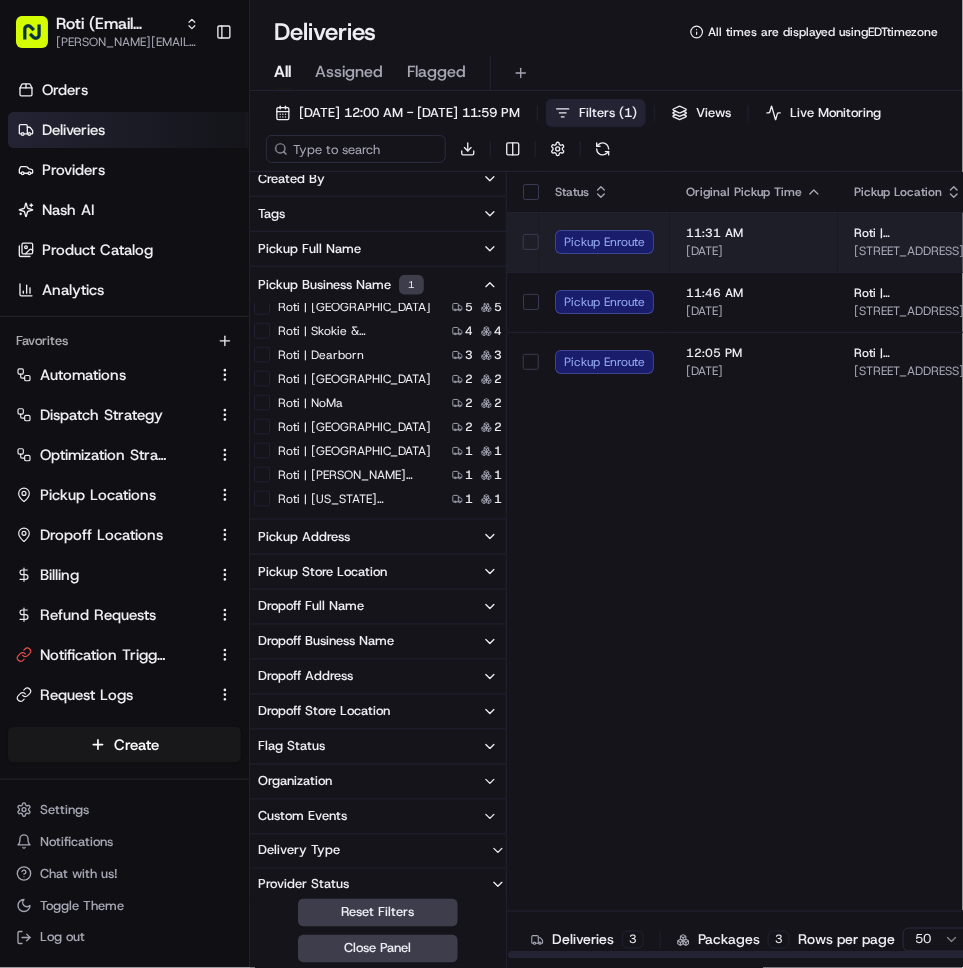 click on "11:31 AM" at bounding box center [754, 233] 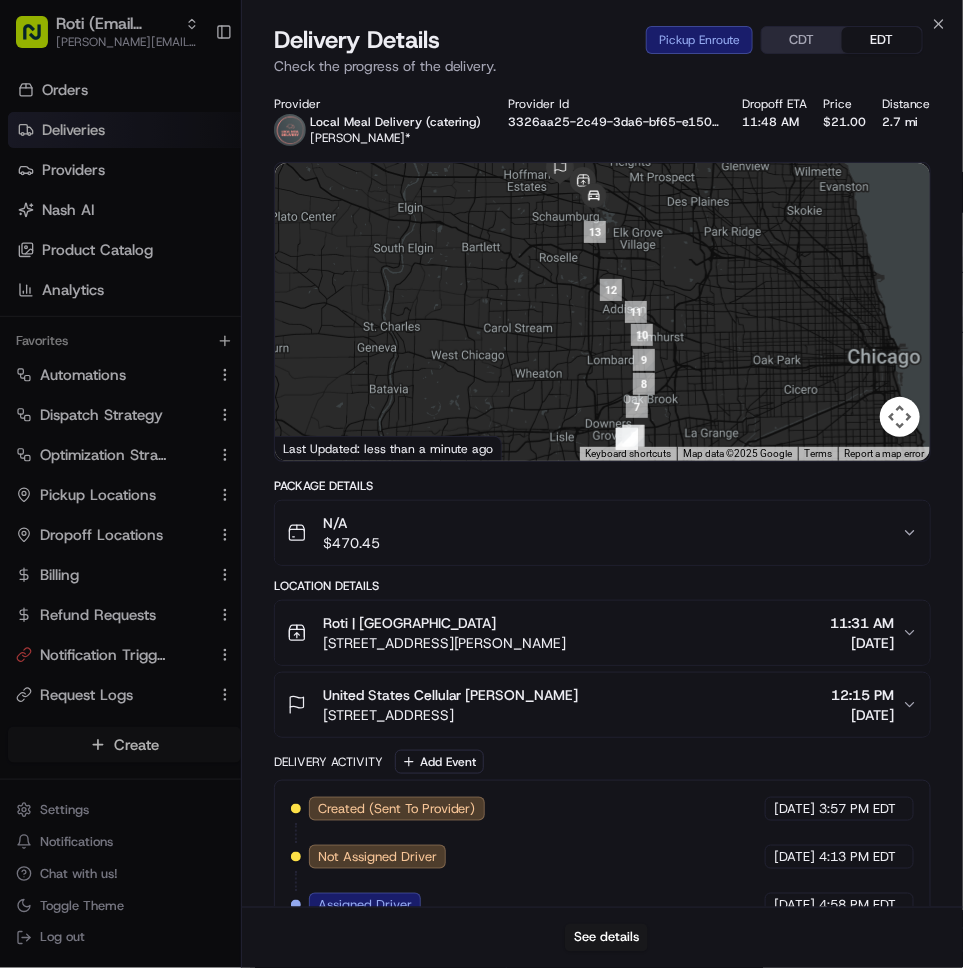 click on "Roti | [GEOGRAPHIC_DATA]" at bounding box center (445, 623) 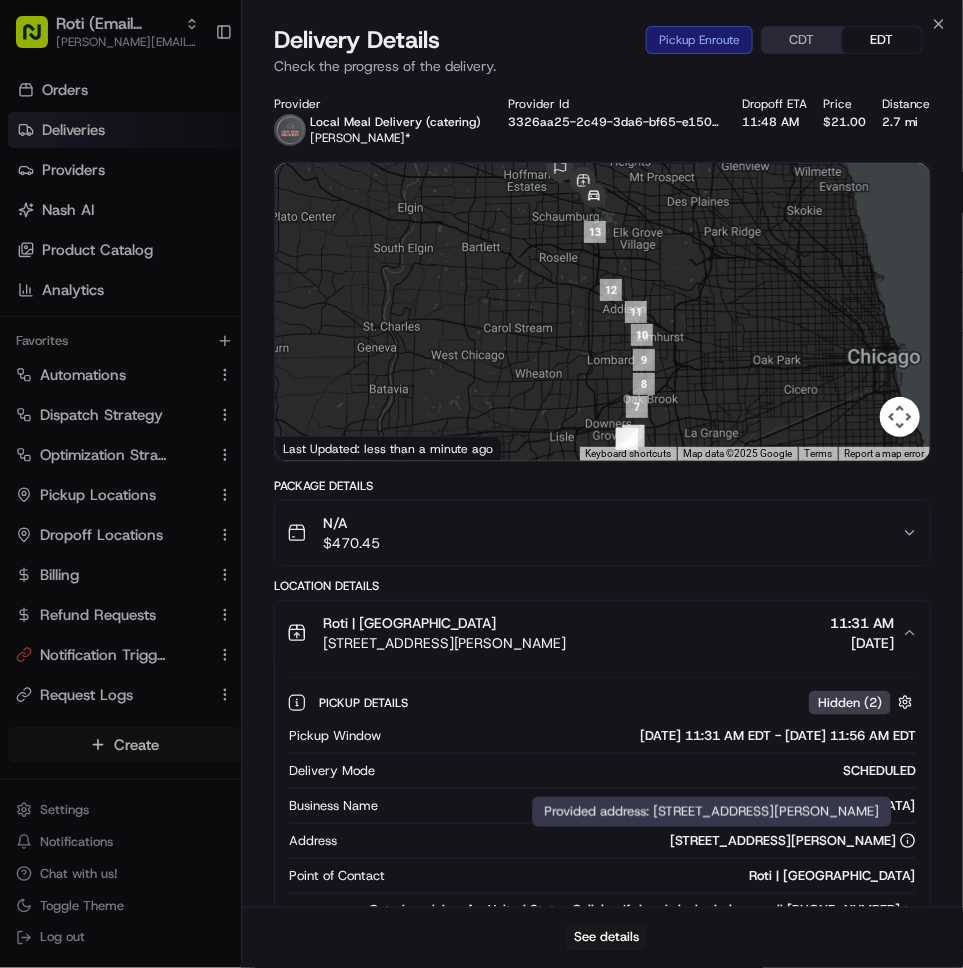 click on "[STREET_ADDRESS][PERSON_NAME]" at bounding box center (793, 841) 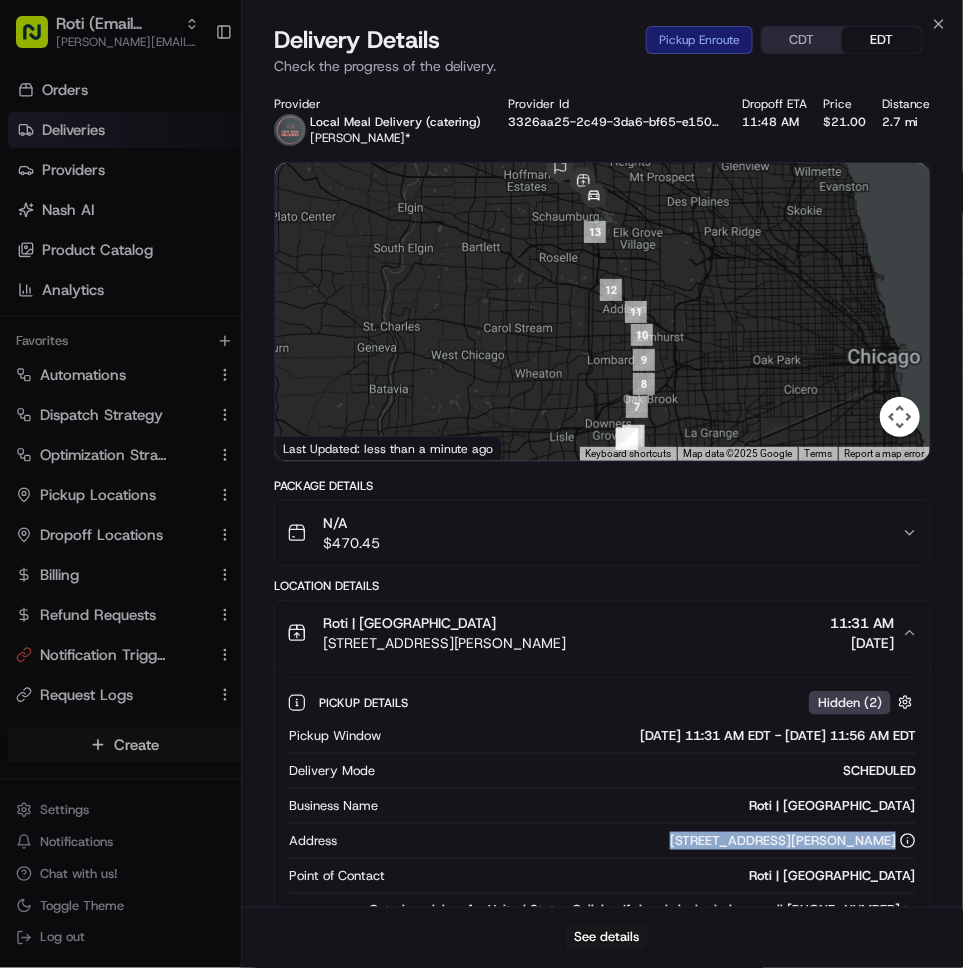 click on "[STREET_ADDRESS][PERSON_NAME]" at bounding box center (793, 841) 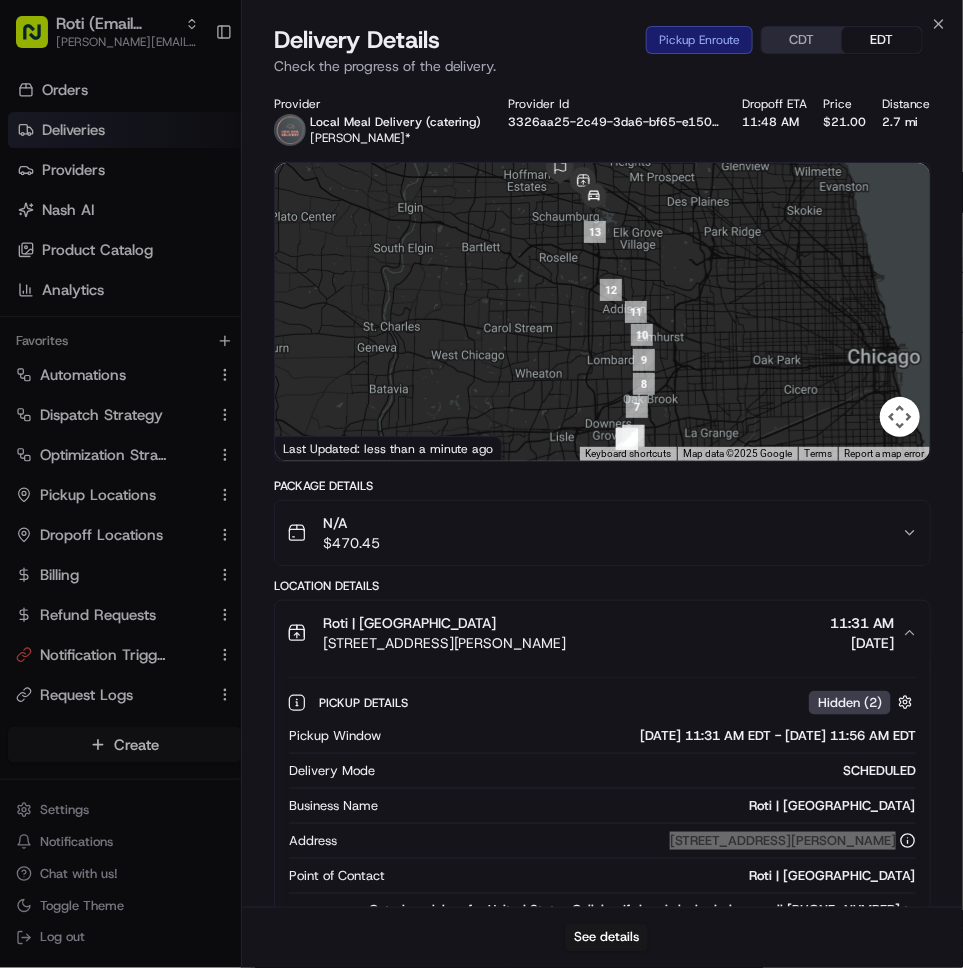 click on "Roti | [GEOGRAPHIC_DATA]" at bounding box center (651, 806) 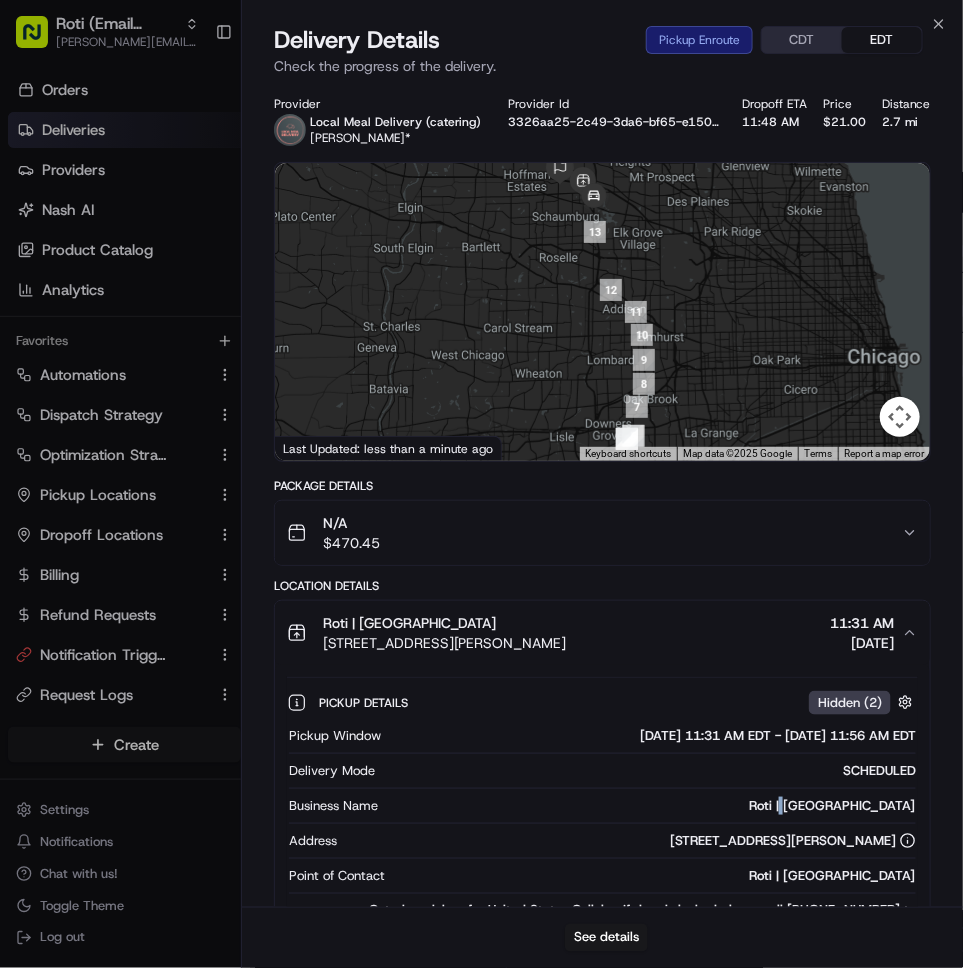 click on "Roti | [GEOGRAPHIC_DATA]" at bounding box center [651, 806] 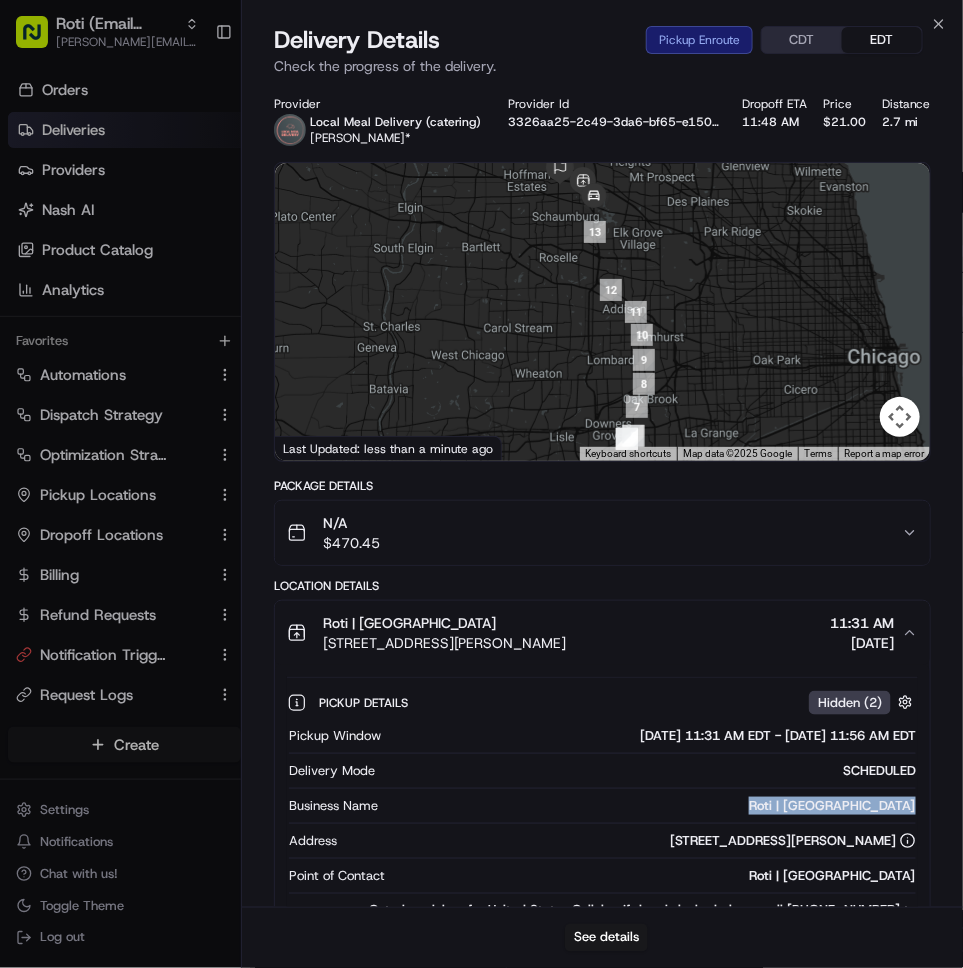 click on "Roti | [GEOGRAPHIC_DATA]" at bounding box center (651, 806) 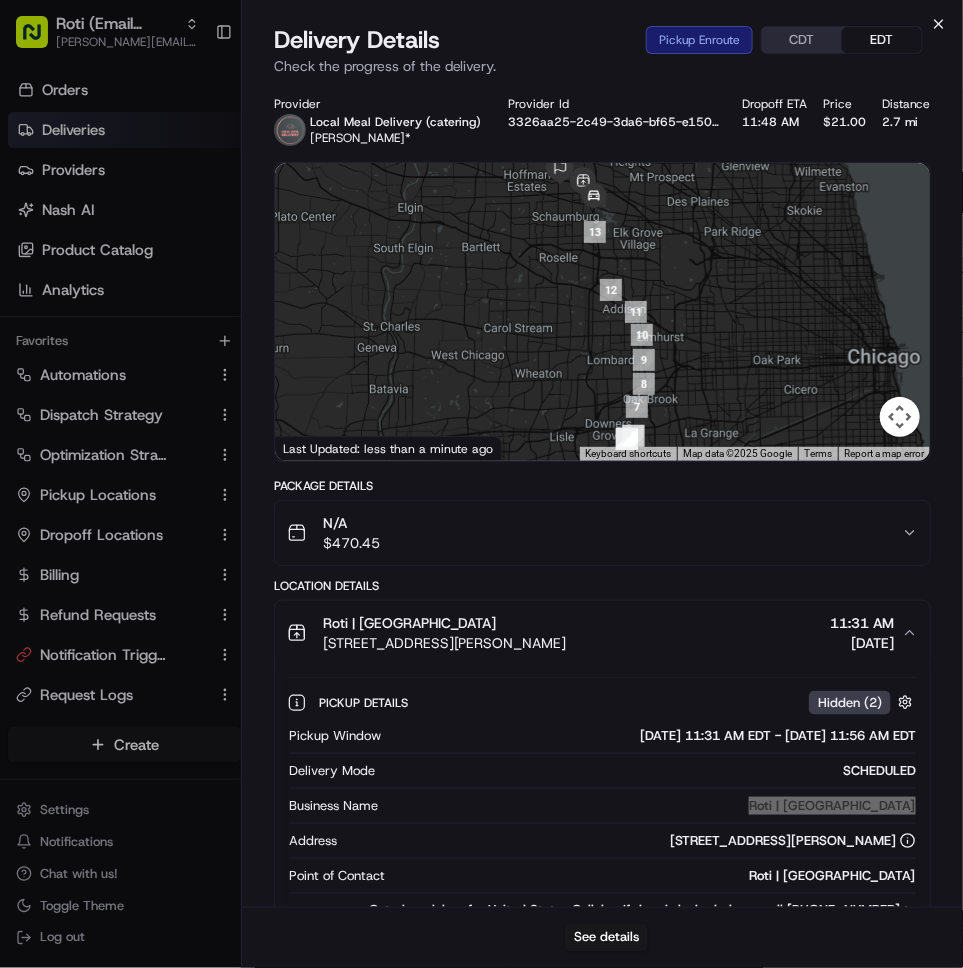 click 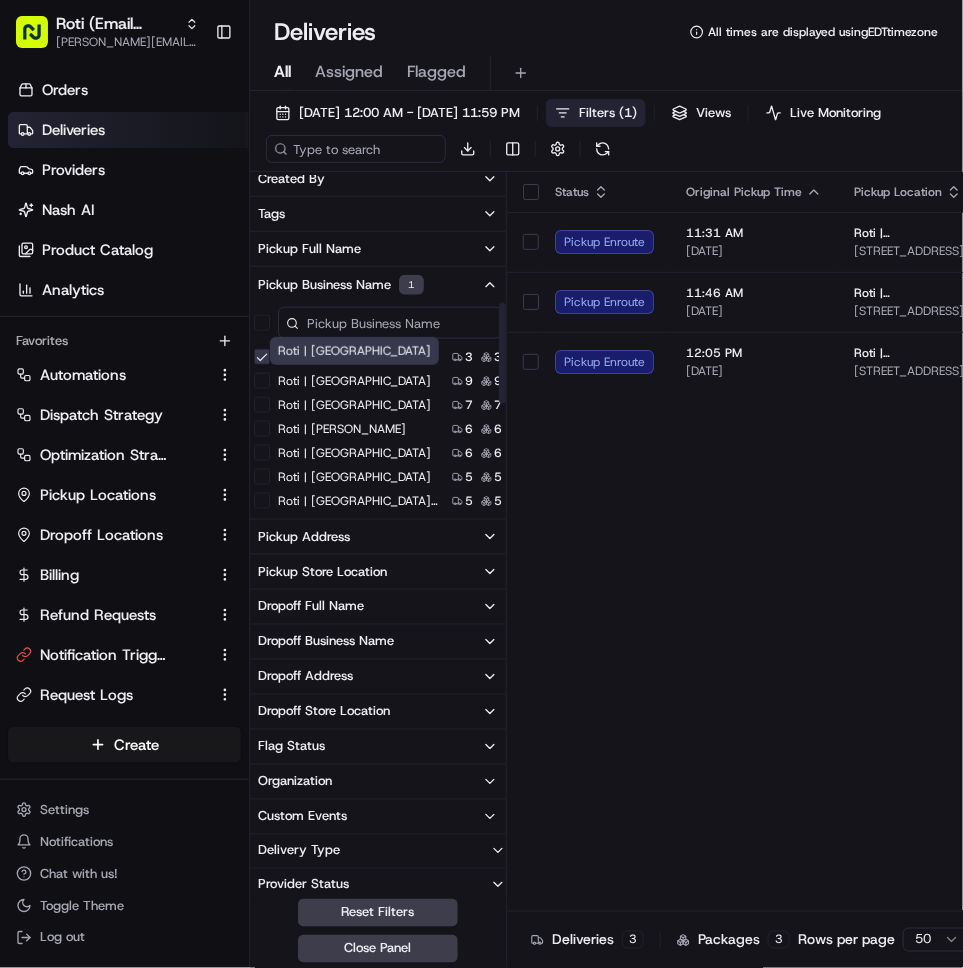scroll, scrollTop: 0, scrollLeft: 0, axis: both 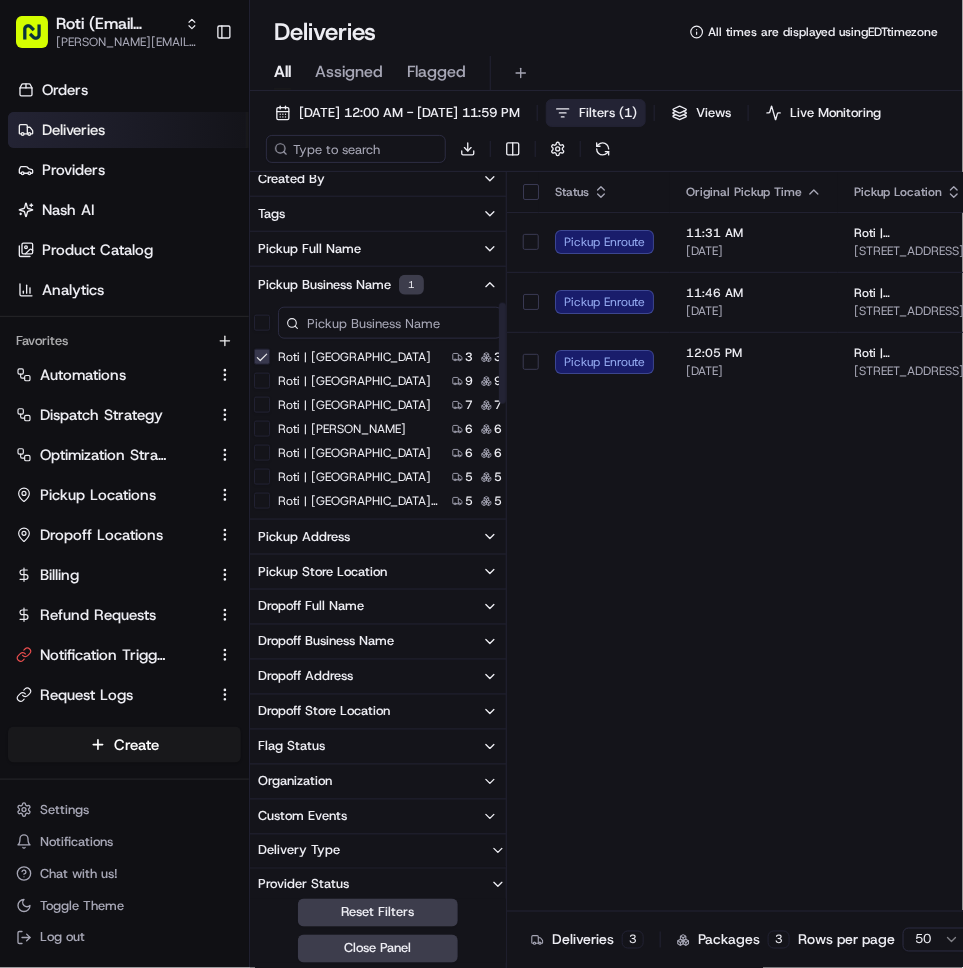 click on "Roti | [GEOGRAPHIC_DATA]" at bounding box center [262, 357] 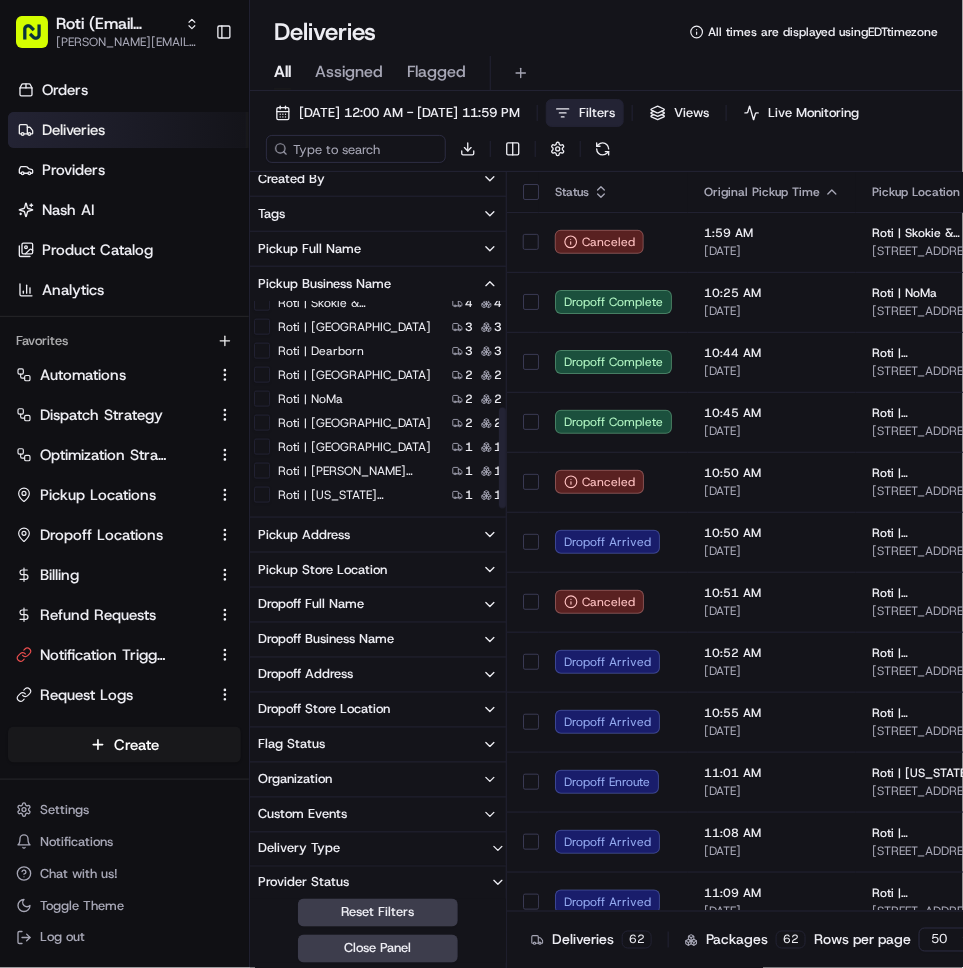 scroll, scrollTop: 218, scrollLeft: 0, axis: vertical 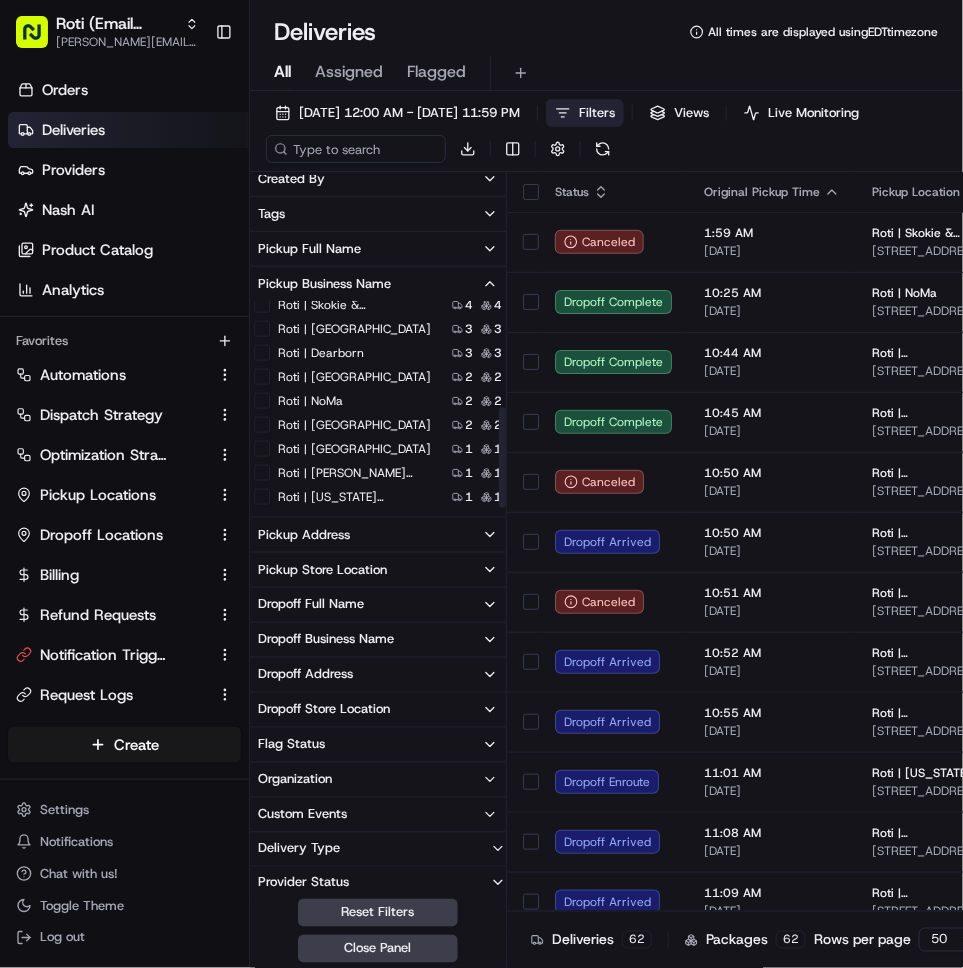 click on "Roti | Dearborn" at bounding box center [262, 353] 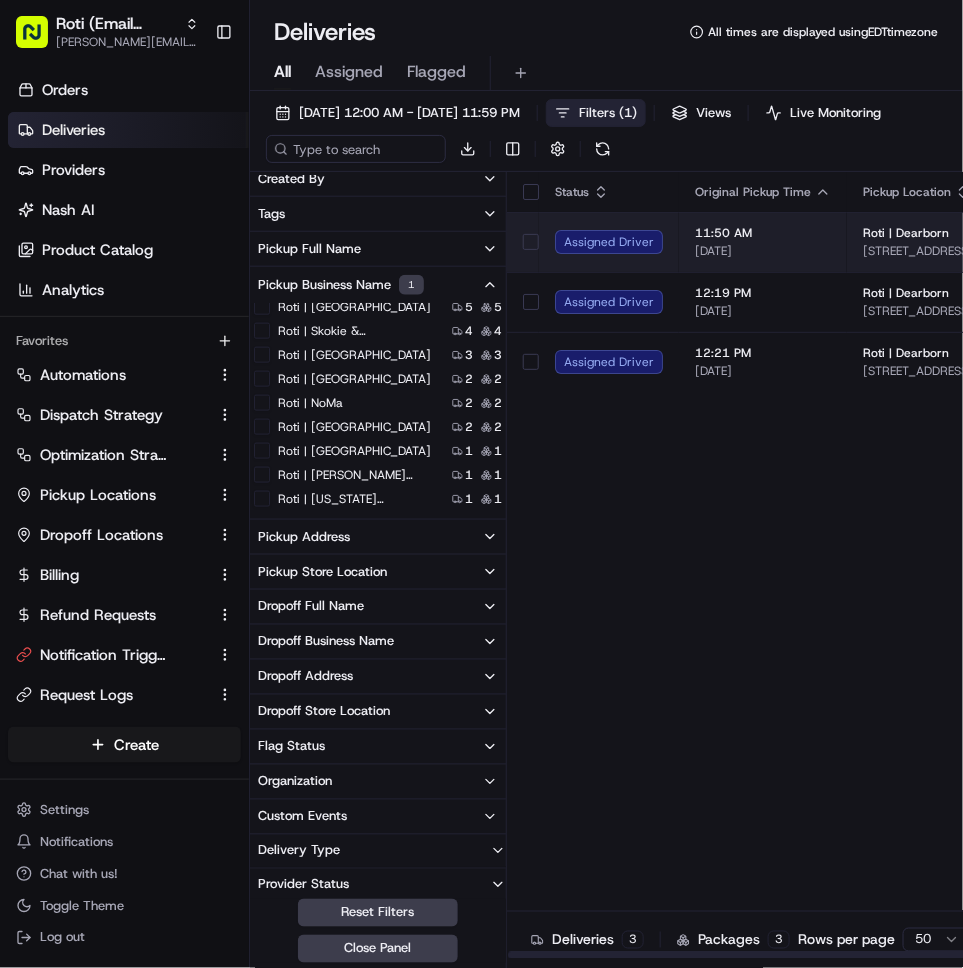 click on "11:50 AM" at bounding box center [763, 233] 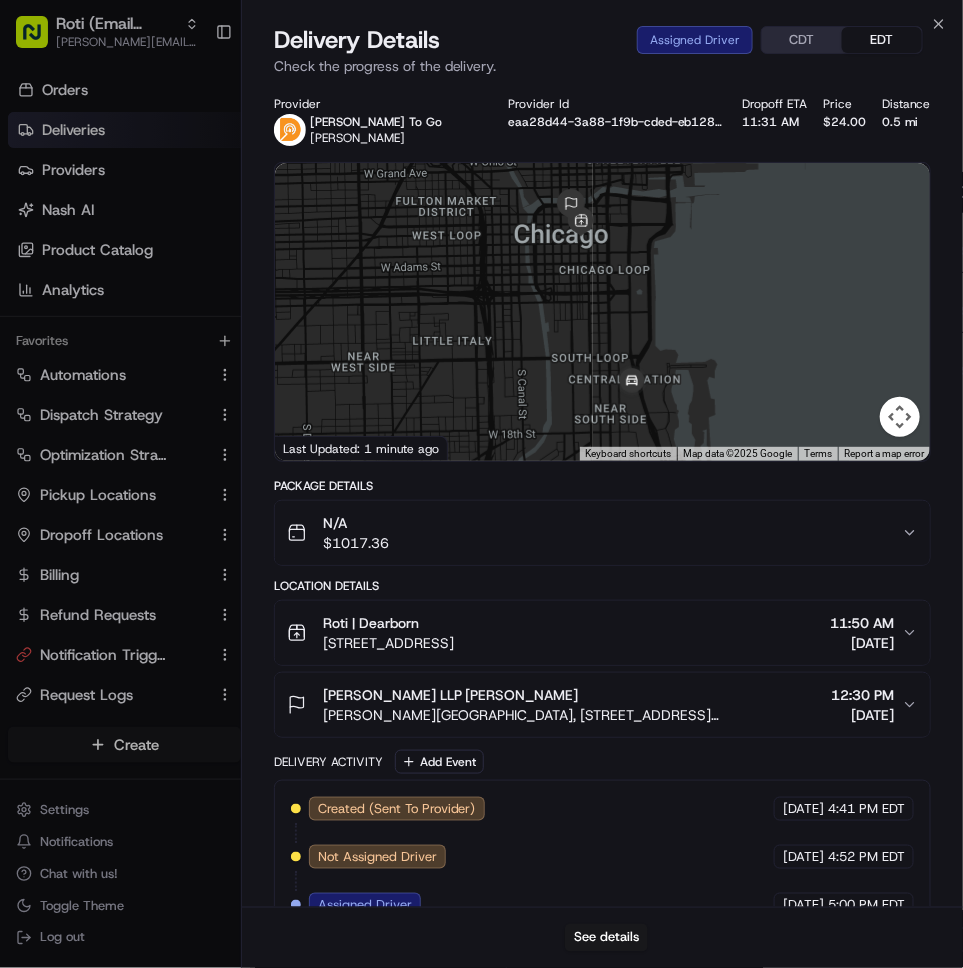 click on "Roti | Dearborn 33 N Dearborn St, Chicago, IL 60602, USA 11:50 AM 07/16/2025" at bounding box center (594, 633) 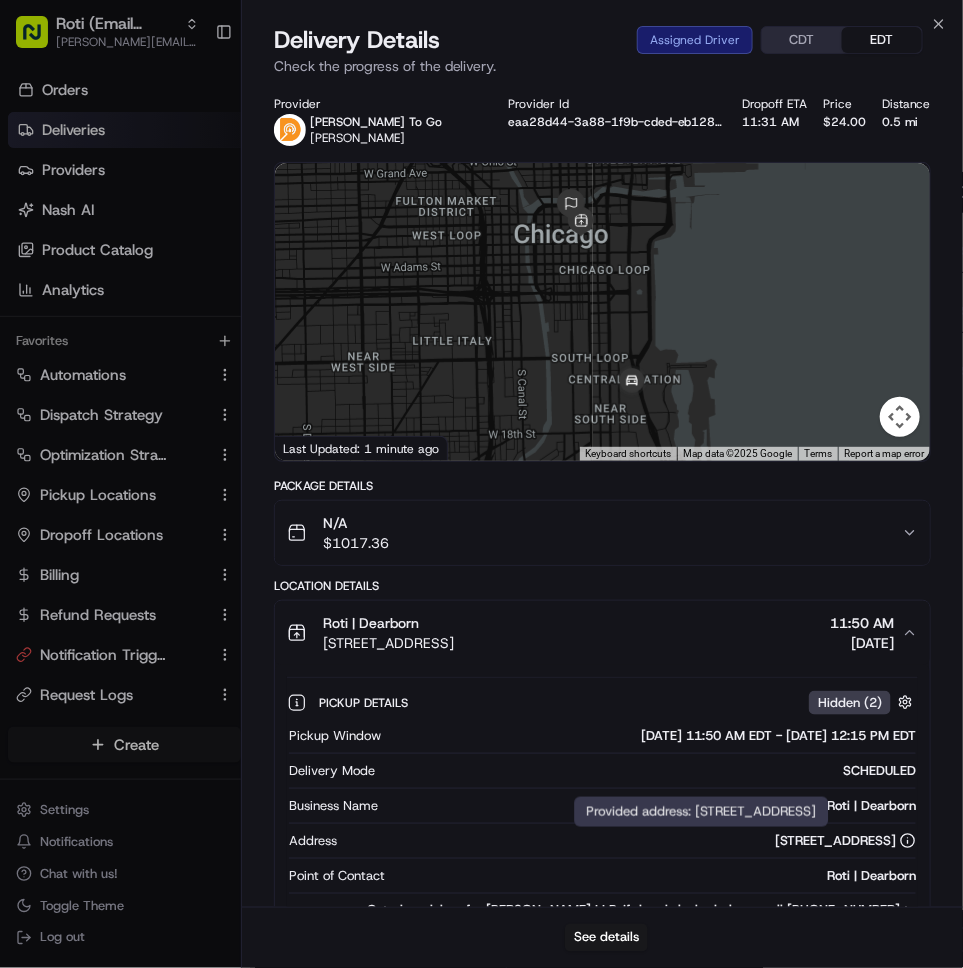 click on "[STREET_ADDRESS]" at bounding box center [845, 841] 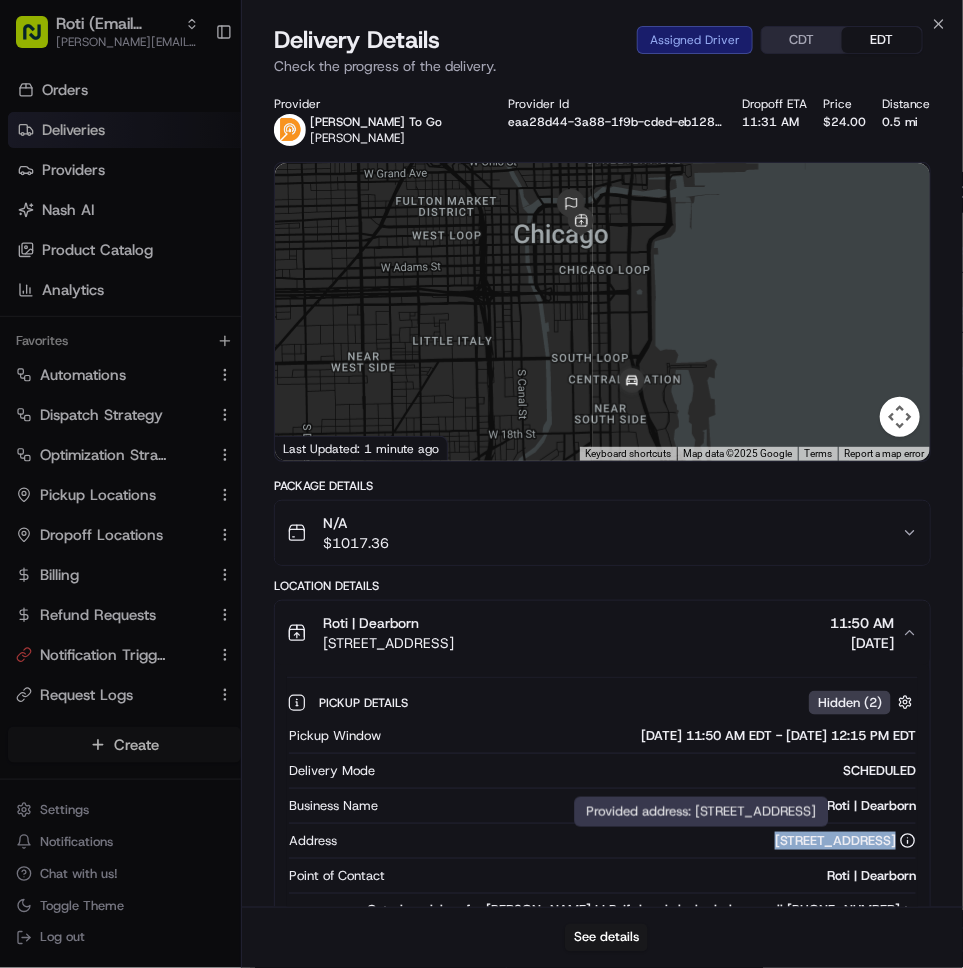 click on "[STREET_ADDRESS]" at bounding box center (845, 841) 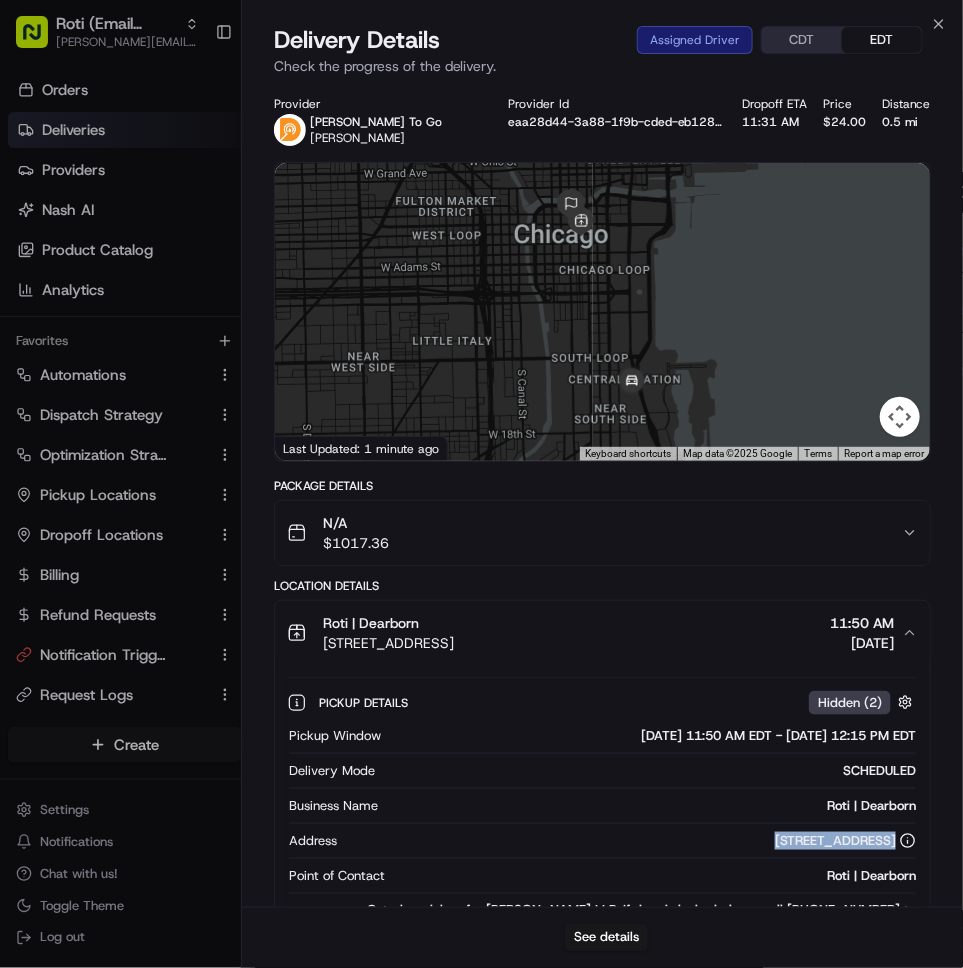 click on "[STREET_ADDRESS]" at bounding box center (845, 841) 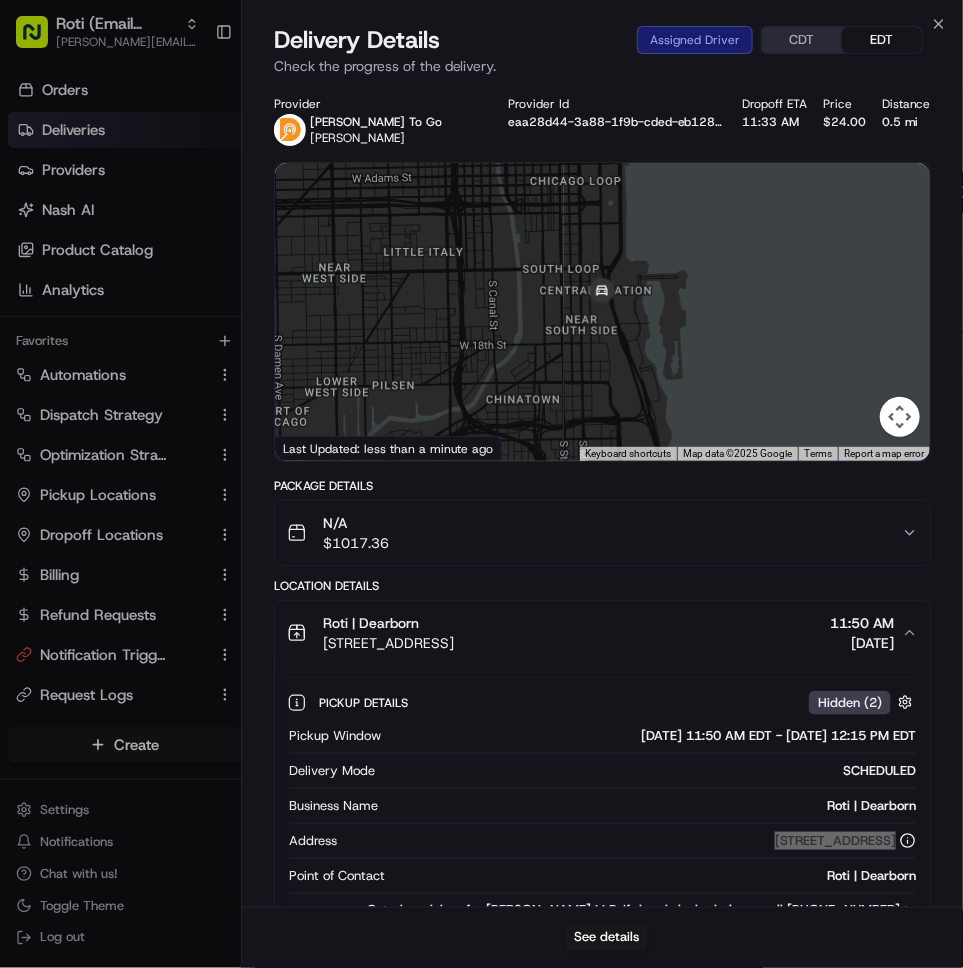 click on "Roti | Dearborn" at bounding box center (651, 806) 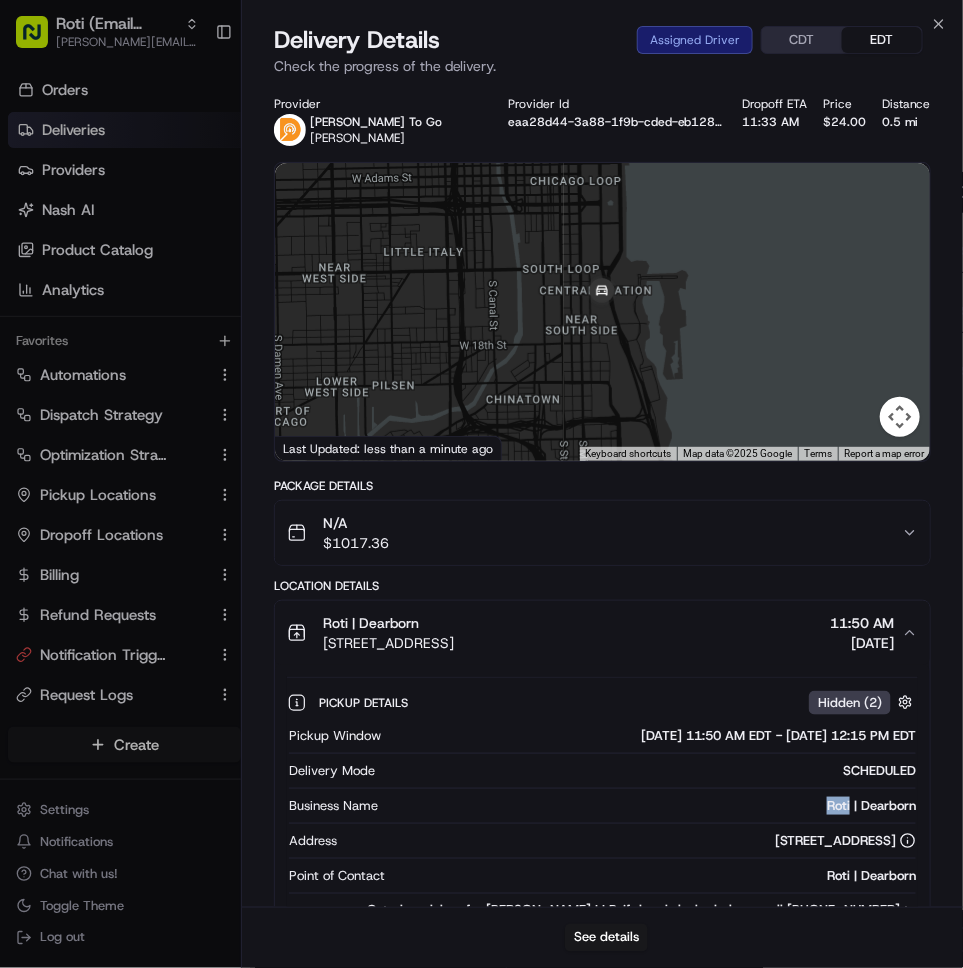 click on "Roti | Dearborn" at bounding box center (651, 806) 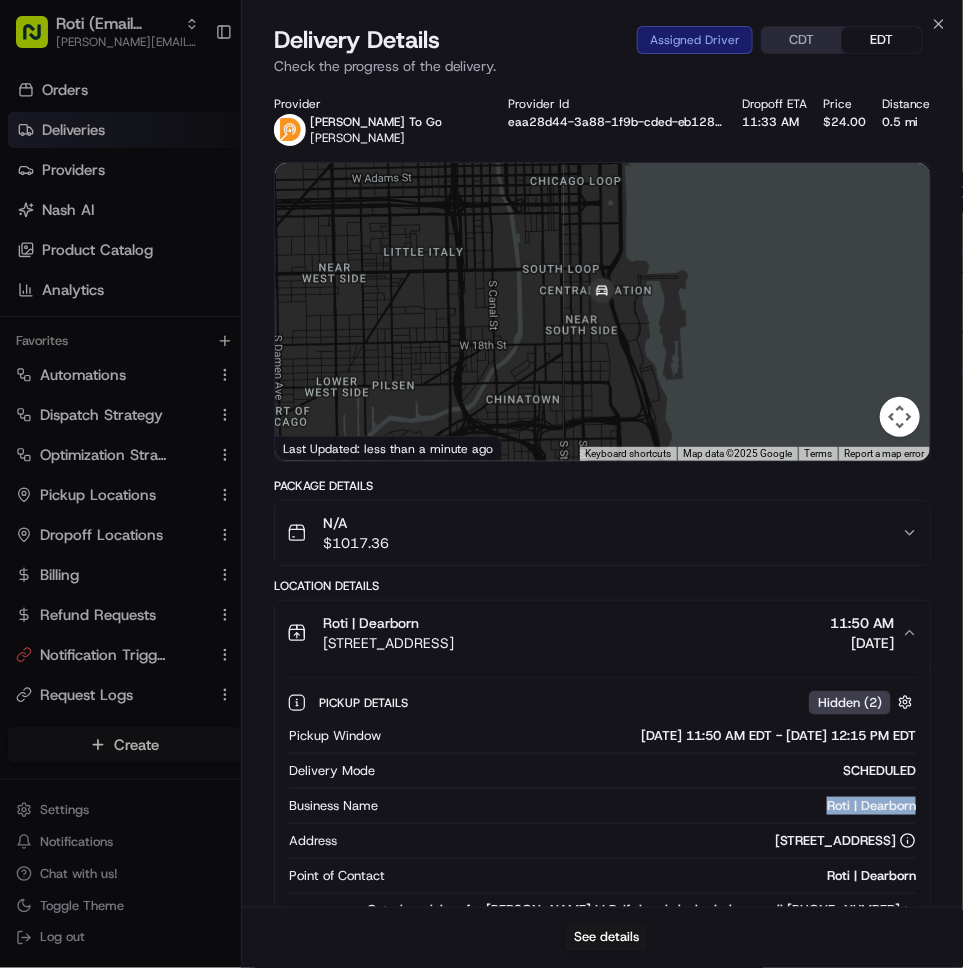 click on "Roti | Dearborn" at bounding box center [651, 806] 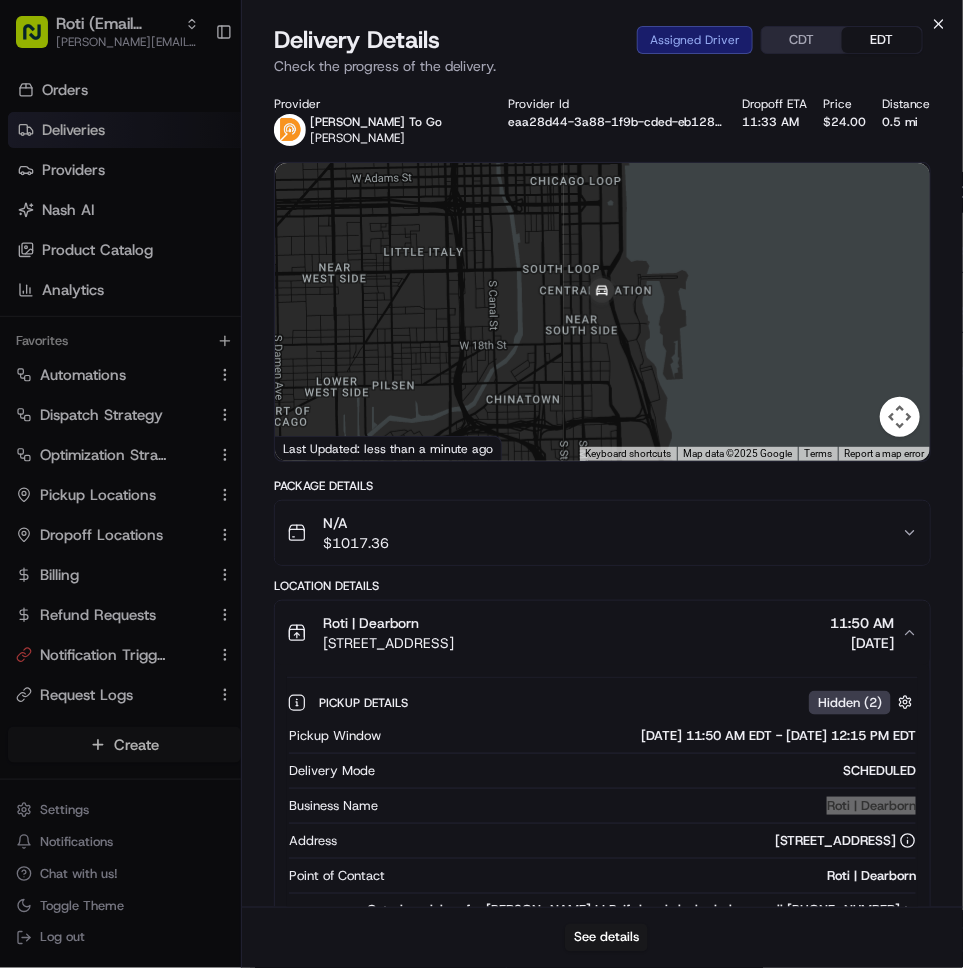click 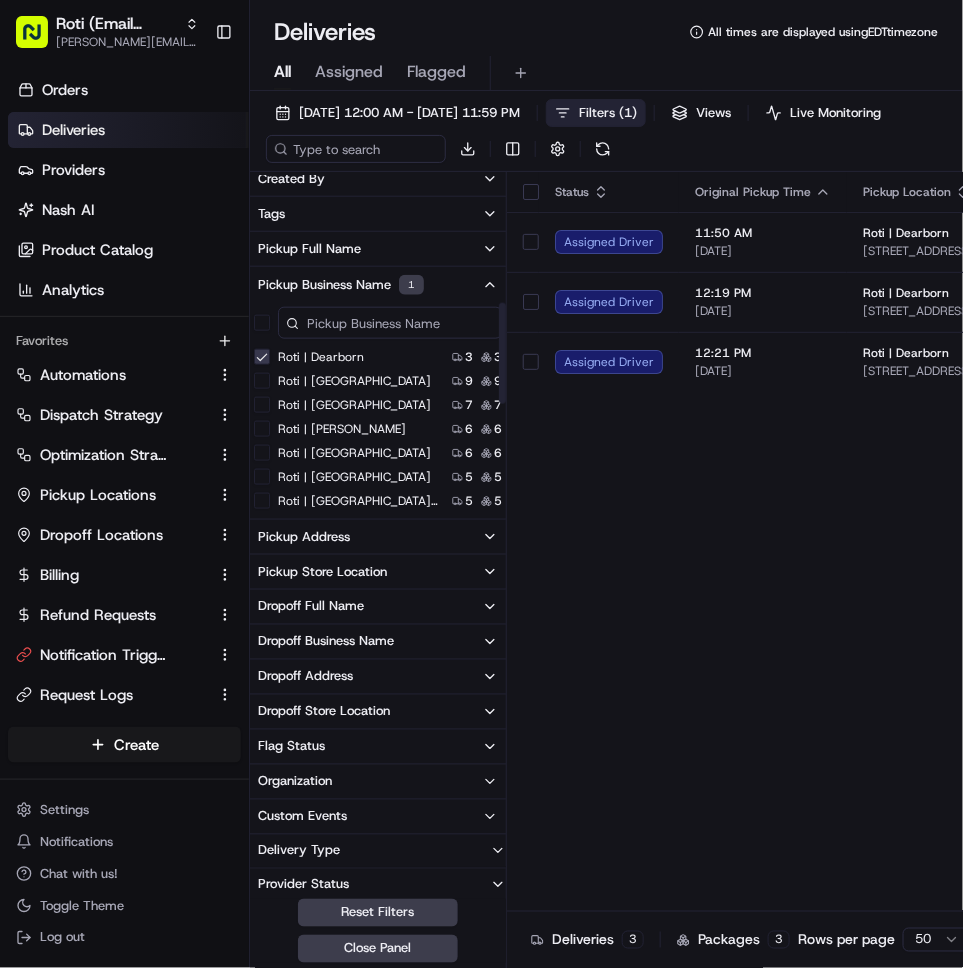 scroll, scrollTop: 0, scrollLeft: 0, axis: both 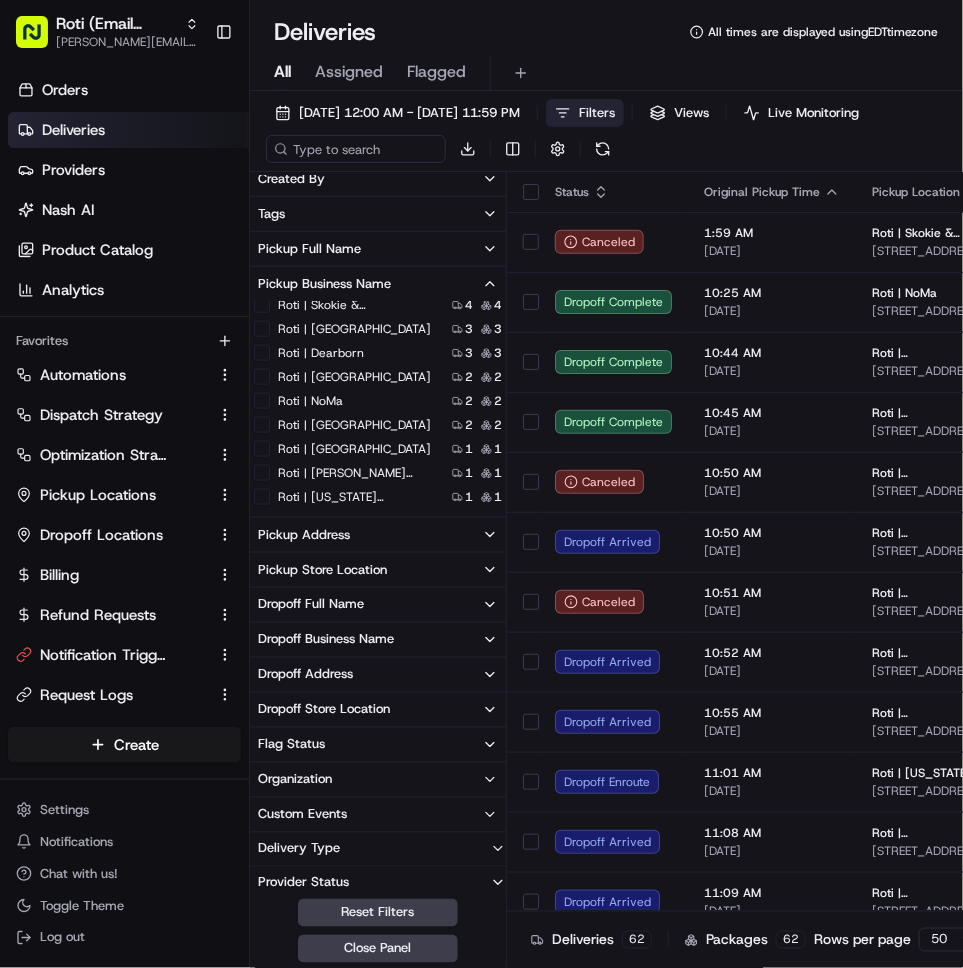 click on "Roti | Hyde Park" at bounding box center [262, 377] 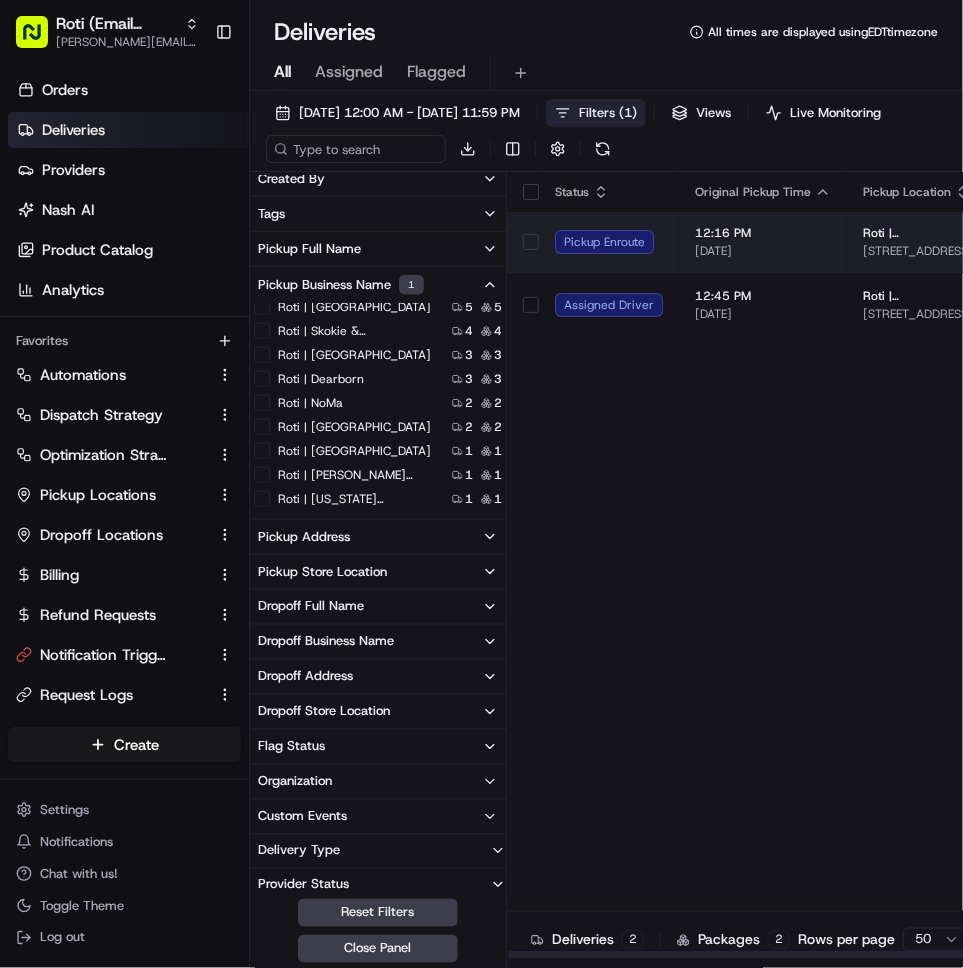 click on "[DATE]" at bounding box center (763, 251) 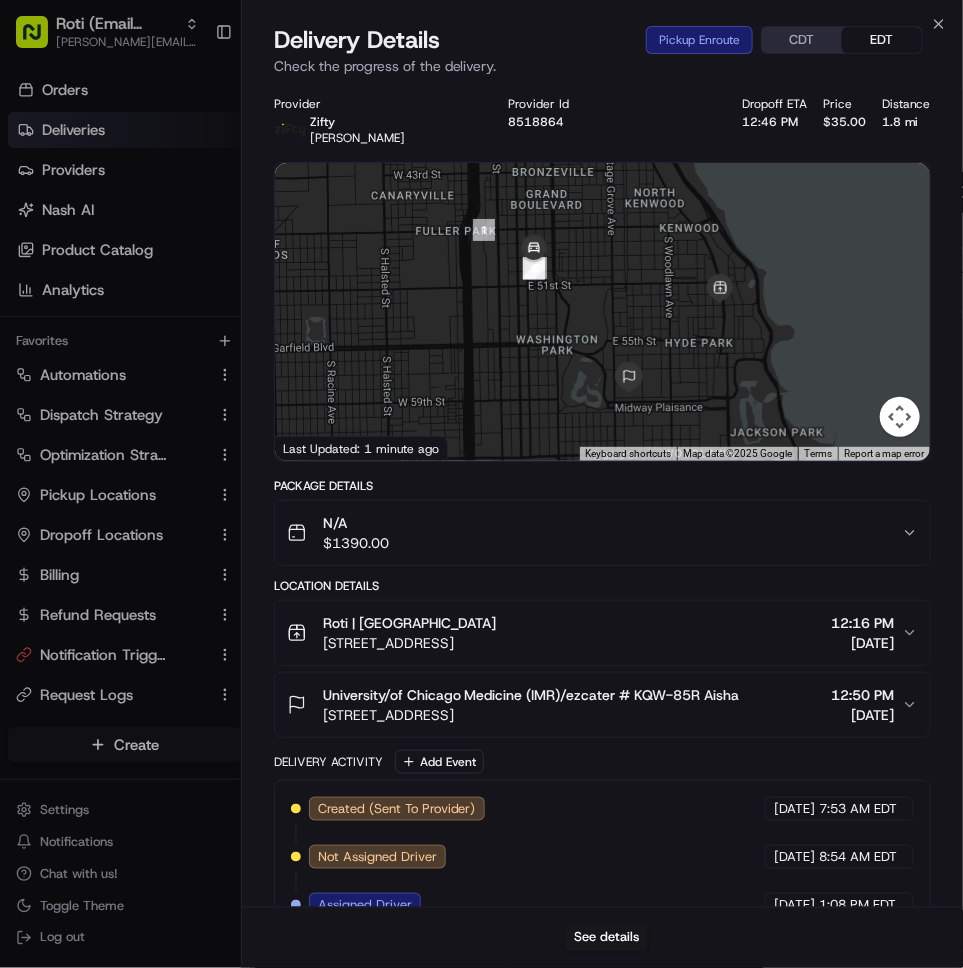 click on "1526 E 53rd St, Chicago, IL 60615, USA" at bounding box center [410, 643] 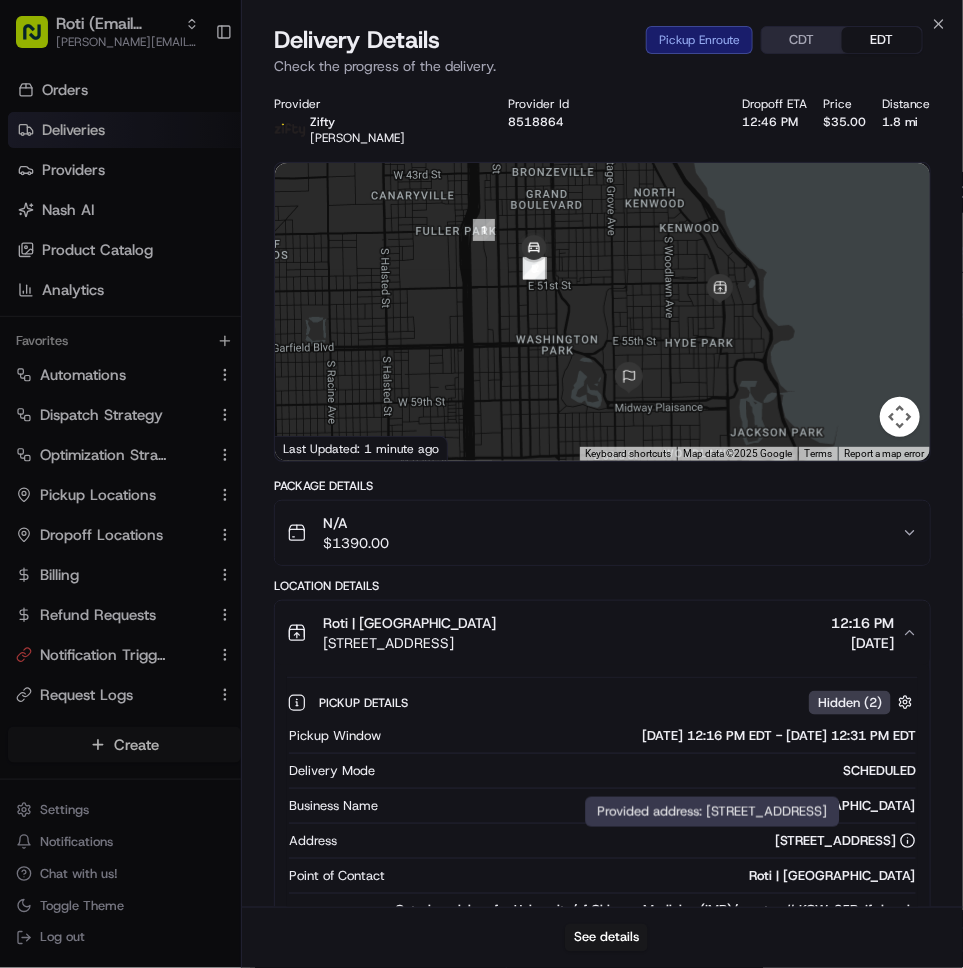 click on "1526 E 53rd St, Chicago, IL 60615, USA" at bounding box center (845, 841) 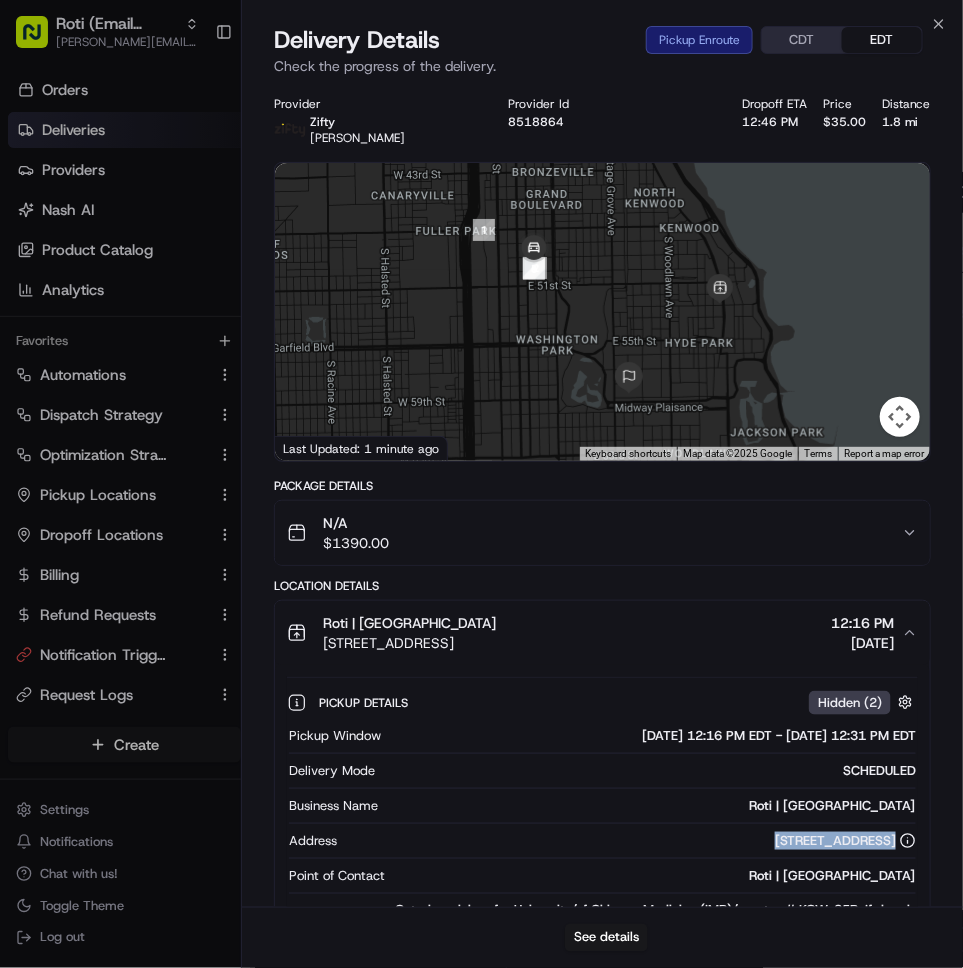 click on "1526 E 53rd St, Chicago, IL 60615, USA" at bounding box center [845, 841] 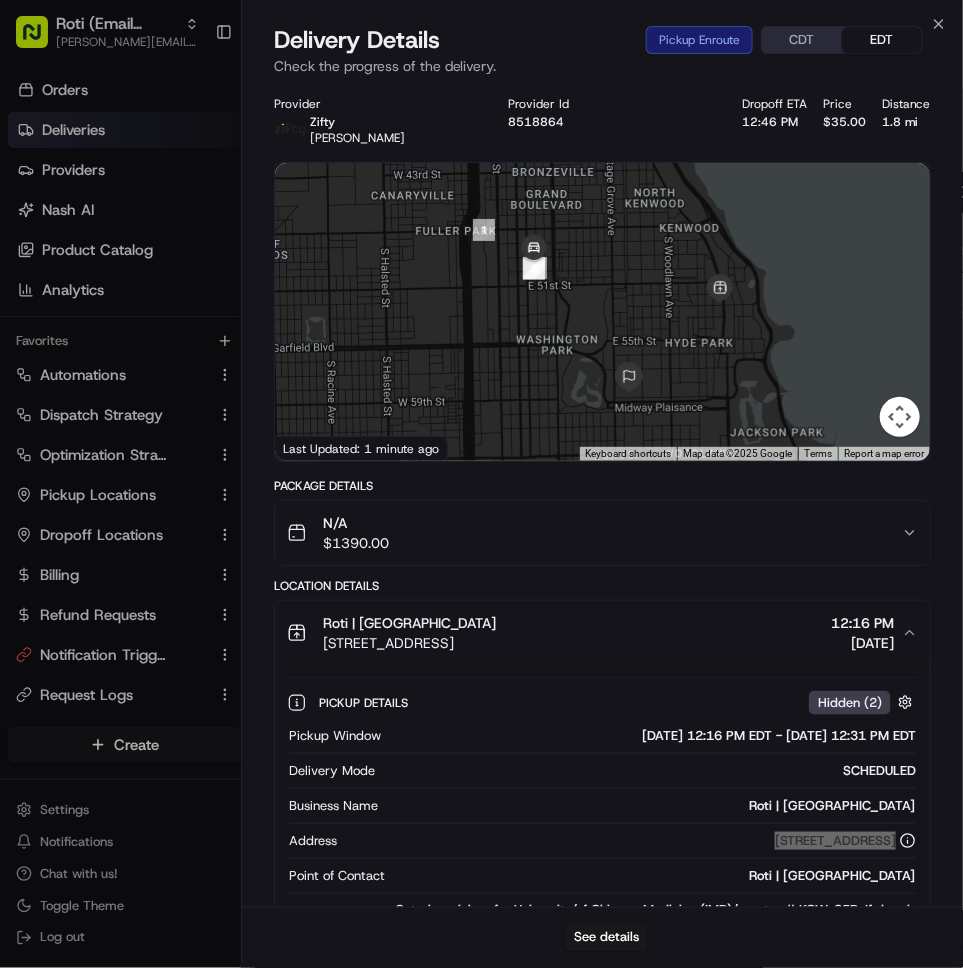 click on "Roti | Hyde Park" at bounding box center (651, 806) 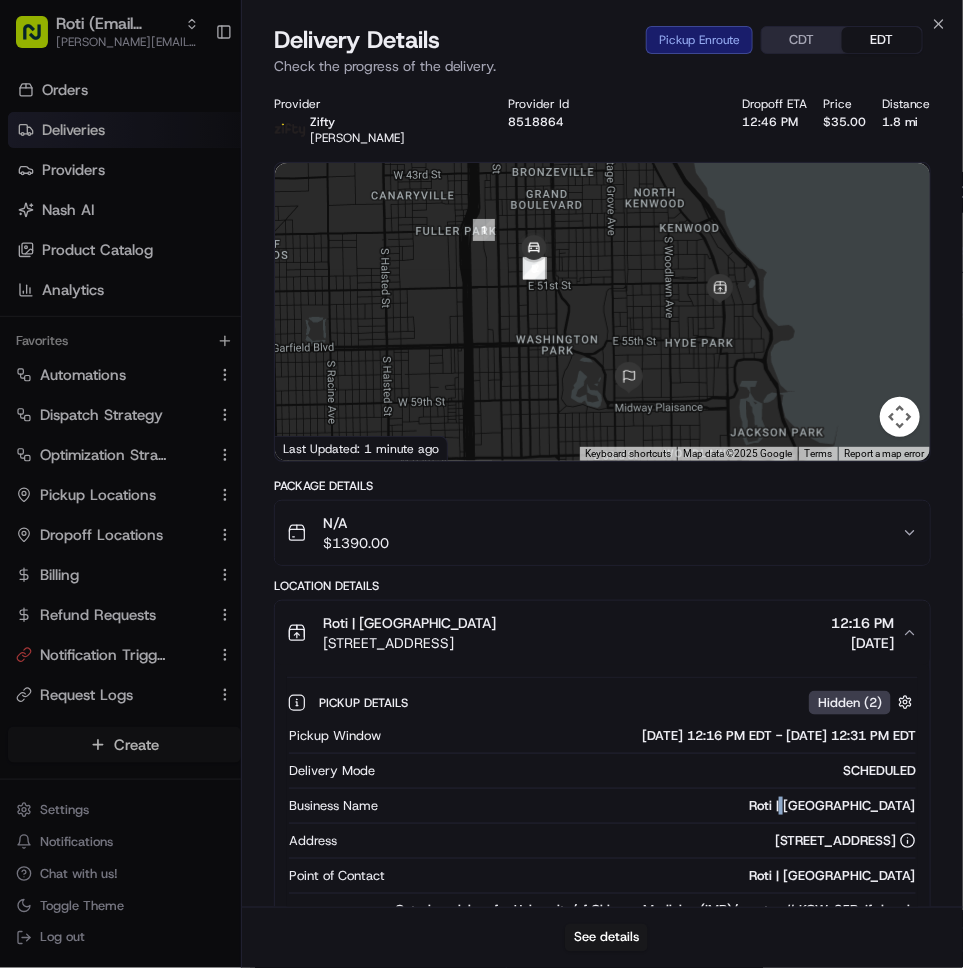 click on "Roti | Hyde Park" at bounding box center [651, 806] 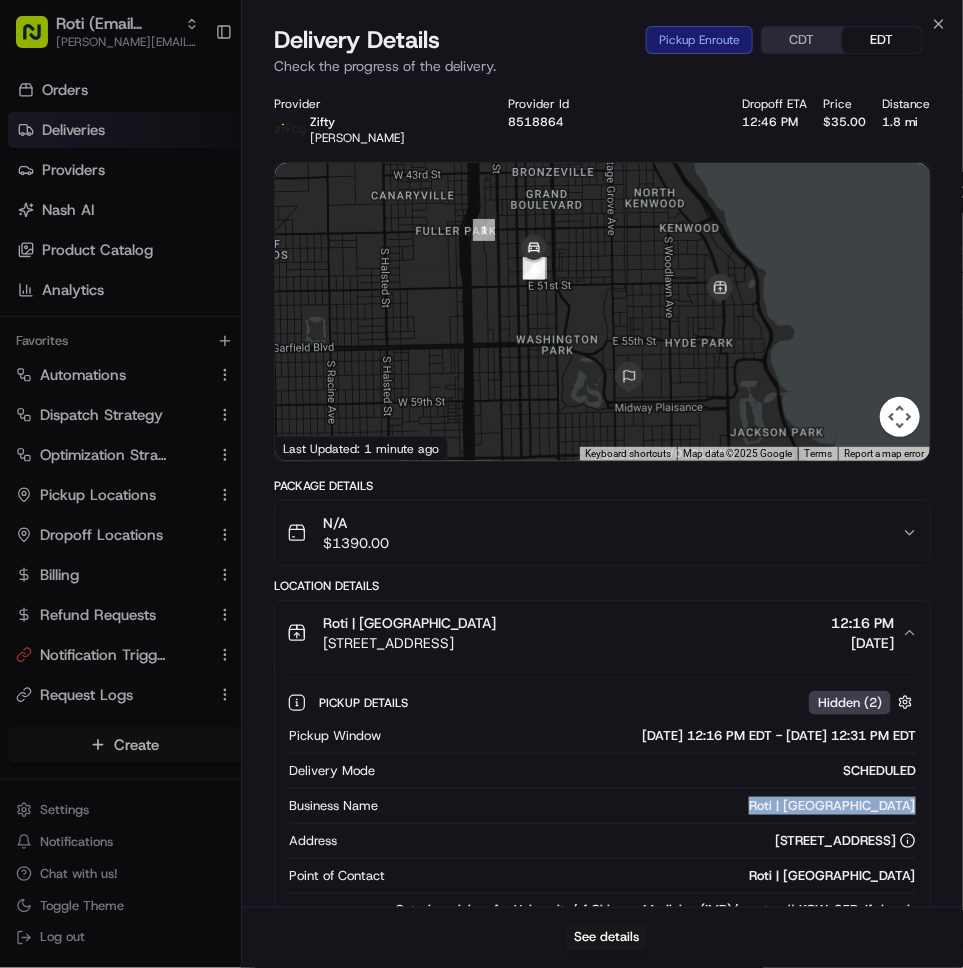 click on "Roti | Hyde Park" at bounding box center [651, 806] 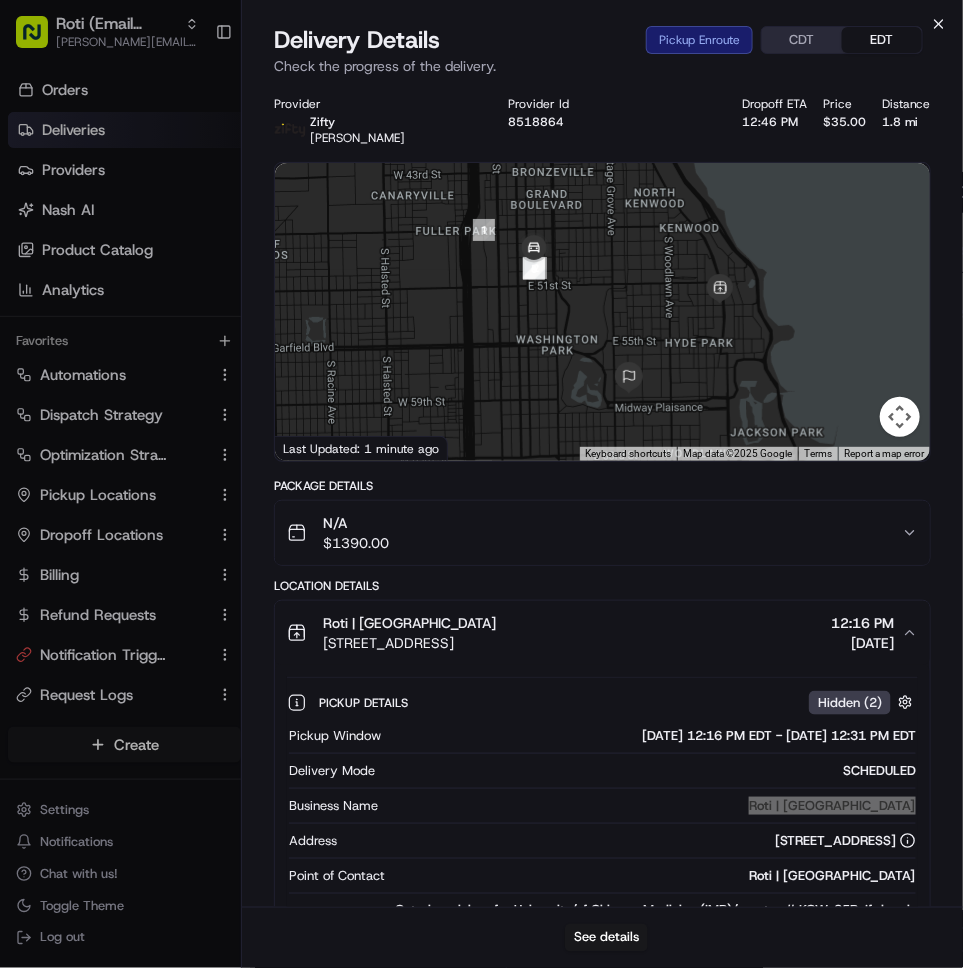 click 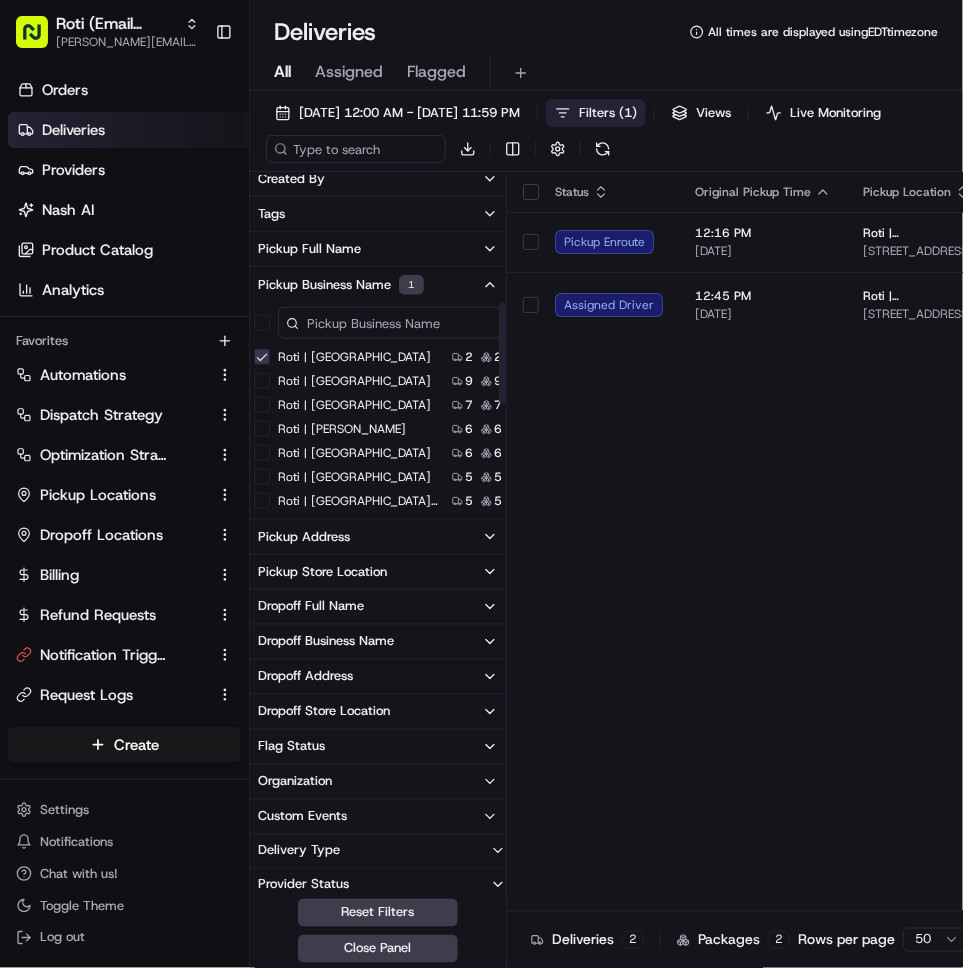 scroll, scrollTop: 0, scrollLeft: 0, axis: both 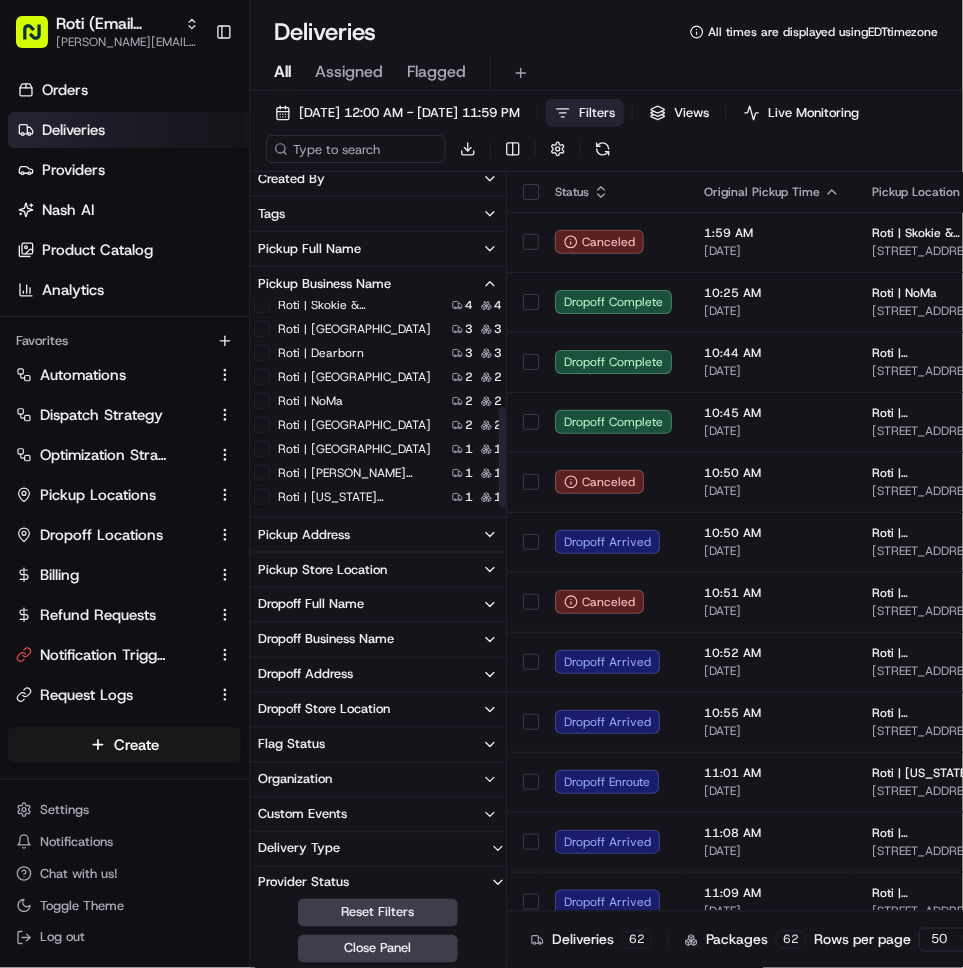 click on "Roti | NoMa" at bounding box center (262, 401) 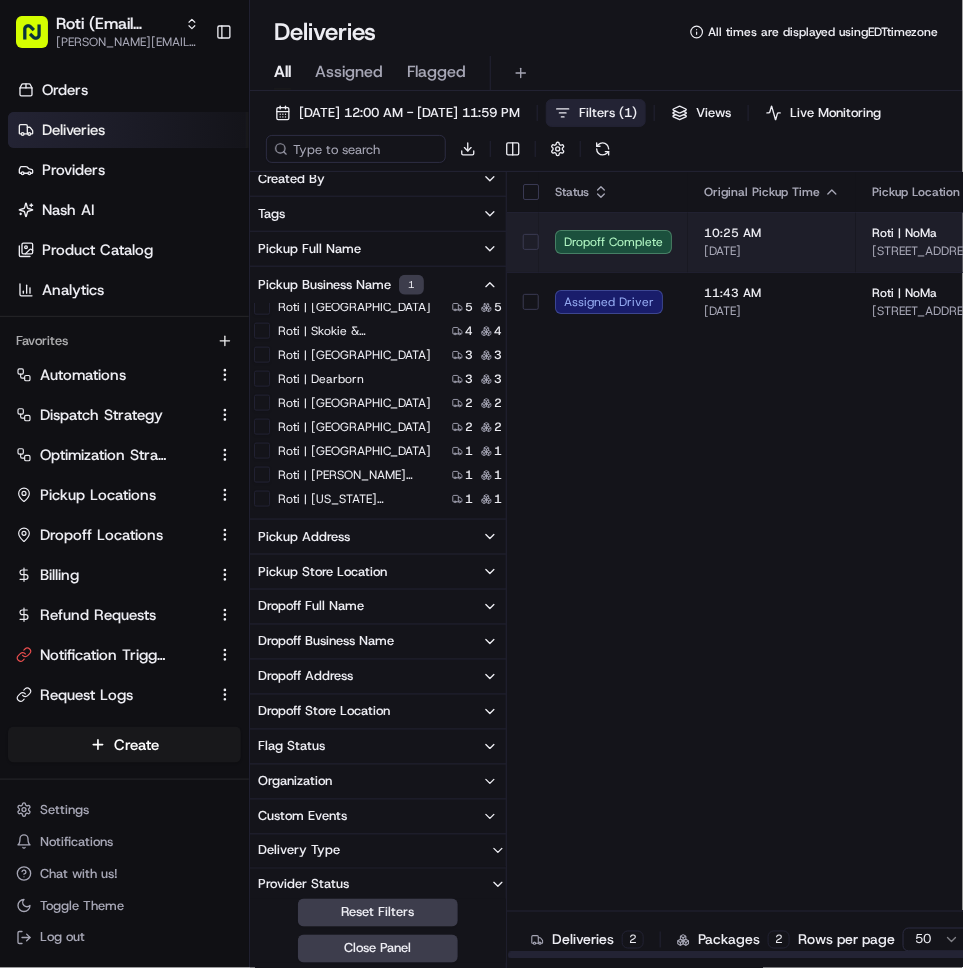 click on "10:25 AM" at bounding box center [772, 233] 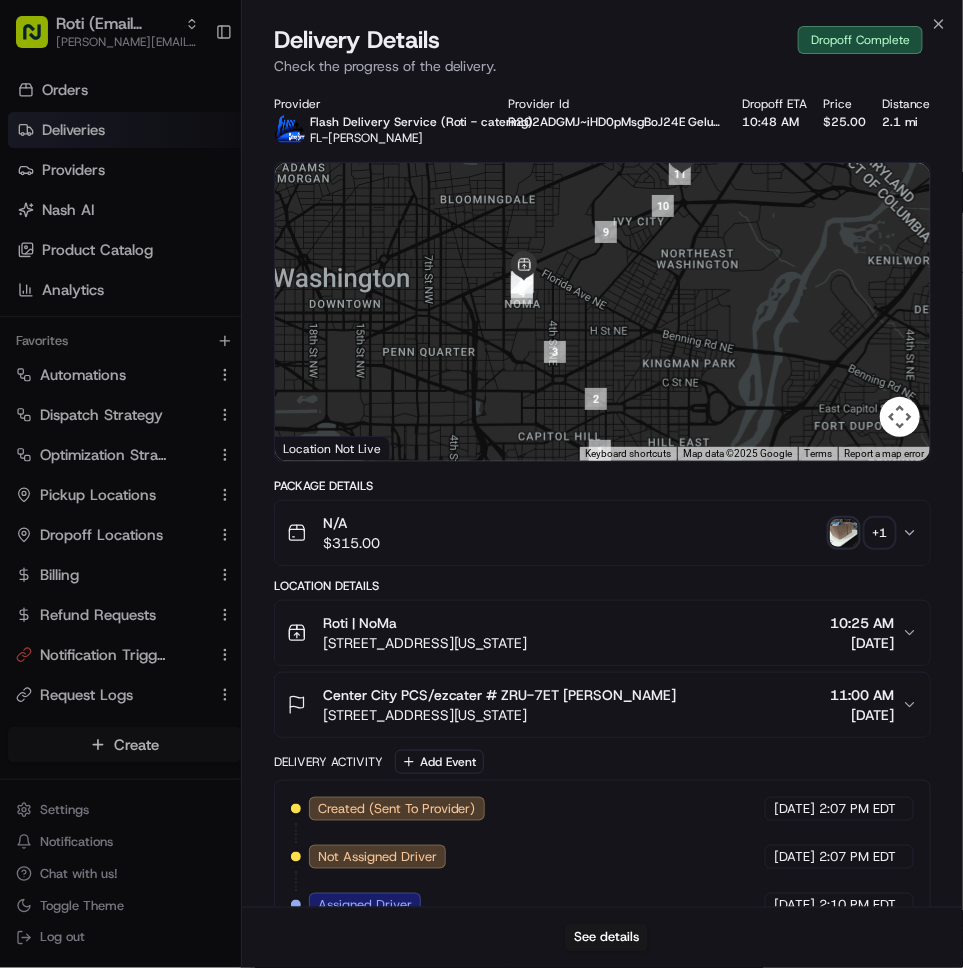 click on "[STREET_ADDRESS][US_STATE]" at bounding box center (425, 643) 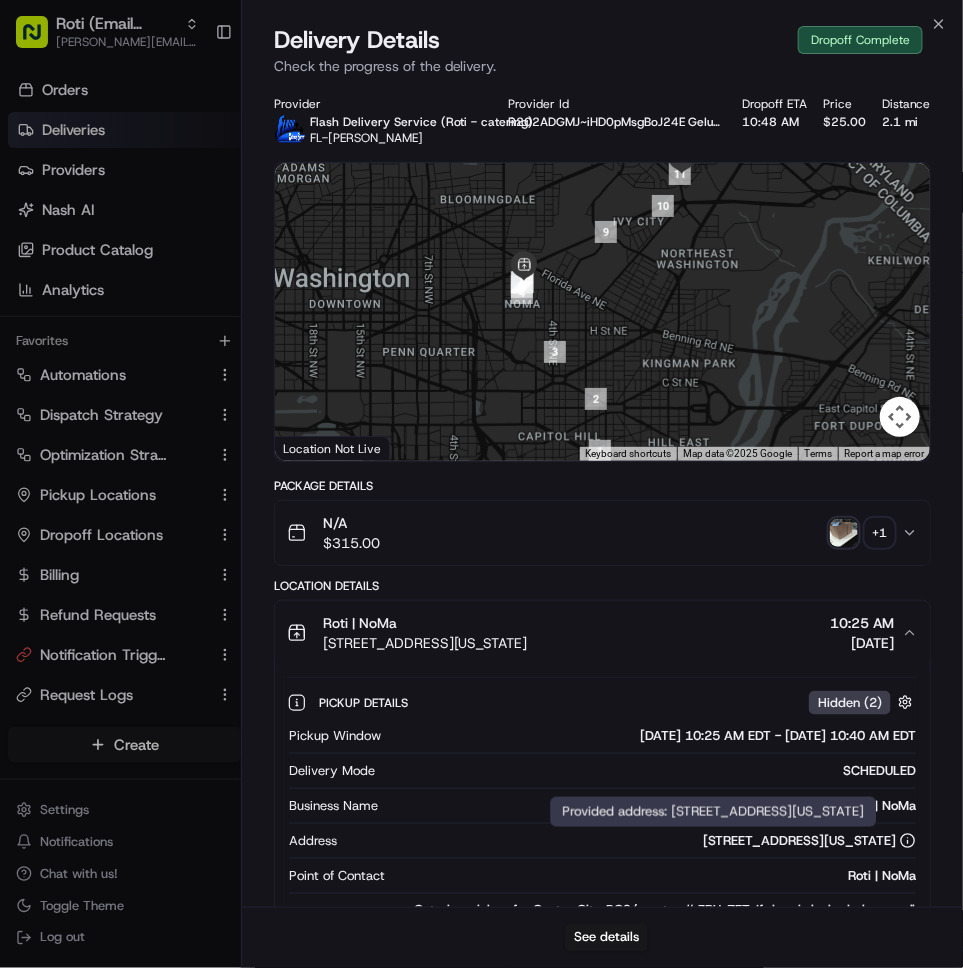 click on "[STREET_ADDRESS][US_STATE]" at bounding box center [809, 841] 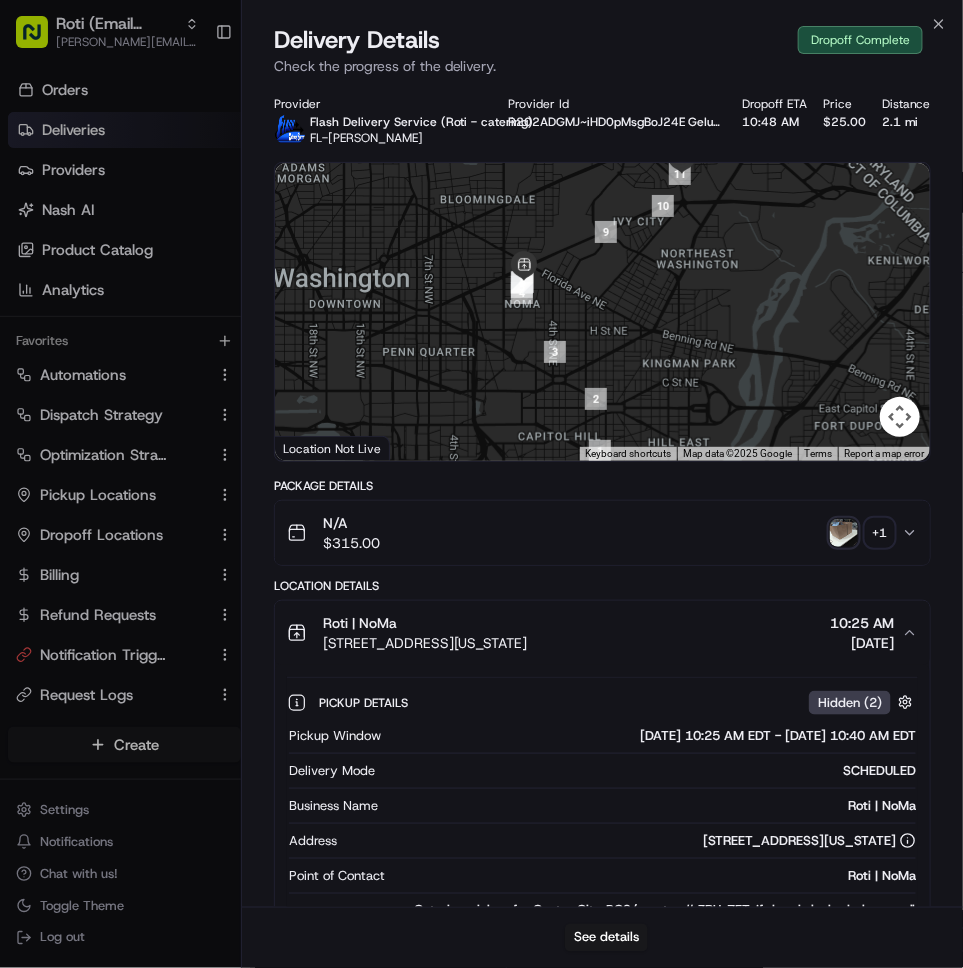 click on "[STREET_ADDRESS][US_STATE]" at bounding box center (809, 841) 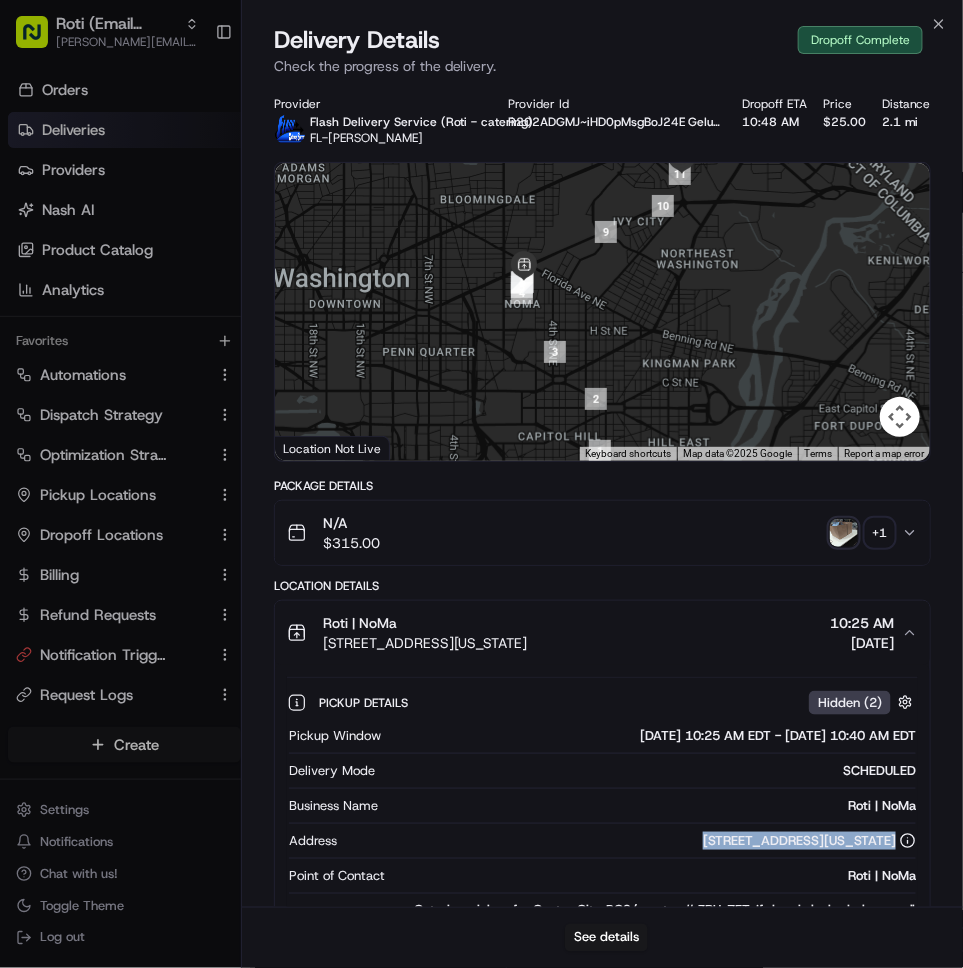 click on "[STREET_ADDRESS][US_STATE]" at bounding box center (809, 841) 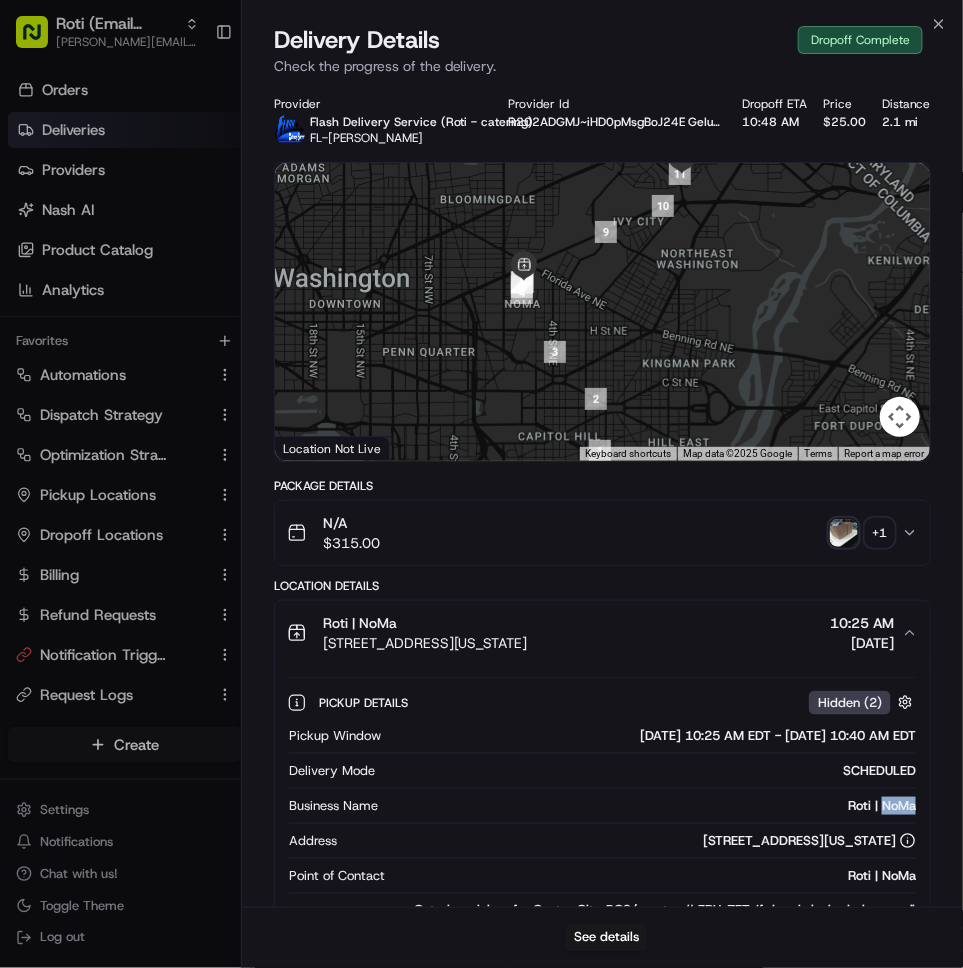 click on "Roti | NoMa" at bounding box center [651, 806] 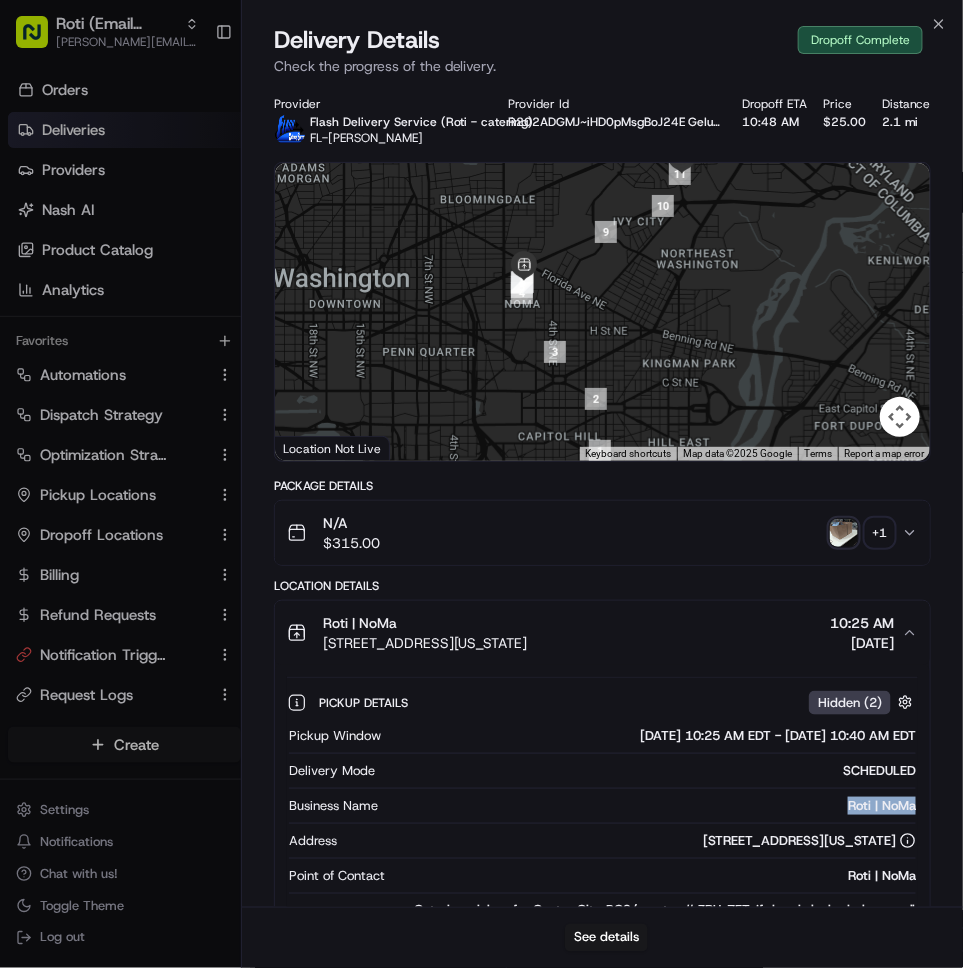 click on "Roti | NoMa" at bounding box center [651, 806] 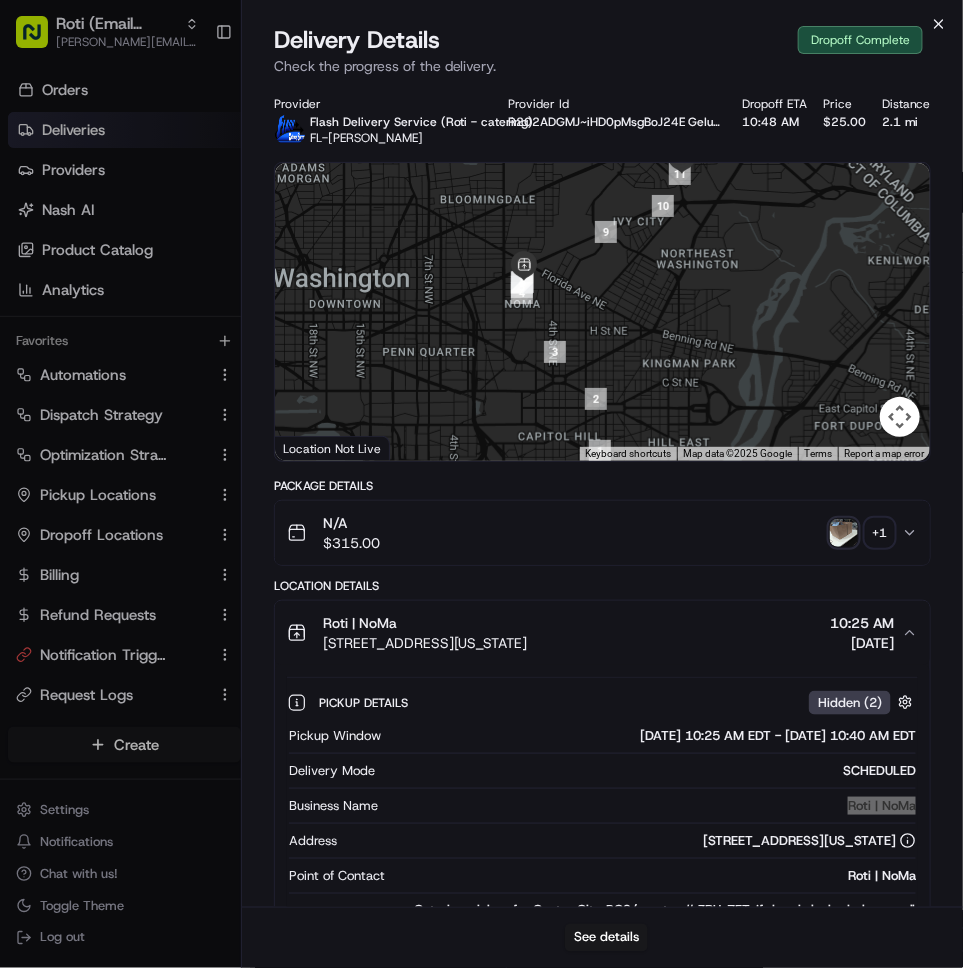 click 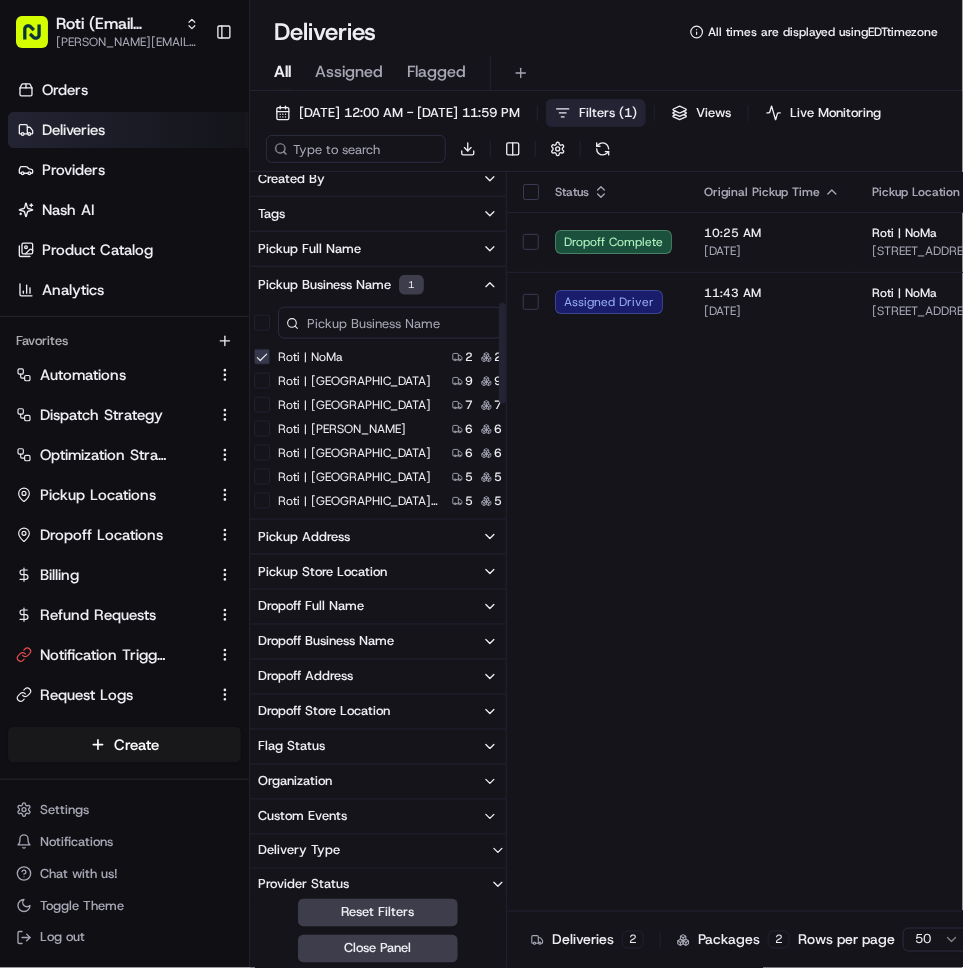 scroll, scrollTop: 0, scrollLeft: 0, axis: both 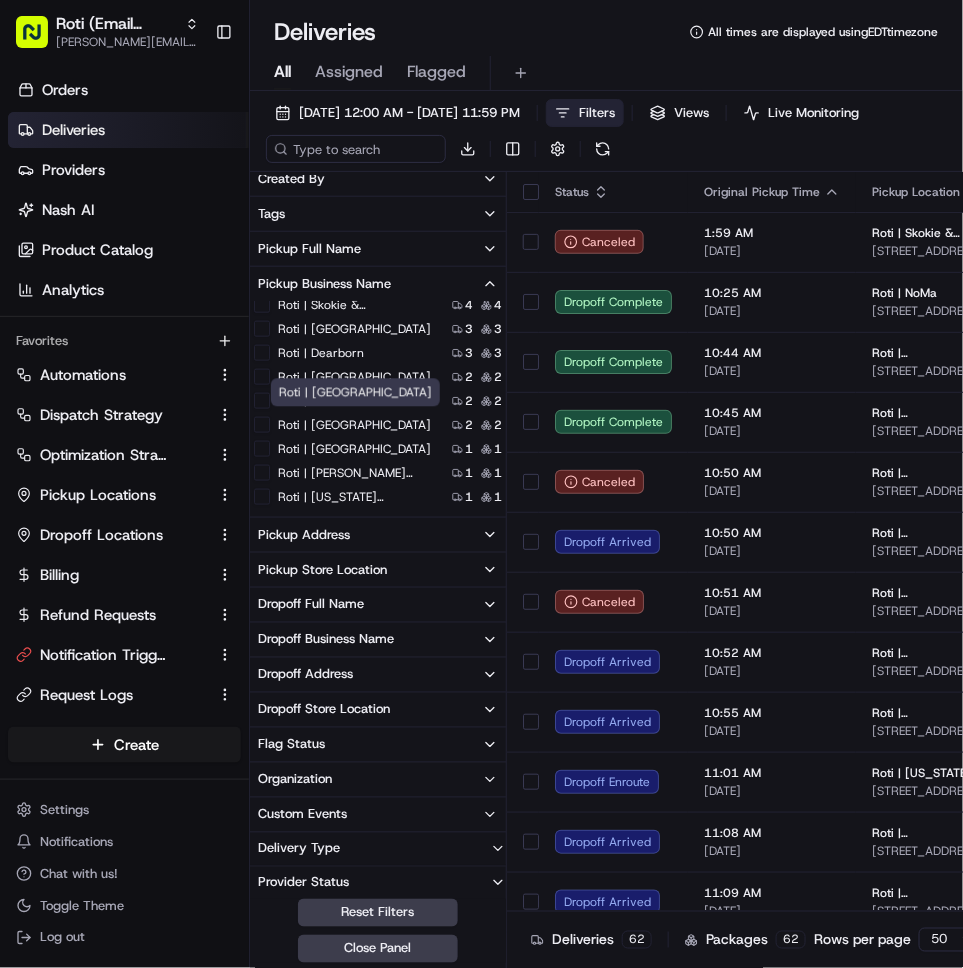 click on "Roti | University of MN" at bounding box center [354, 425] 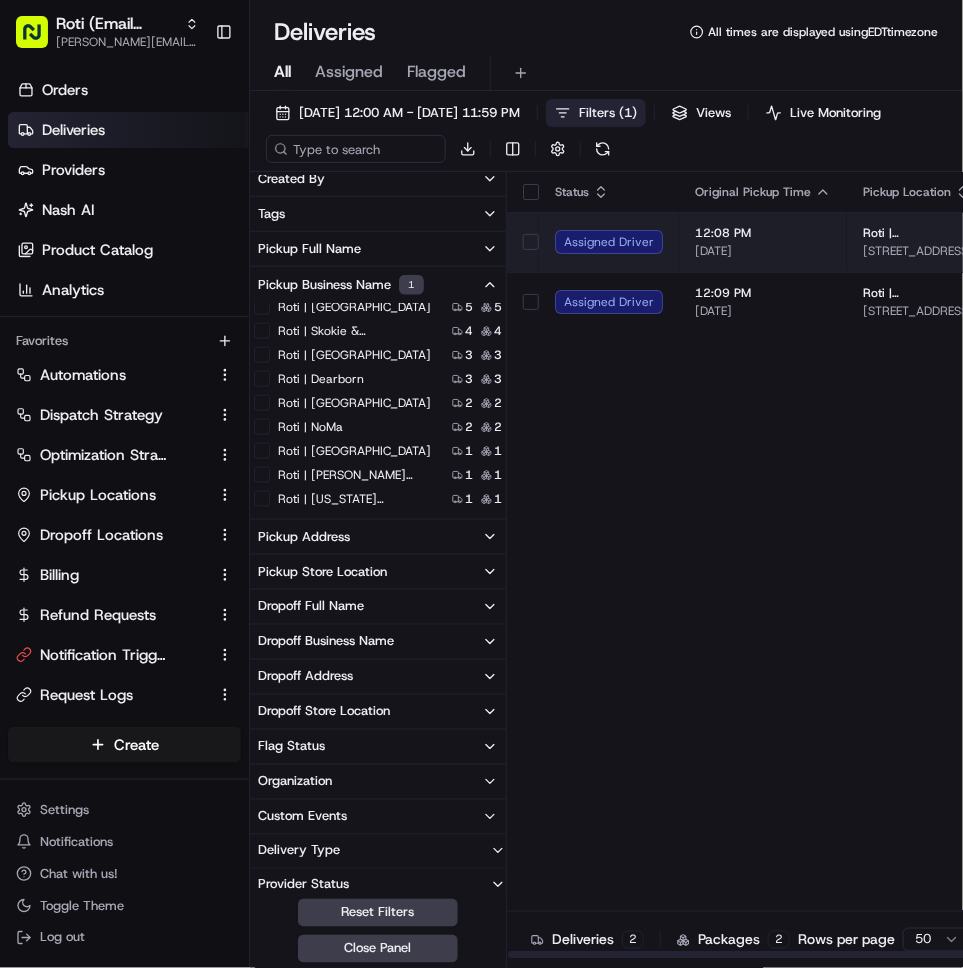 click on "12:08 PM 07/16/2025" at bounding box center (763, 242) 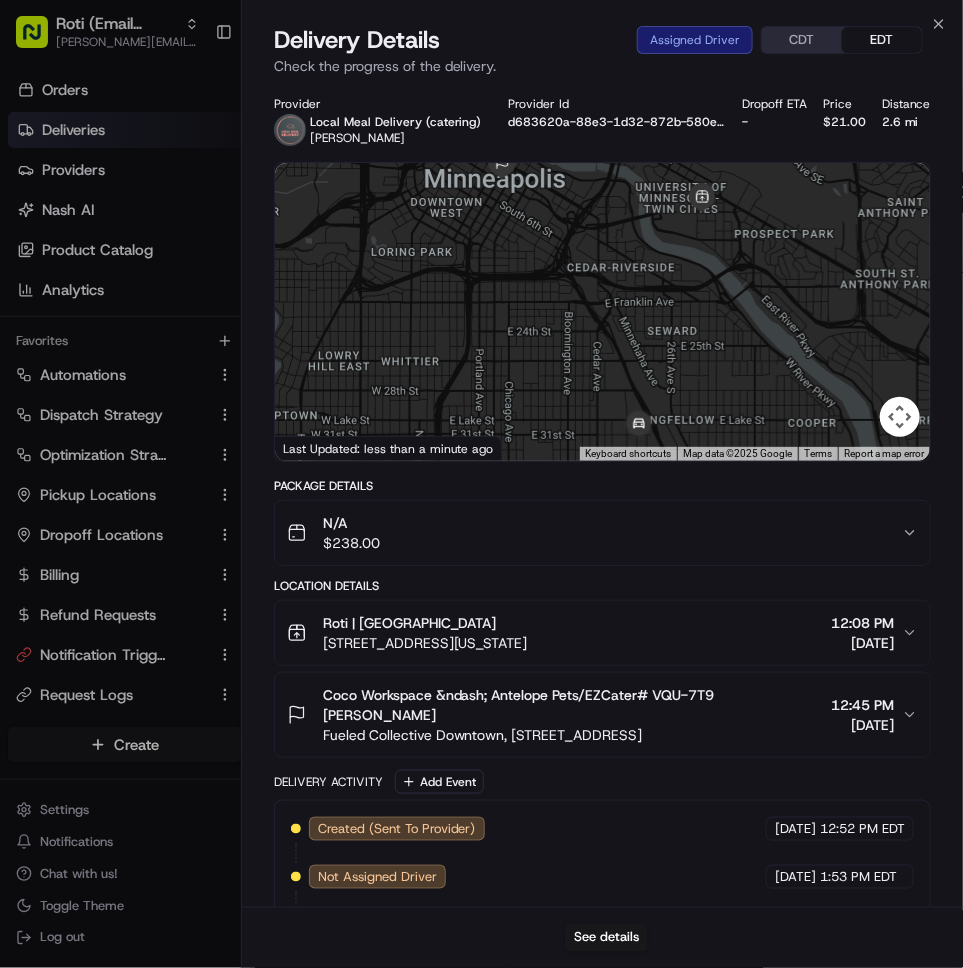 click on "Roti | University of MN 614 Washington Ave SE, Minneapolis, MN 55414, USA 12:08 PM 07/16/2025" at bounding box center (594, 633) 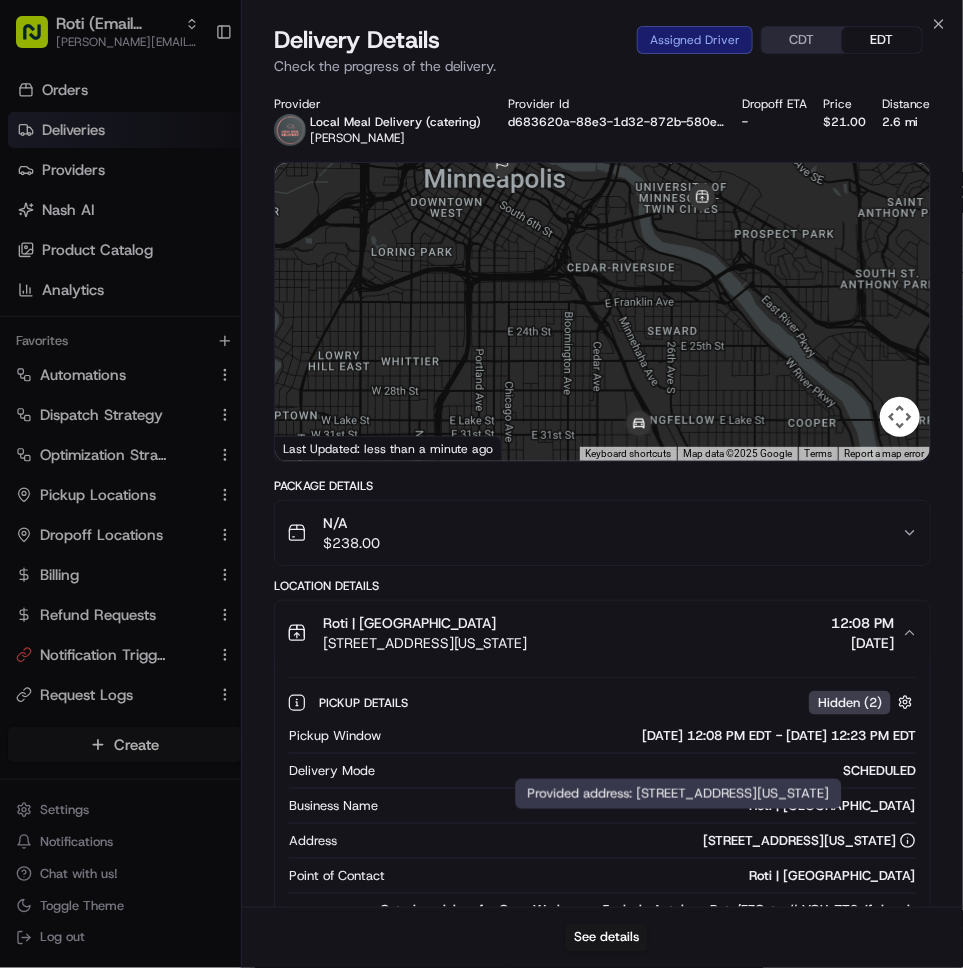 click on "614 Washington Ave SE, Minneapolis, MN 55414, USA" at bounding box center [809, 841] 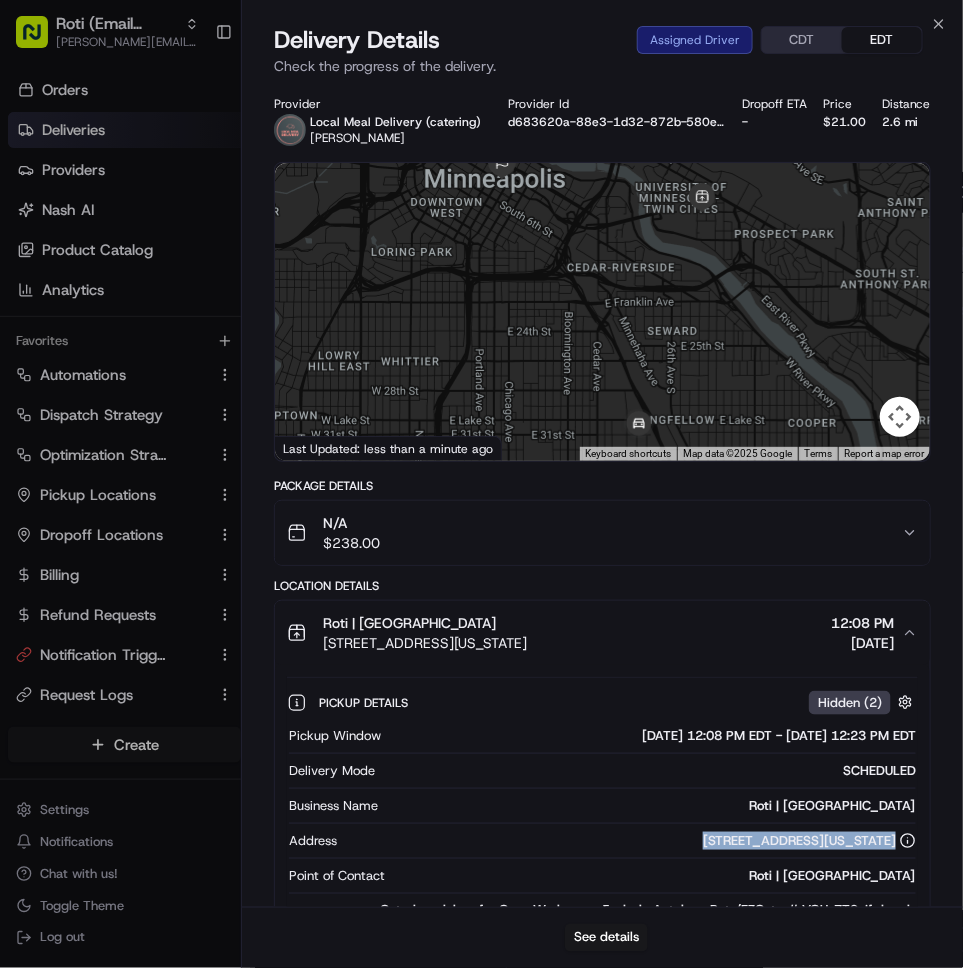 click on "614 Washington Ave SE, Minneapolis, MN 55414, USA" at bounding box center (809, 841) 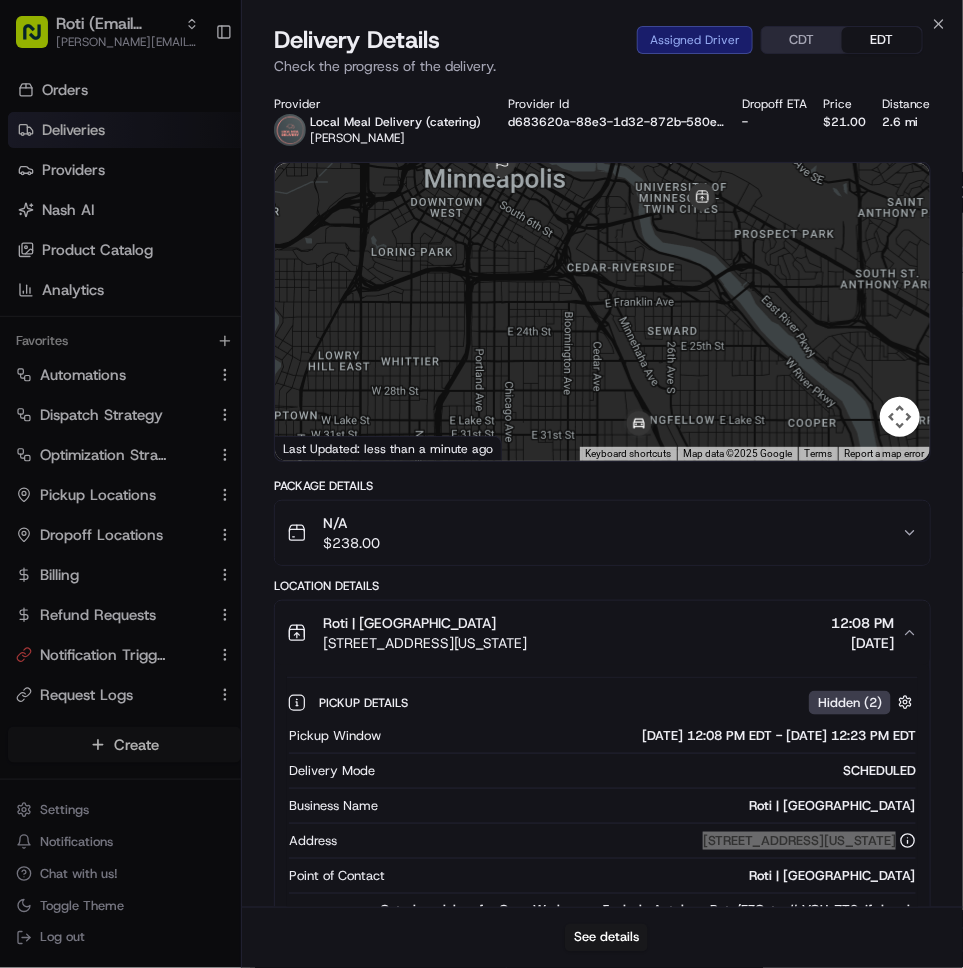 click on "Pickup Window 07/16/2025 12:08 PM EDT - 07/16/2025 12:23 PM EDT Delivery Mode SCHEDULED Business Name Roti | University of MN Address 614 Washington Ave SE, Minneapolis, MN 55414, USA Point of Contact Roti | University of MN Instructions Catering pickup for Coco Workspace &ndash; Antelope Pets/EZCater# VQU-7T9. If door is locked please call 16123371960 to gain access. Phone Number +1 612 337 1960" at bounding box center [602, 852] 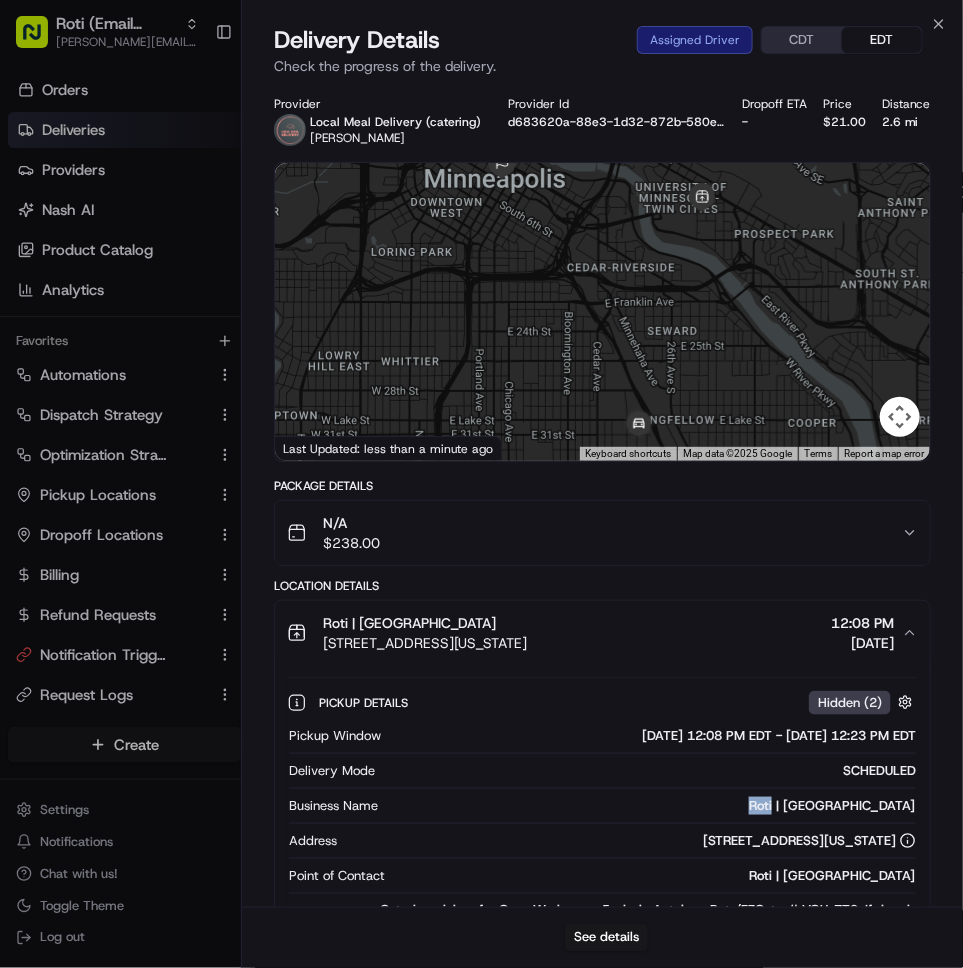click on "Pickup Window 07/16/2025 12:08 PM EDT - 07/16/2025 12:23 PM EDT Delivery Mode SCHEDULED Business Name Roti | University of MN Address 614 Washington Ave SE, Minneapolis, MN 55414, USA Point of Contact Roti | University of MN Instructions Catering pickup for Coco Workspace &ndash; Antelope Pets/EZCater# VQU-7T9. If door is locked please call 16123371960 to gain access. Phone Number +1 612 337 1960" at bounding box center [602, 852] 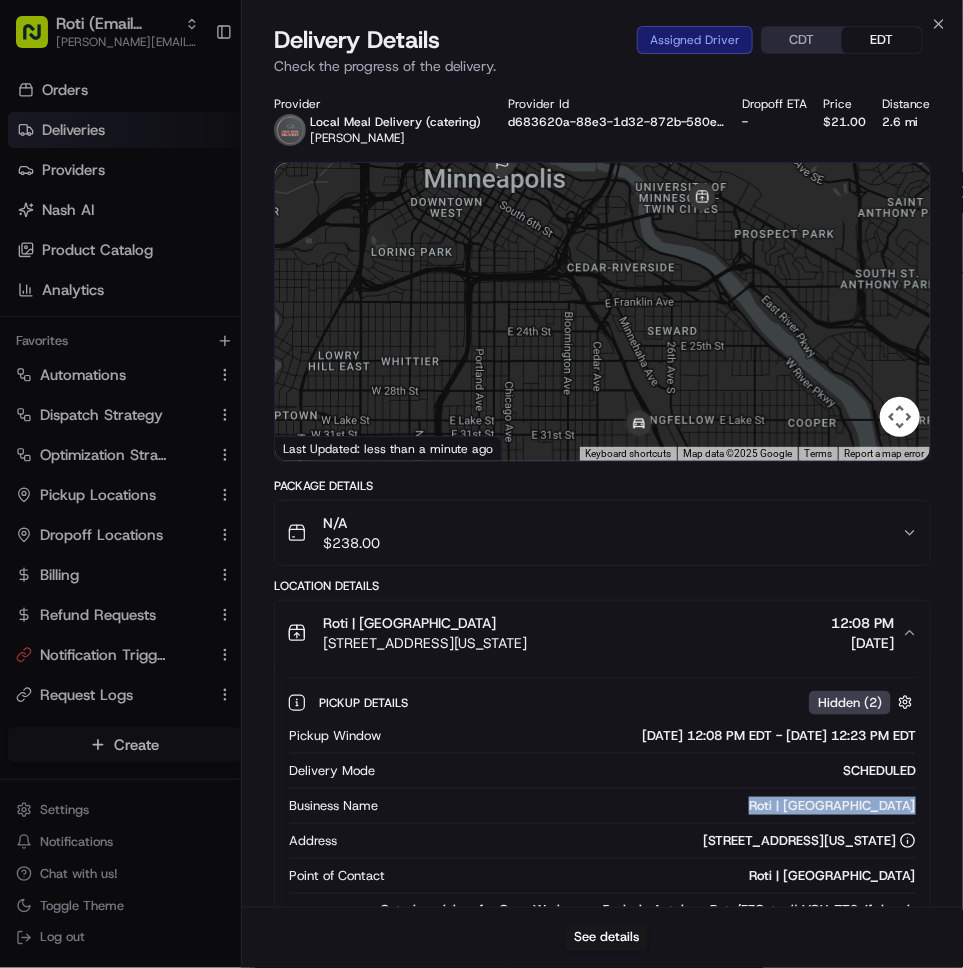 click on "Pickup Window 07/16/2025 12:08 PM EDT - 07/16/2025 12:23 PM EDT Delivery Mode SCHEDULED Business Name Roti | University of MN Address 614 Washington Ave SE, Minneapolis, MN 55414, USA Point of Contact Roti | University of MN Instructions Catering pickup for Coco Workspace &ndash; Antelope Pets/EZCater# VQU-7T9. If door is locked please call 16123371960 to gain access. Phone Number +1 612 337 1960" at bounding box center [602, 852] 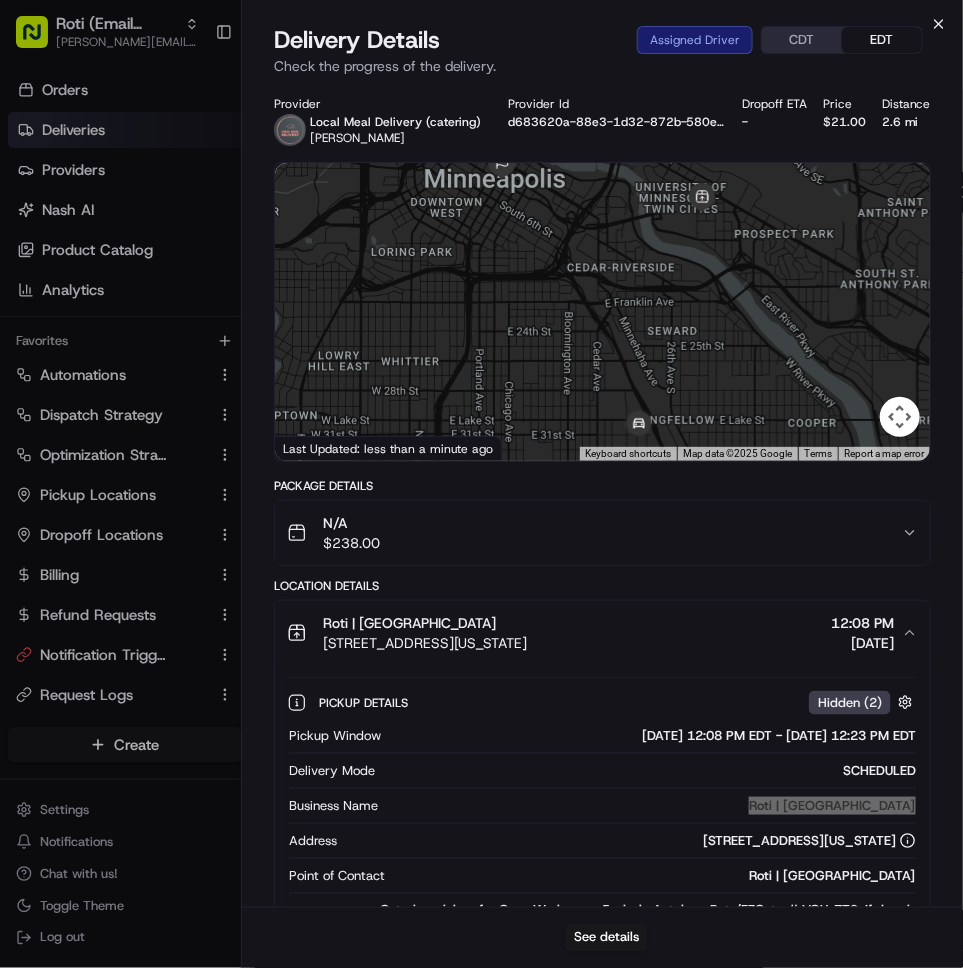 click 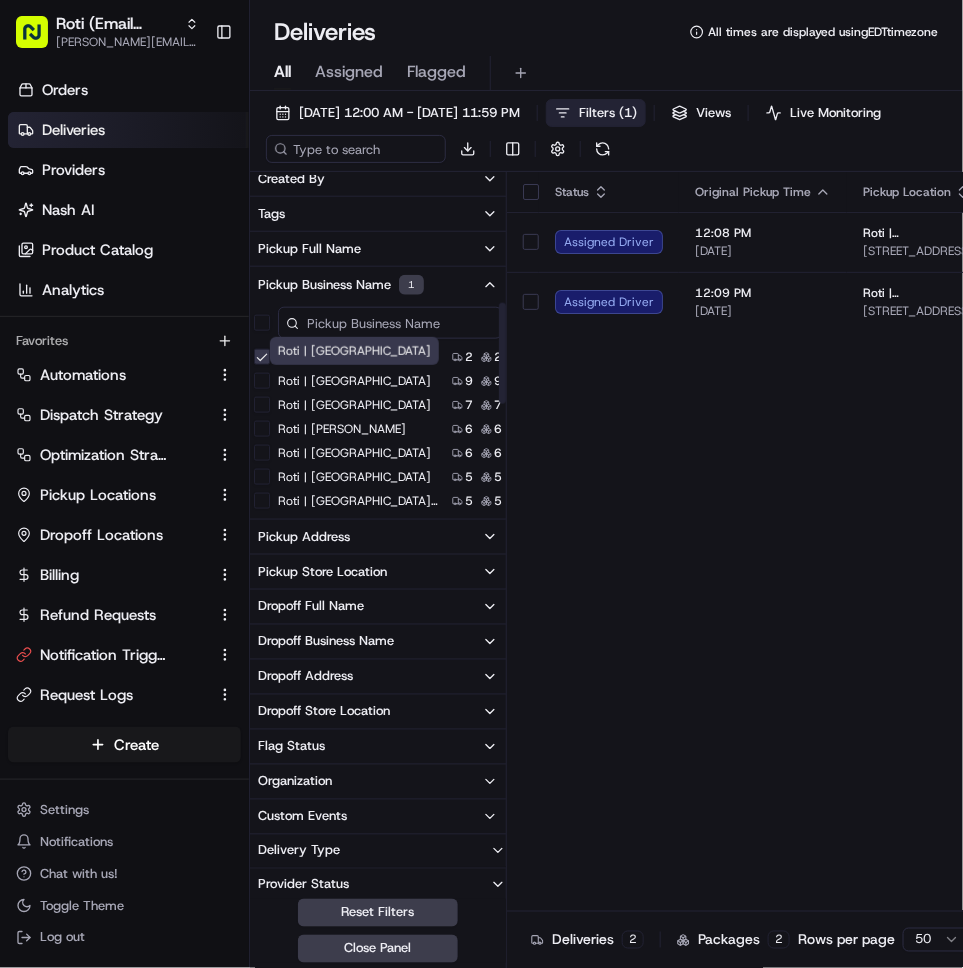 scroll, scrollTop: 0, scrollLeft: 0, axis: both 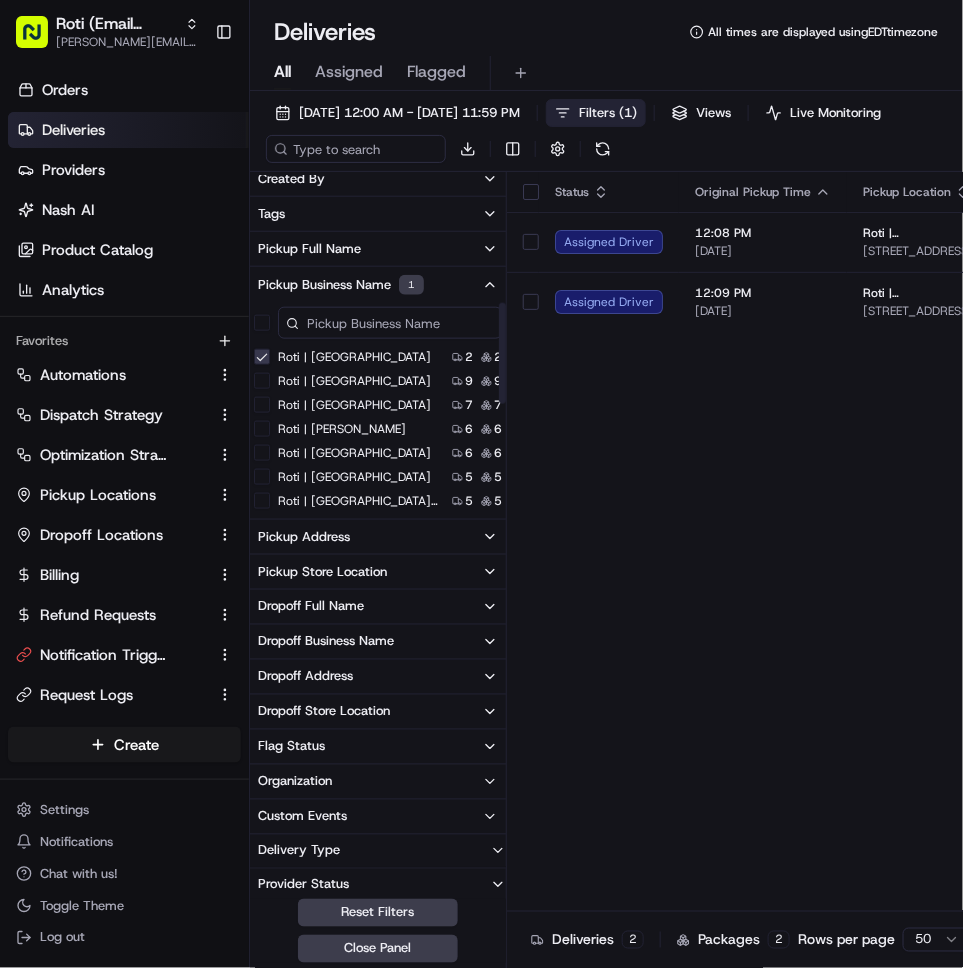 click on "Roti | University of MN" at bounding box center (262, 357) 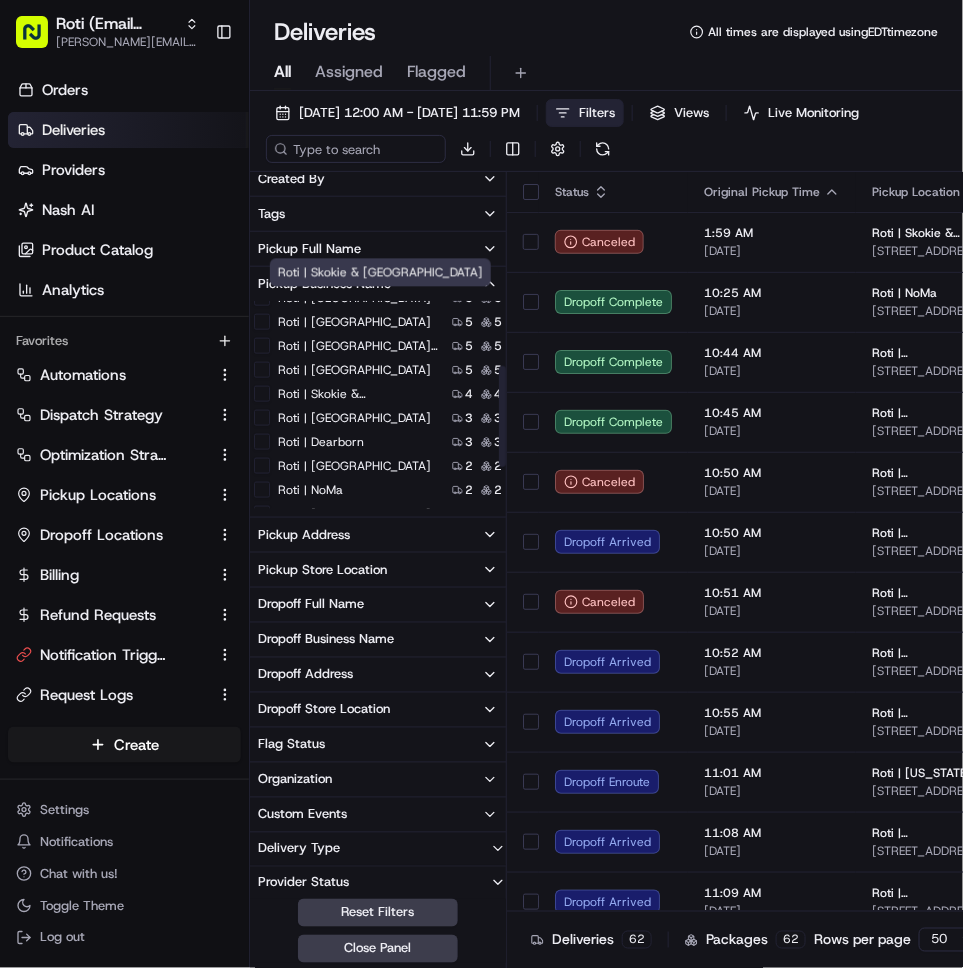 scroll, scrollTop: 218, scrollLeft: 0, axis: vertical 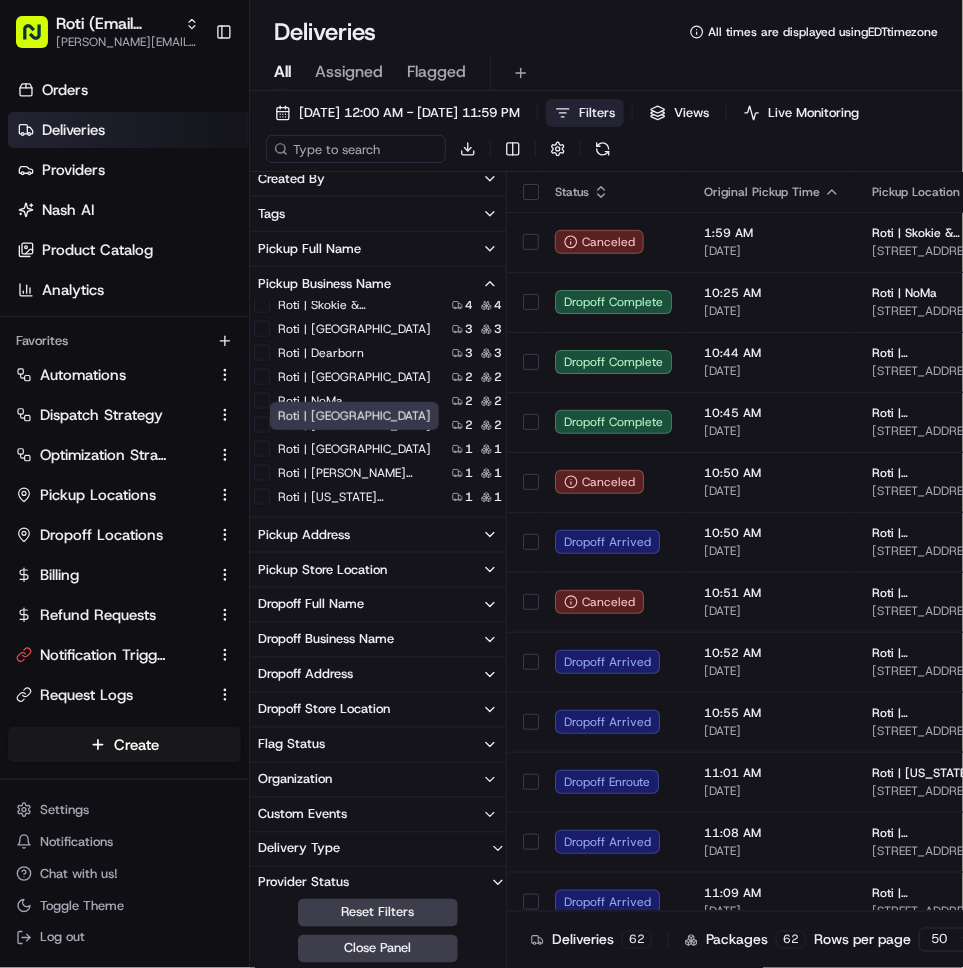 click on "Roti | [GEOGRAPHIC_DATA]" at bounding box center [262, 449] 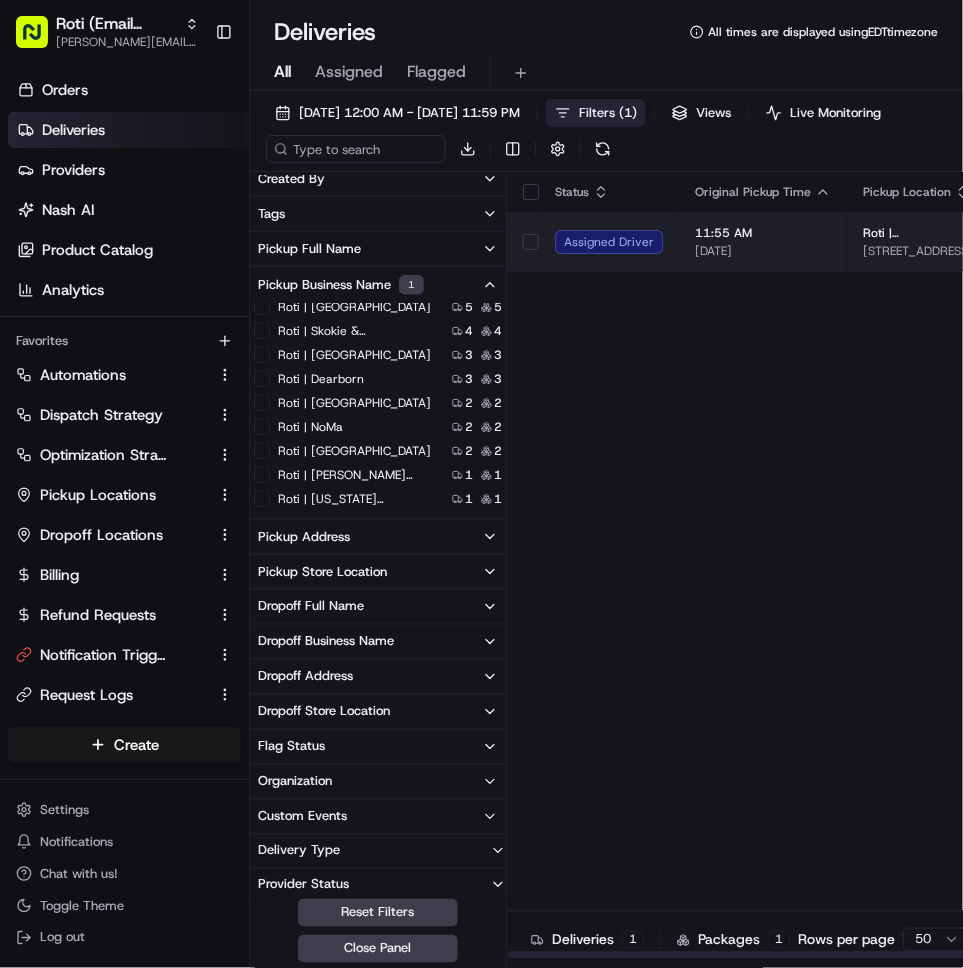 click on "Assigned Driver" at bounding box center (609, 242) 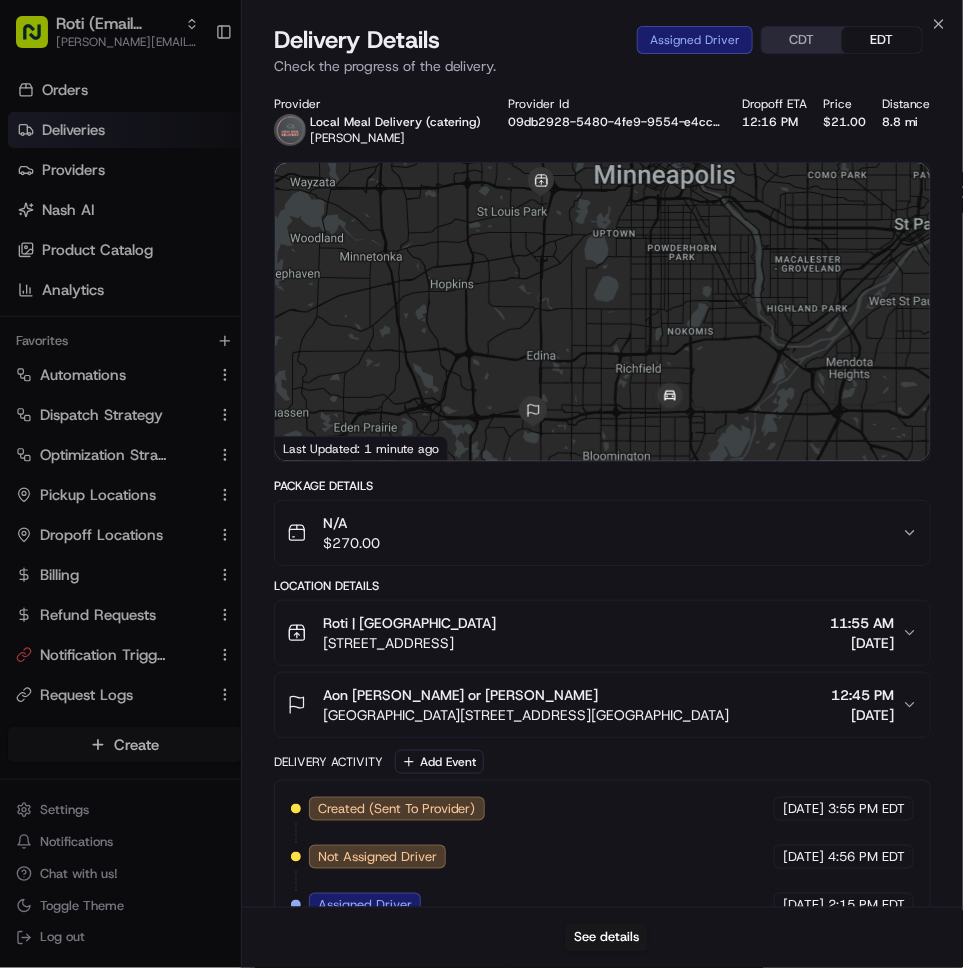 click on "Roti | [GEOGRAPHIC_DATA]" at bounding box center [410, 623] 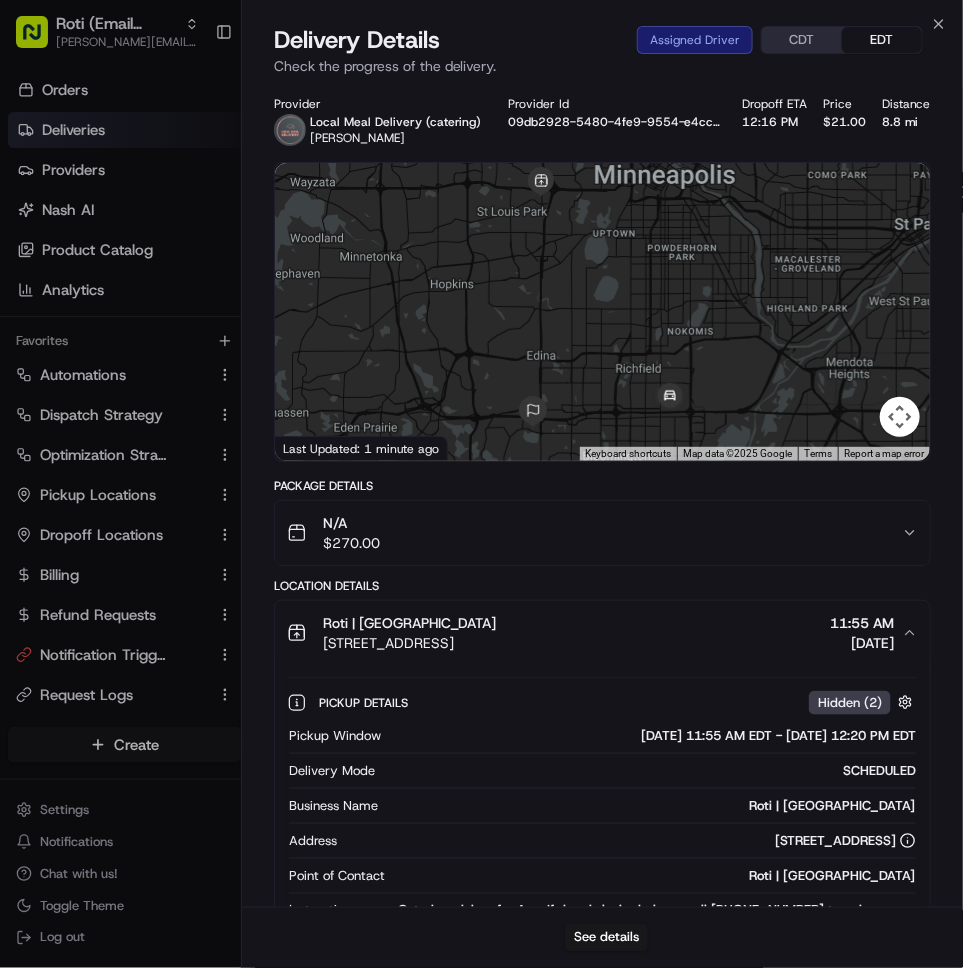 click on "Roti | St. Louis Park 1620 Park Pl Blvd, St Louis Park, MN 55416, USA 11:55 AM 07/16/2025" at bounding box center (594, 633) 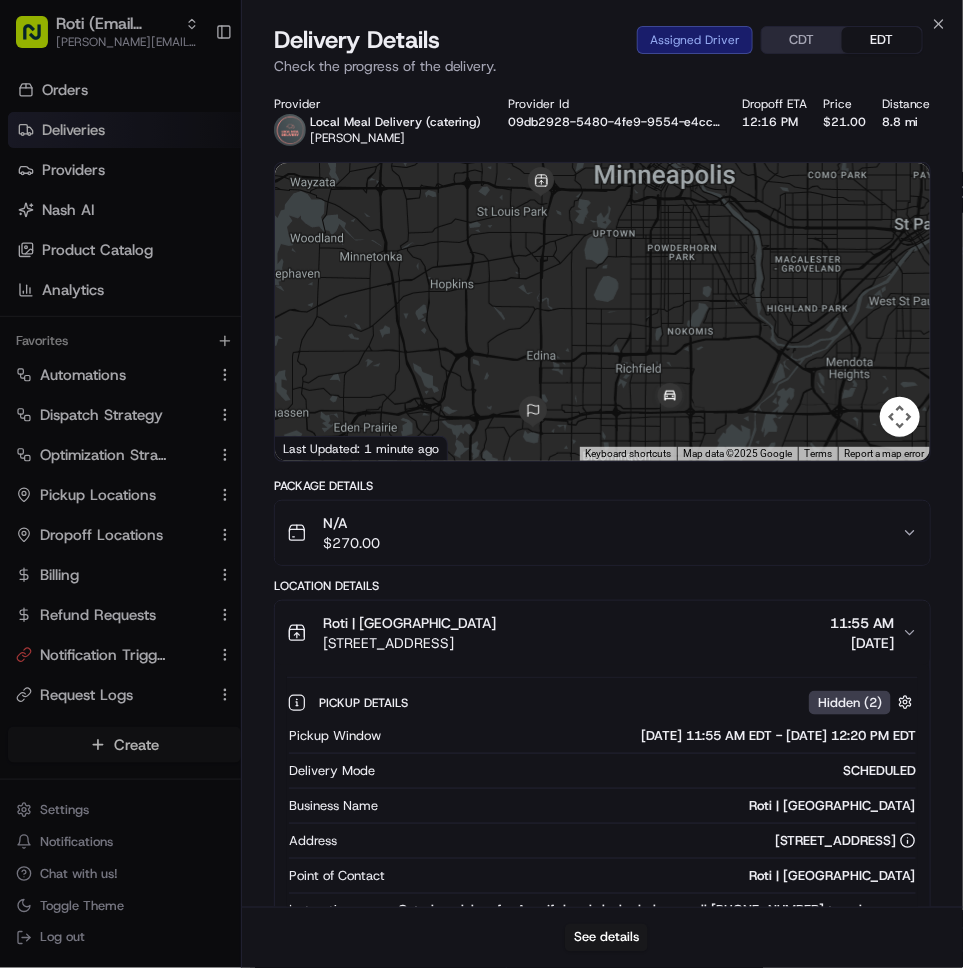 click on "Roti | St. Louis Park 1620 Park Pl Blvd, St Louis Park, MN 55416, USA 11:55 AM 07/16/2025" at bounding box center (594, 633) 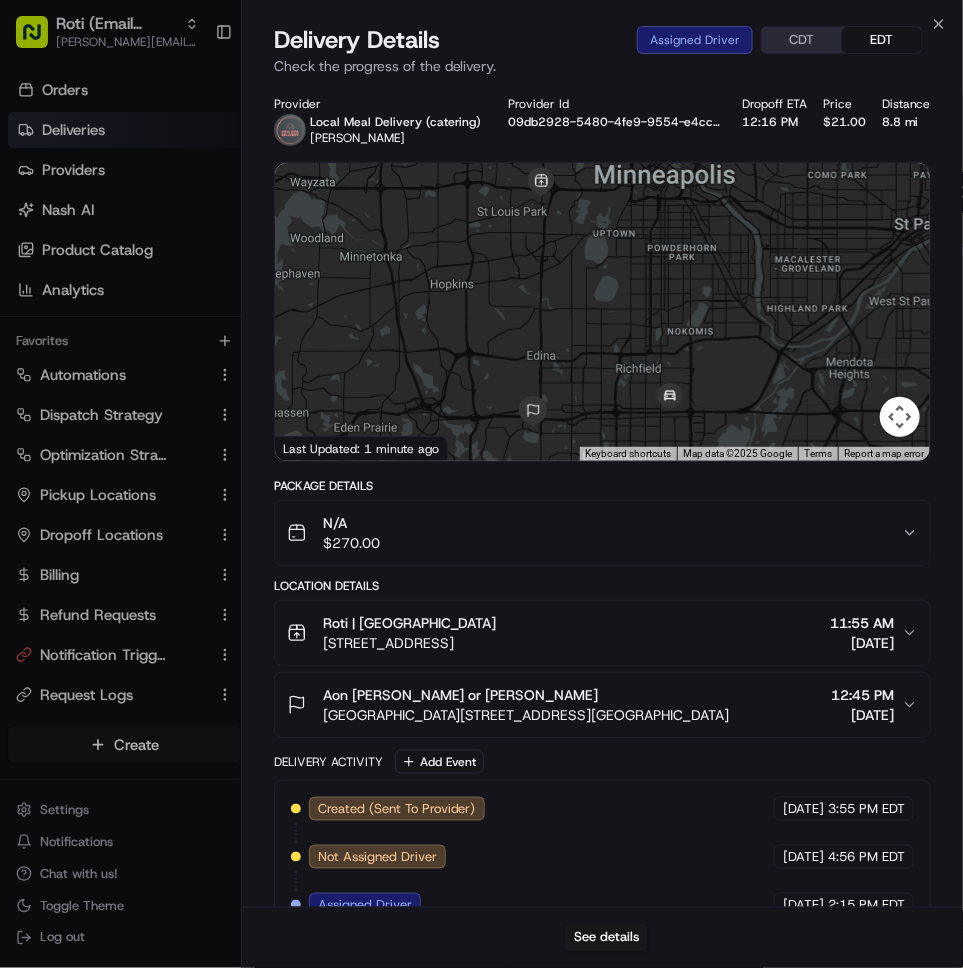 click on "Location Details Roti | St. Louis Park 1620 Park Pl Blvd, St Louis Park, MN 55416, USA 11:55 AM 07/16/2025 Aon Jess Okeson or Duraye Marshelle 8200 Tower, 5600 W 83rd St, Bloomington, MN 55437, USA 12:45 PM 07/16/2025" at bounding box center (602, 658) 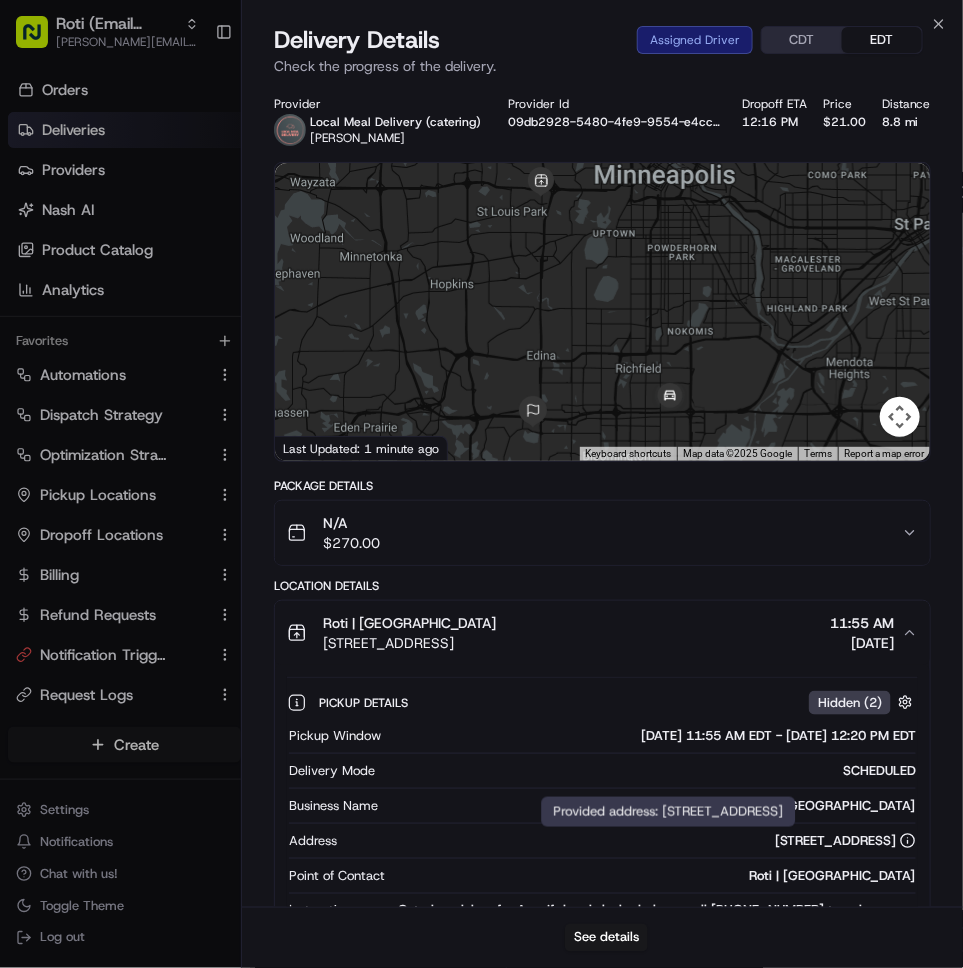 click on "[STREET_ADDRESS]" at bounding box center (845, 841) 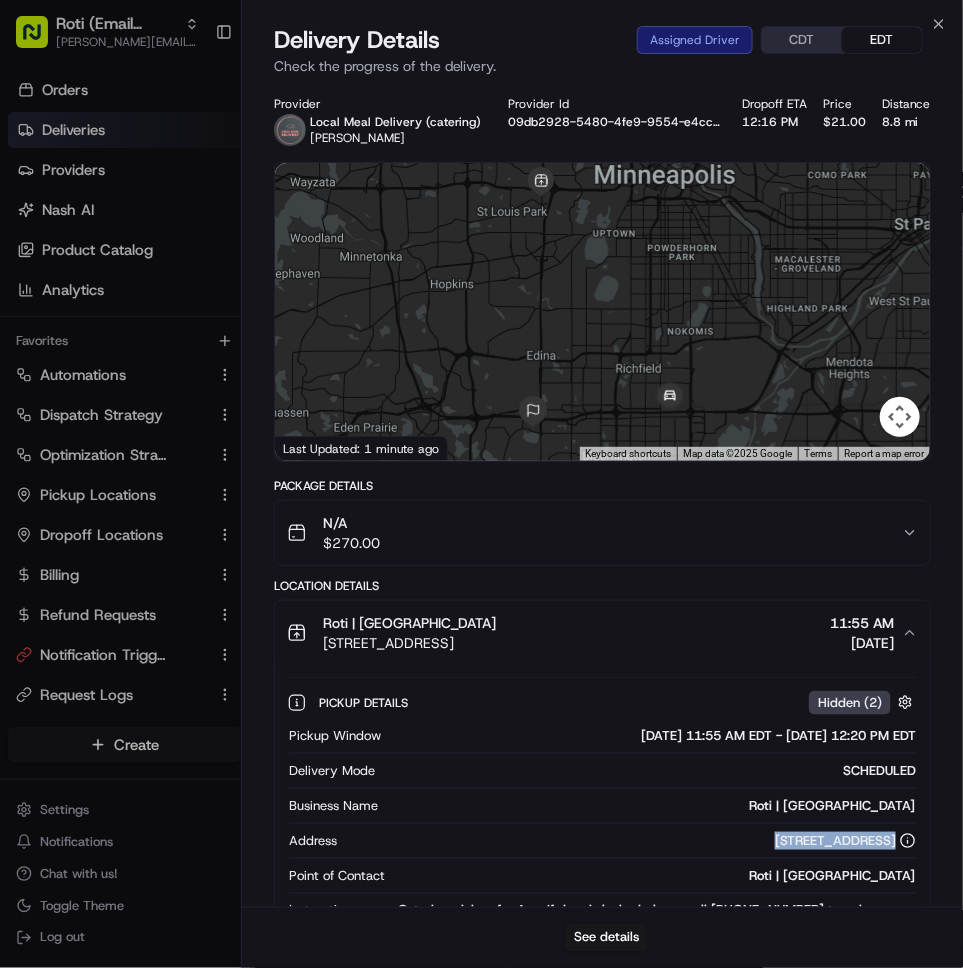 click on "[STREET_ADDRESS]" at bounding box center (845, 841) 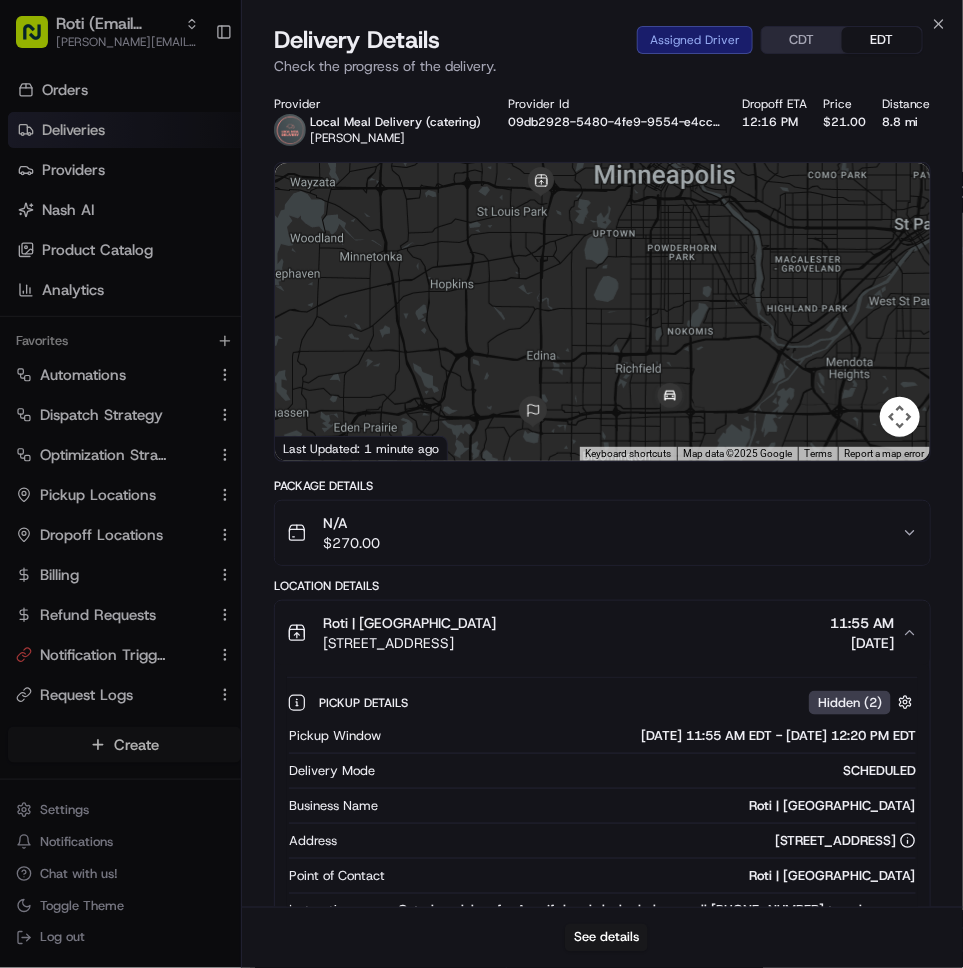 click on "Roti | [GEOGRAPHIC_DATA]" at bounding box center (651, 806) 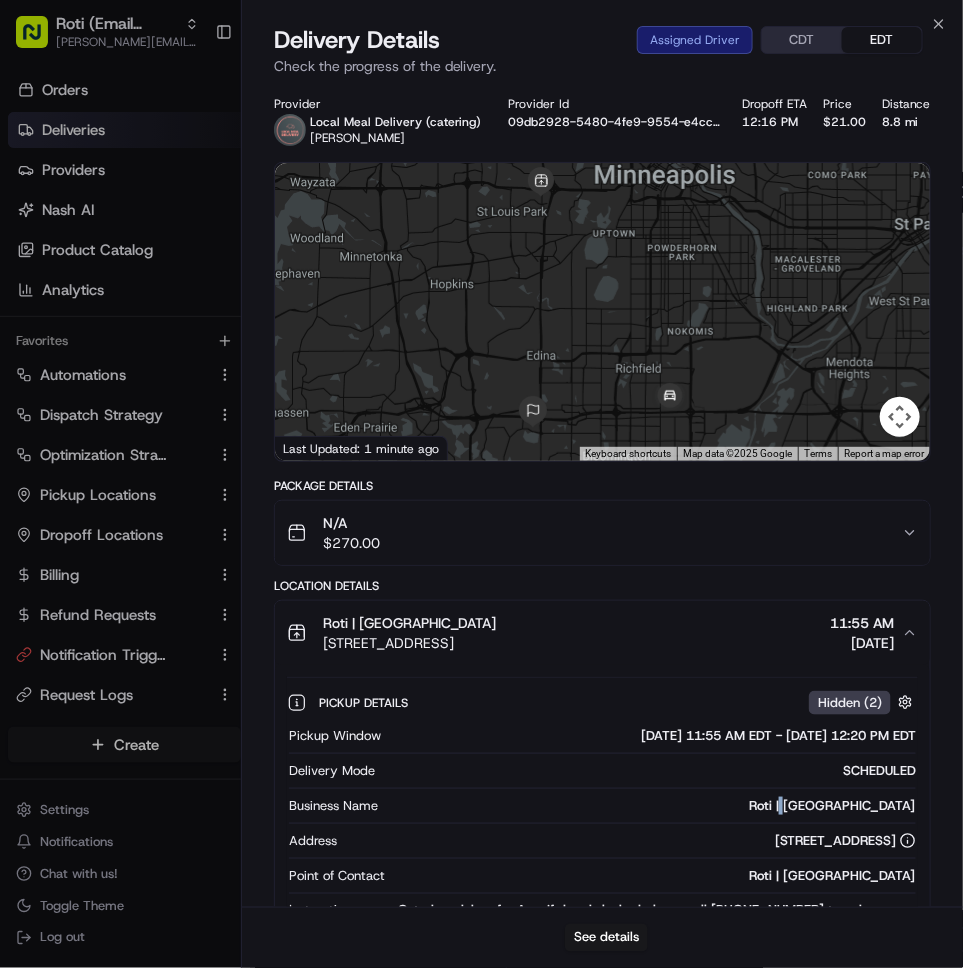 click on "Roti | [GEOGRAPHIC_DATA]" at bounding box center (651, 806) 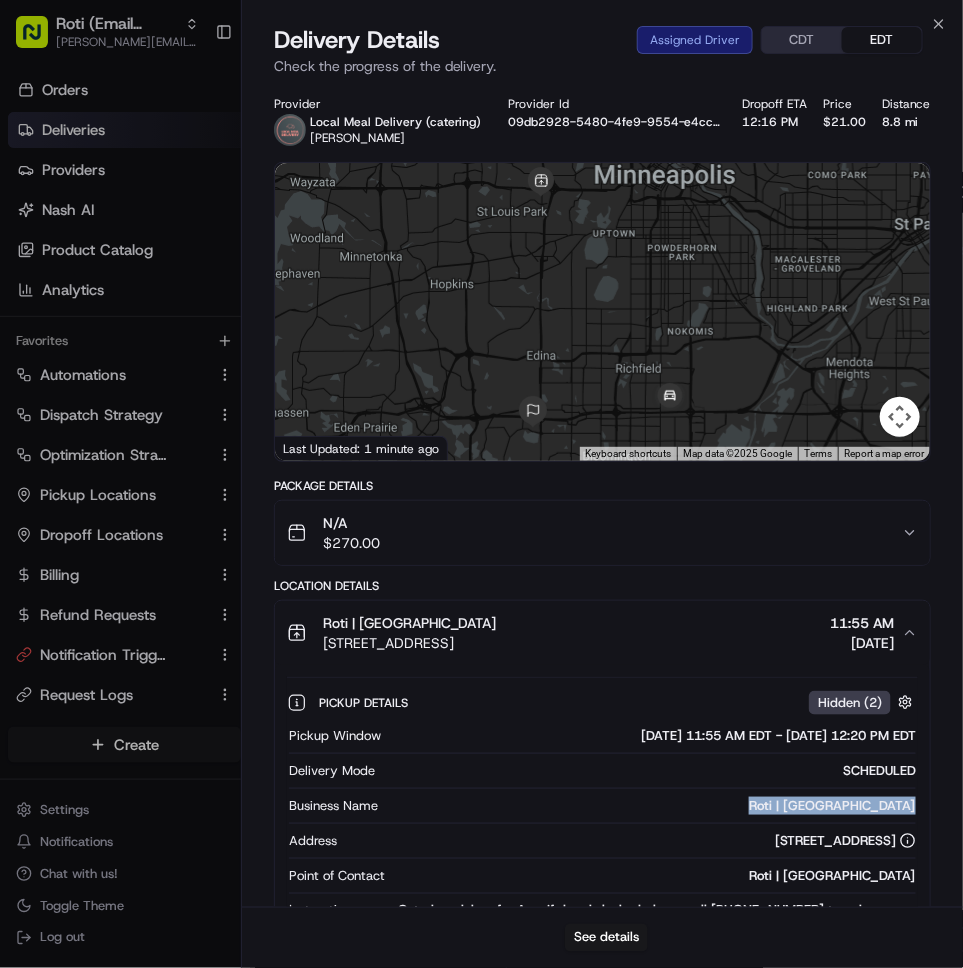click on "Roti | [GEOGRAPHIC_DATA]" at bounding box center (651, 806) 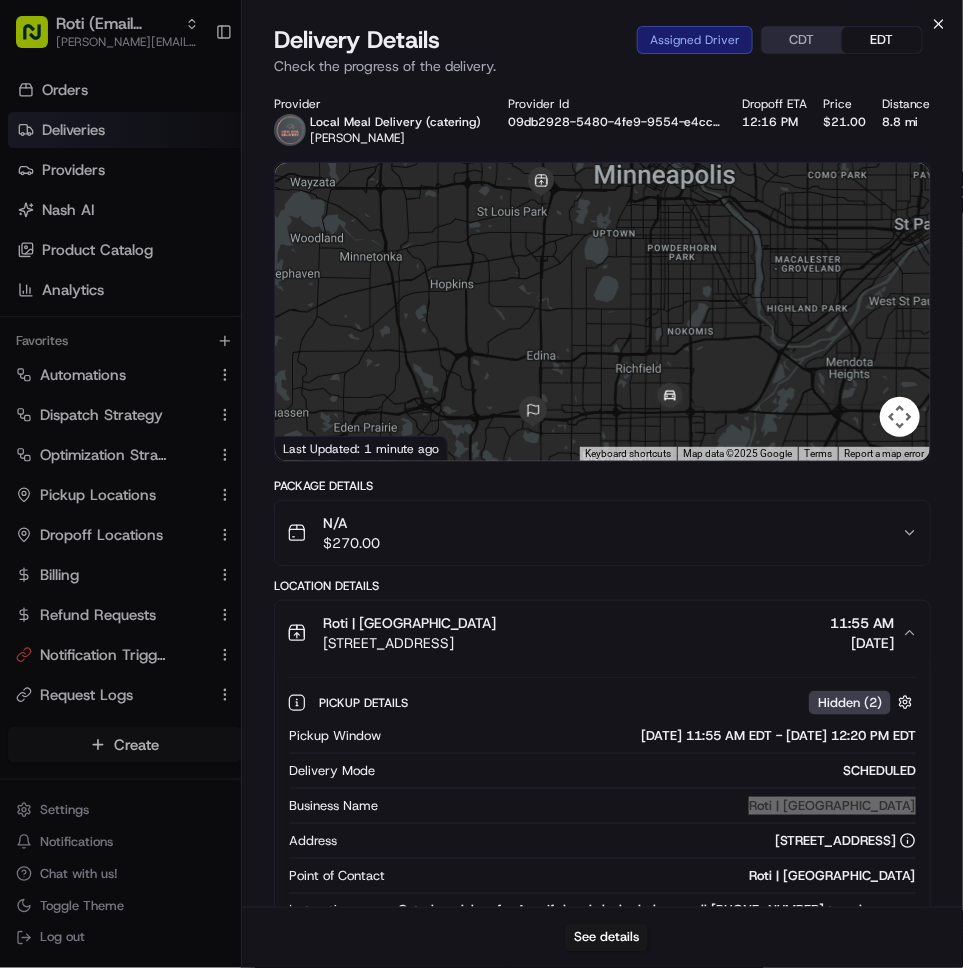 click 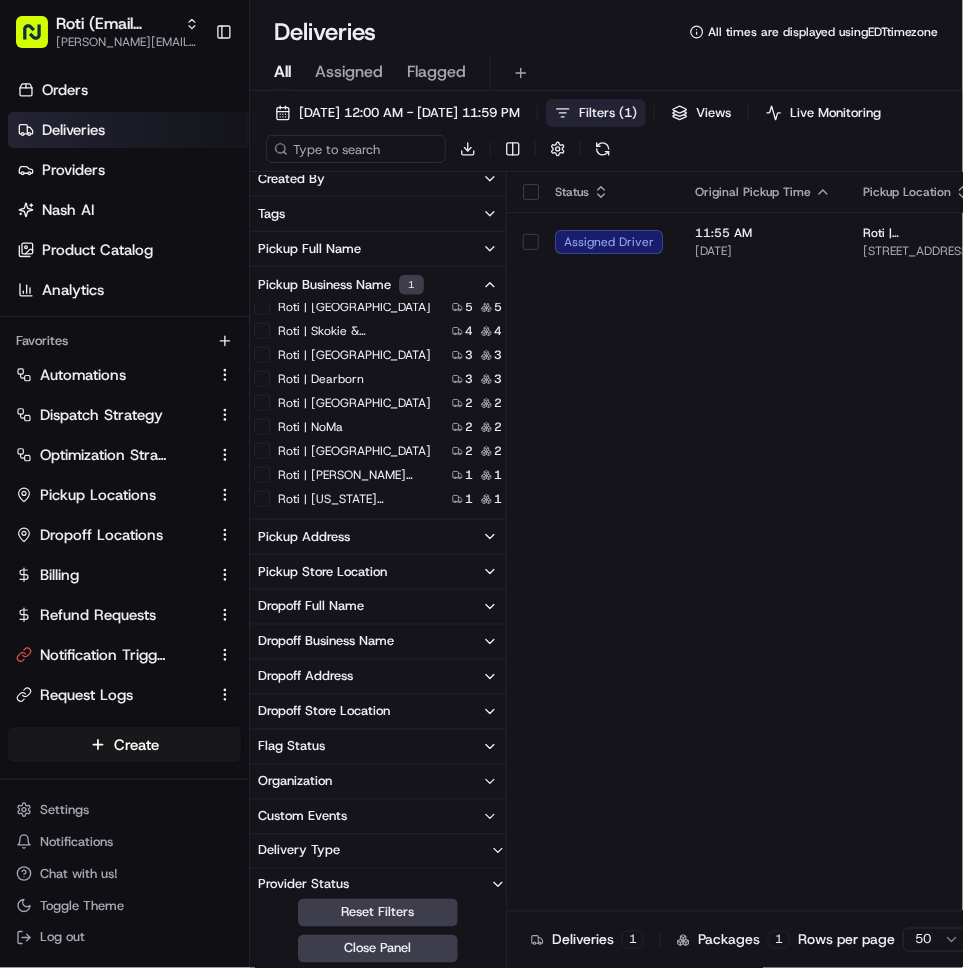 click on "Deliveries All times are displayed using  EDT  timezone" at bounding box center (606, 32) 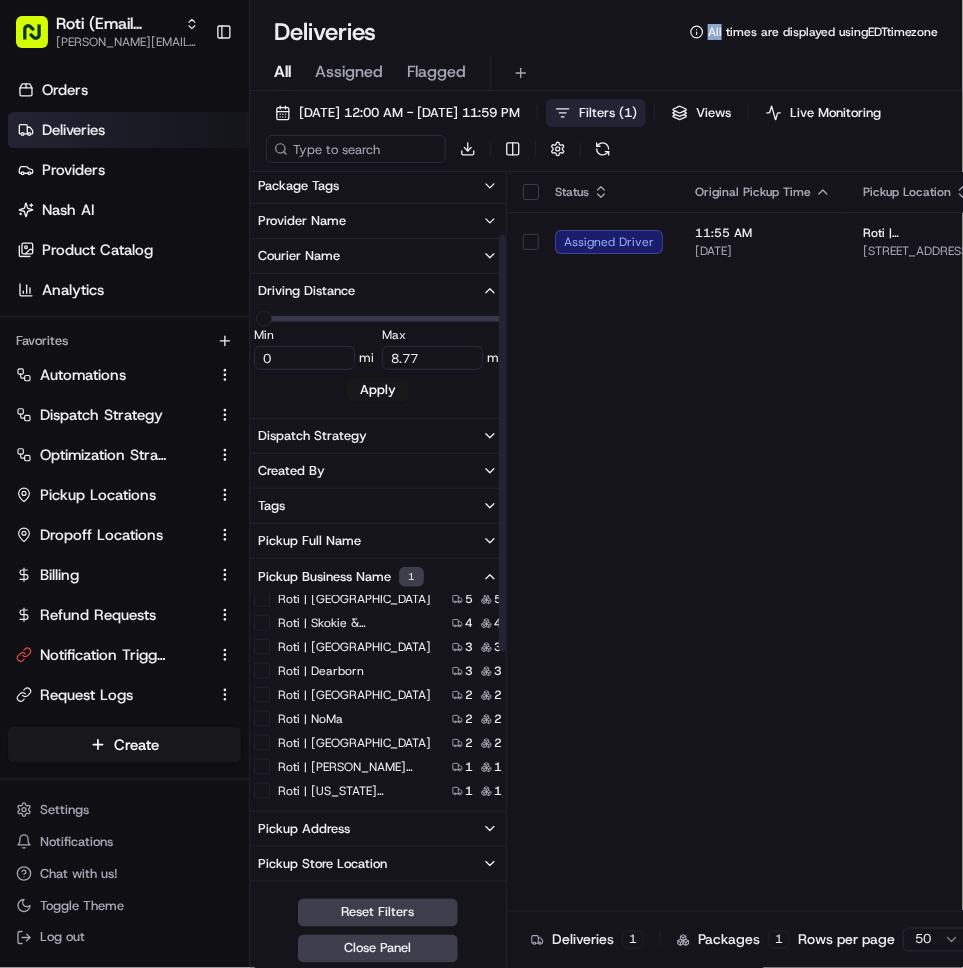 scroll, scrollTop: 290, scrollLeft: 0, axis: vertical 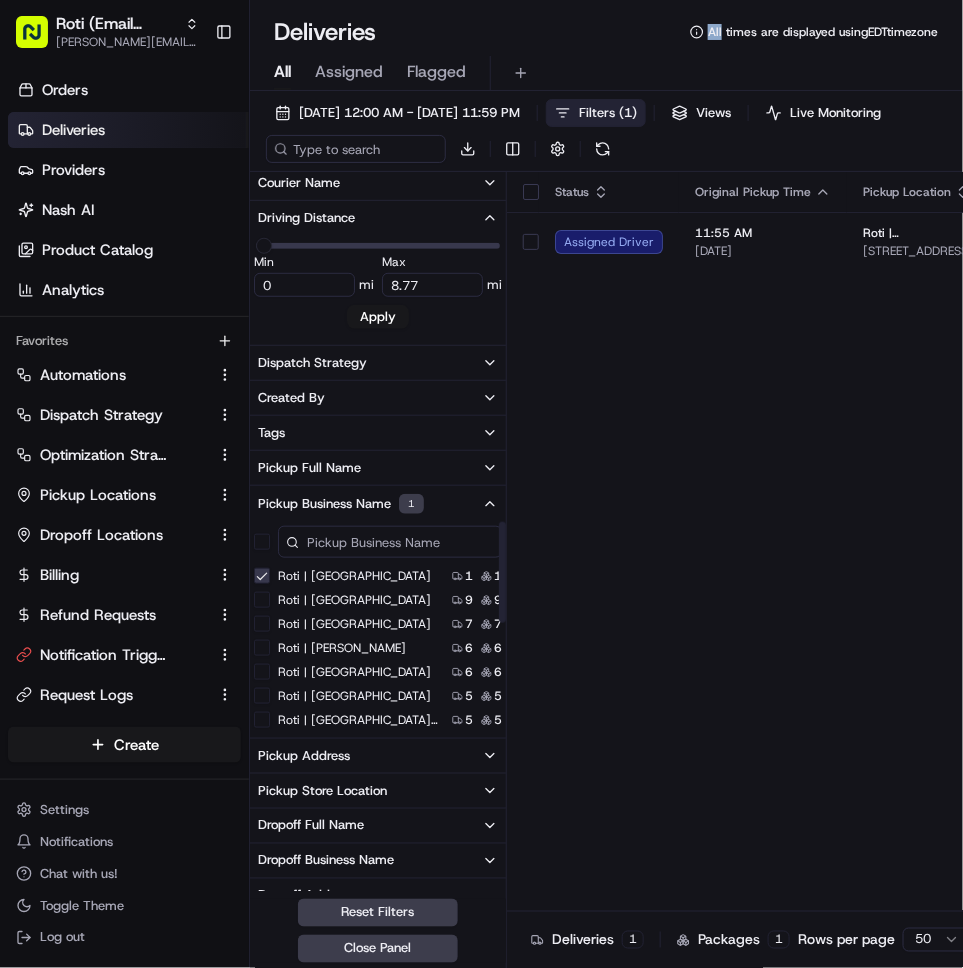 click on "Roti | [GEOGRAPHIC_DATA]" at bounding box center (262, 576) 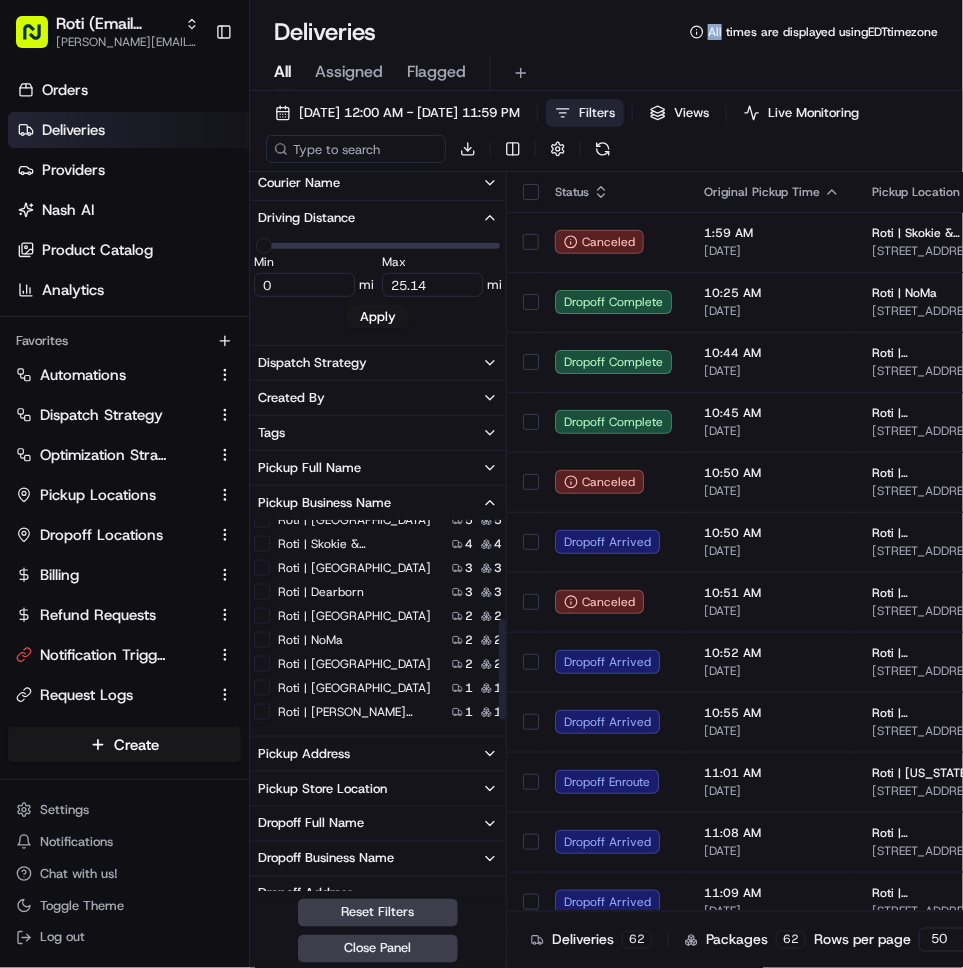 scroll, scrollTop: 218, scrollLeft: 0, axis: vertical 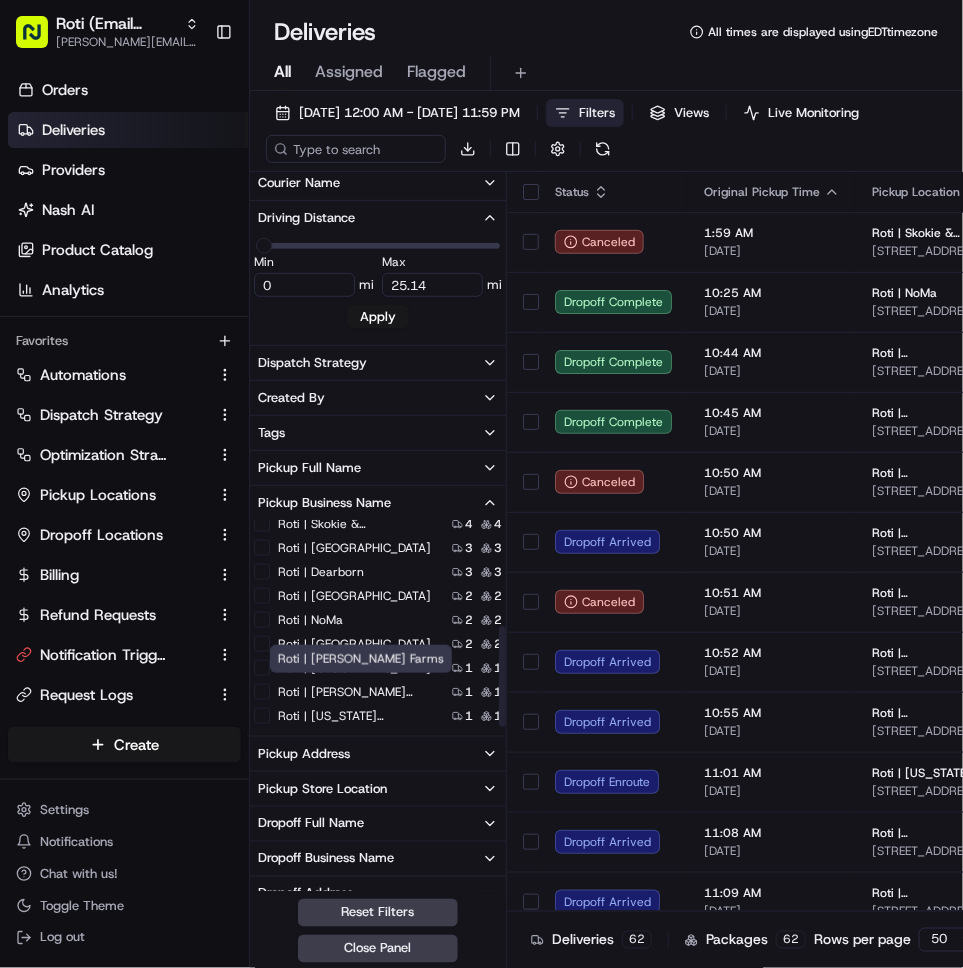 click on "Roti | [PERSON_NAME] Farms" at bounding box center (358, 692) 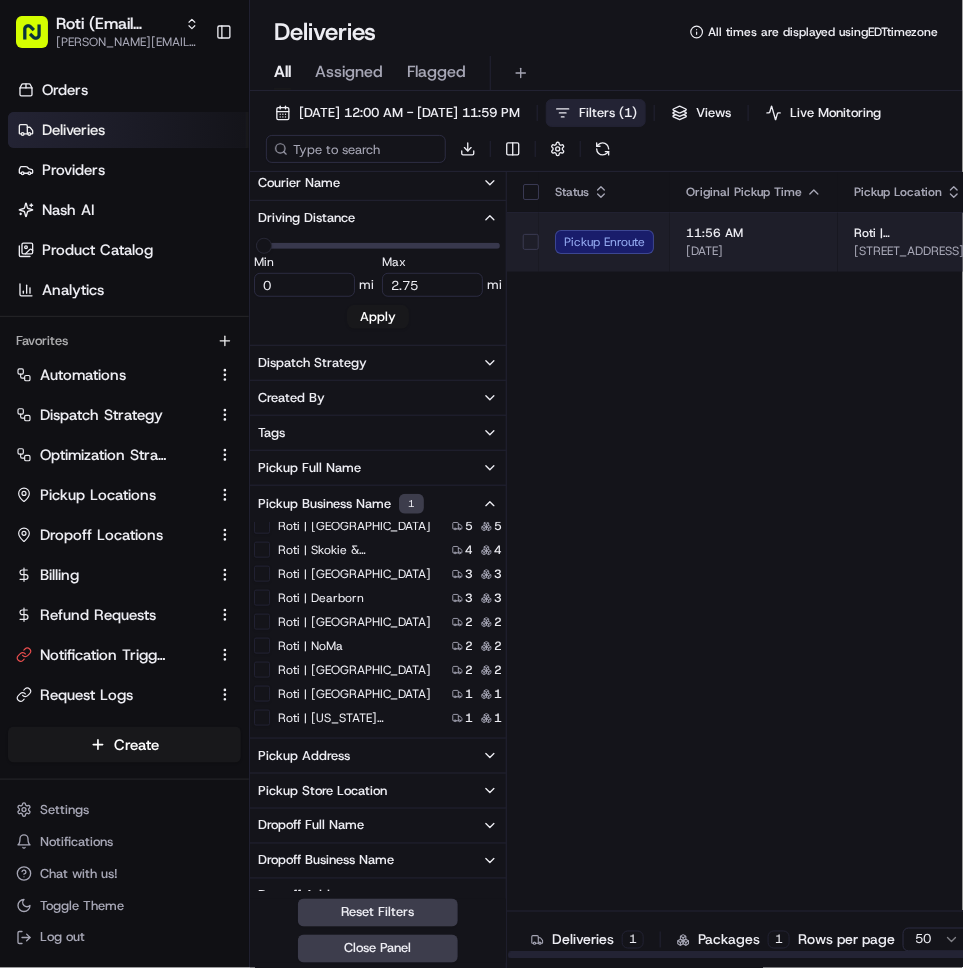 click on "[DATE]" at bounding box center [754, 251] 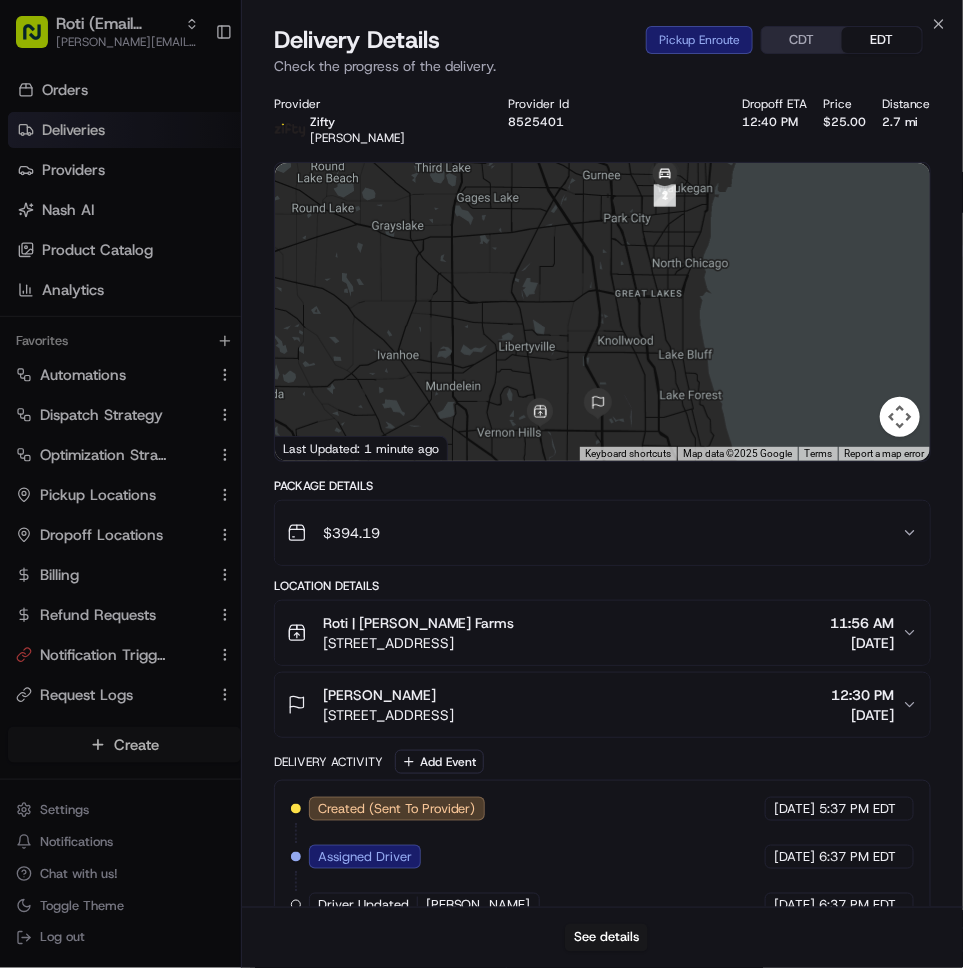 click on "Roti | Mellody Farms 875 N Milwaukee Ave, Vernon Hills, IL 60061, US 11:56 AM 07/16/2025" at bounding box center [594, 633] 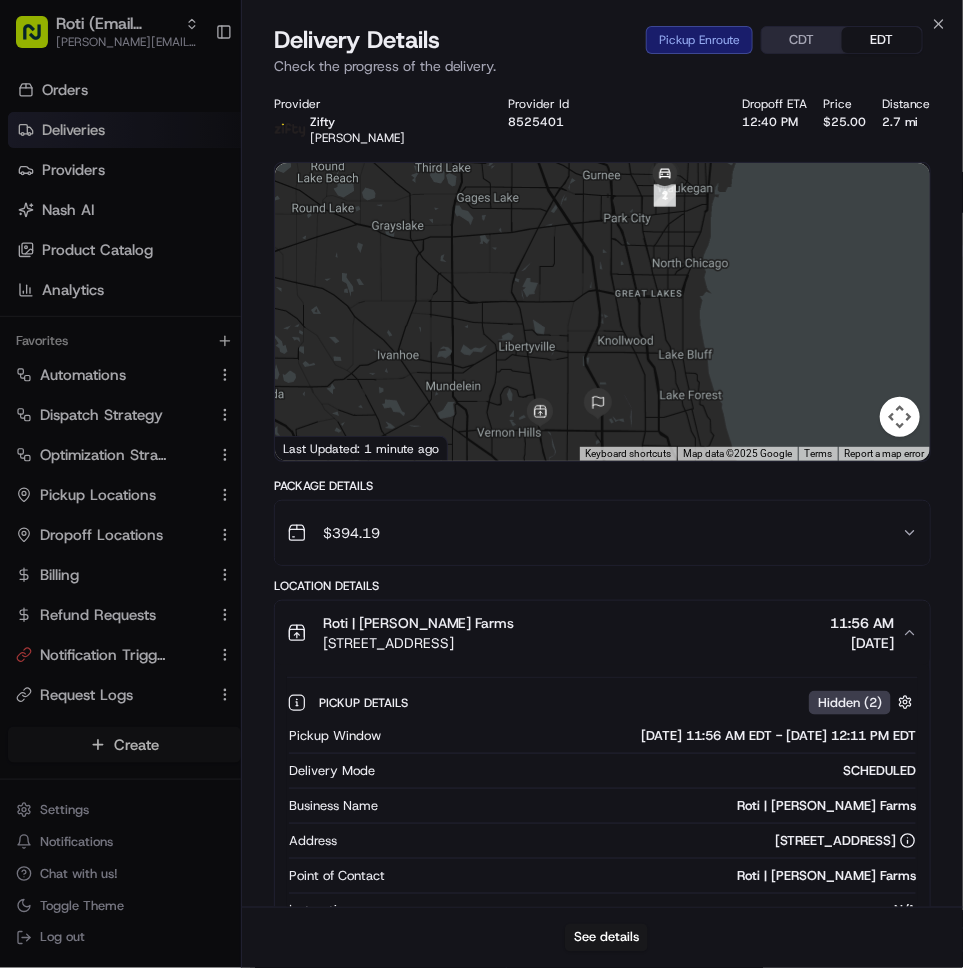 click on "[STREET_ADDRESS]" at bounding box center [845, 841] 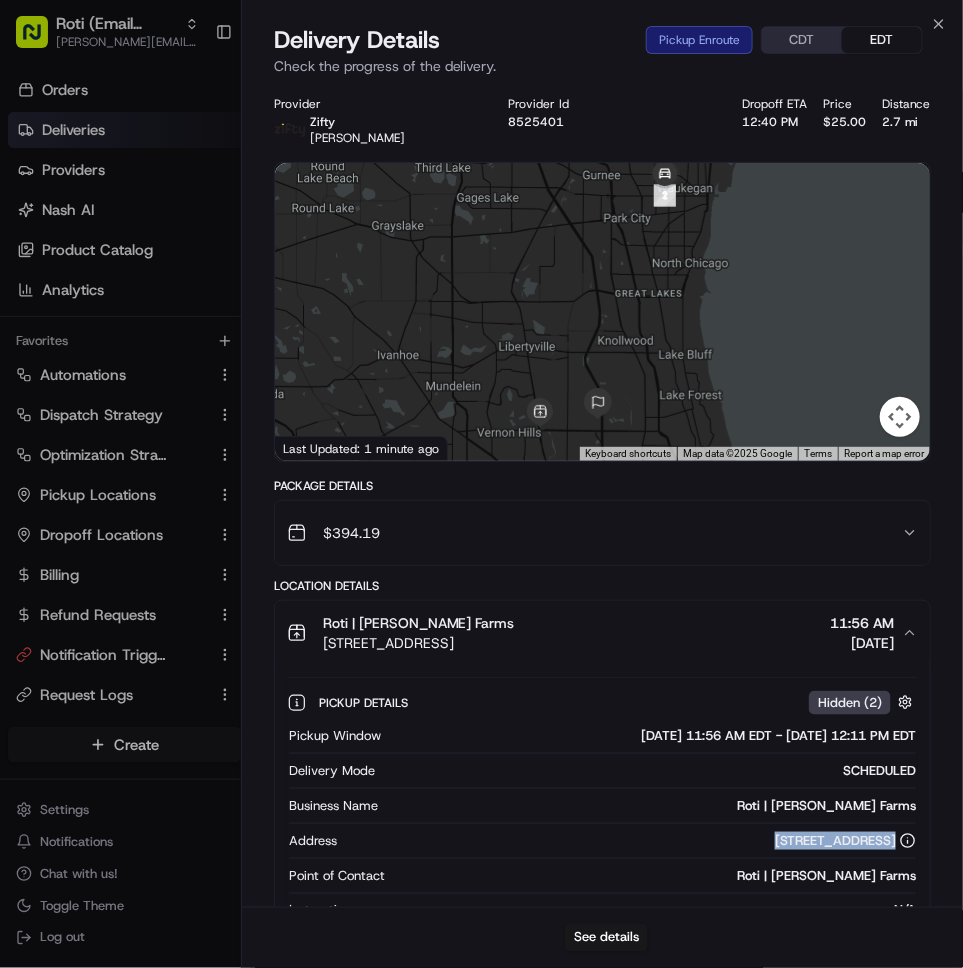 click on "[STREET_ADDRESS]" at bounding box center (845, 841) 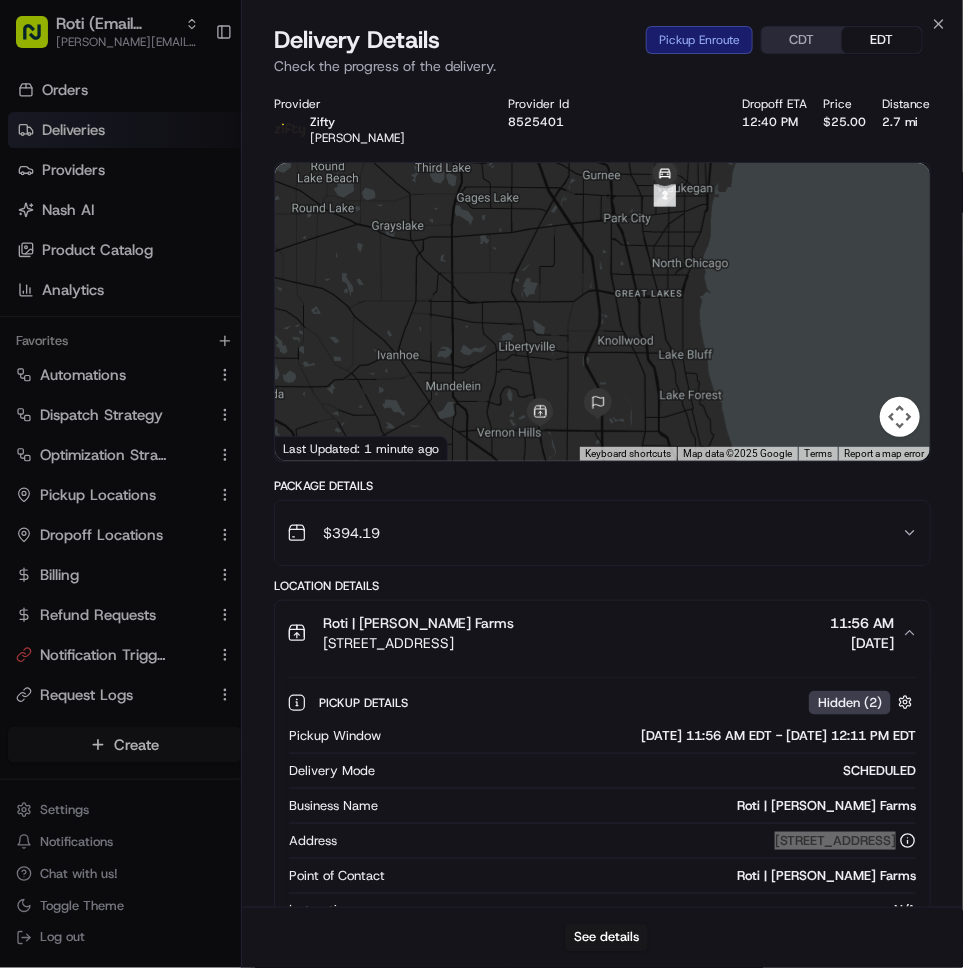 click on "Roti | [PERSON_NAME] Farms" at bounding box center [651, 806] 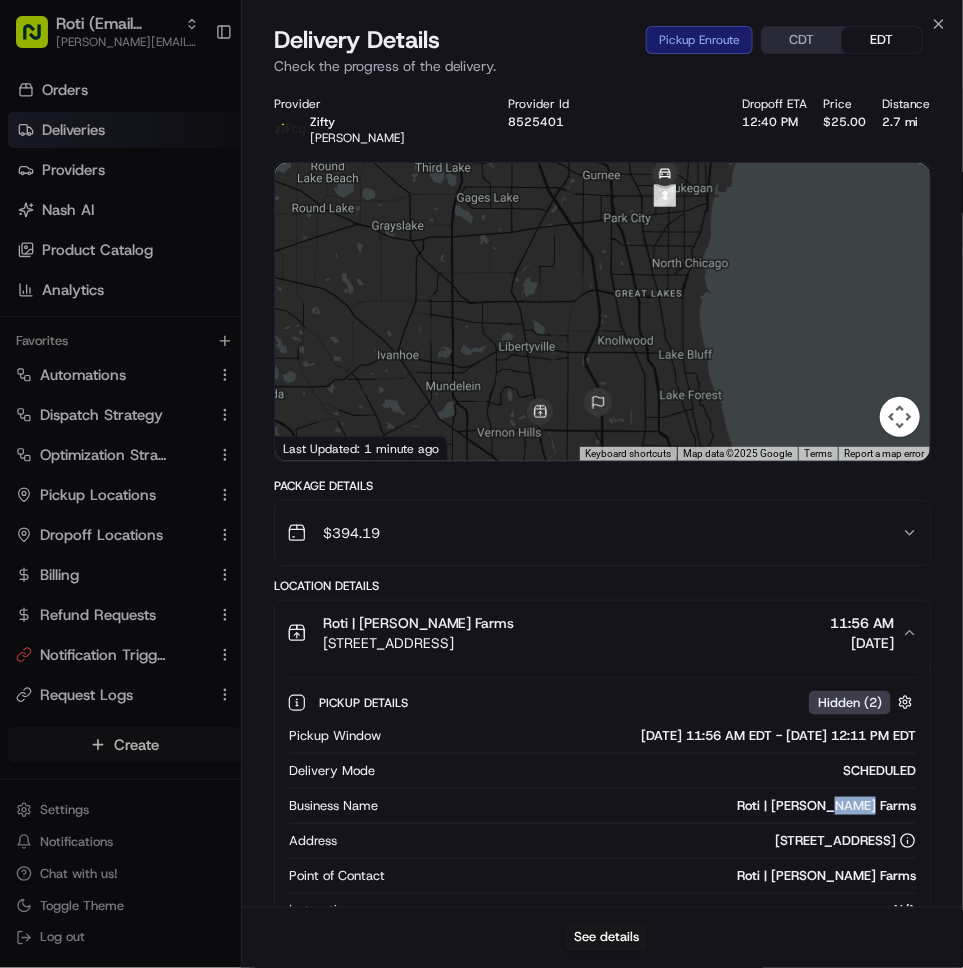 click on "Roti | [PERSON_NAME] Farms" at bounding box center (651, 806) 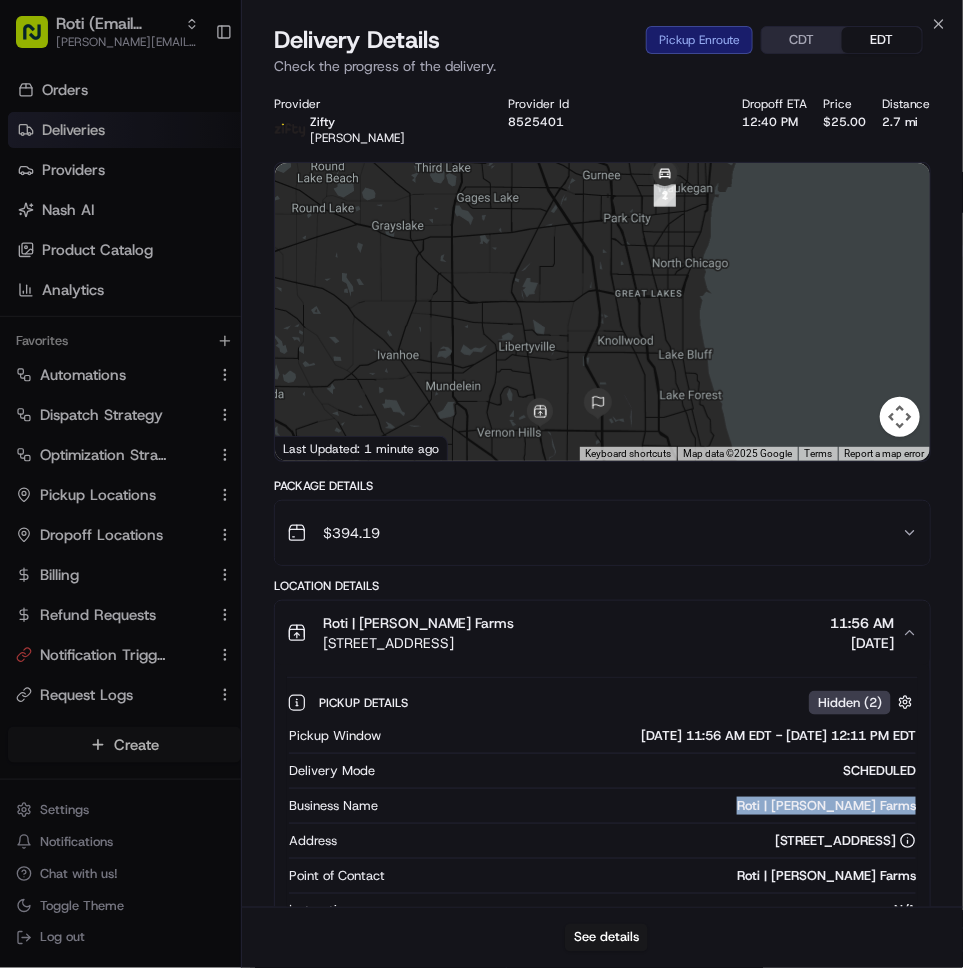 click on "Roti | [PERSON_NAME] Farms" at bounding box center [651, 806] 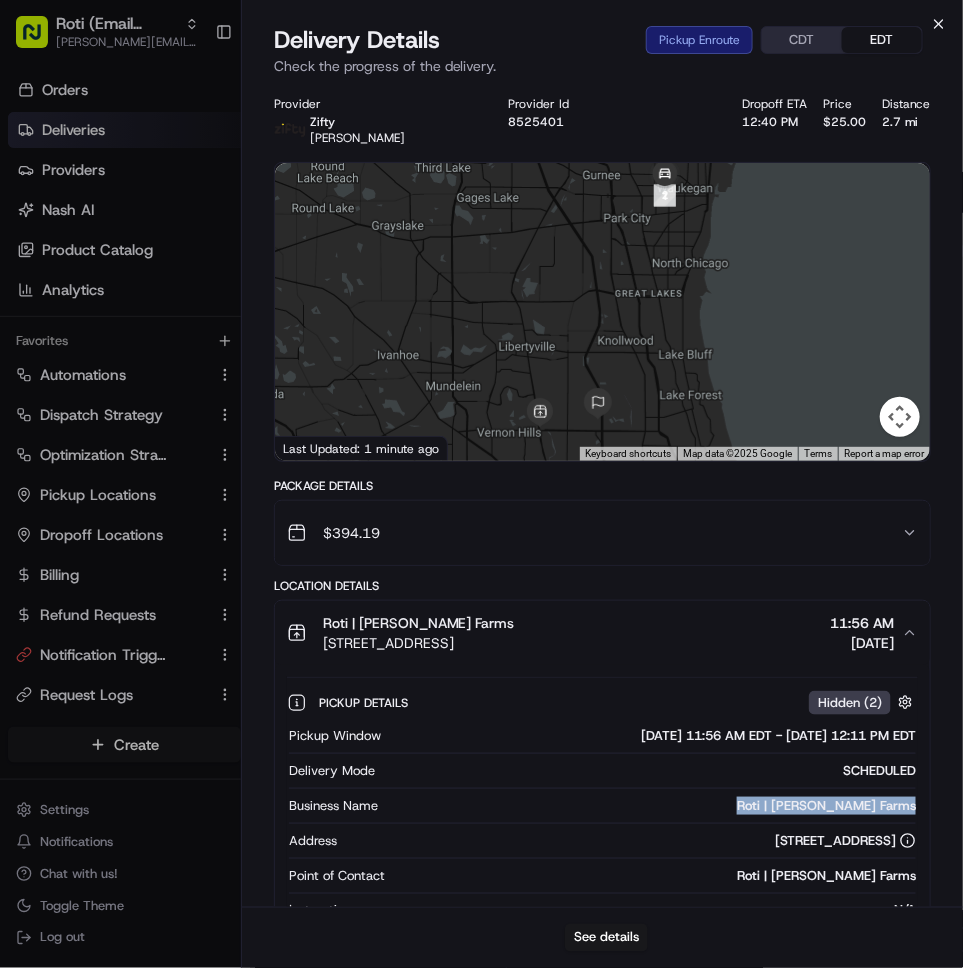 click 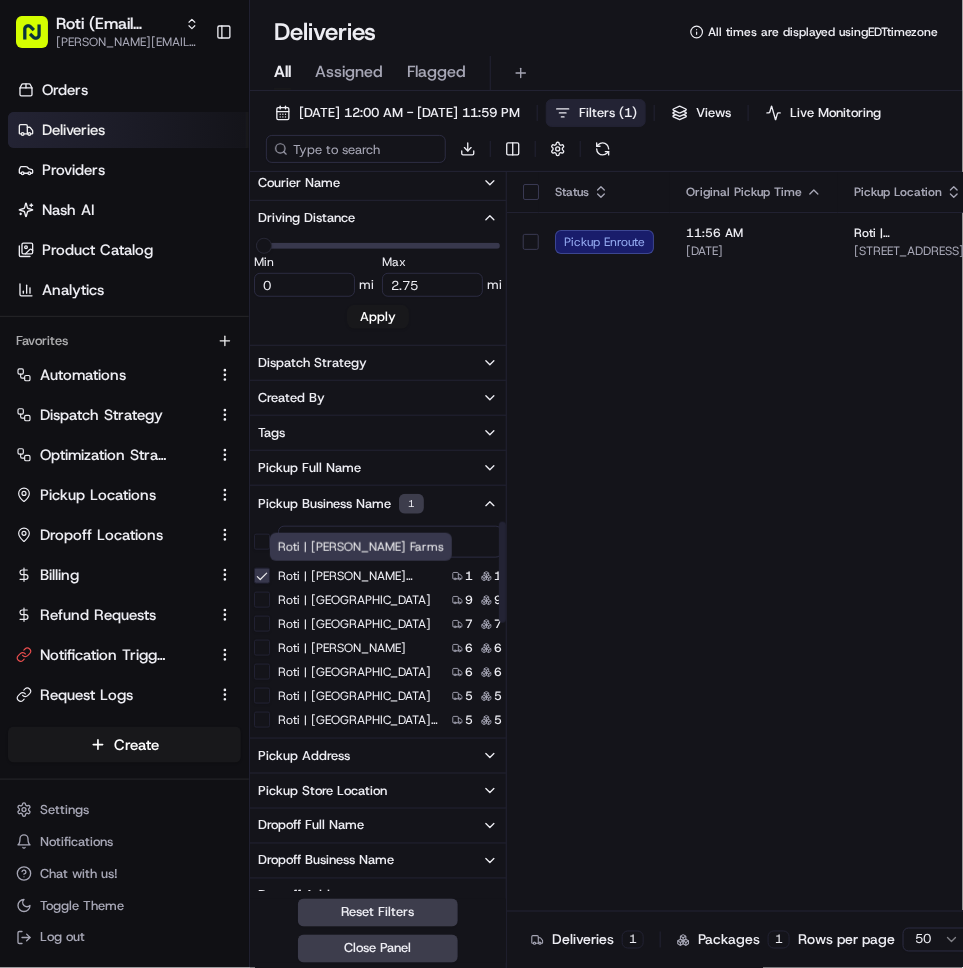 scroll, scrollTop: 0, scrollLeft: 0, axis: both 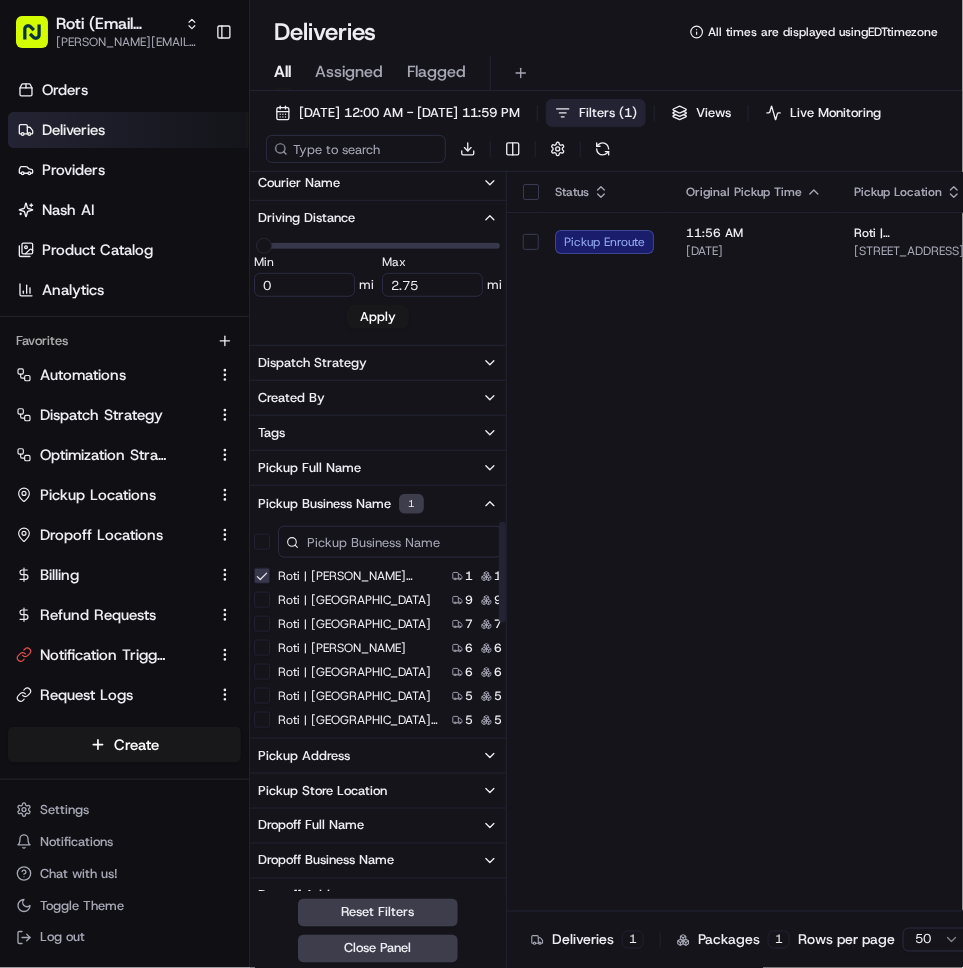 click on "Roti | [PERSON_NAME] Farms" at bounding box center [262, 576] 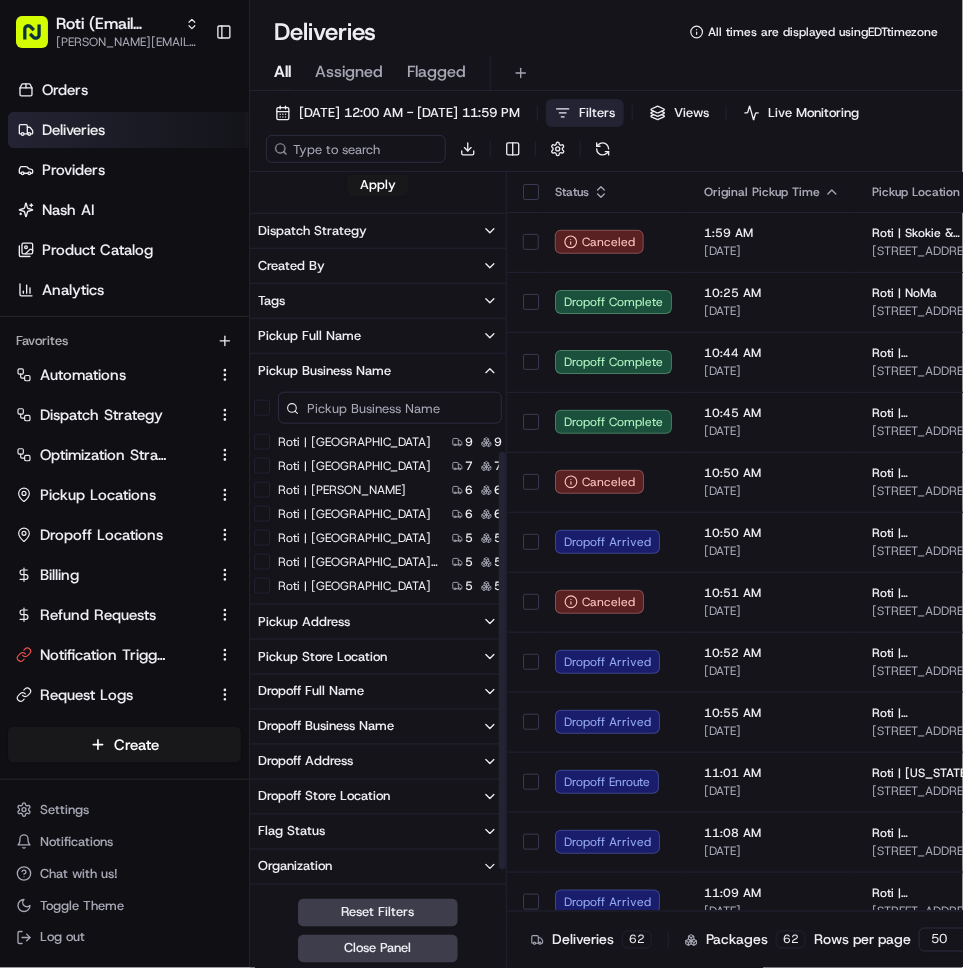 scroll, scrollTop: 510, scrollLeft: 0, axis: vertical 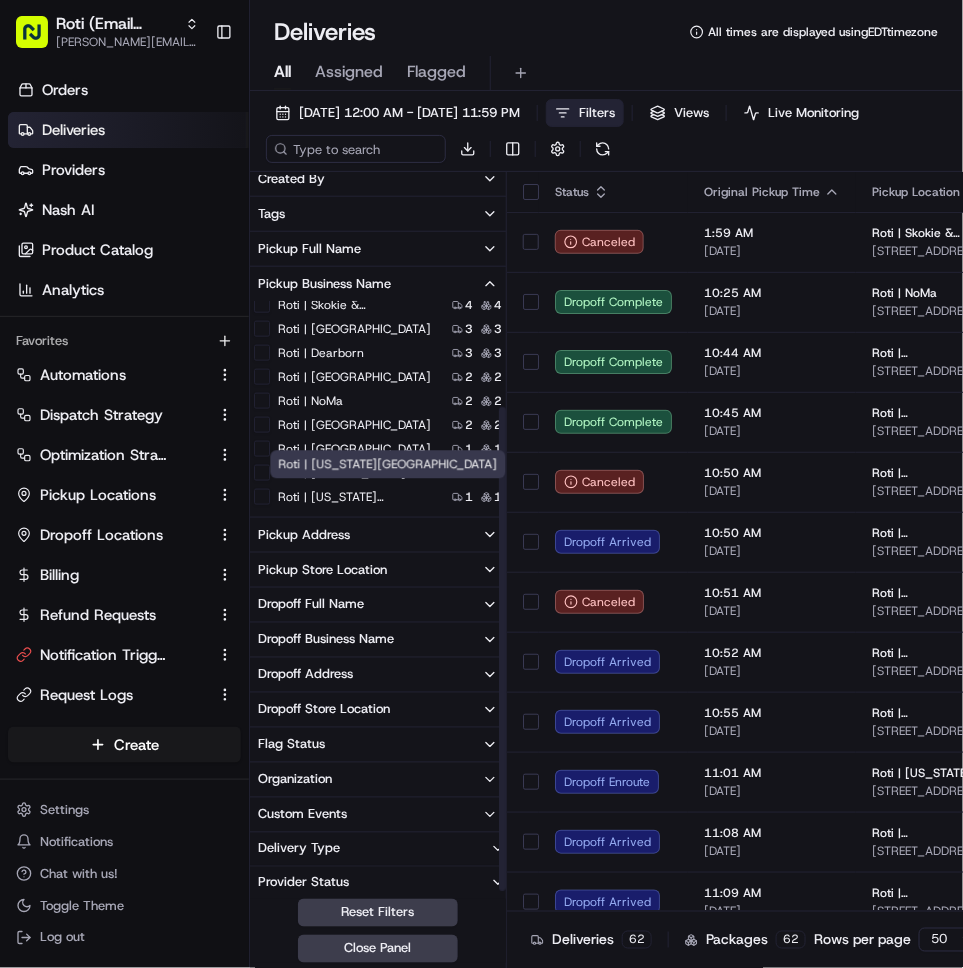 click on "Roti | [US_STATE][GEOGRAPHIC_DATA]" at bounding box center [358, 497] 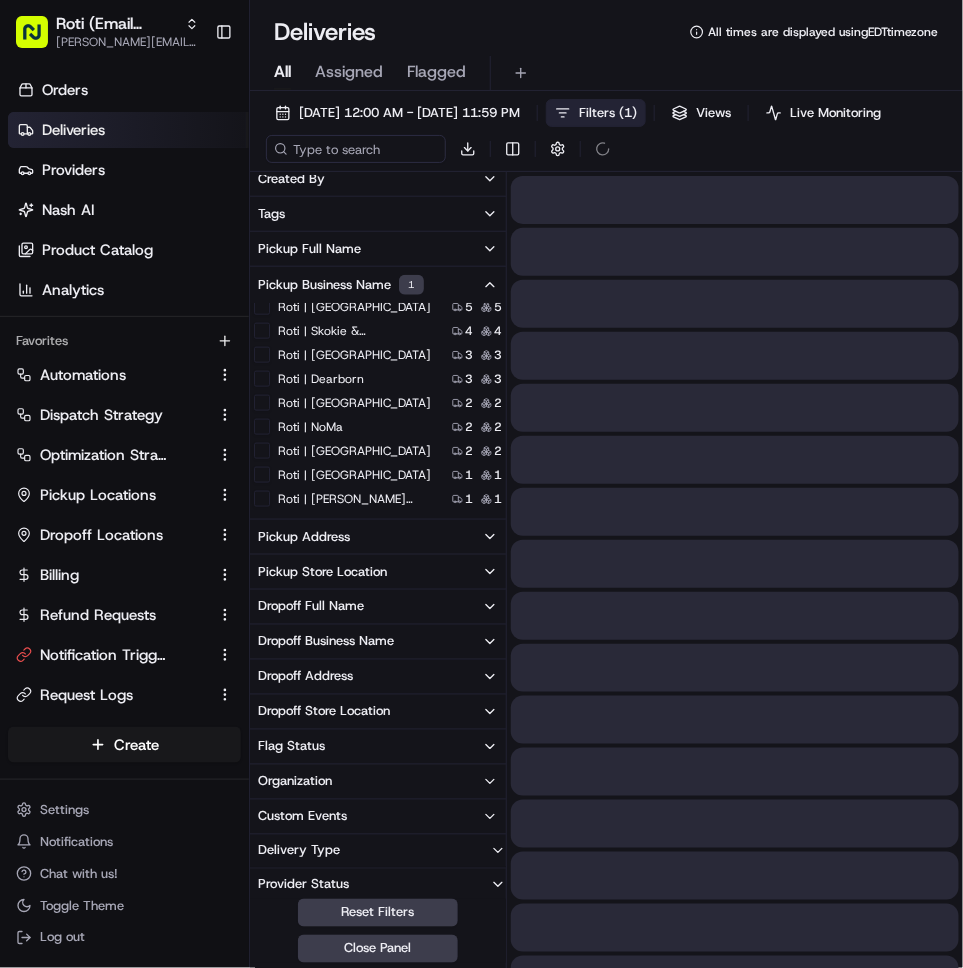 type on "1.04" 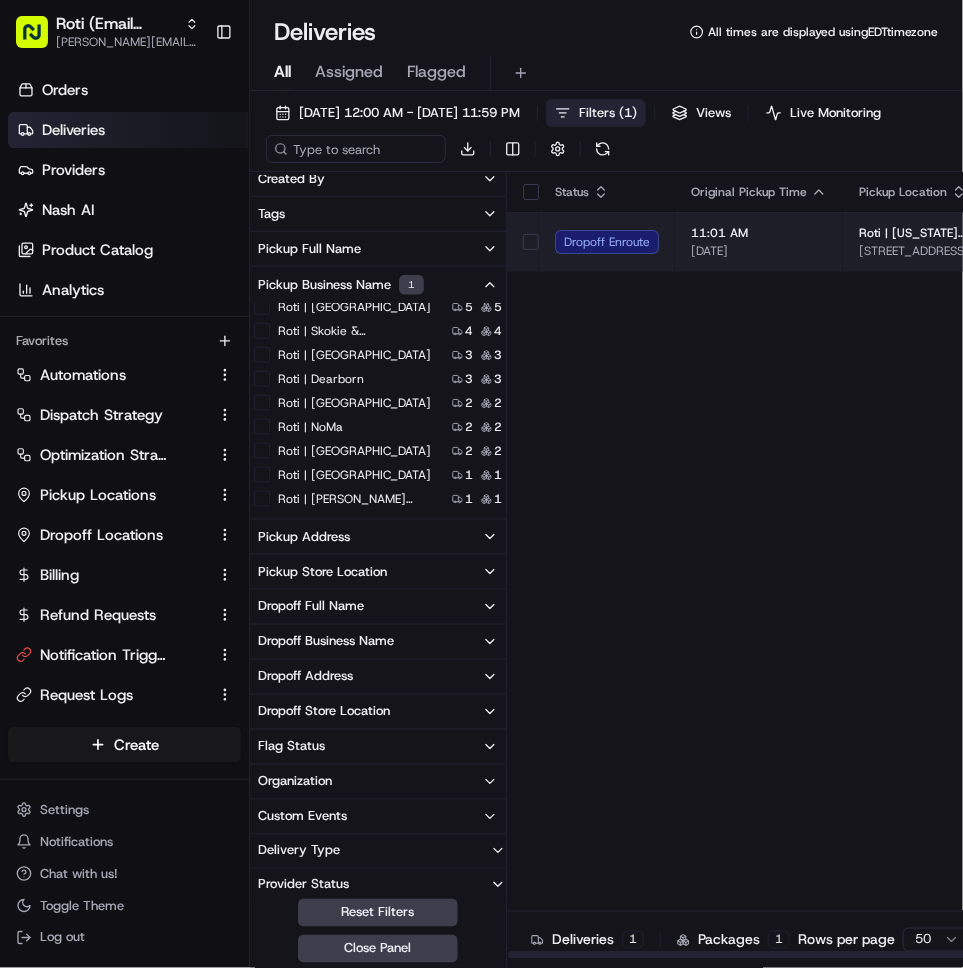 click on "[DATE]" at bounding box center [759, 251] 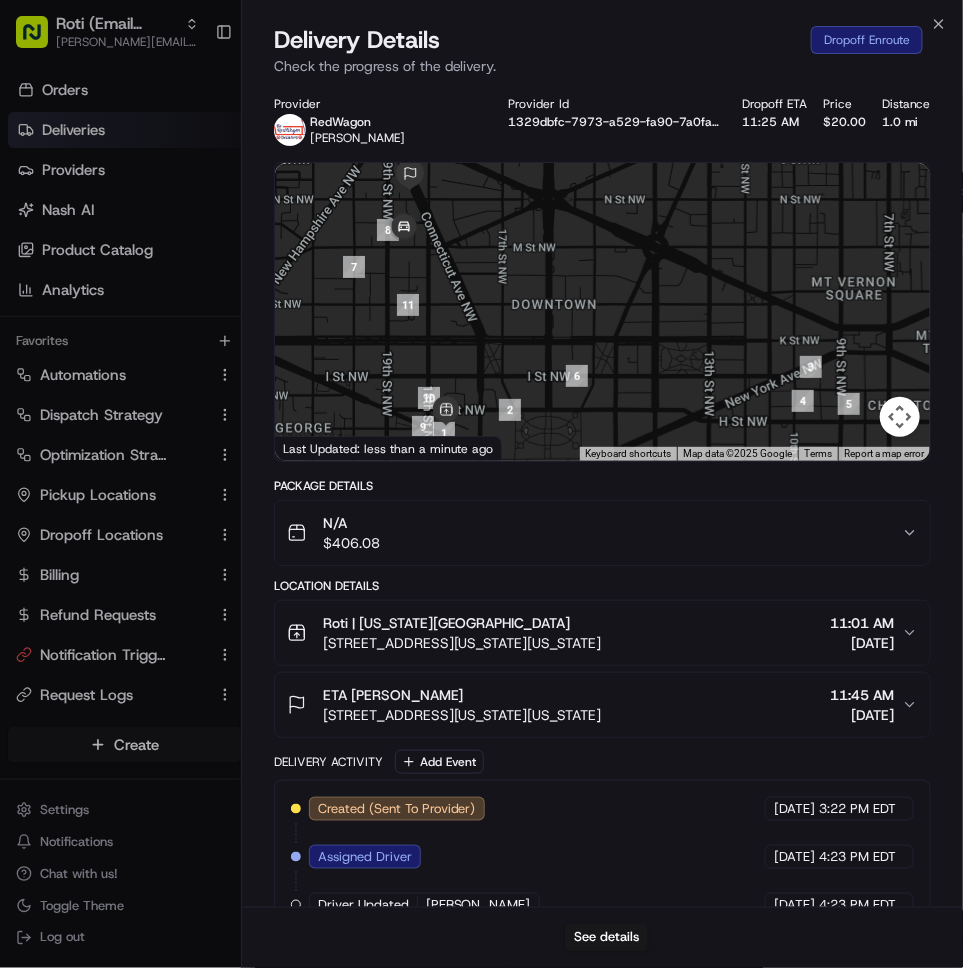 click on "Roti | Pennsylvania Ave 1747 Pennsylvania Ave NW, Washington, DC 20006, USA 11:01 AM 07/16/2025" at bounding box center (602, 633) 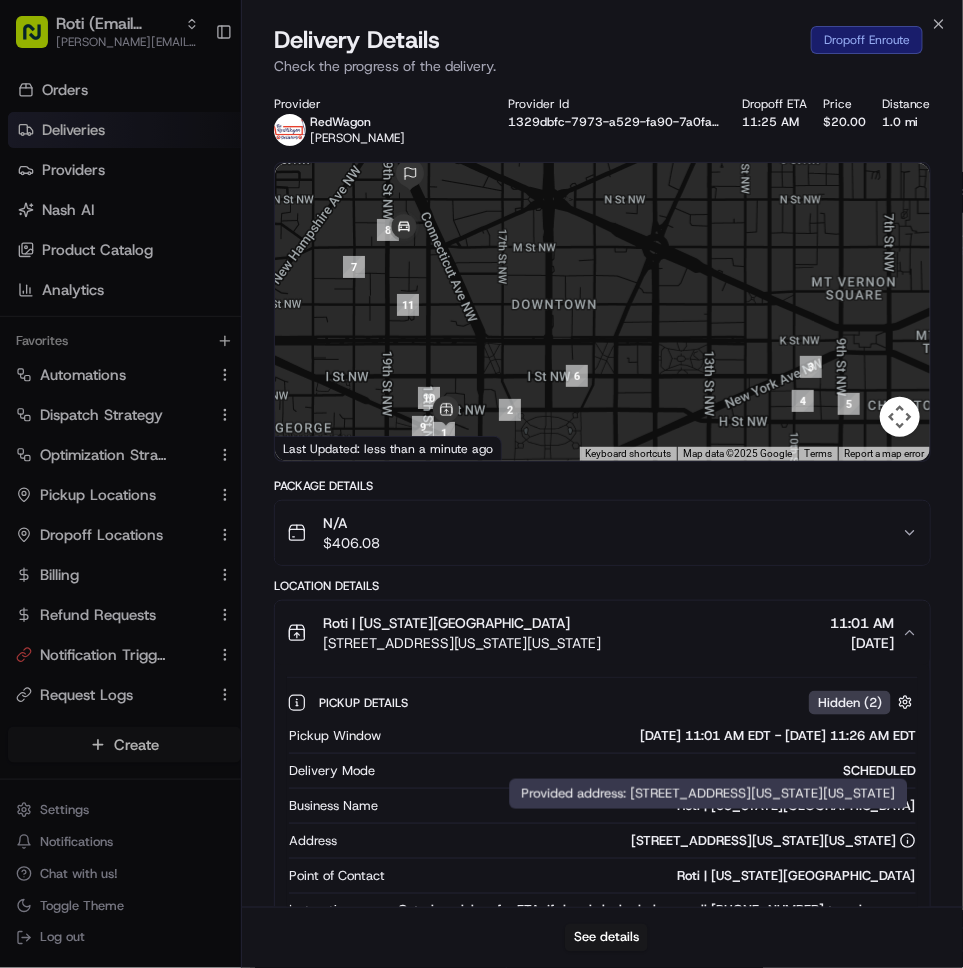 click on "[STREET_ADDRESS][US_STATE][US_STATE]" at bounding box center (773, 841) 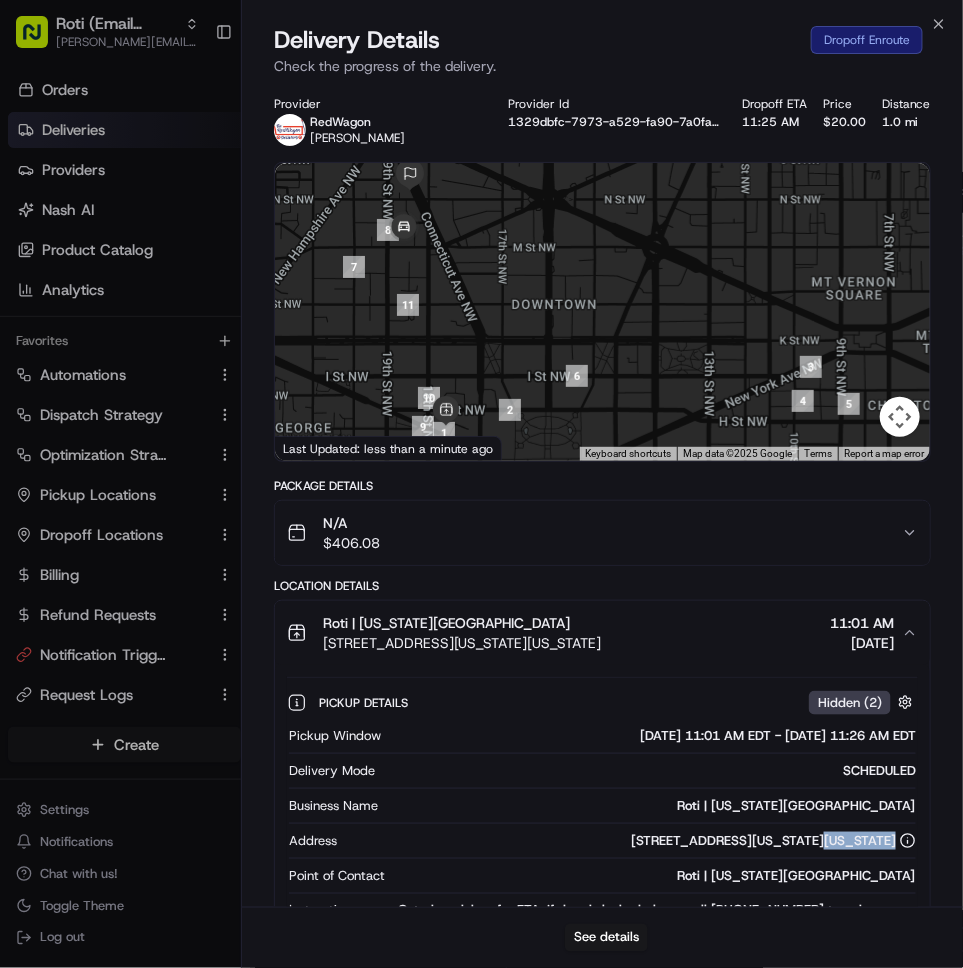 click on "[STREET_ADDRESS][US_STATE][US_STATE]" at bounding box center [773, 841] 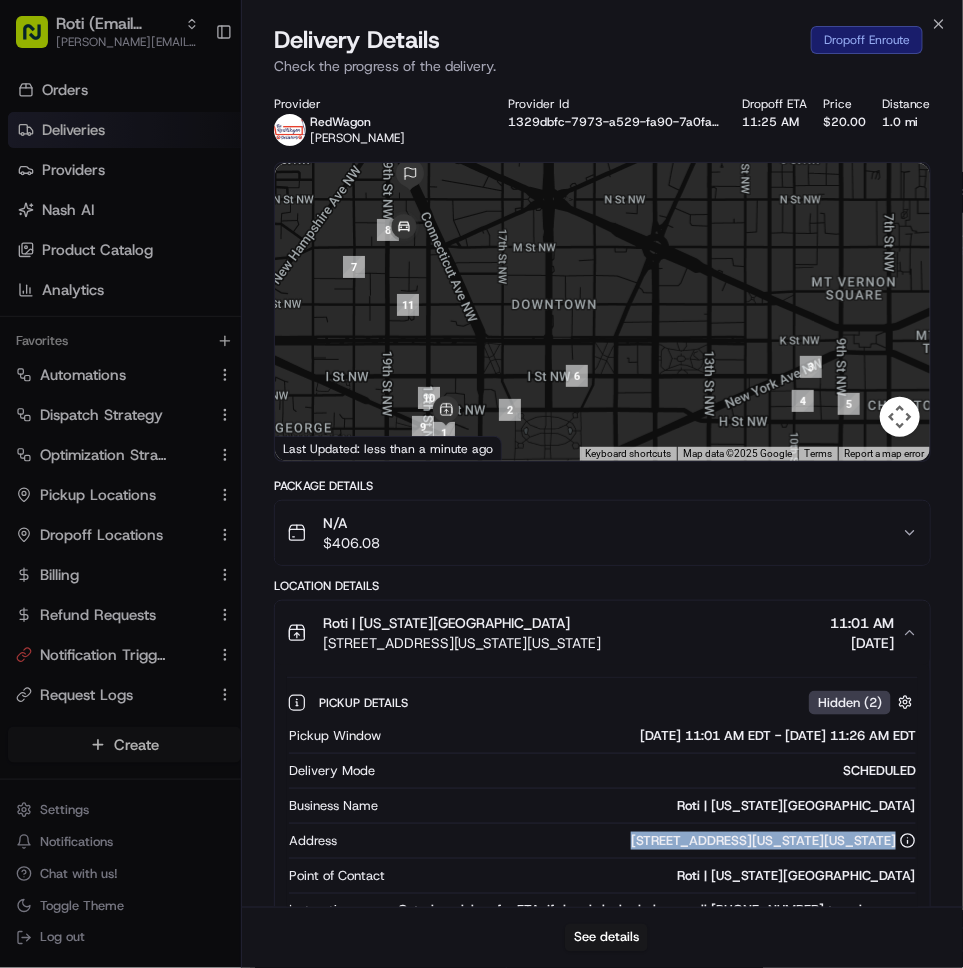 click on "[STREET_ADDRESS][US_STATE][US_STATE]" at bounding box center (773, 841) 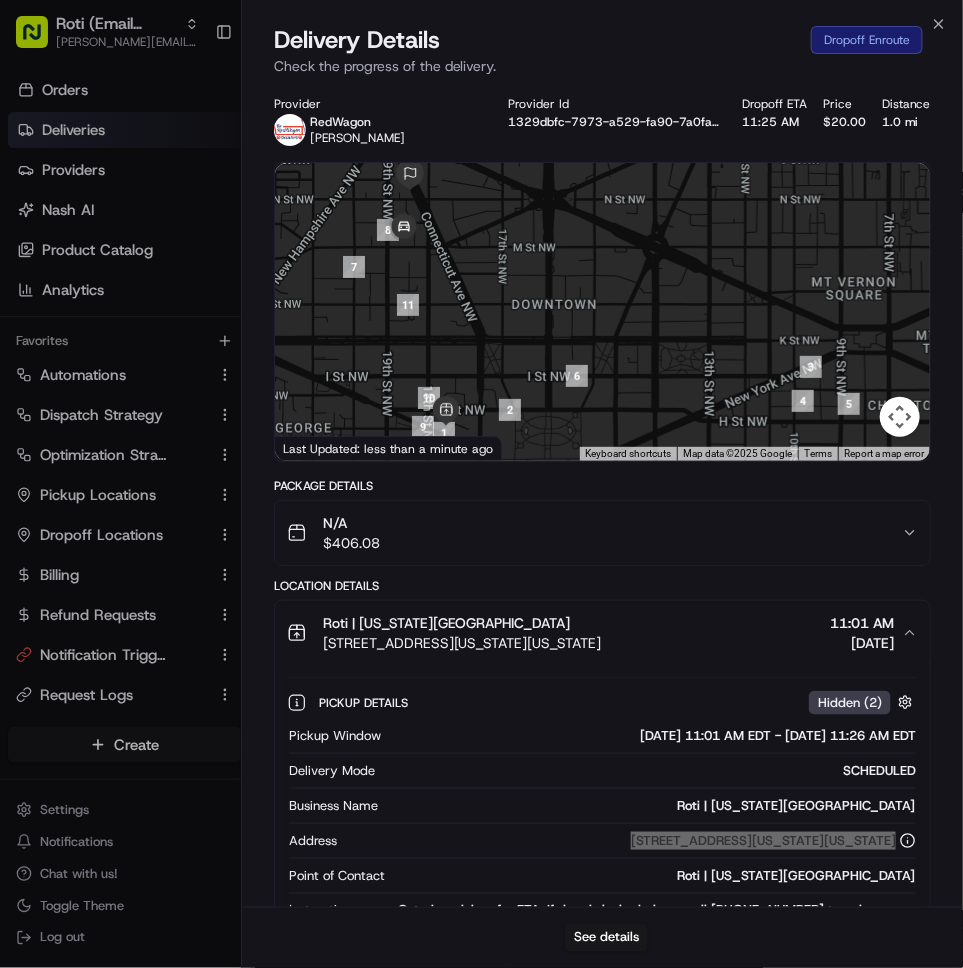 click on "Pickup Window 07/16/2025 11:01 AM EDT - 07/16/2025 11:26 AM EDT Delivery Mode SCHEDULED Business Name Roti | Pennsylvania Ave Address 1747 Pennsylvania Ave NW, Washington, DC 20006, USA Point of Contact Roti | Pennsylvania Ave Instructions Catering pickup for ETA. If door is locked please call 12028719342 to gain access. Phone Number +1 202 871 9342" at bounding box center [602, 843] 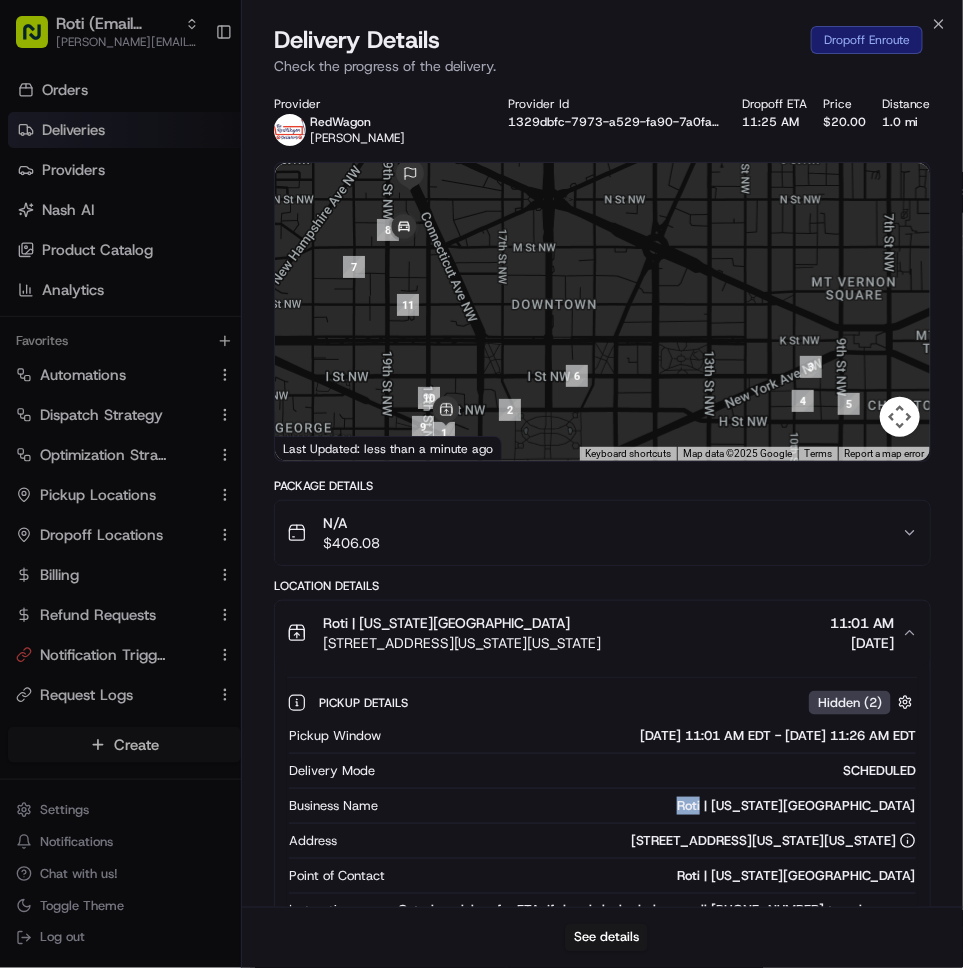 click on "Pickup Window 07/16/2025 11:01 AM EDT - 07/16/2025 11:26 AM EDT Delivery Mode SCHEDULED Business Name Roti | Pennsylvania Ave Address 1747 Pennsylvania Ave NW, Washington, DC 20006, USA Point of Contact Roti | Pennsylvania Ave Instructions Catering pickup for ETA. If door is locked please call 12028719342 to gain access. Phone Number +1 202 871 9342" at bounding box center (602, 843) 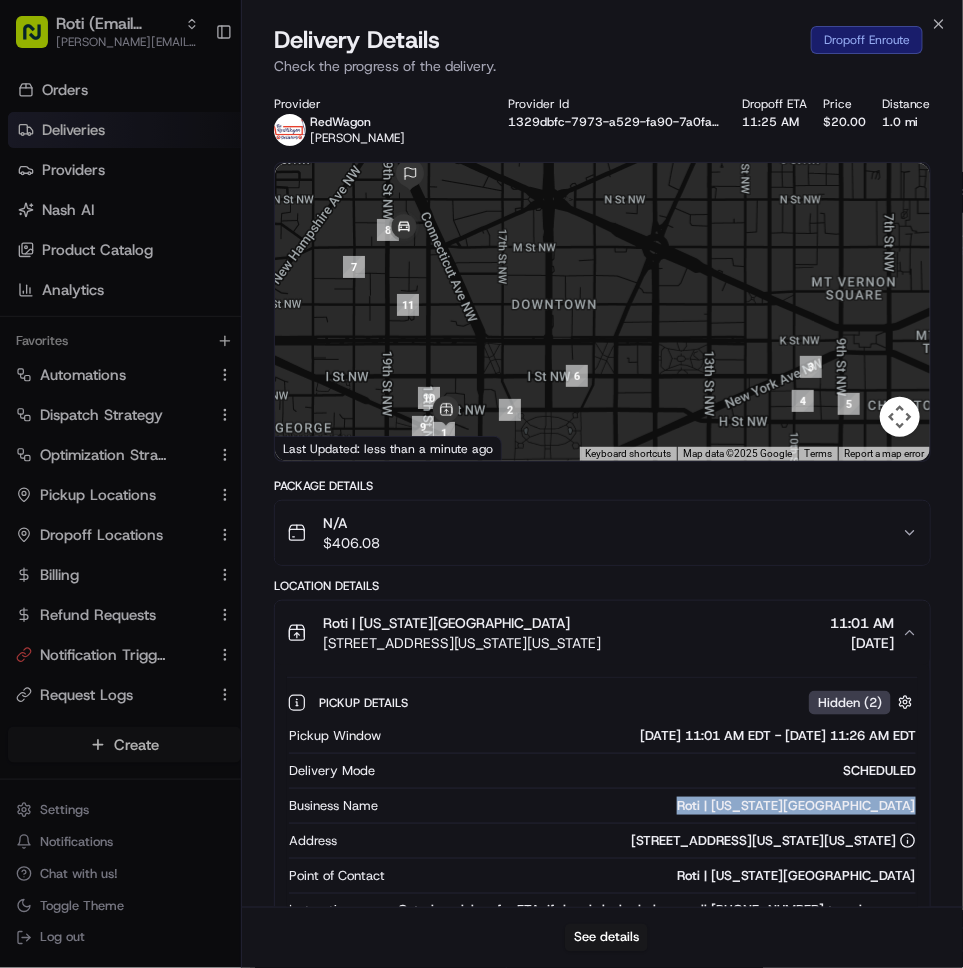 click on "Pickup Window 07/16/2025 11:01 AM EDT - 07/16/2025 11:26 AM EDT Delivery Mode SCHEDULED Business Name Roti | Pennsylvania Ave Address 1747 Pennsylvania Ave NW, Washington, DC 20006, USA Point of Contact Roti | Pennsylvania Ave Instructions Catering pickup for ETA. If door is locked please call 12028719342 to gain access. Phone Number +1 202 871 9342" at bounding box center [602, 843] 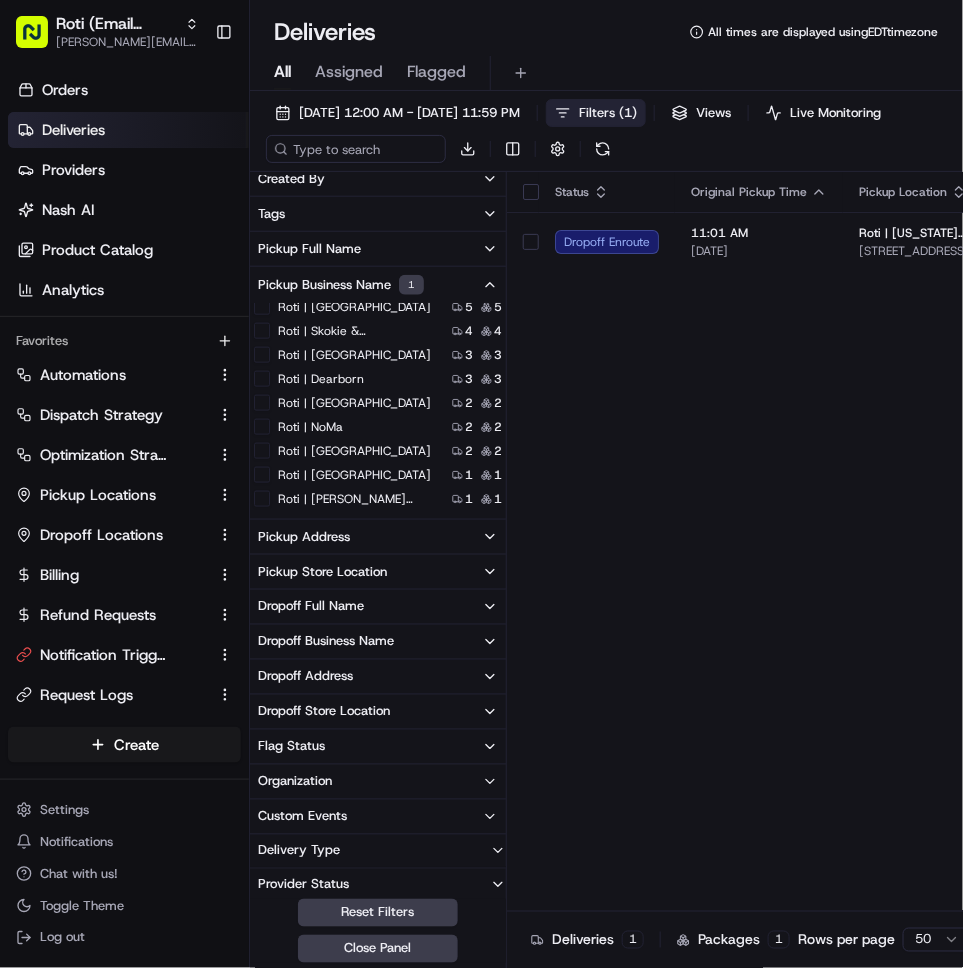 click on "[PERSON_NAME][EMAIL_ADDRESS][DOMAIN_NAME]" at bounding box center (127, 42) 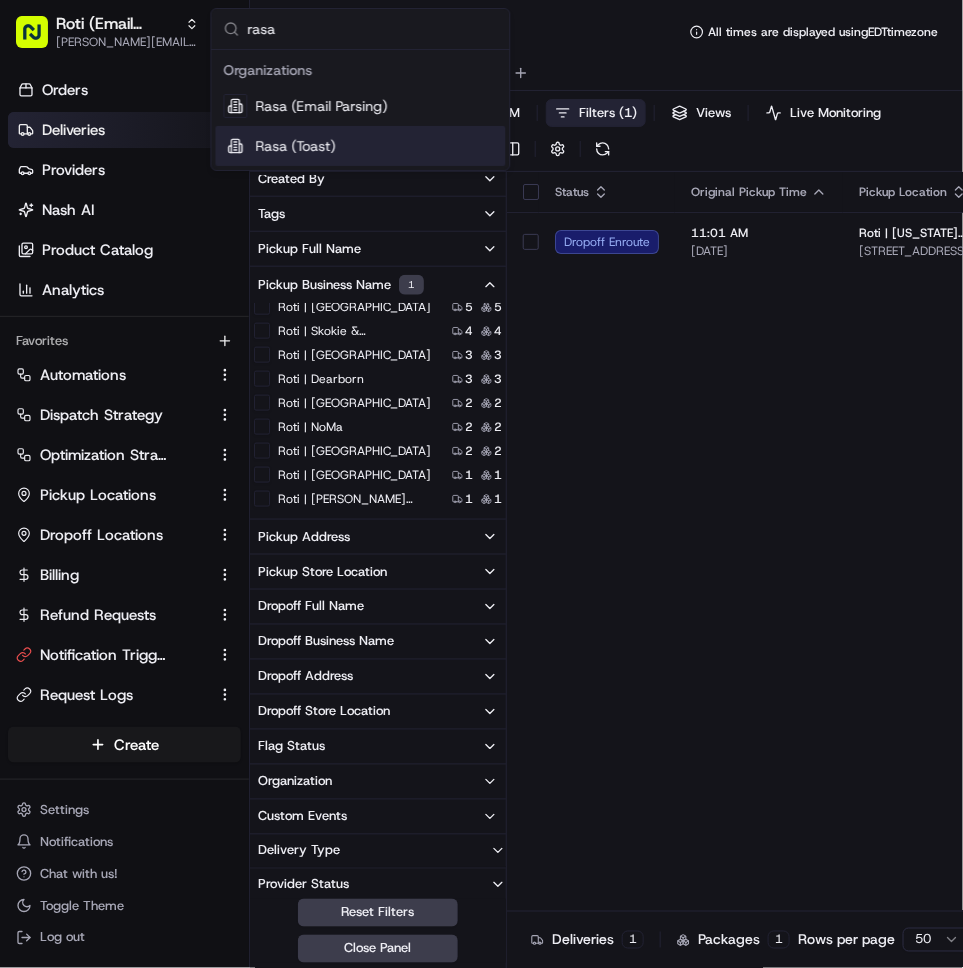 type on "rasa" 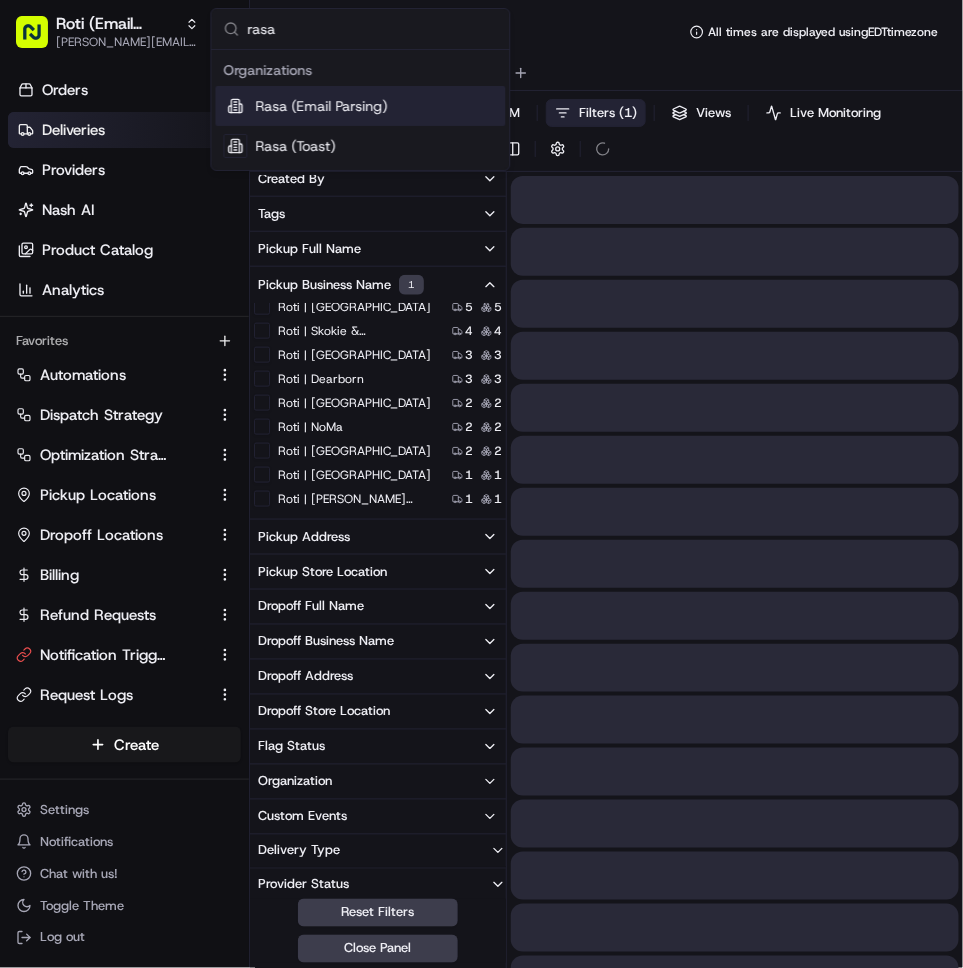 type on "0" 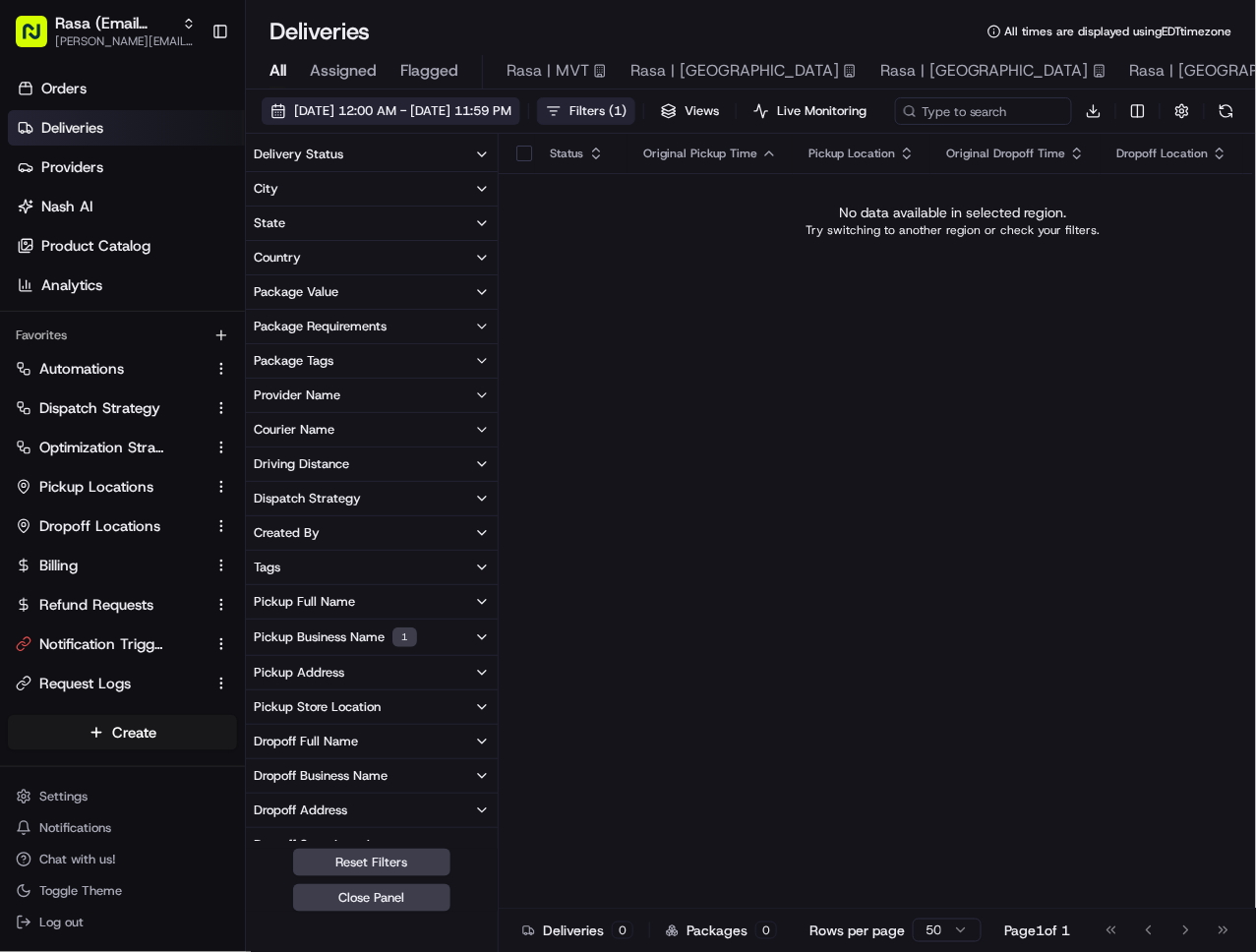 click on "[DATE] 12:00 AM - [DATE] 11:59 PM" at bounding box center (402, 111) 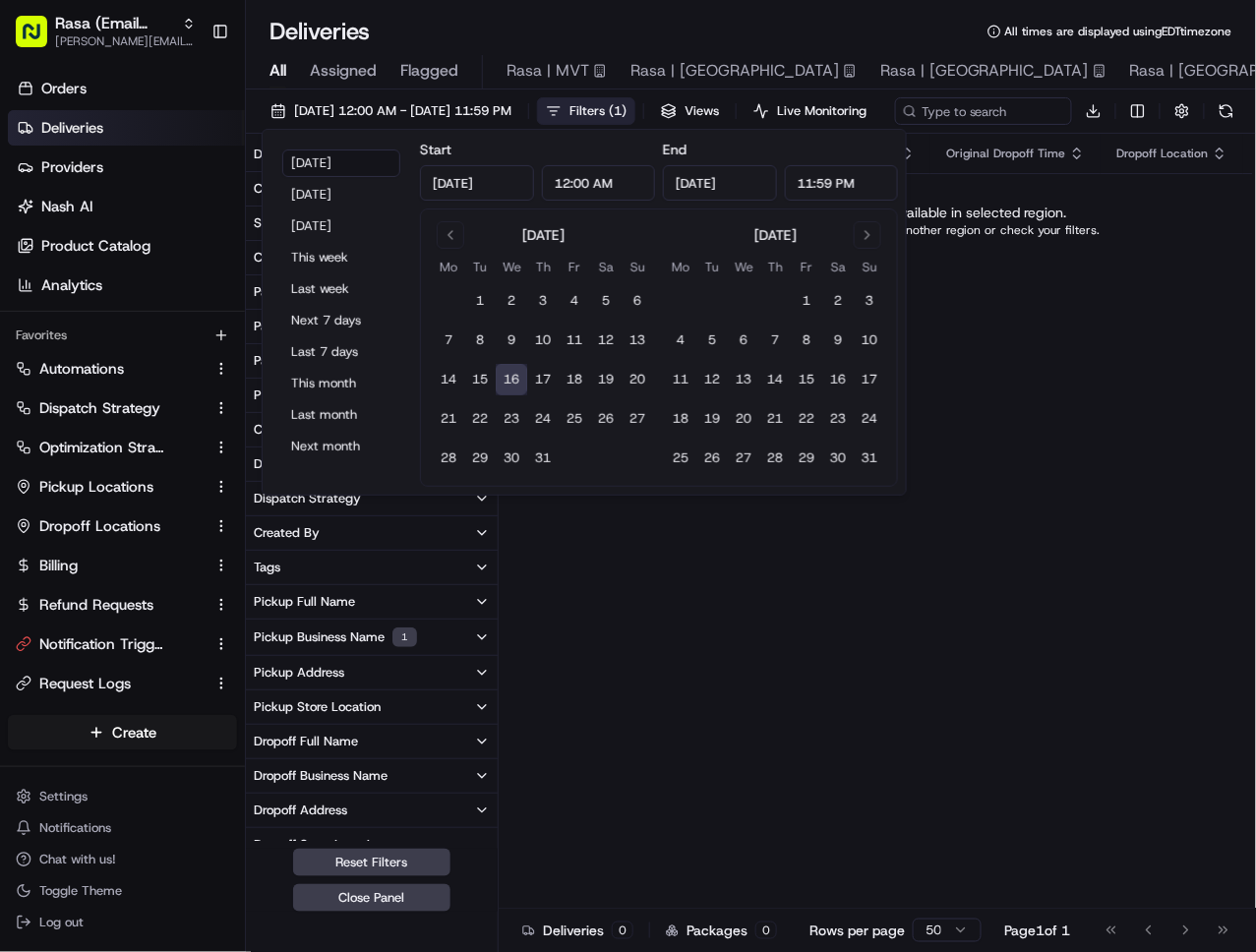 click on "Filters ( 1 )" at bounding box center [598, 111] 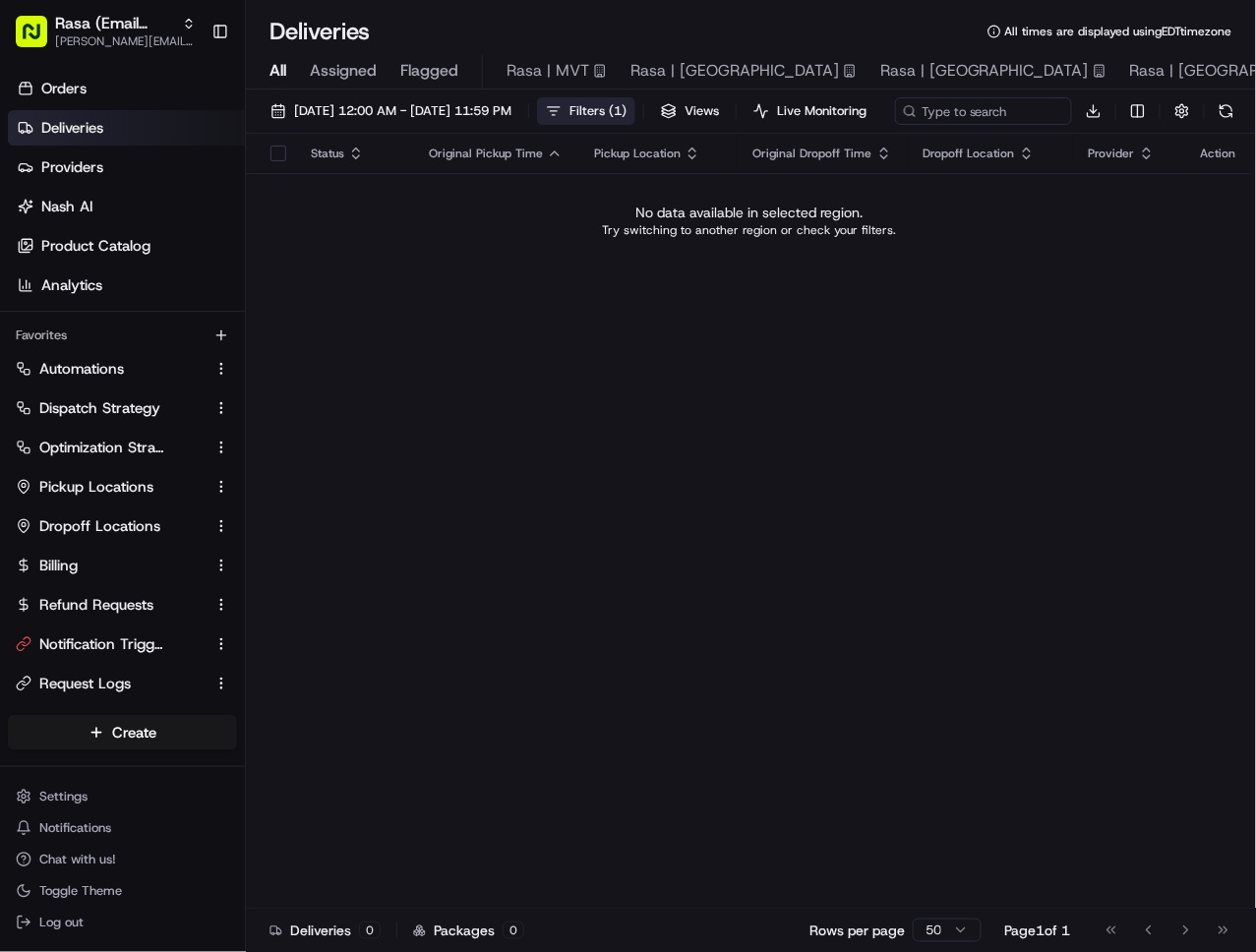 click on "Filters ( 1 )" at bounding box center (598, 111) 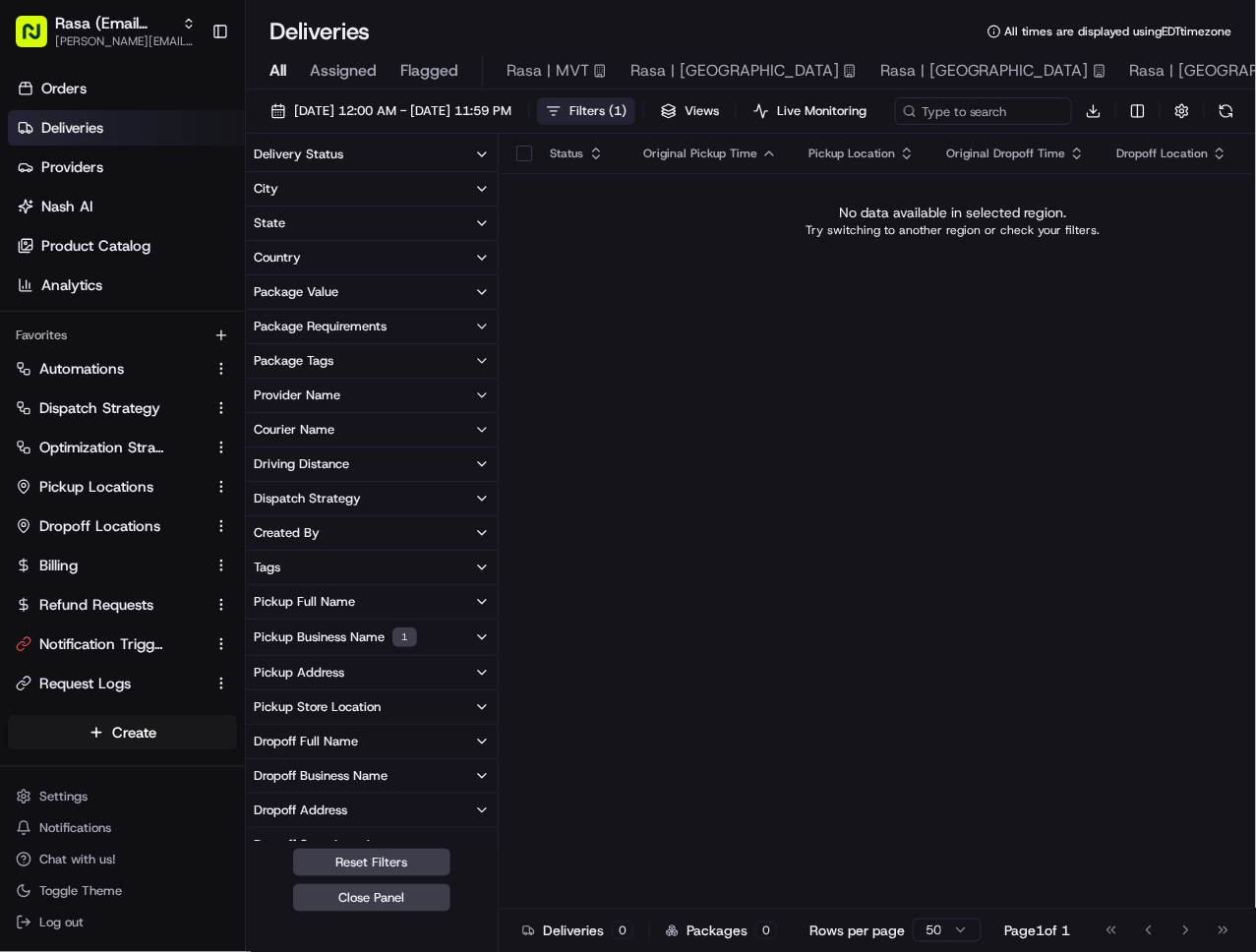 click on "Pickup Business Name 1" at bounding box center (335, 637) 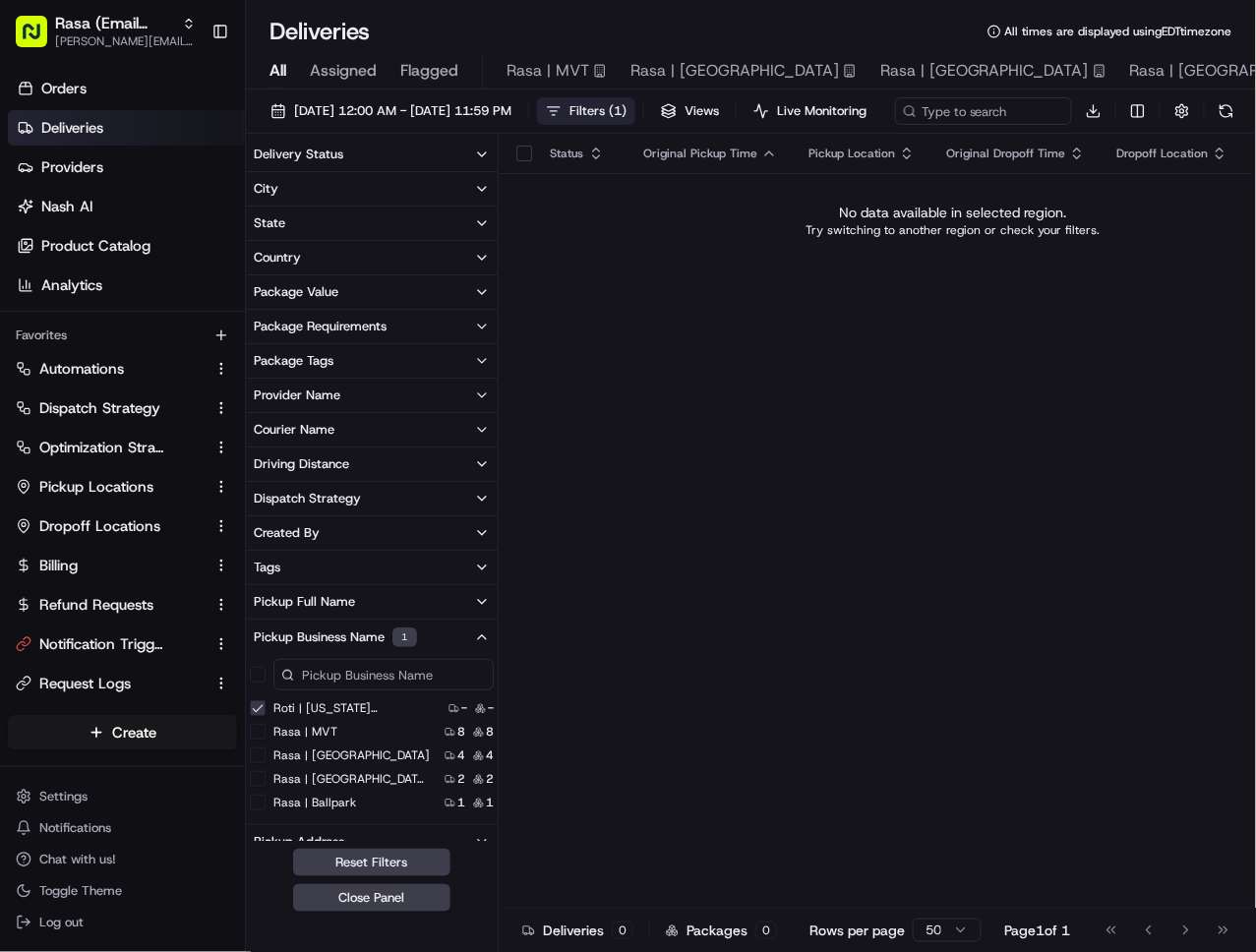 click on "Roti | [US_STATE][GEOGRAPHIC_DATA]" at bounding box center [258, 708] 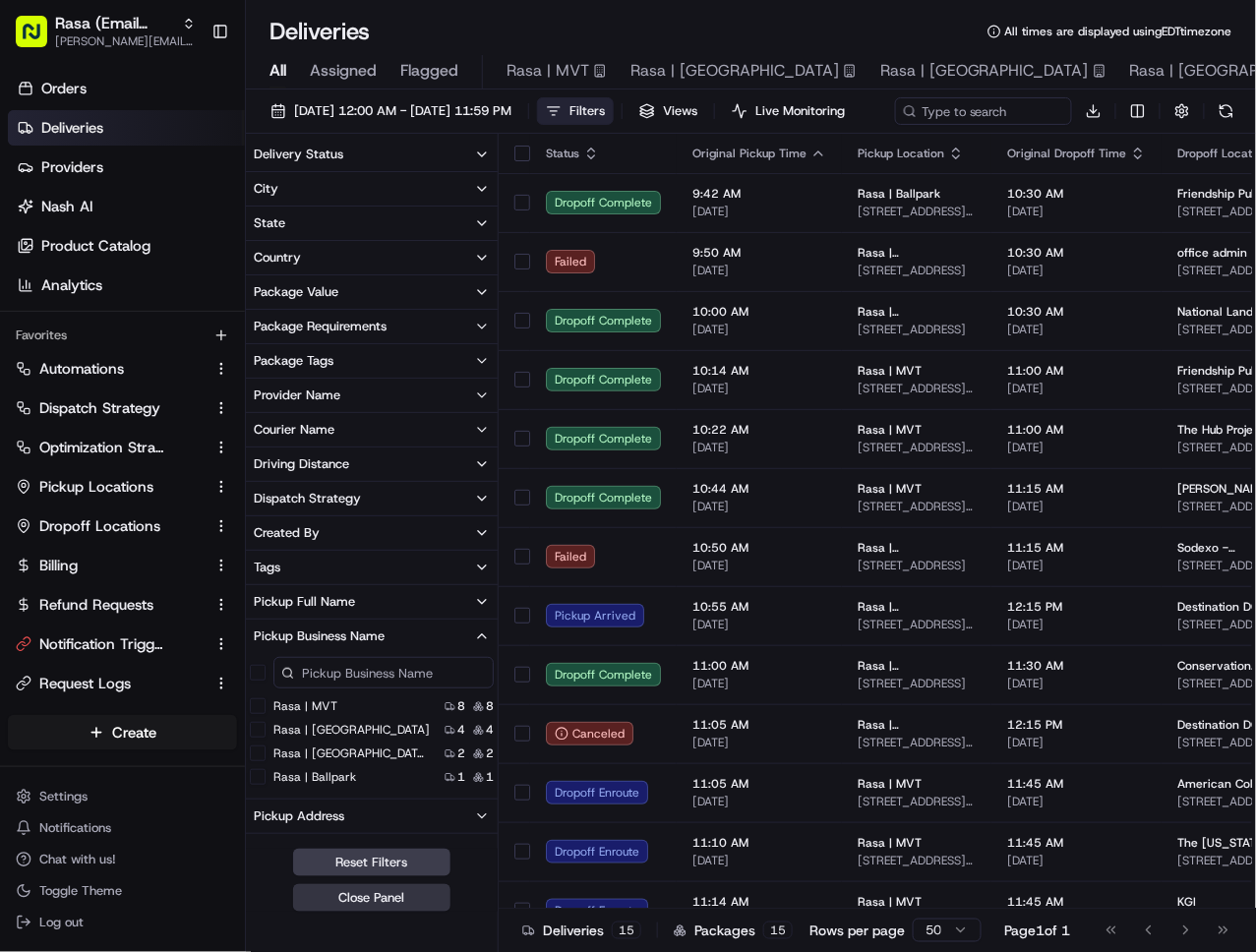 click on "Close Panel" at bounding box center (372, 898) 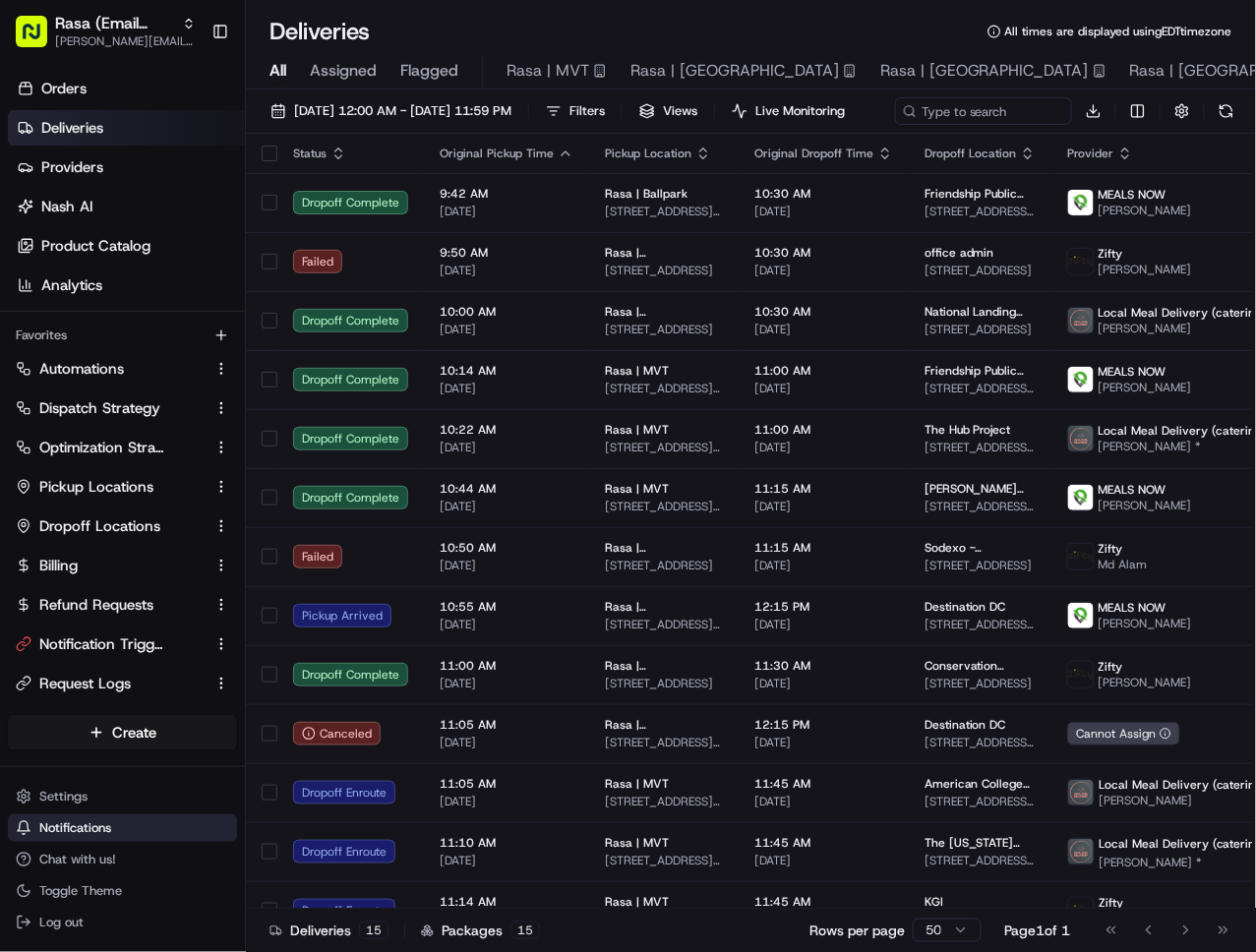 click on "Notifications" at bounding box center (122, 828) 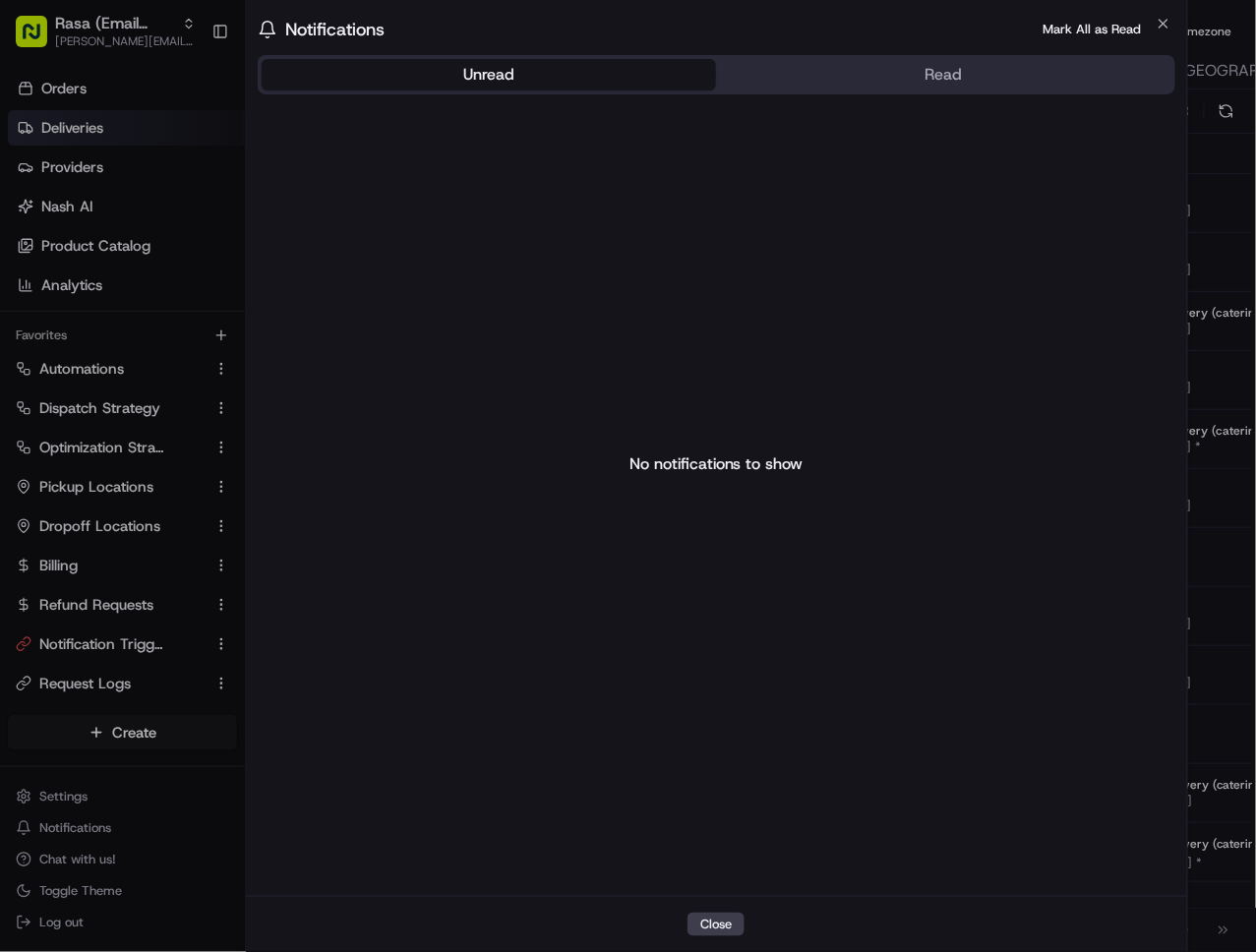 click at bounding box center (628, 476) 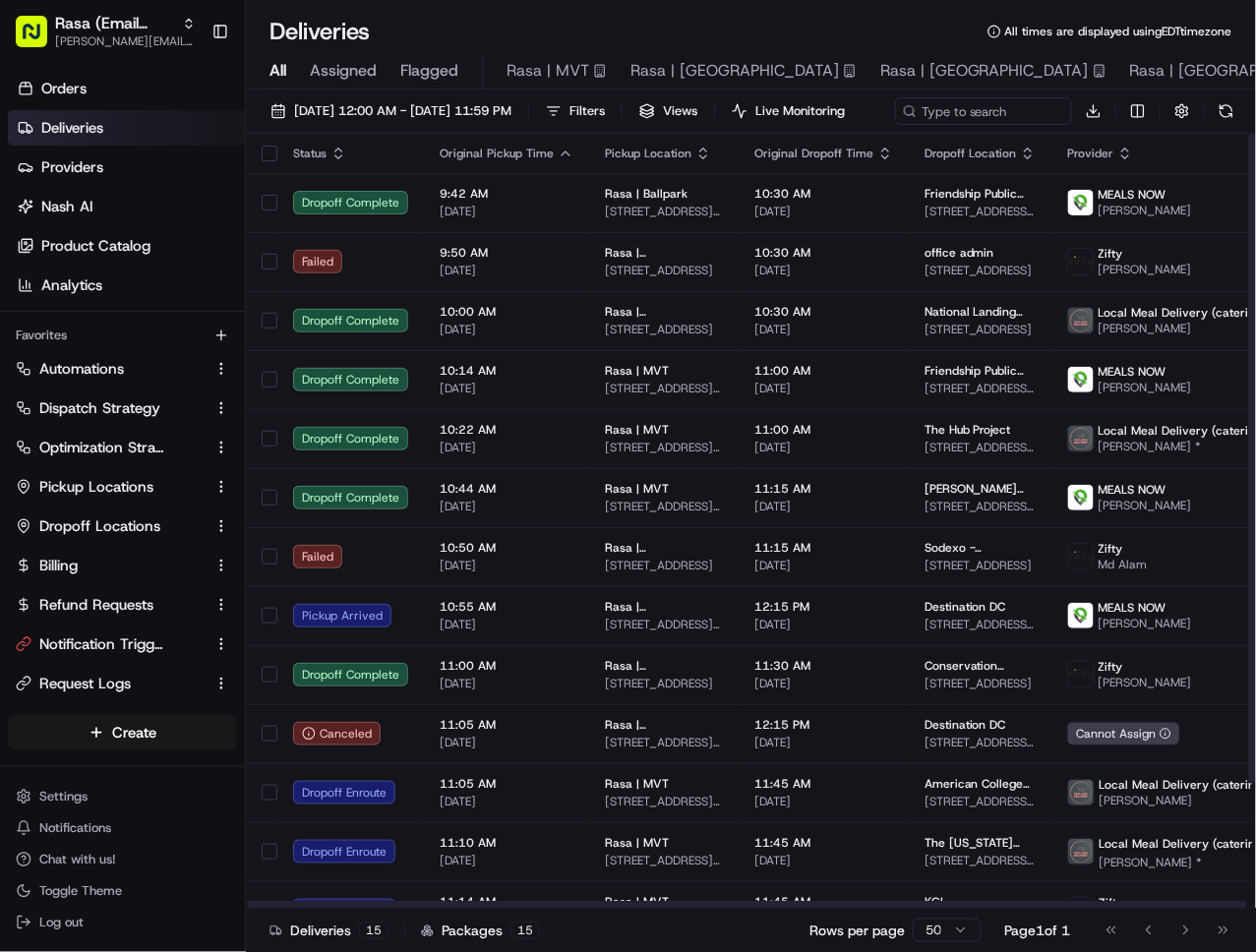 click on "07/16/2025 12:00 AM - 07/16/2025 11:59 PM Filters Views Live Monitoring Download" at bounding box center (750, 115) 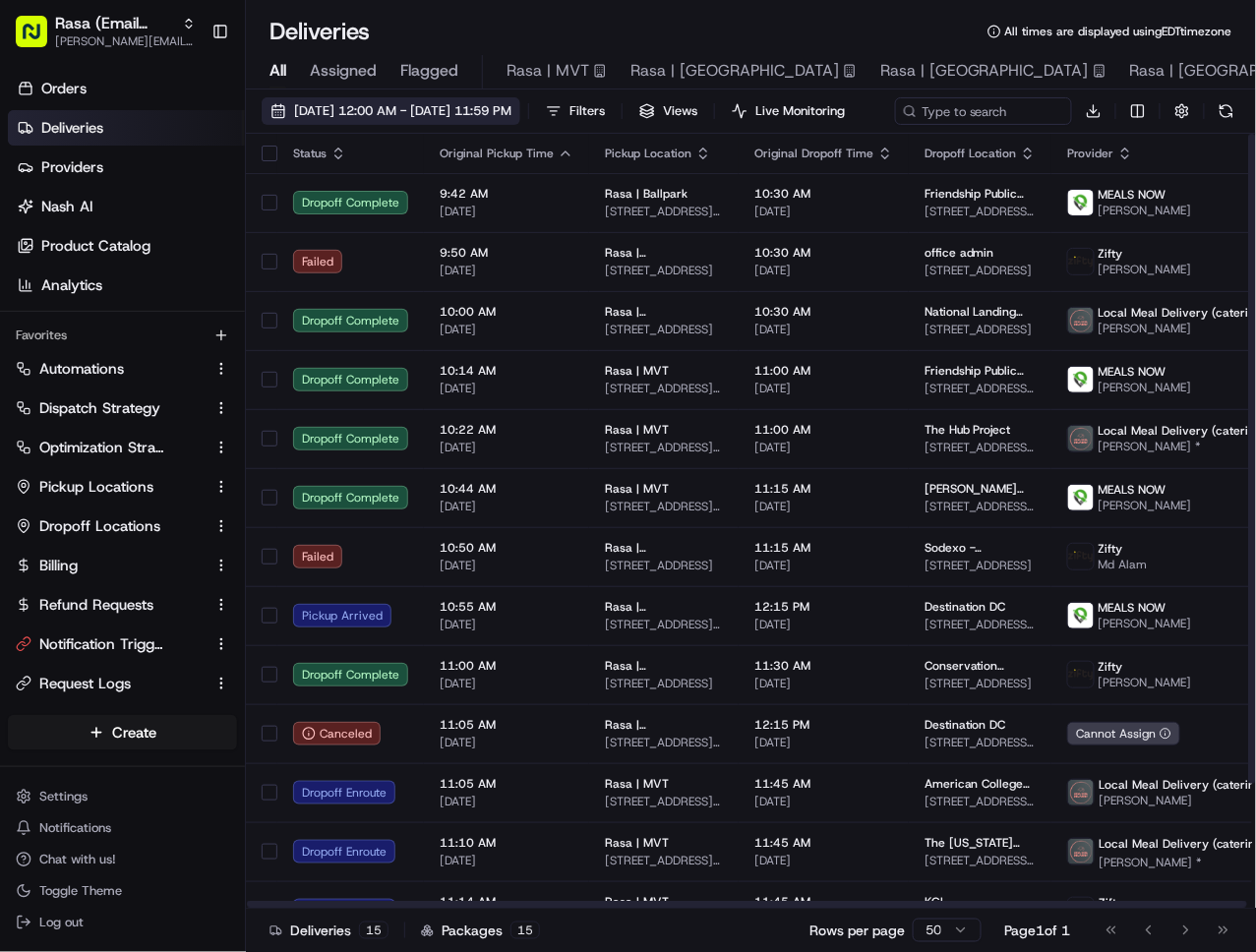 click on "[DATE] 12:00 AM - [DATE] 11:59 PM" at bounding box center [402, 111] 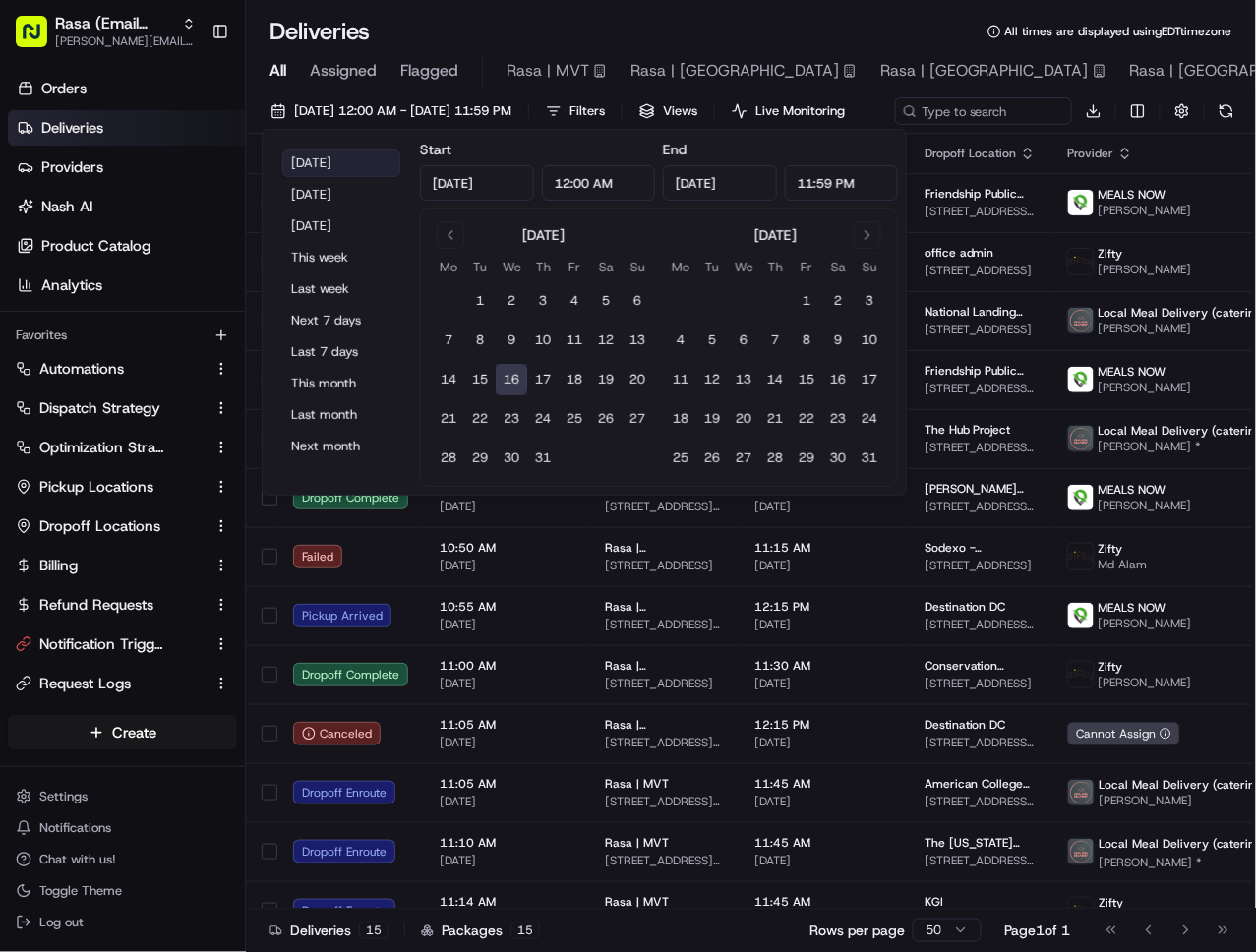 click on "Today" at bounding box center (341, 163) 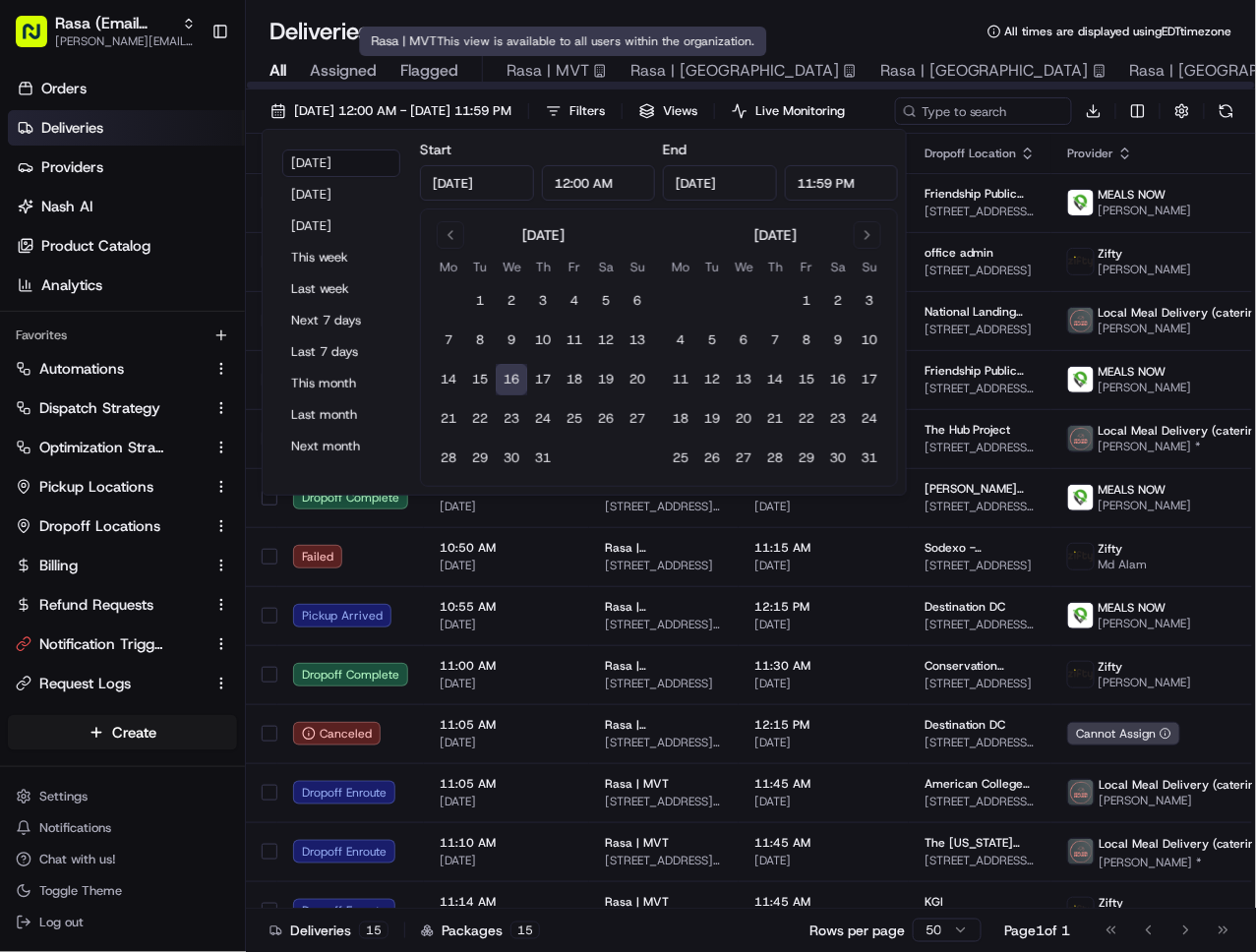 type on "Jul 1, 2025" 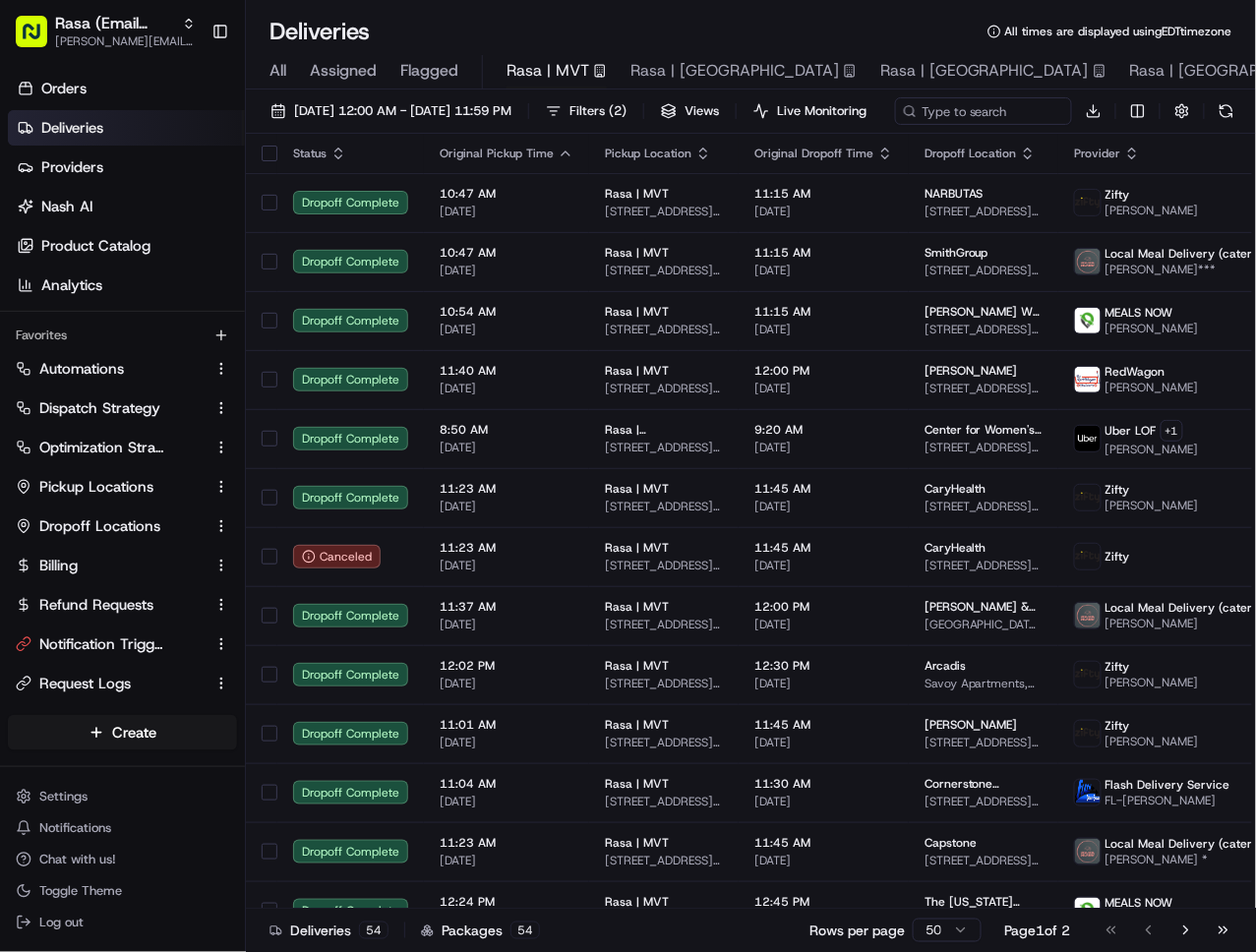 click on "All" at bounding box center (277, 71) 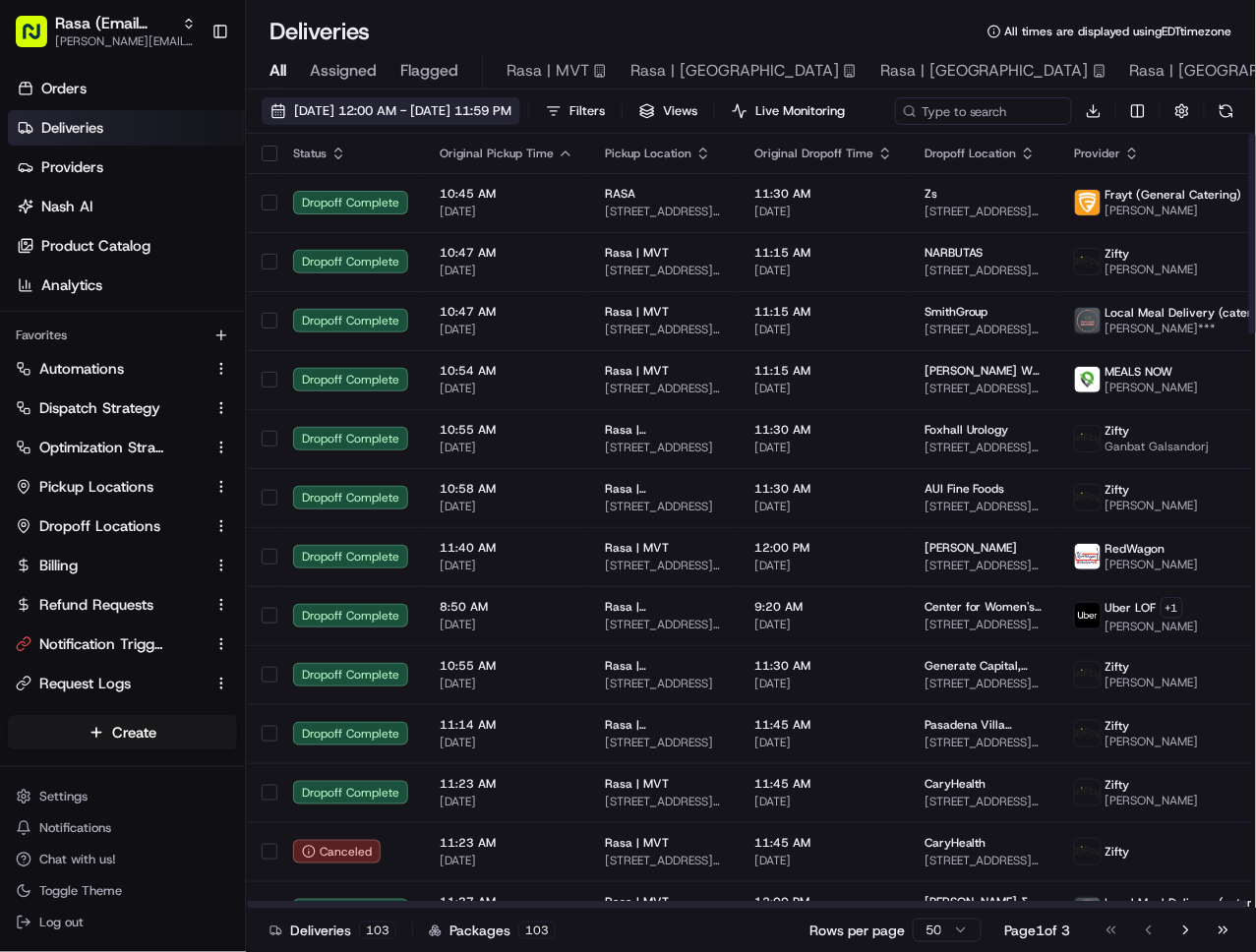 click on "07/01/2025 12:00 AM - 07/31/2025 11:59 PM" at bounding box center (402, 111) 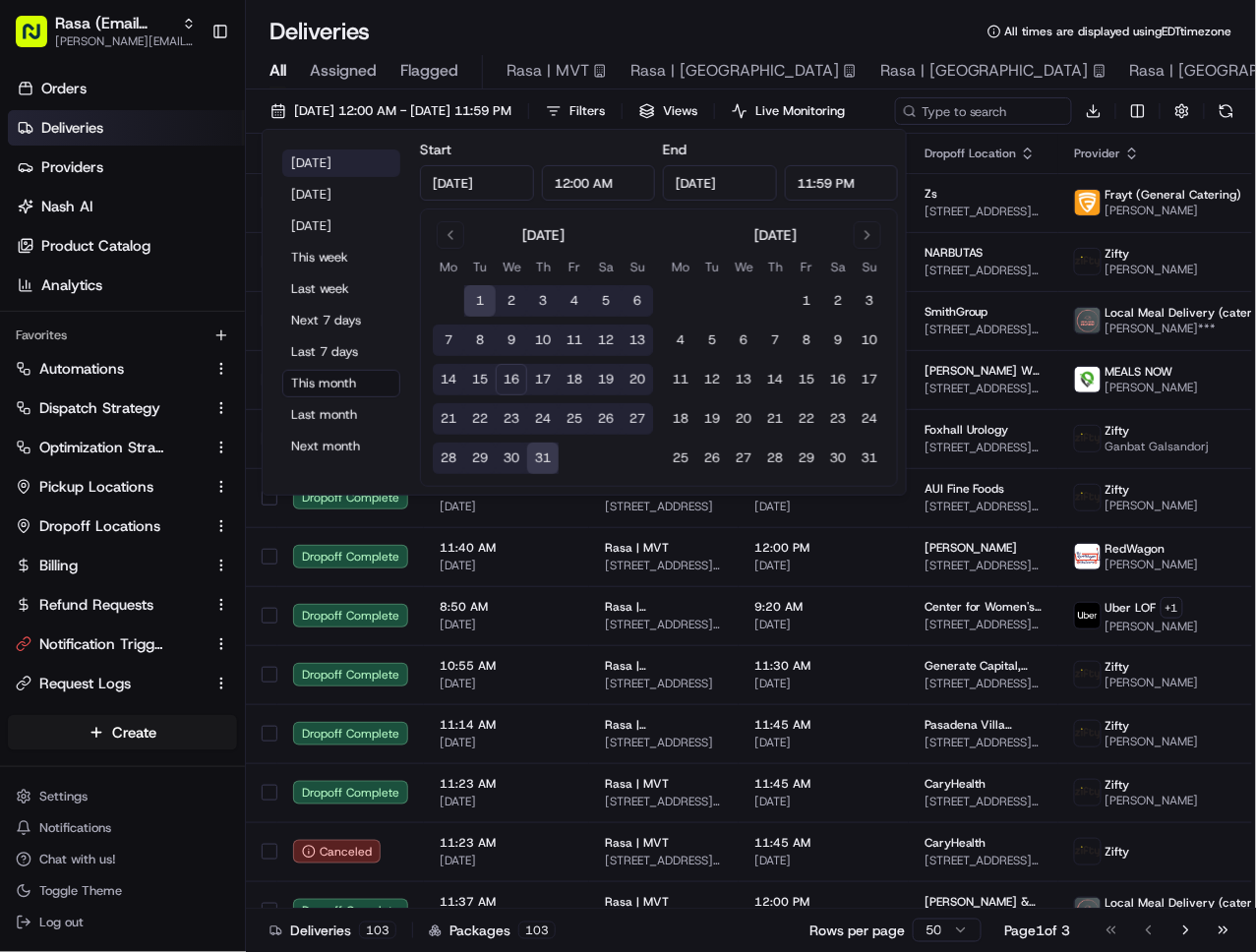 click on "Today" at bounding box center [341, 163] 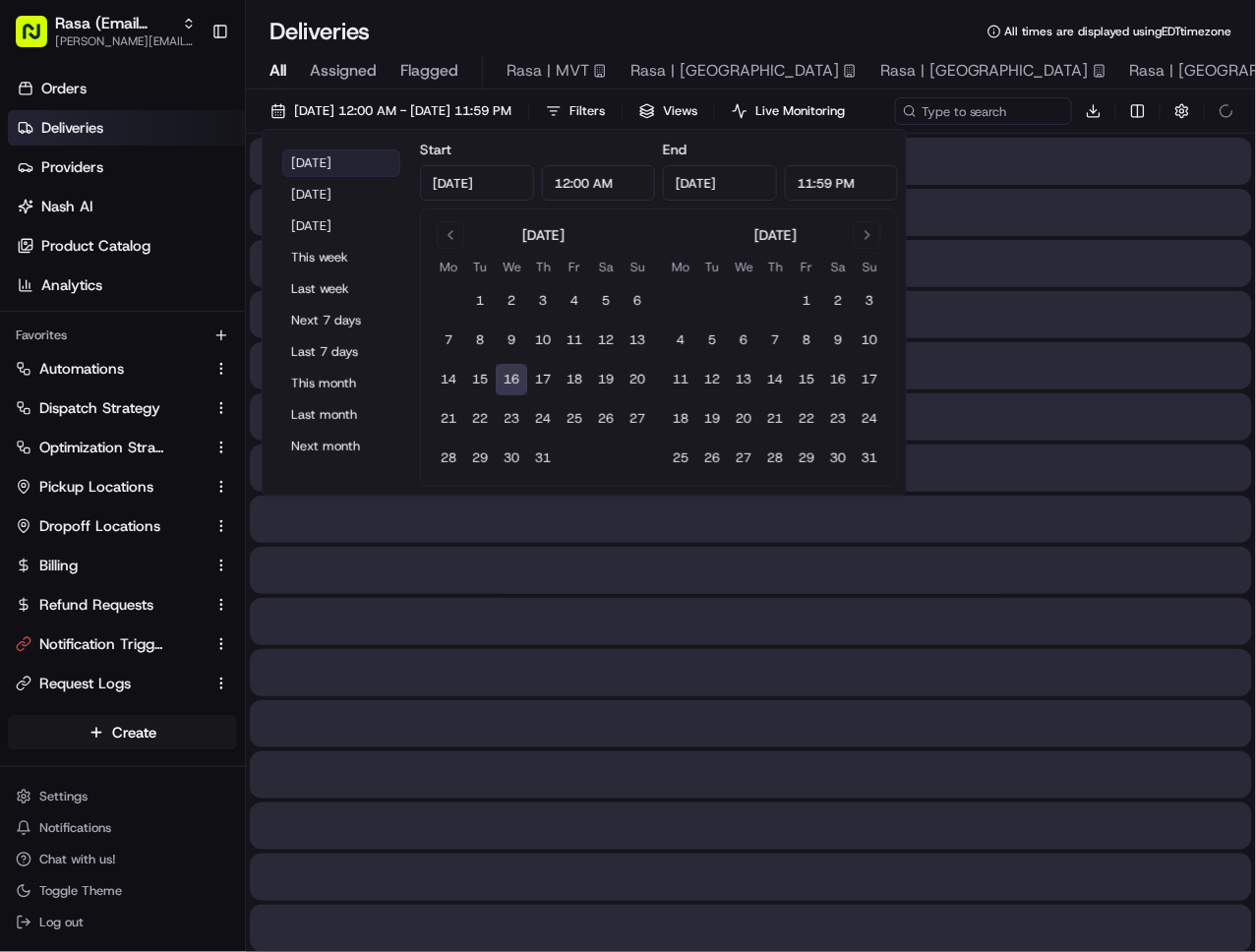 type on "Jul 16, 2025" 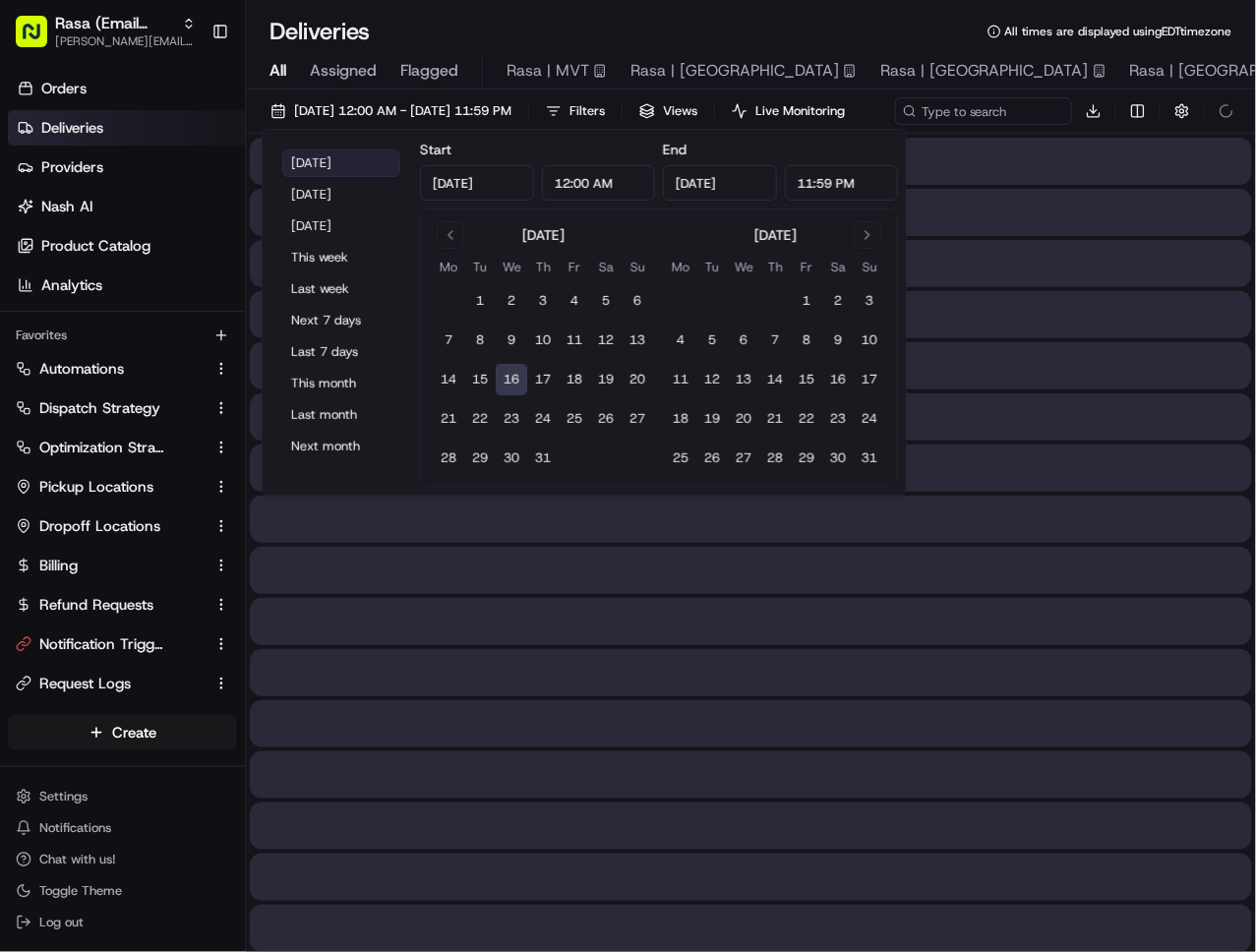 type on "Jul 16, 2025" 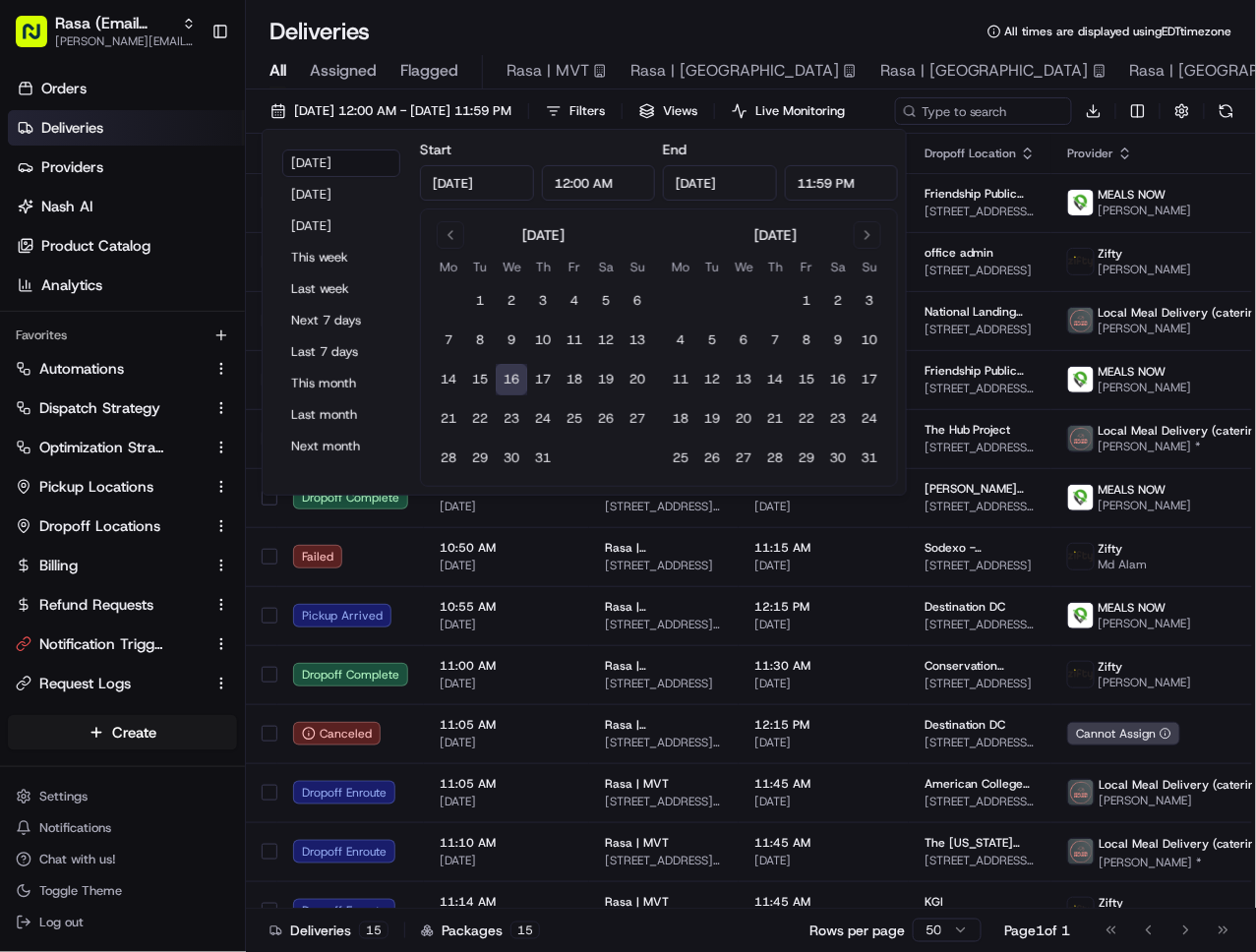 click on "Deliveries All times are displayed using  EDT  timezone" at bounding box center [750, 31] 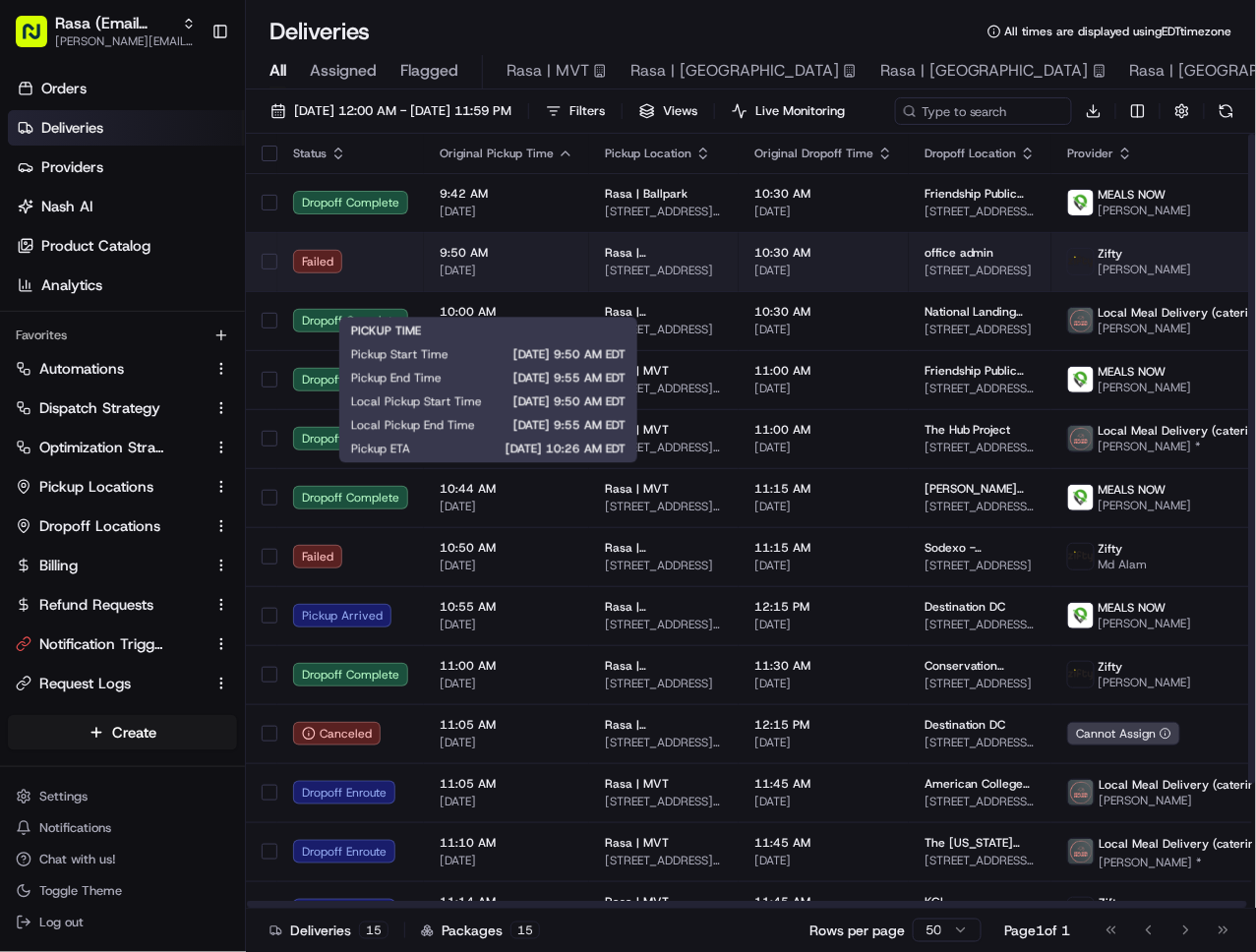 click on "9:50 AM" at bounding box center [507, 253] 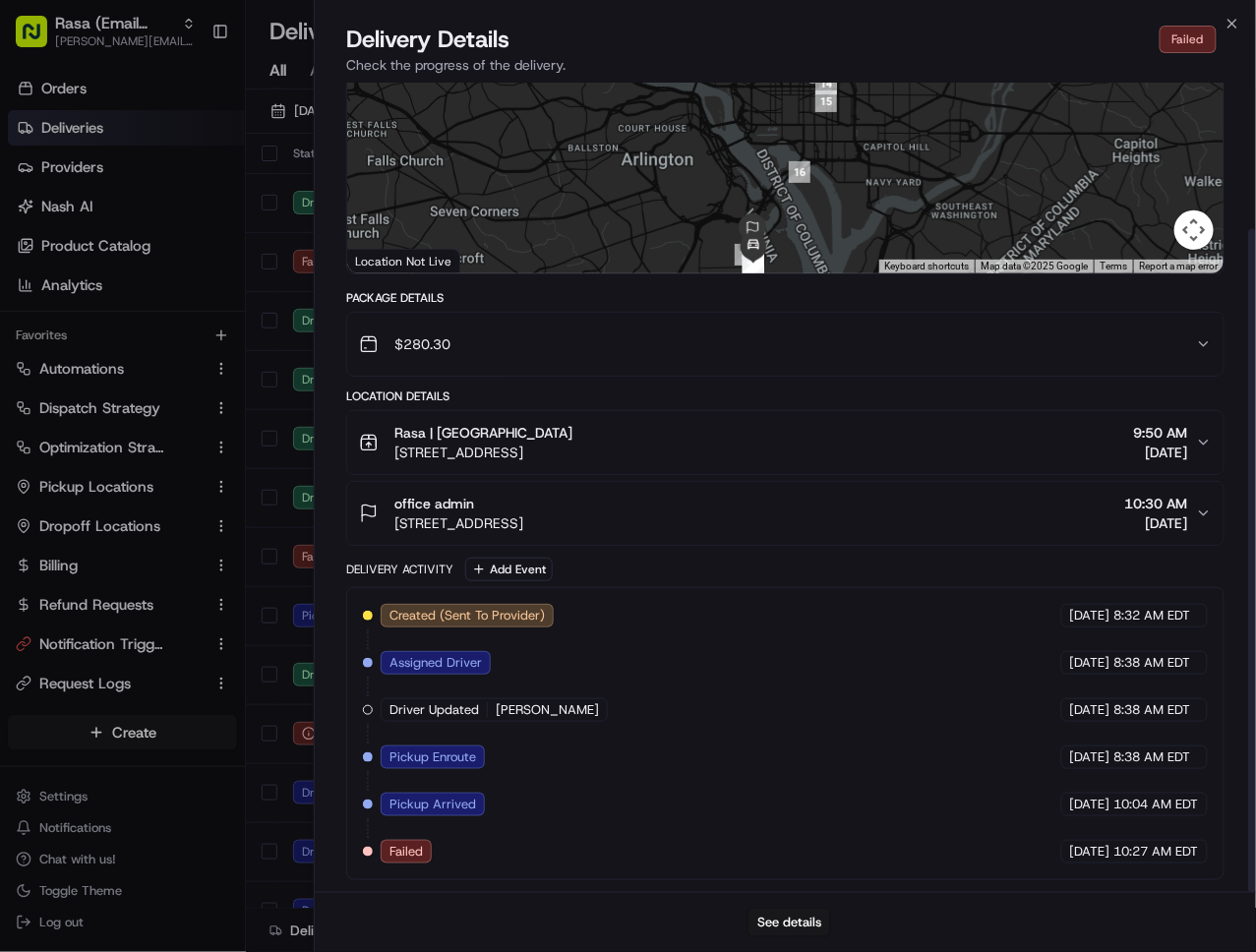 scroll, scrollTop: 179, scrollLeft: 0, axis: vertical 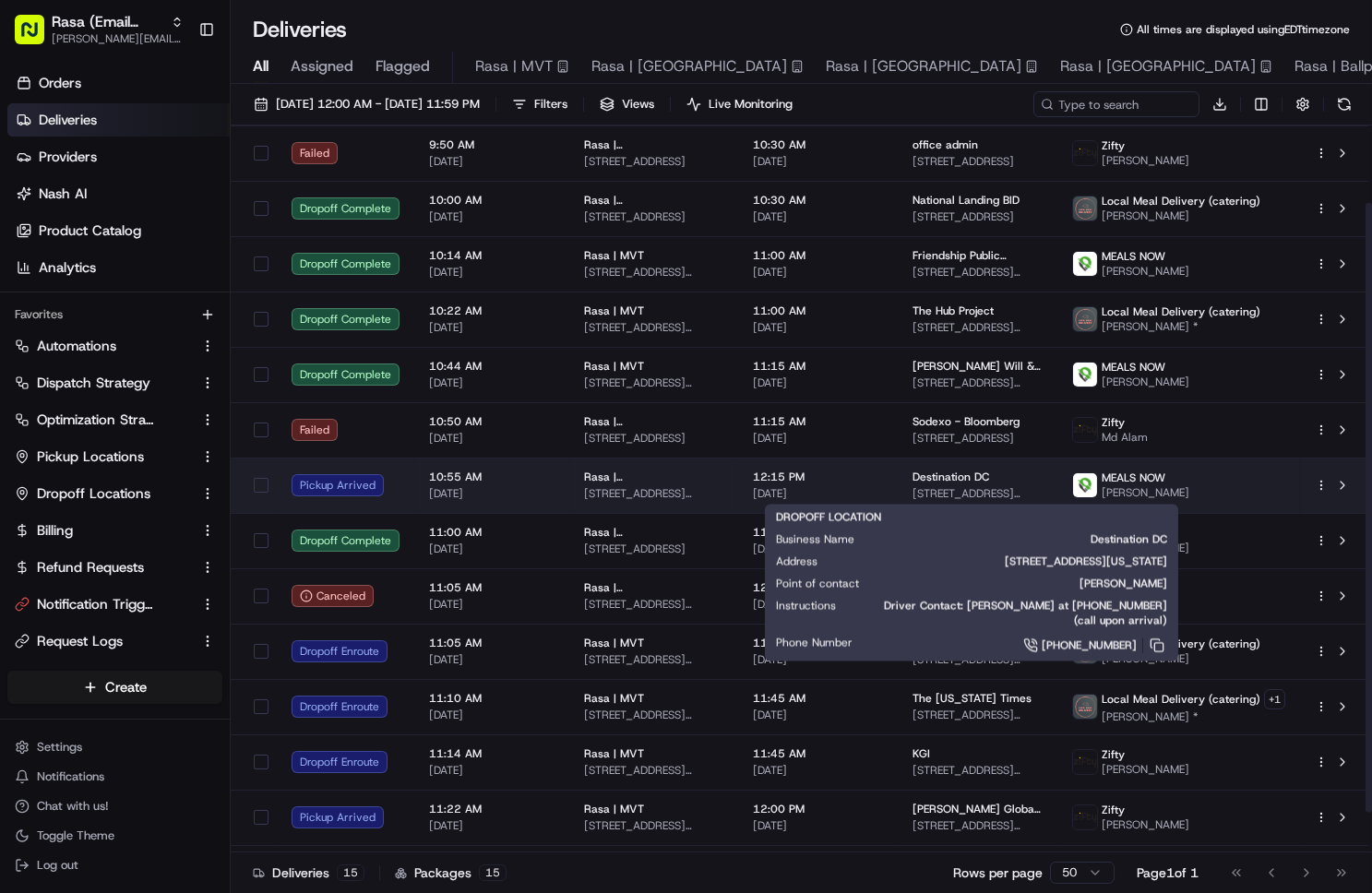 click on "Destination DC" at bounding box center [977, 477] 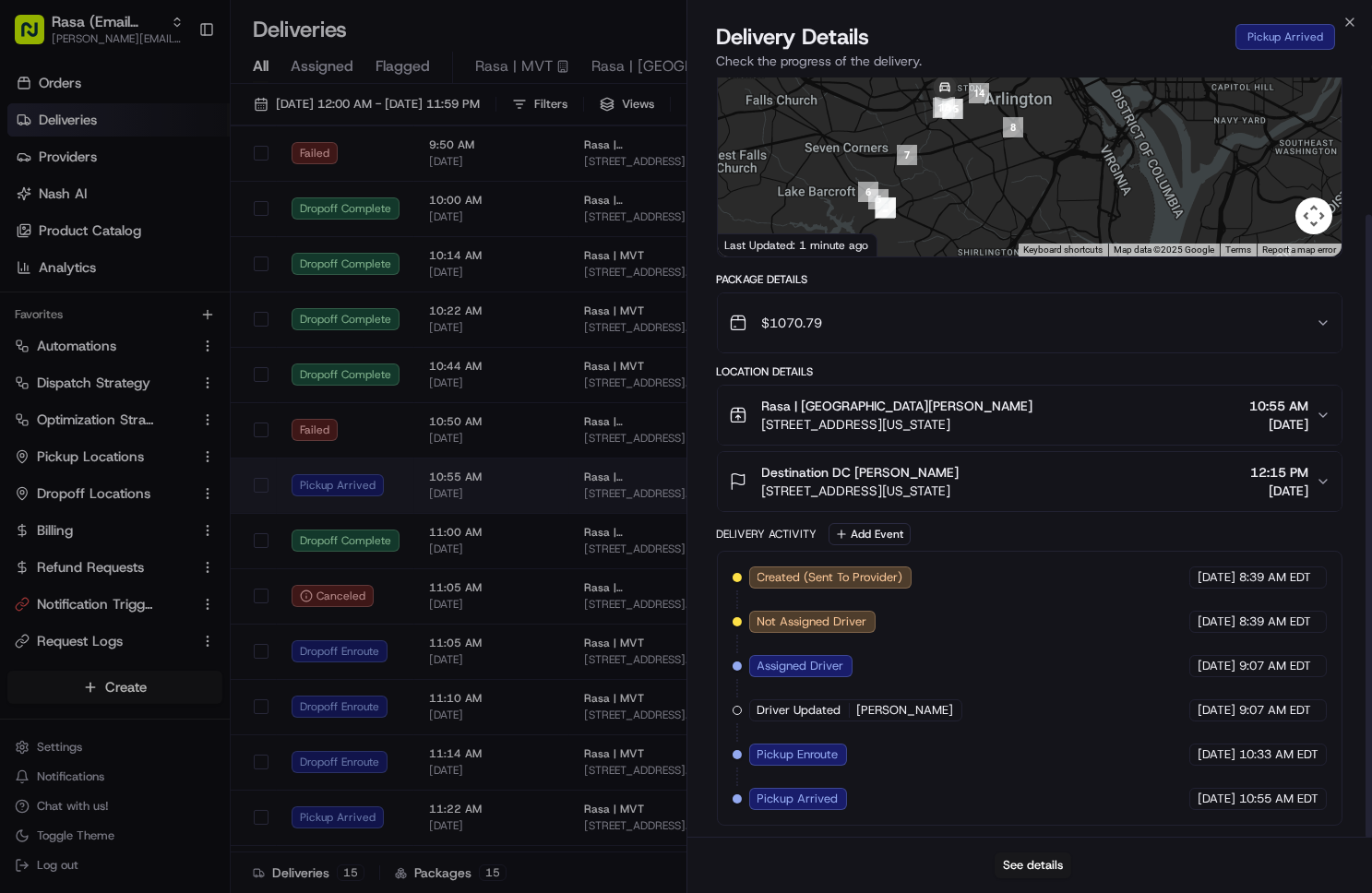 scroll, scrollTop: 168, scrollLeft: 0, axis: vertical 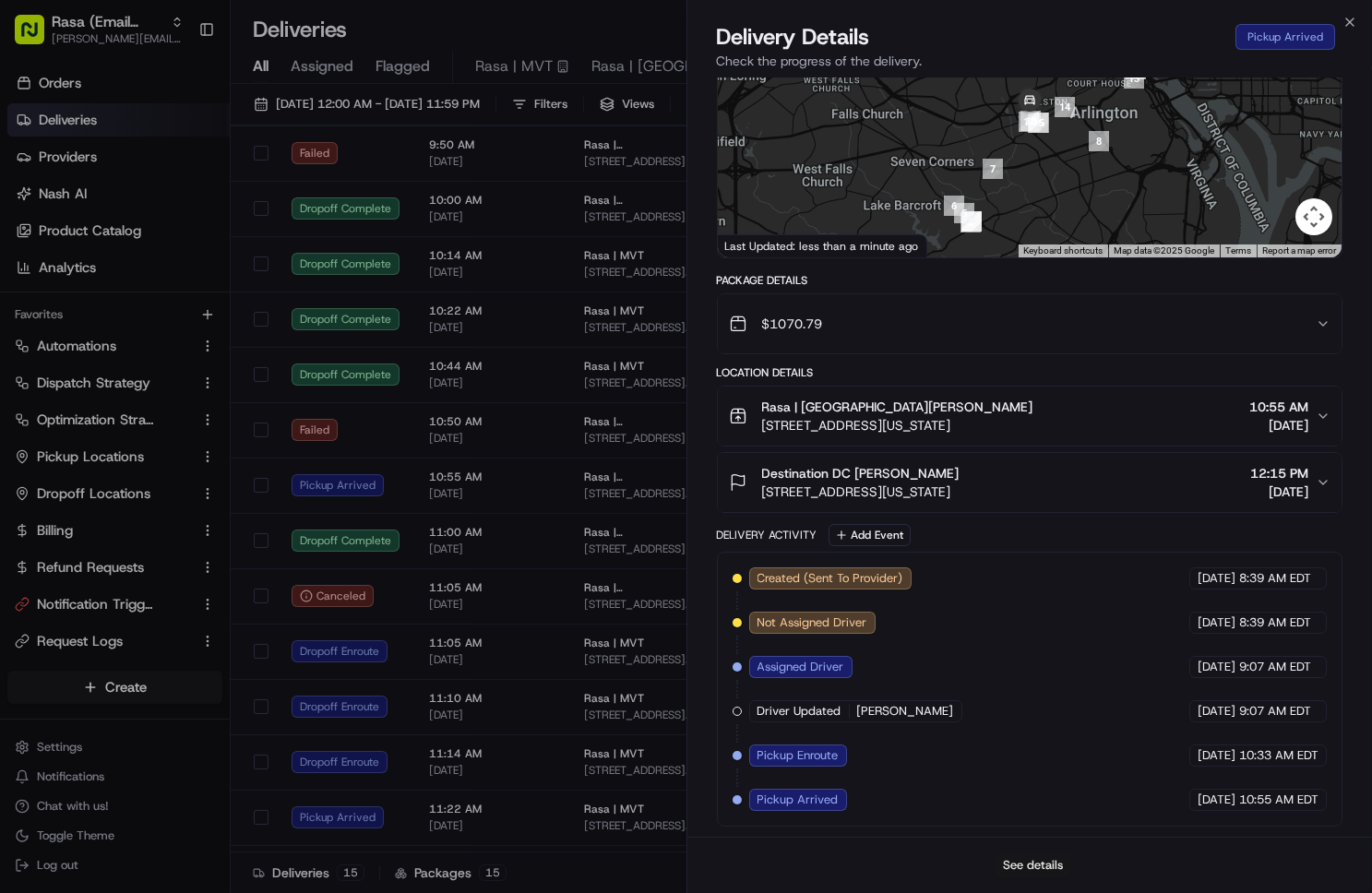 click on "See details" at bounding box center (1032, 865) 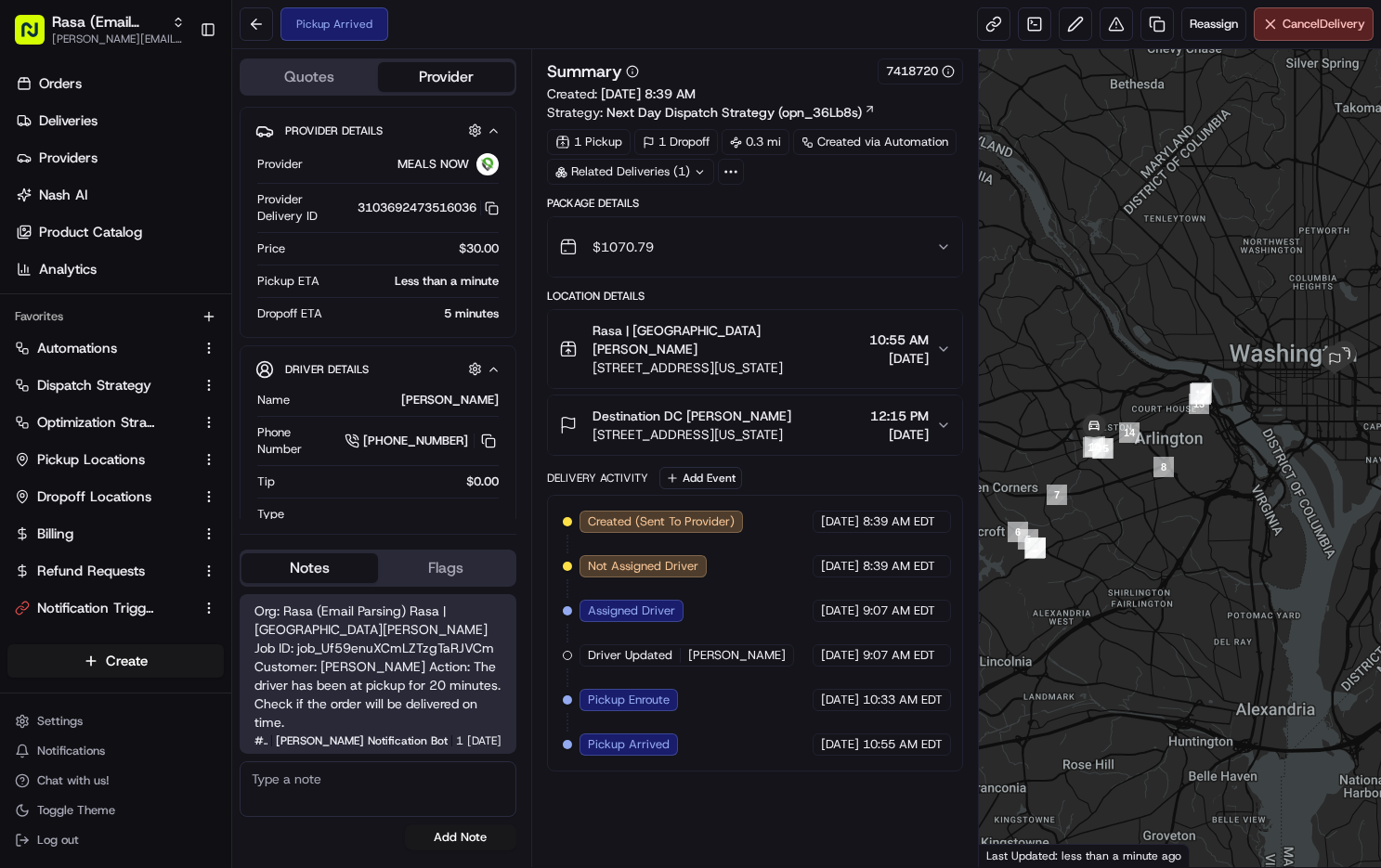 scroll, scrollTop: 0, scrollLeft: 0, axis: both 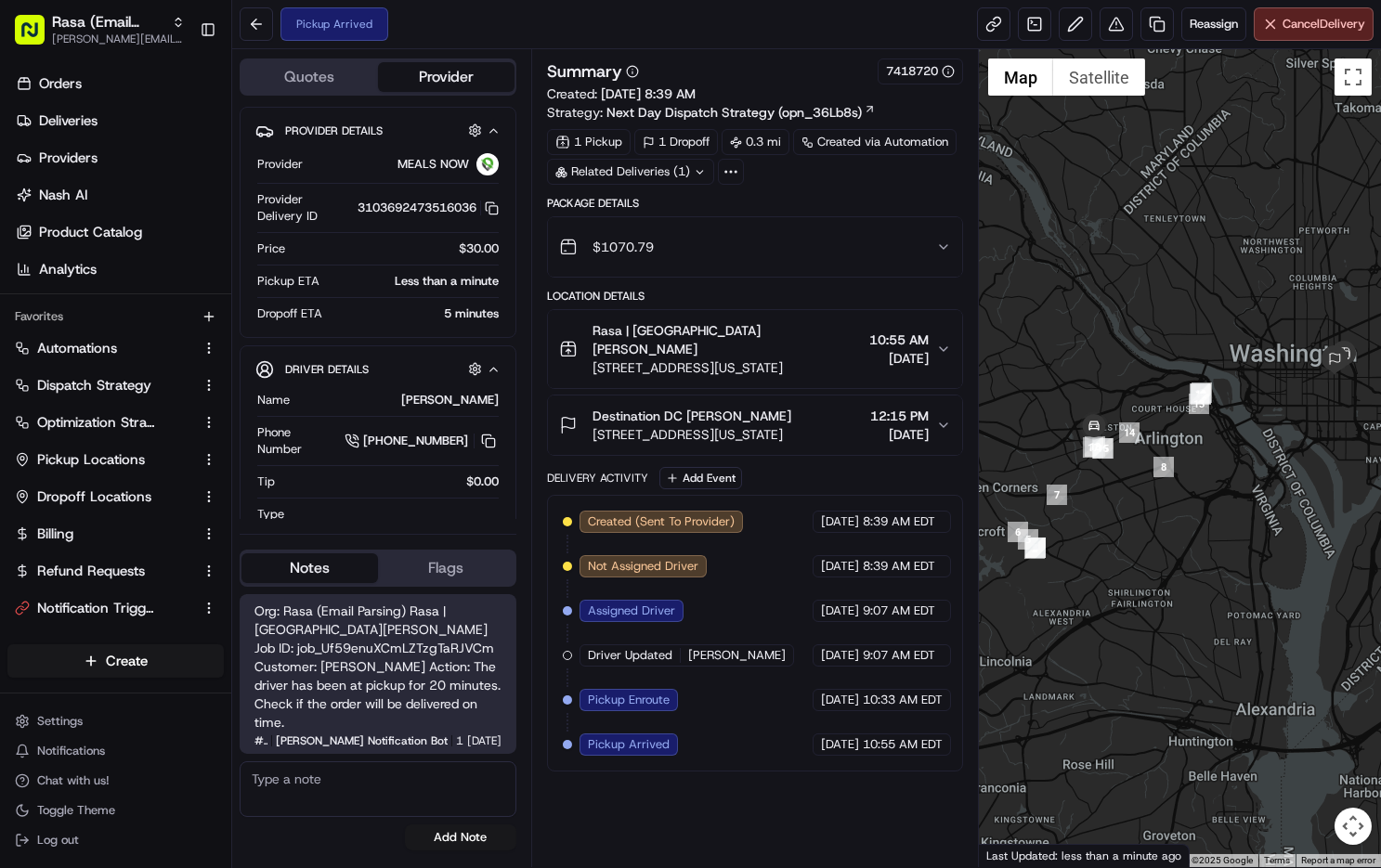 click on "Destination DC [PERSON_NAME]" at bounding box center [692, 416] 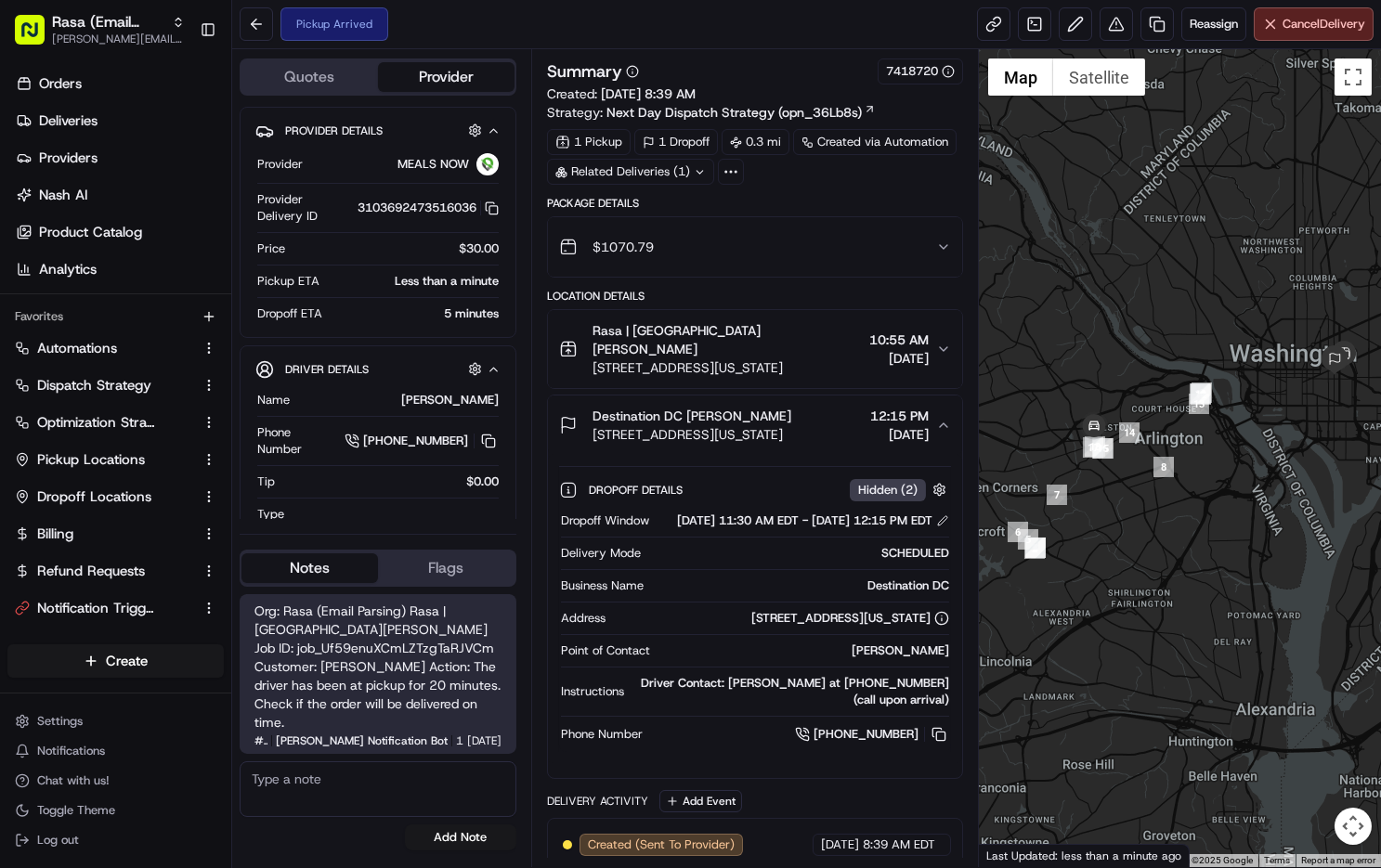 click on "Destination DC [PERSON_NAME]" at bounding box center [692, 416] 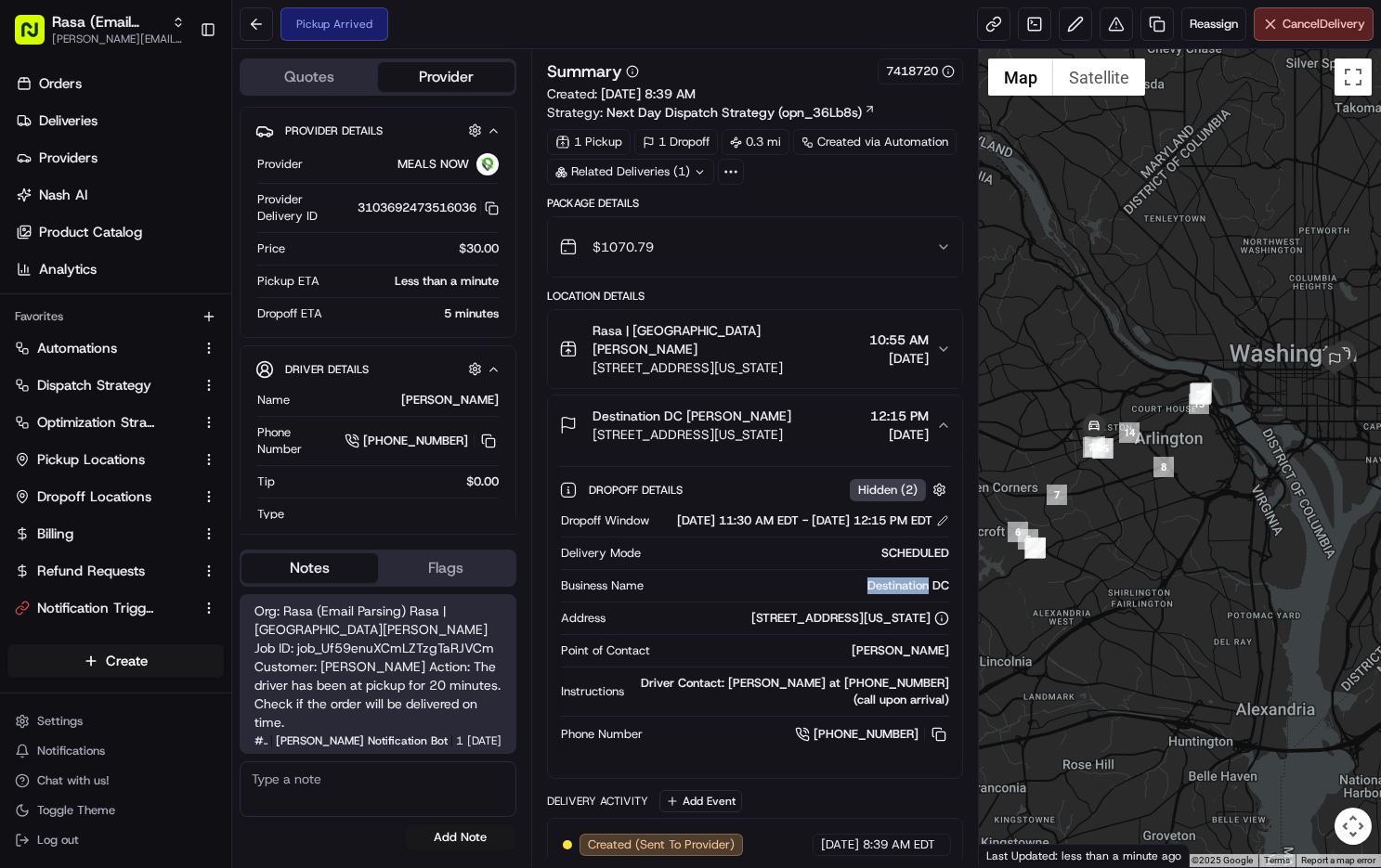 click on "Destination DC" at bounding box center [800, 586] 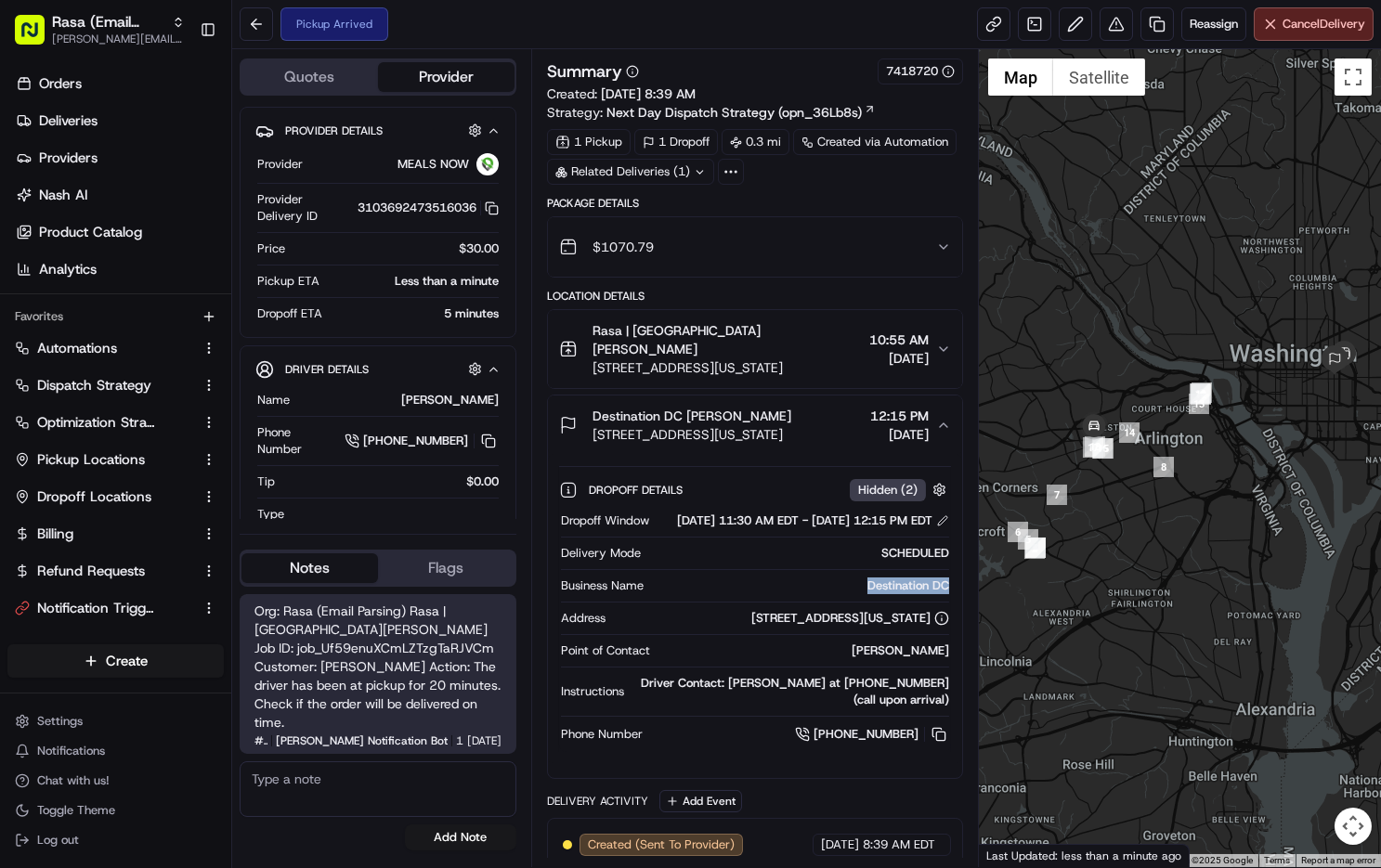 copy on "Destination DC" 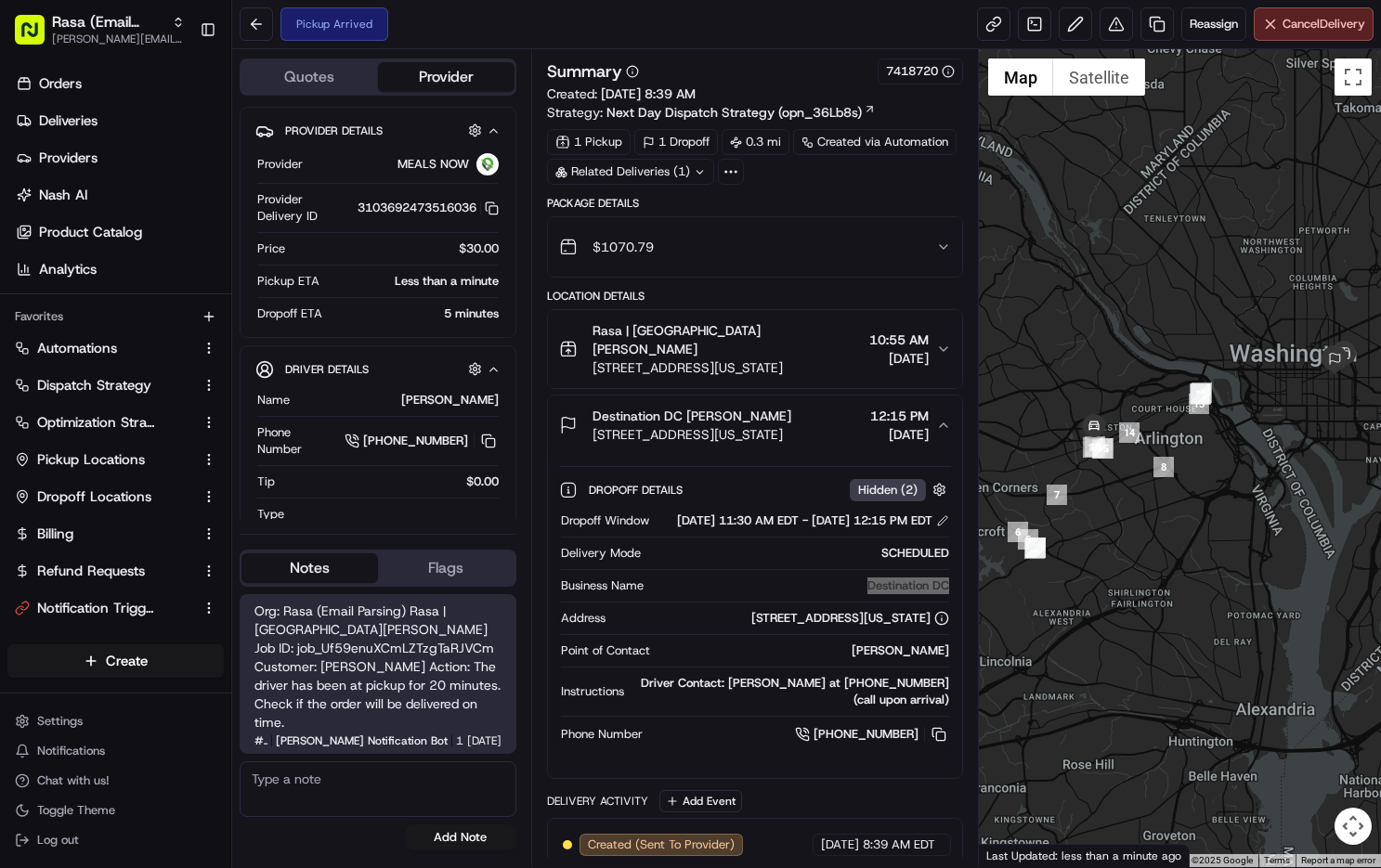 scroll, scrollTop: 0, scrollLeft: 0, axis: both 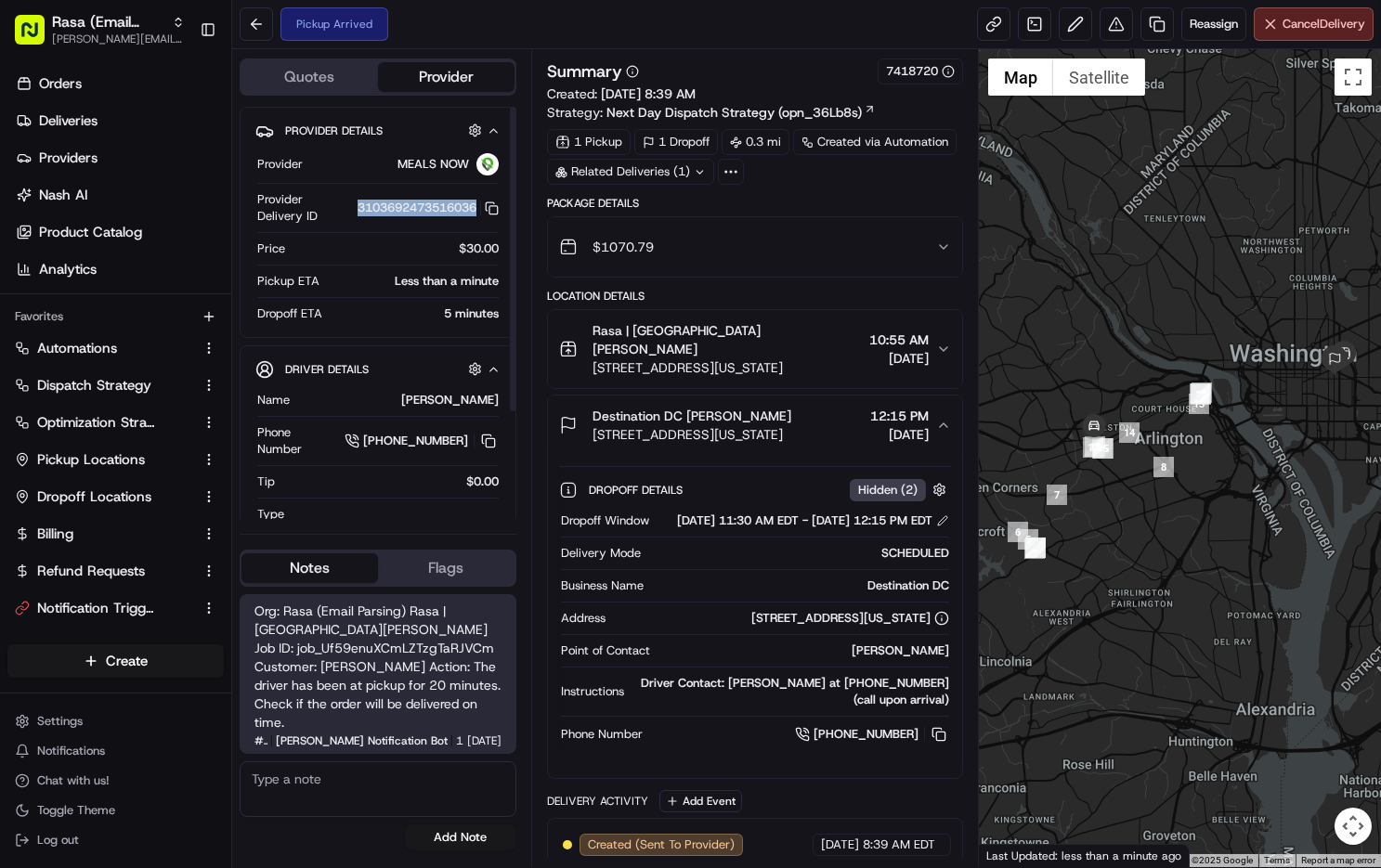 copy on "3103692473516036" 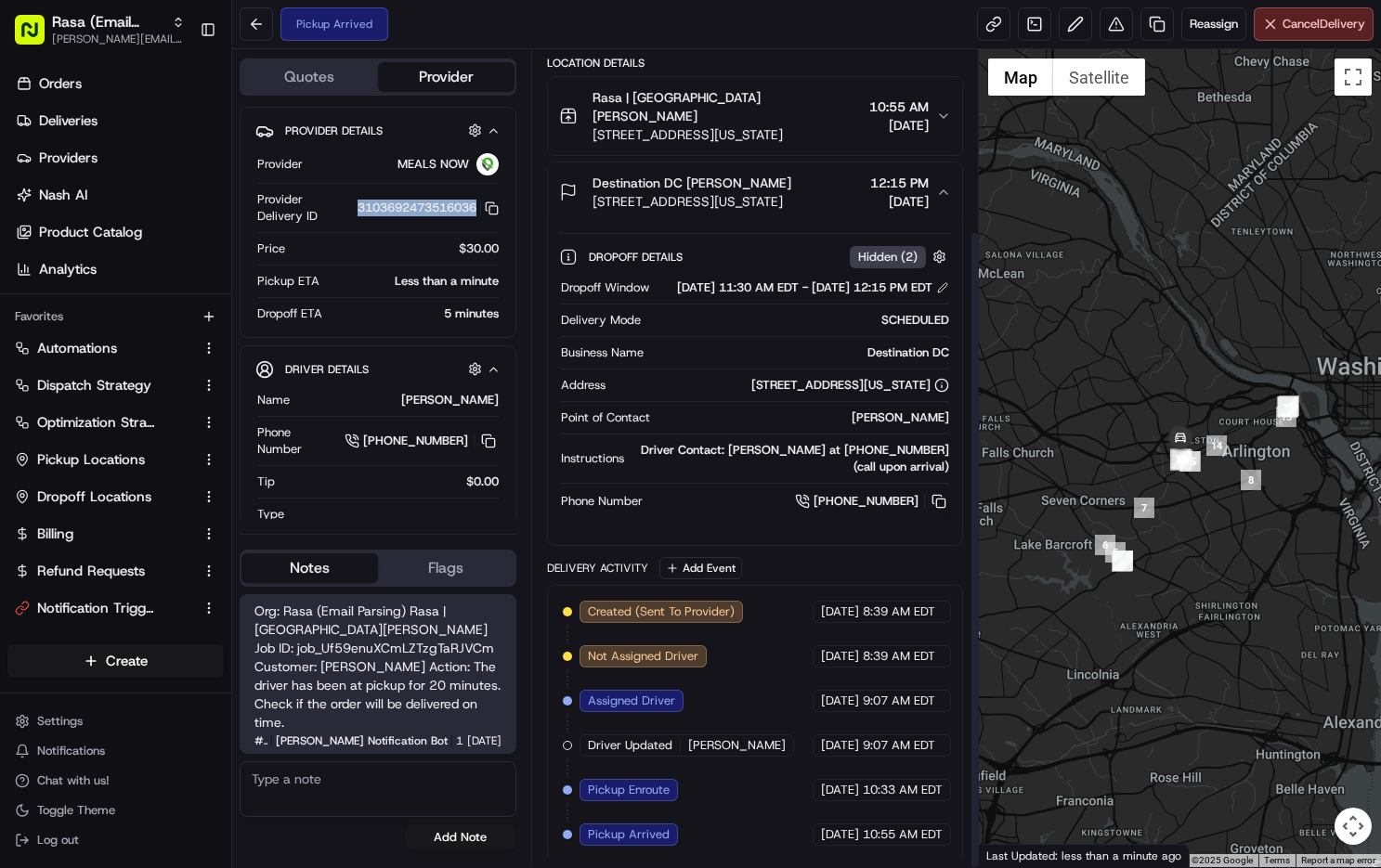 scroll, scrollTop: 232, scrollLeft: 0, axis: vertical 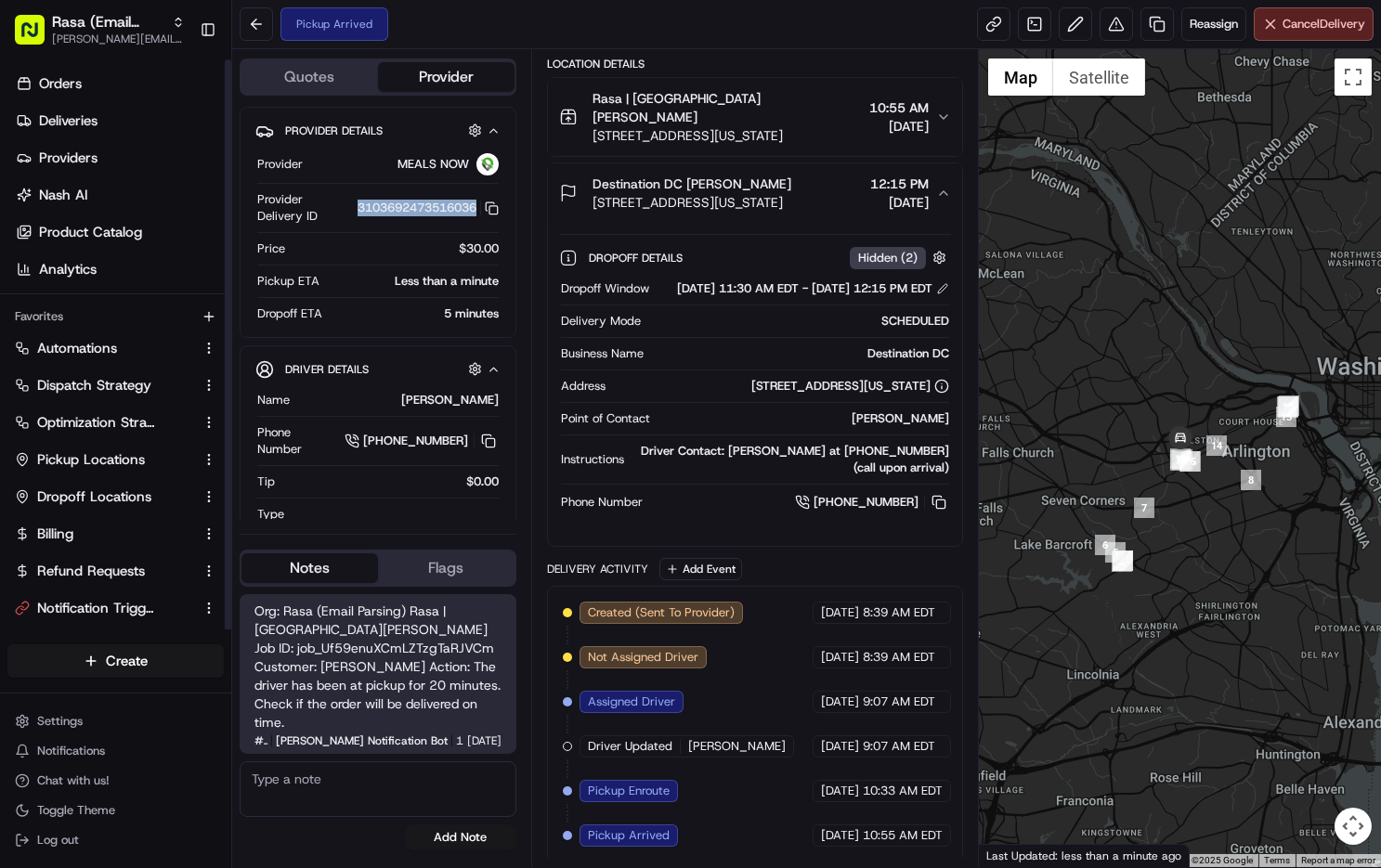 click on "Orders Deliveries Providers Nash AI Product Catalog Analytics" at bounding box center (115, 176) 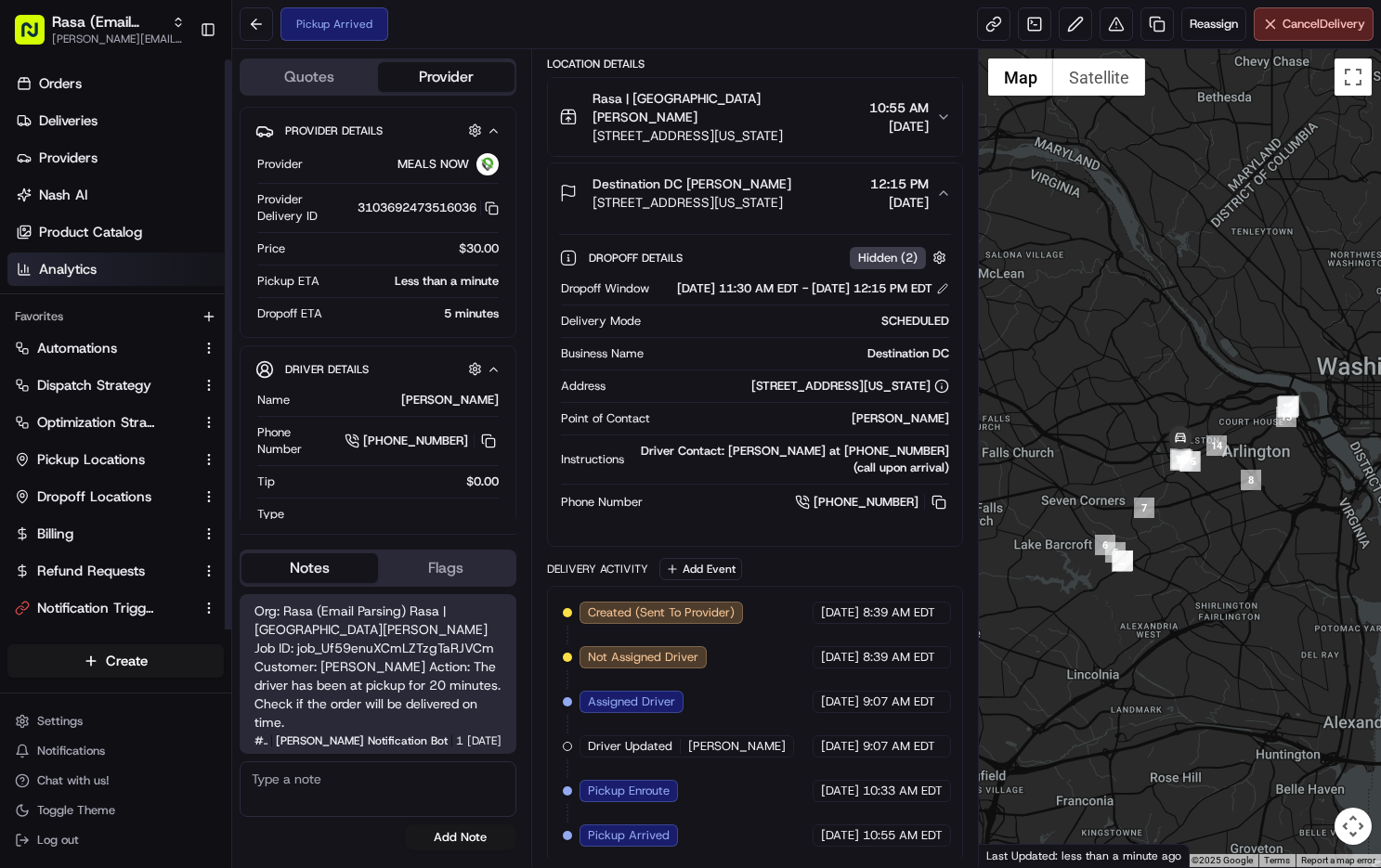 click on "Analytics" at bounding box center (119, 269) 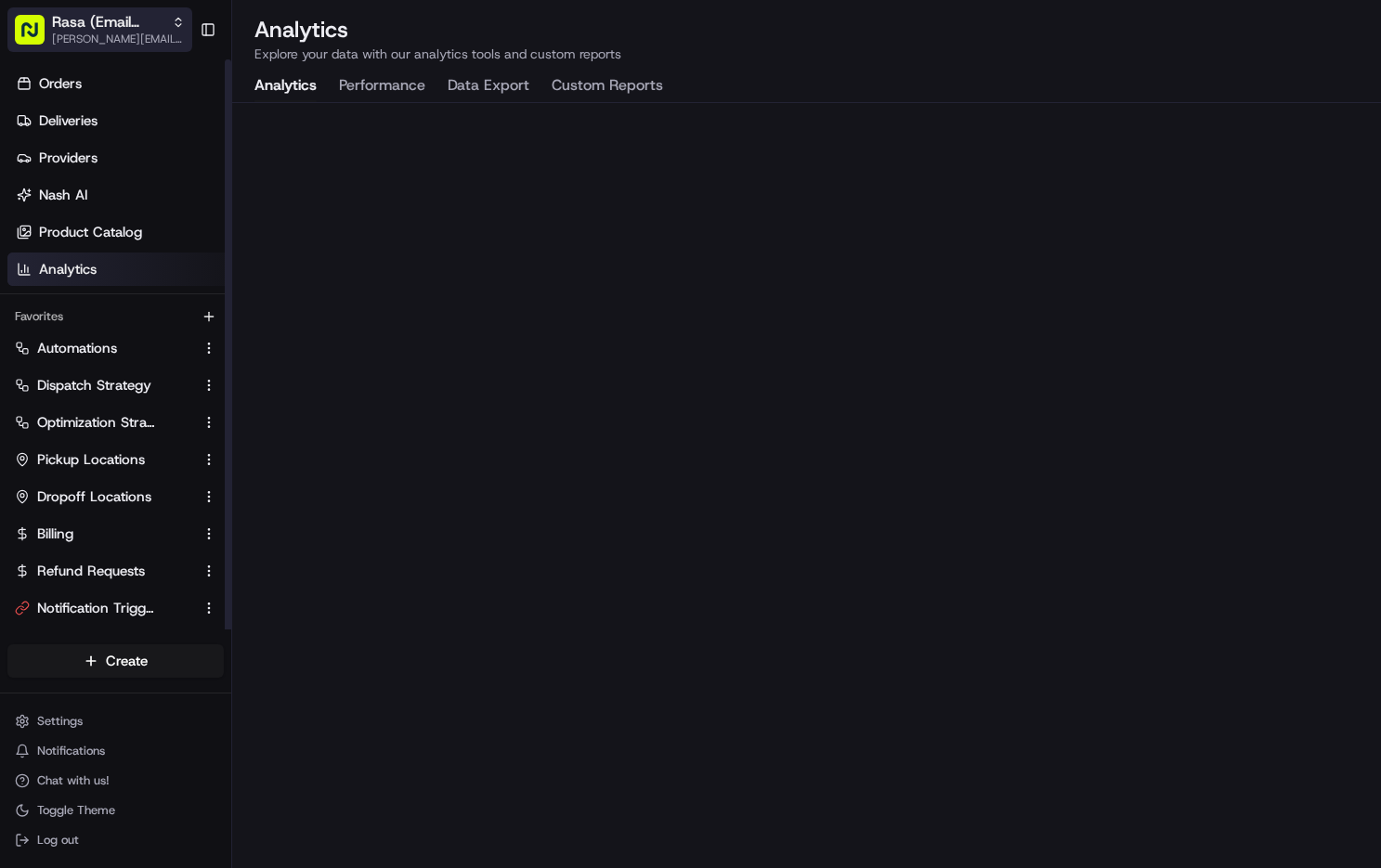 click on "[PERSON_NAME][EMAIL_ADDRESS][DOMAIN_NAME]" at bounding box center (118, 39) 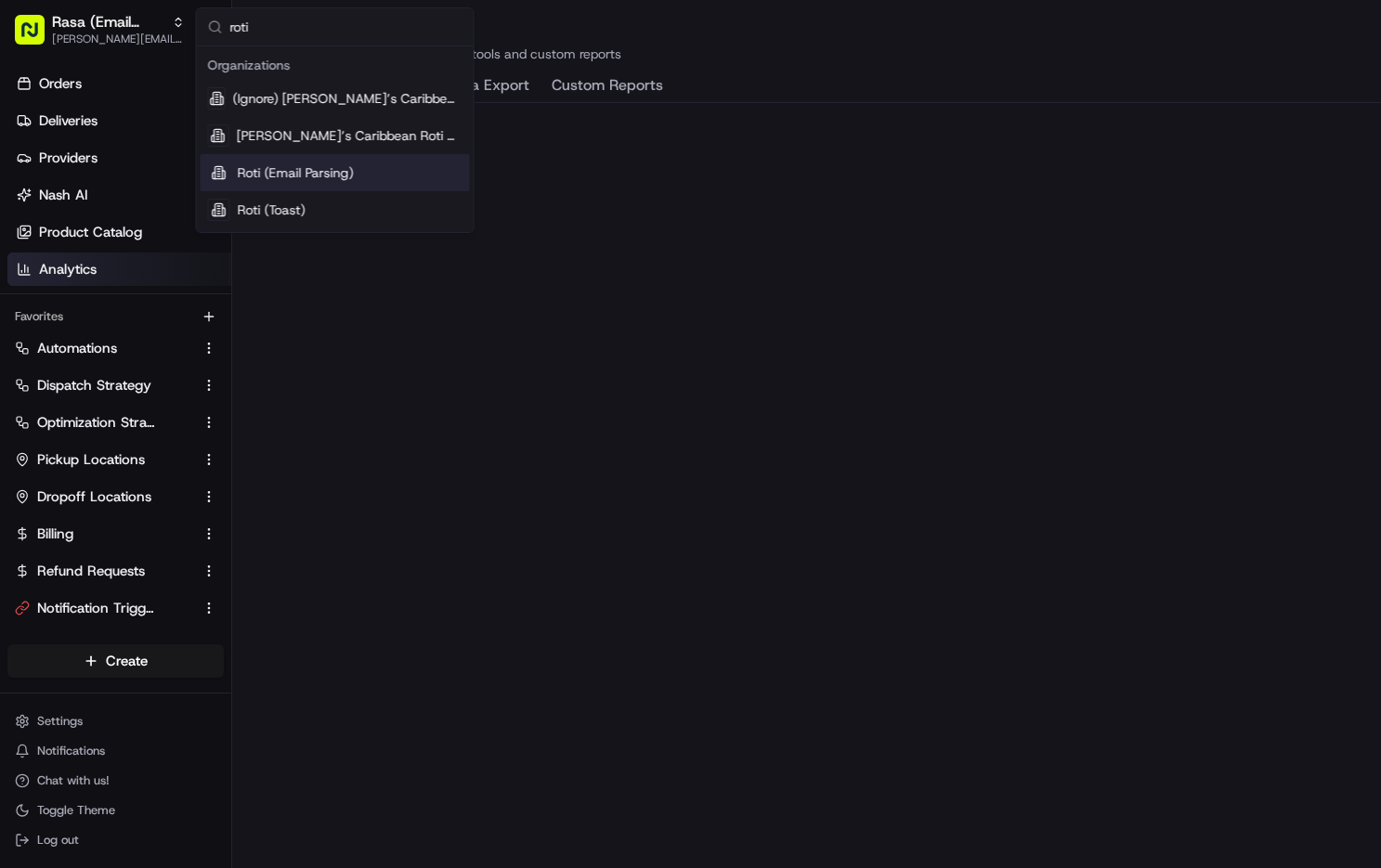 type on "roti" 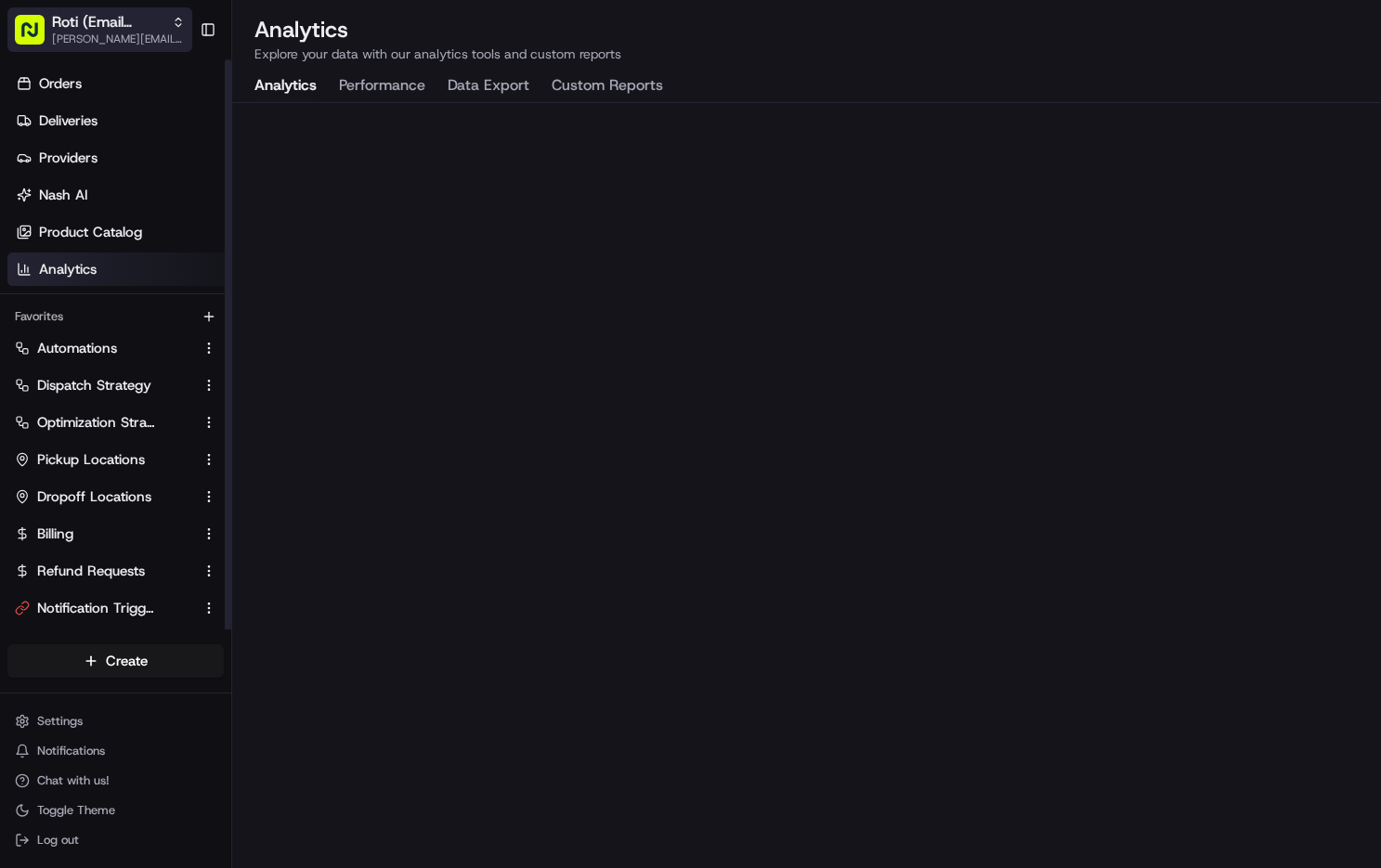 click on "Roti (Email Parsing)" at bounding box center (108, 22) 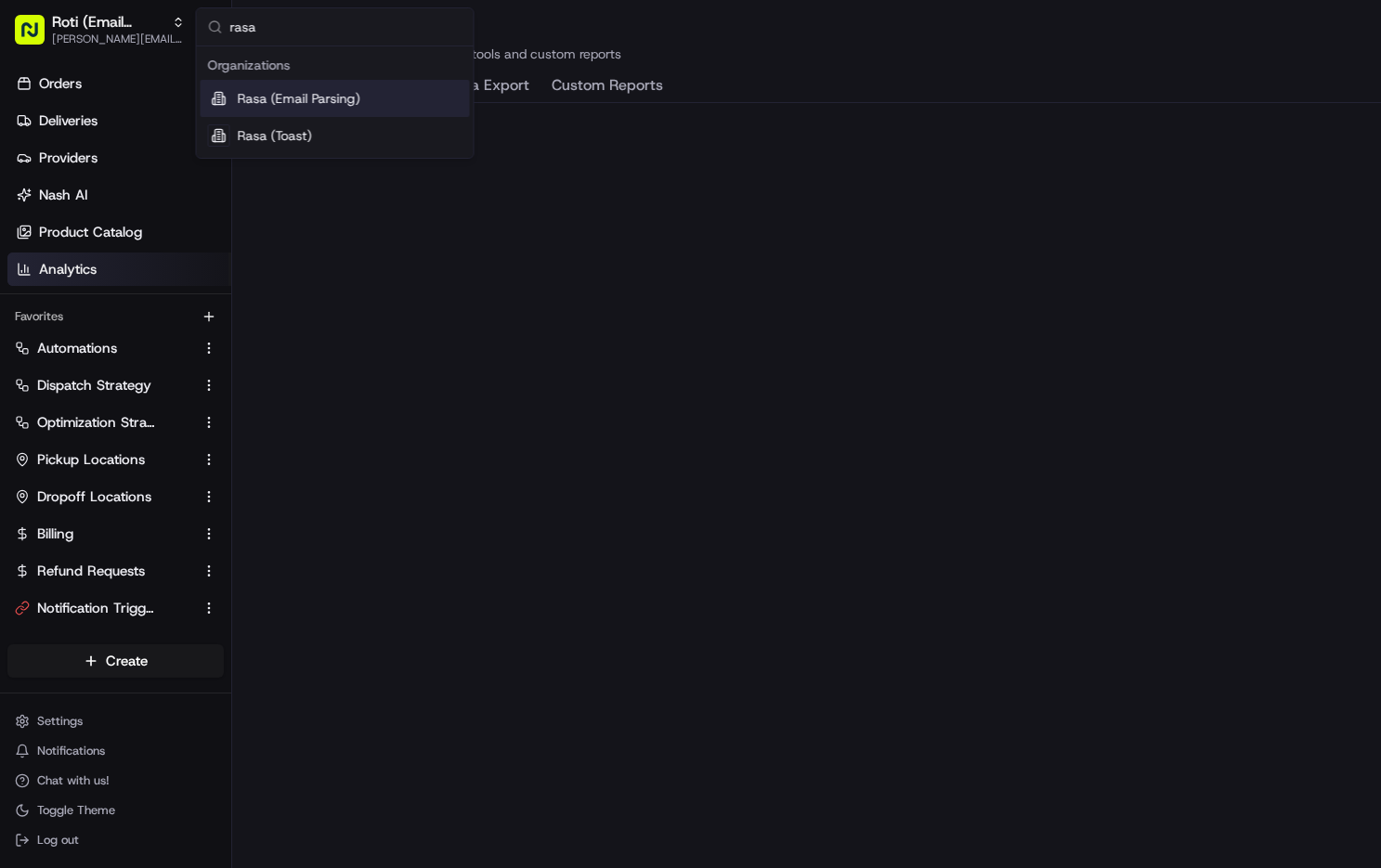 type on "rasa" 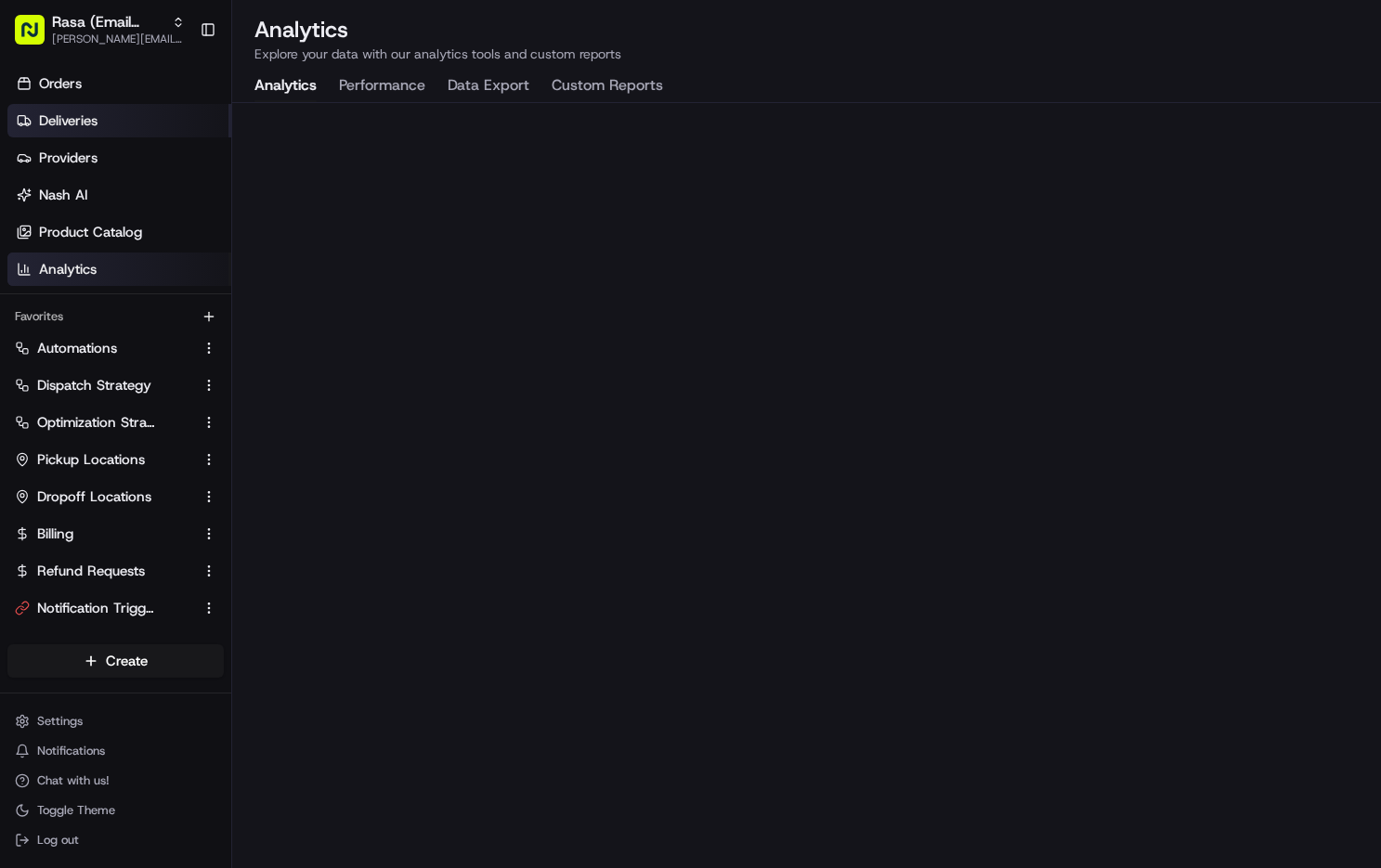 click on "Deliveries" at bounding box center [119, 121] 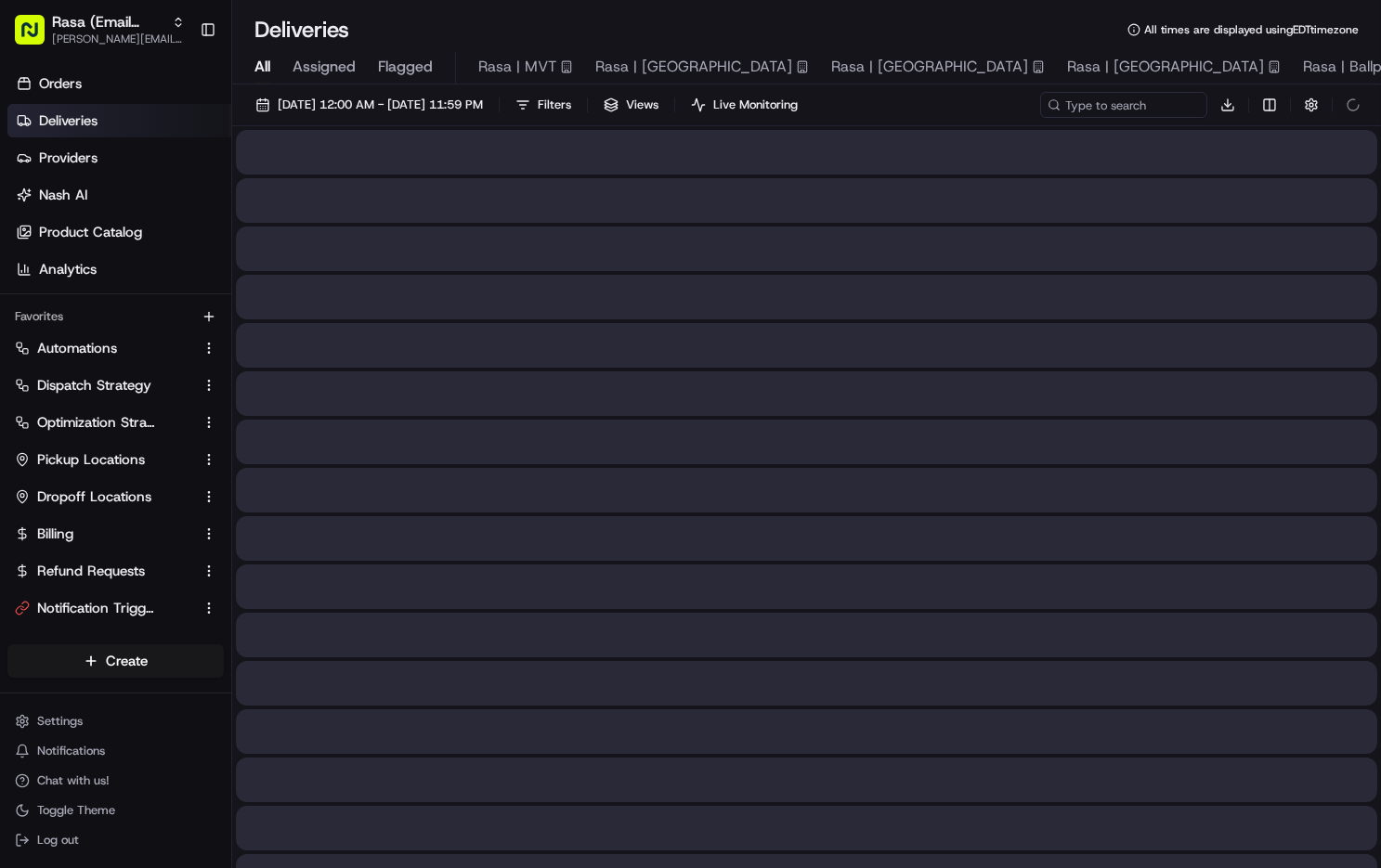 click on "Deliveries" at bounding box center [119, 121] 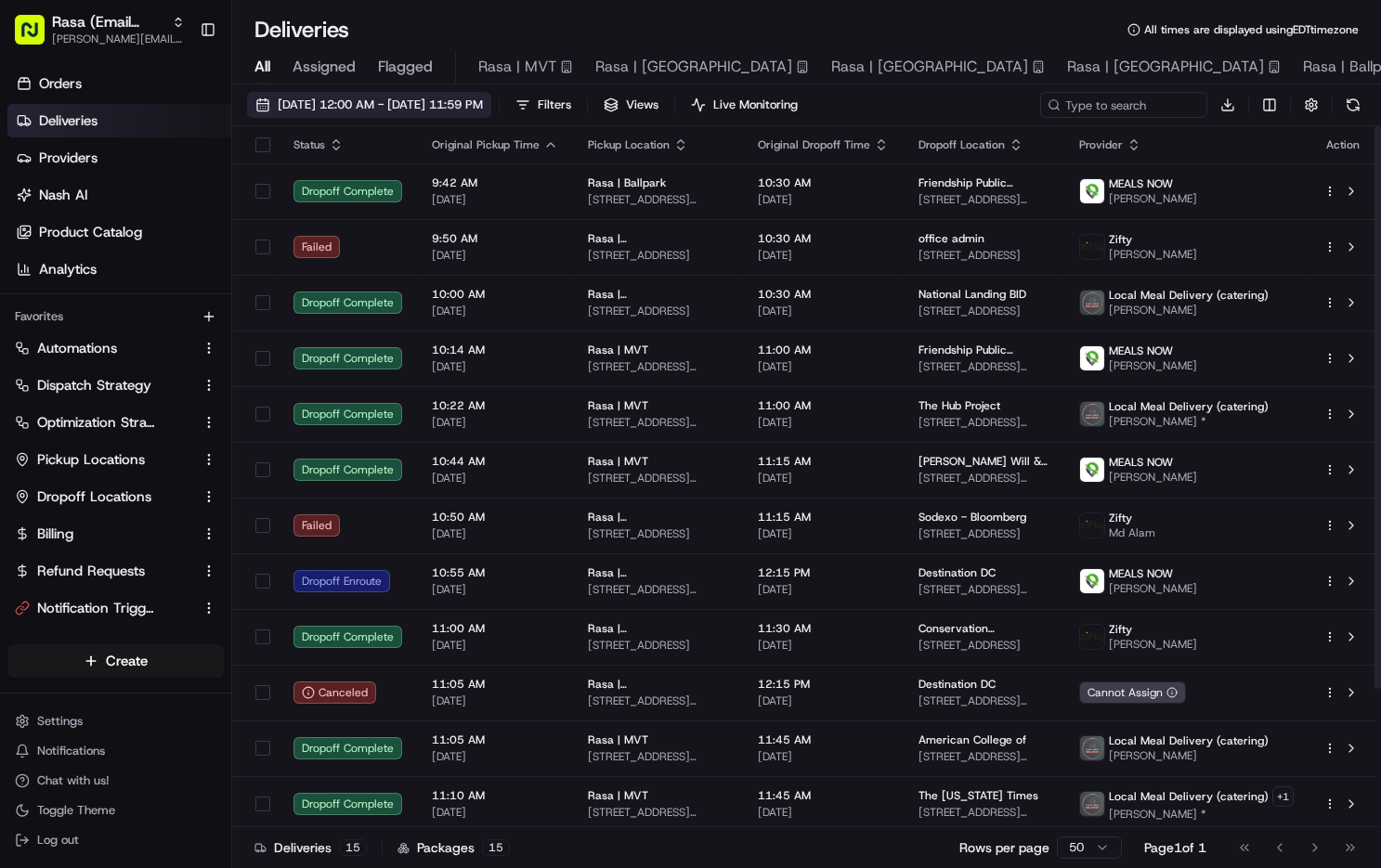 click on "[DATE] 12:00 AM - [DATE] 11:59 PM" at bounding box center (369, 105) 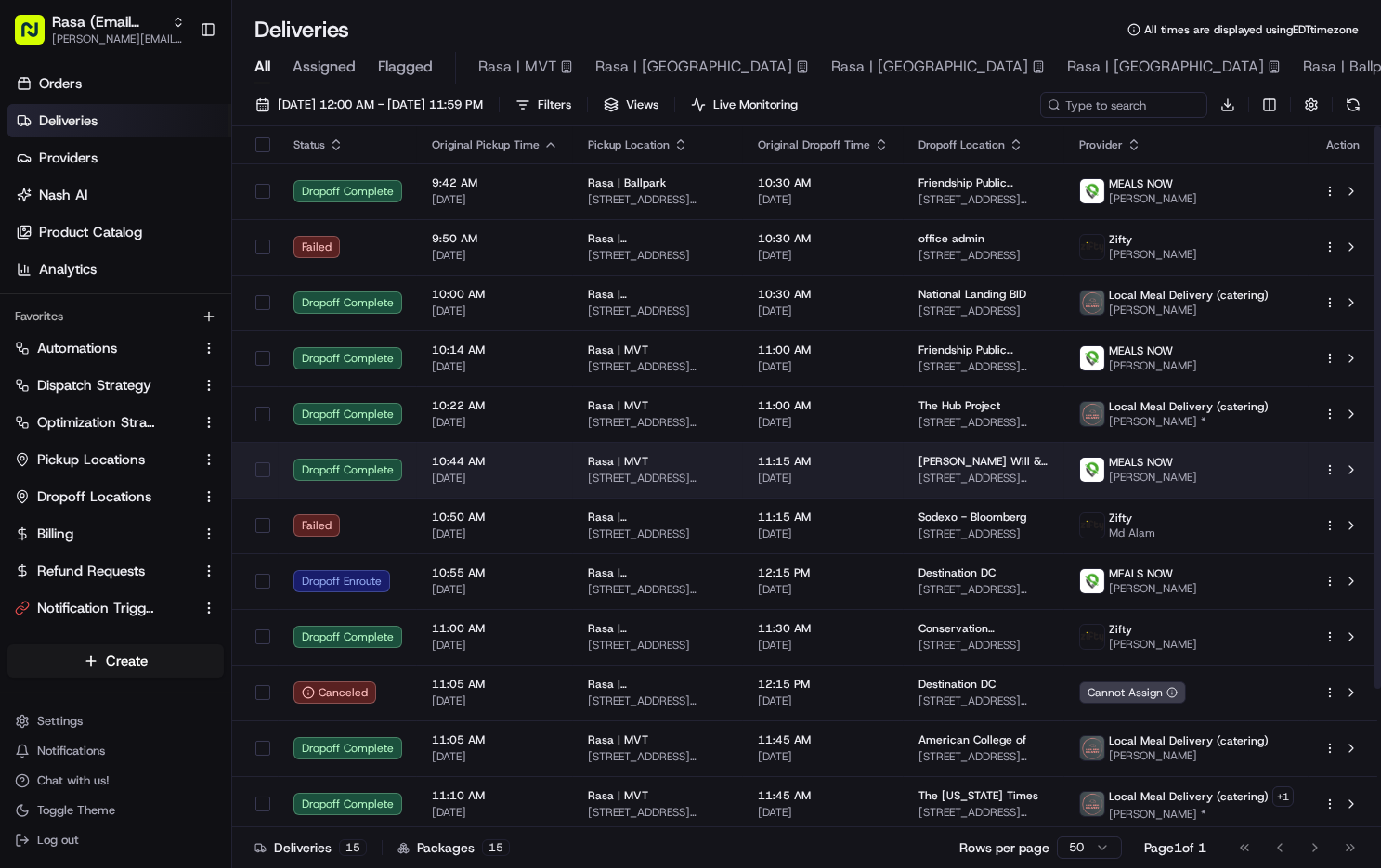 scroll, scrollTop: 0, scrollLeft: 0, axis: both 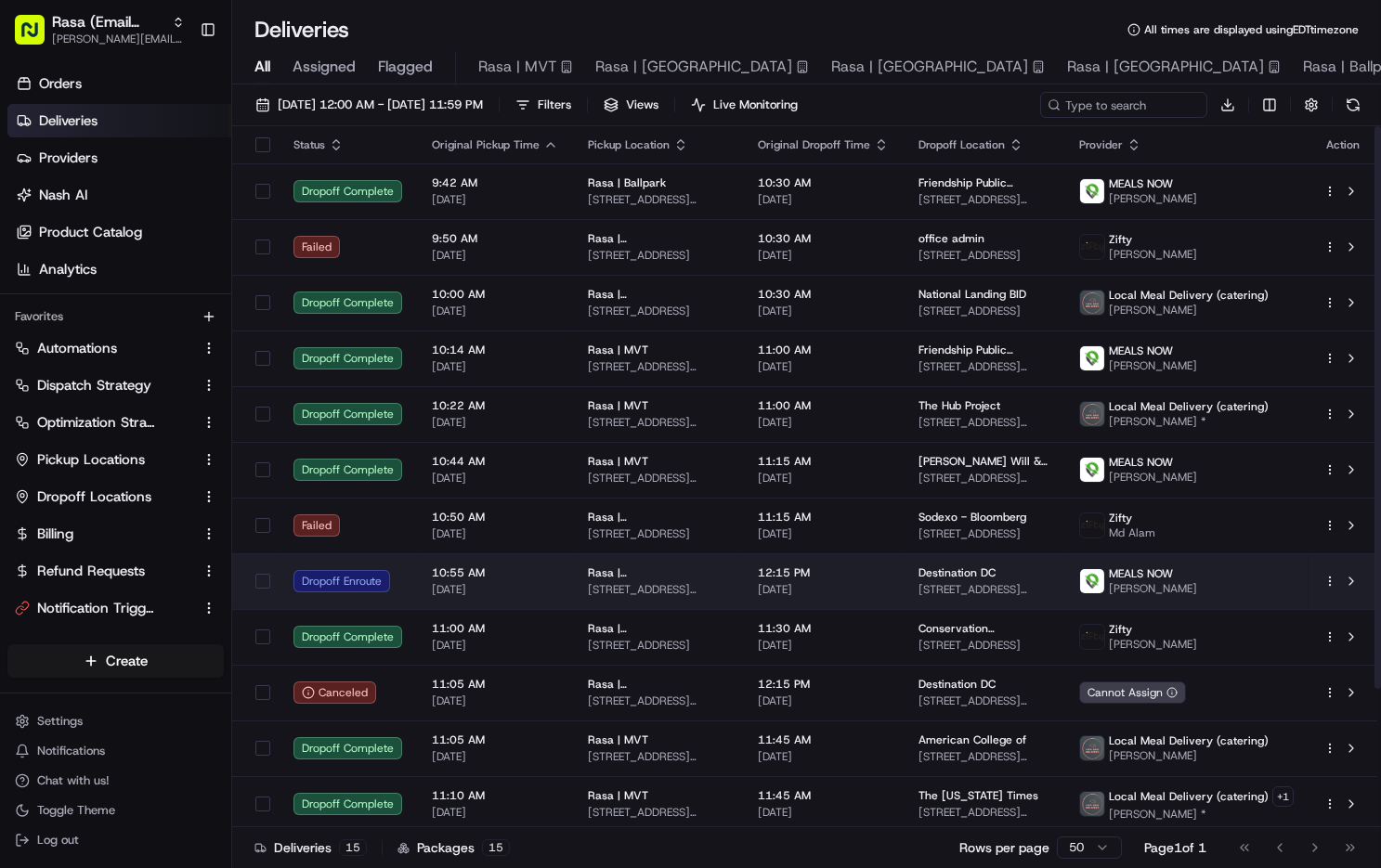 click on "[STREET_ADDRESS][US_STATE]" at bounding box center [658, 589] 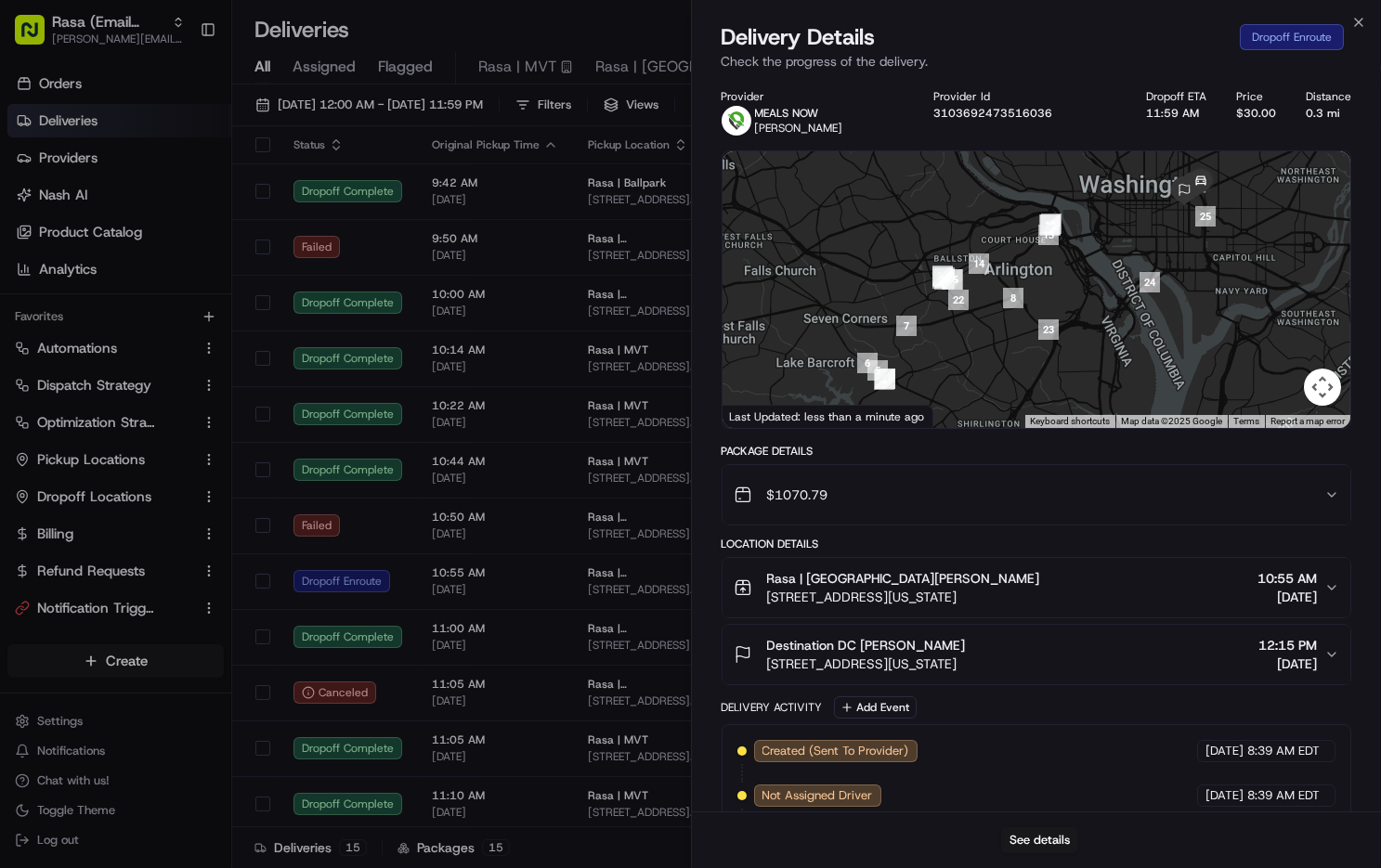 scroll, scrollTop: 0, scrollLeft: 0, axis: both 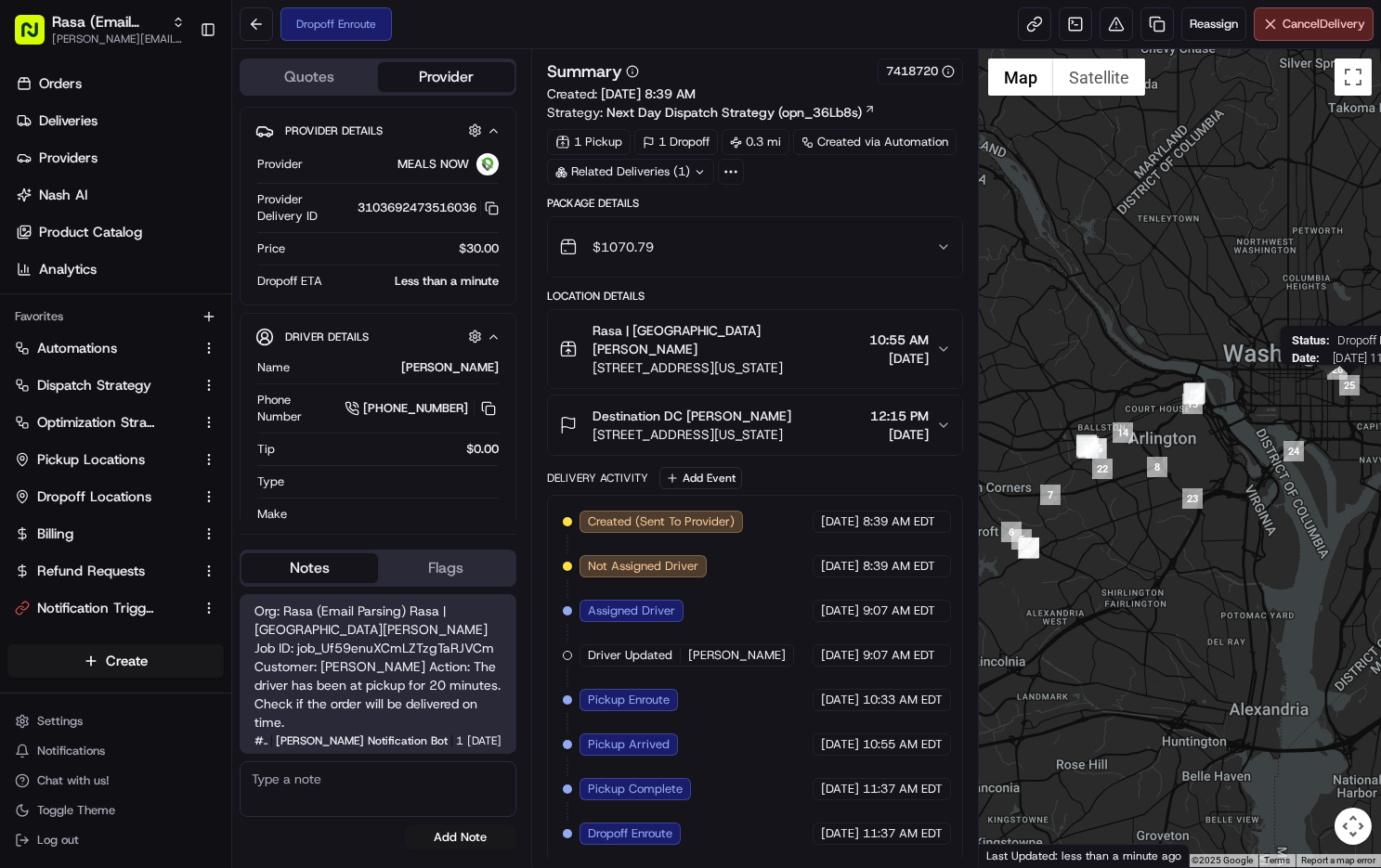 click on "Status : Dropoff Enroute Date : [DATE] 11:54 AM" at bounding box center (1179, 458) 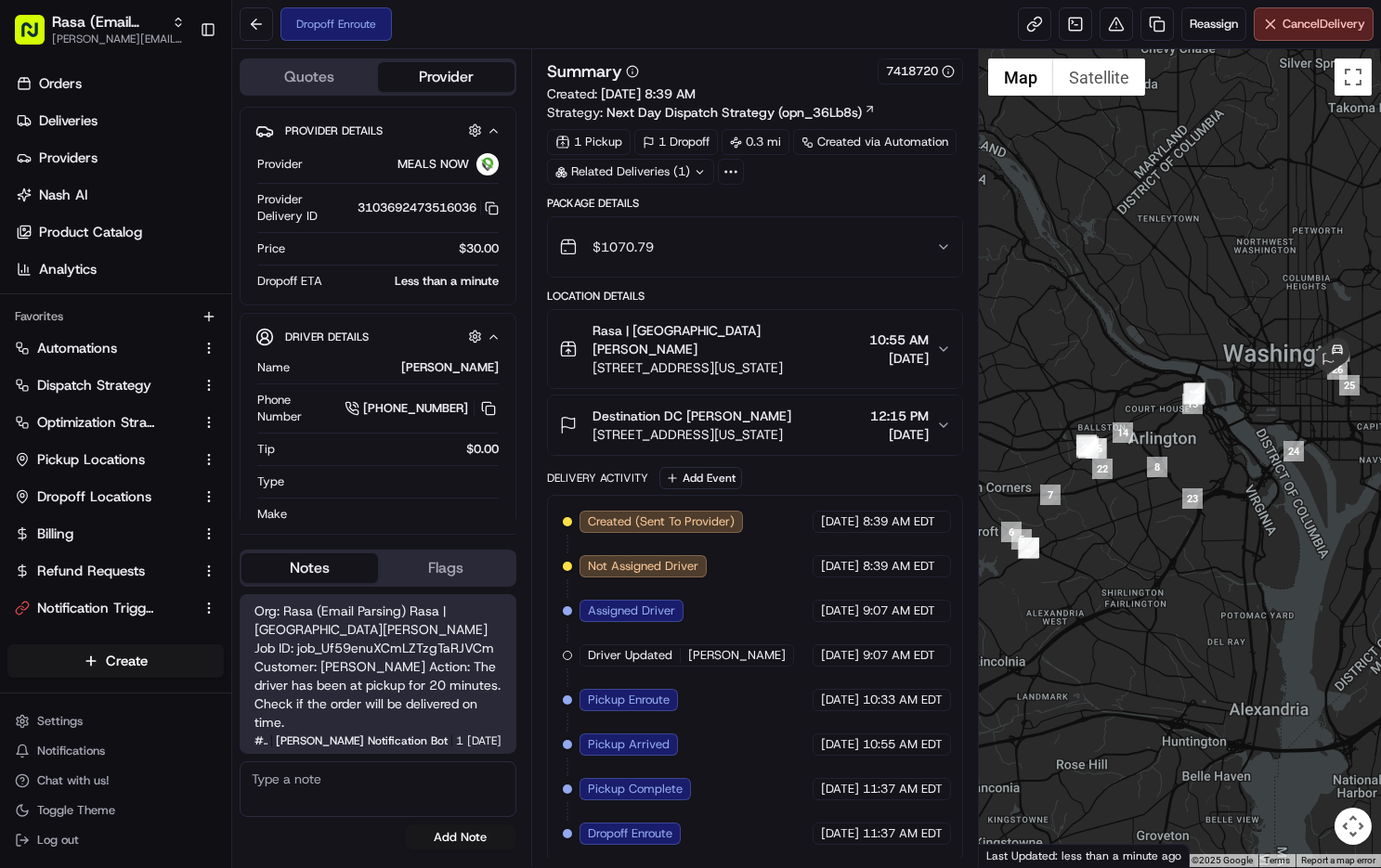 click at bounding box center [1179, 458] 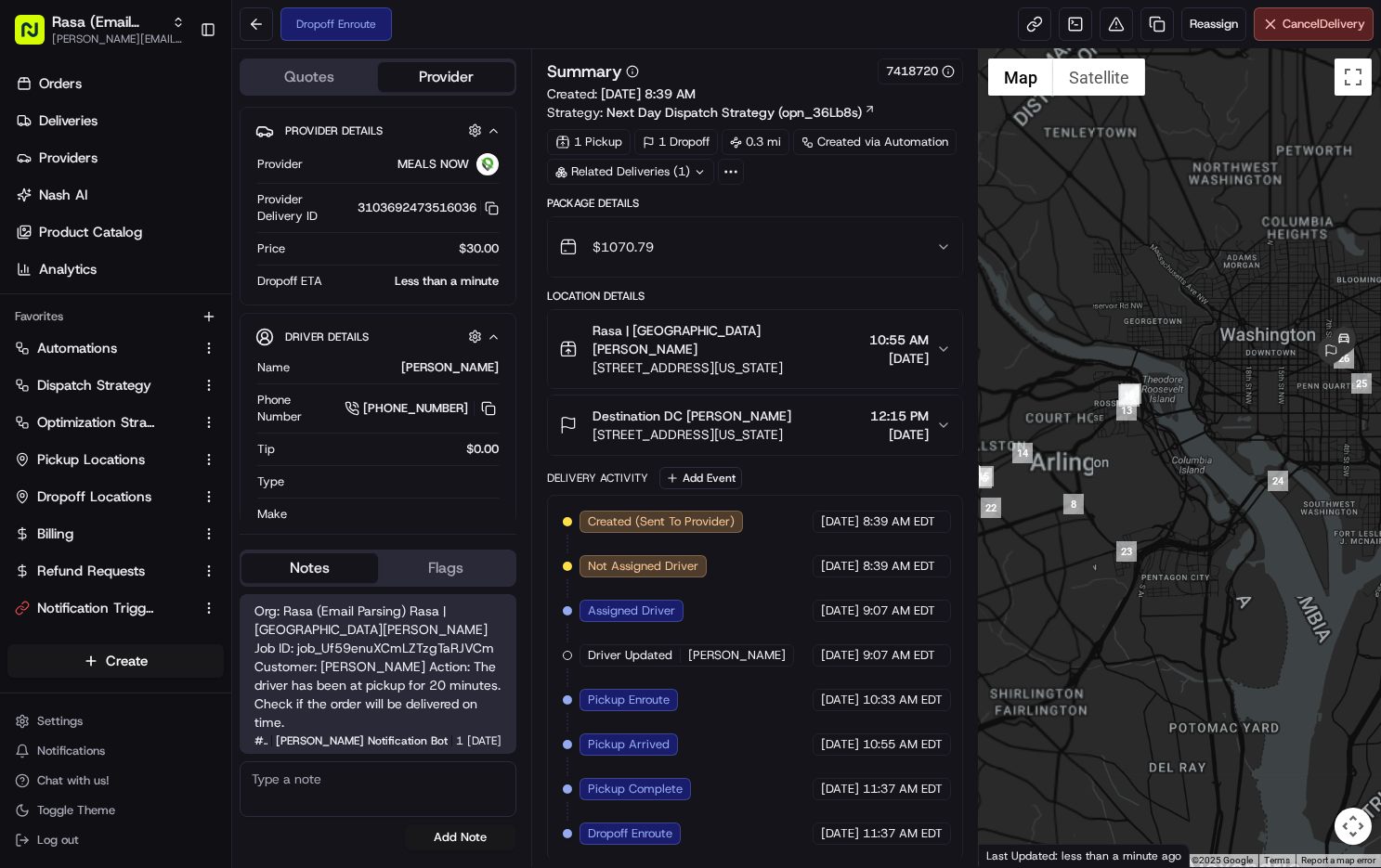 click at bounding box center (1179, 458) 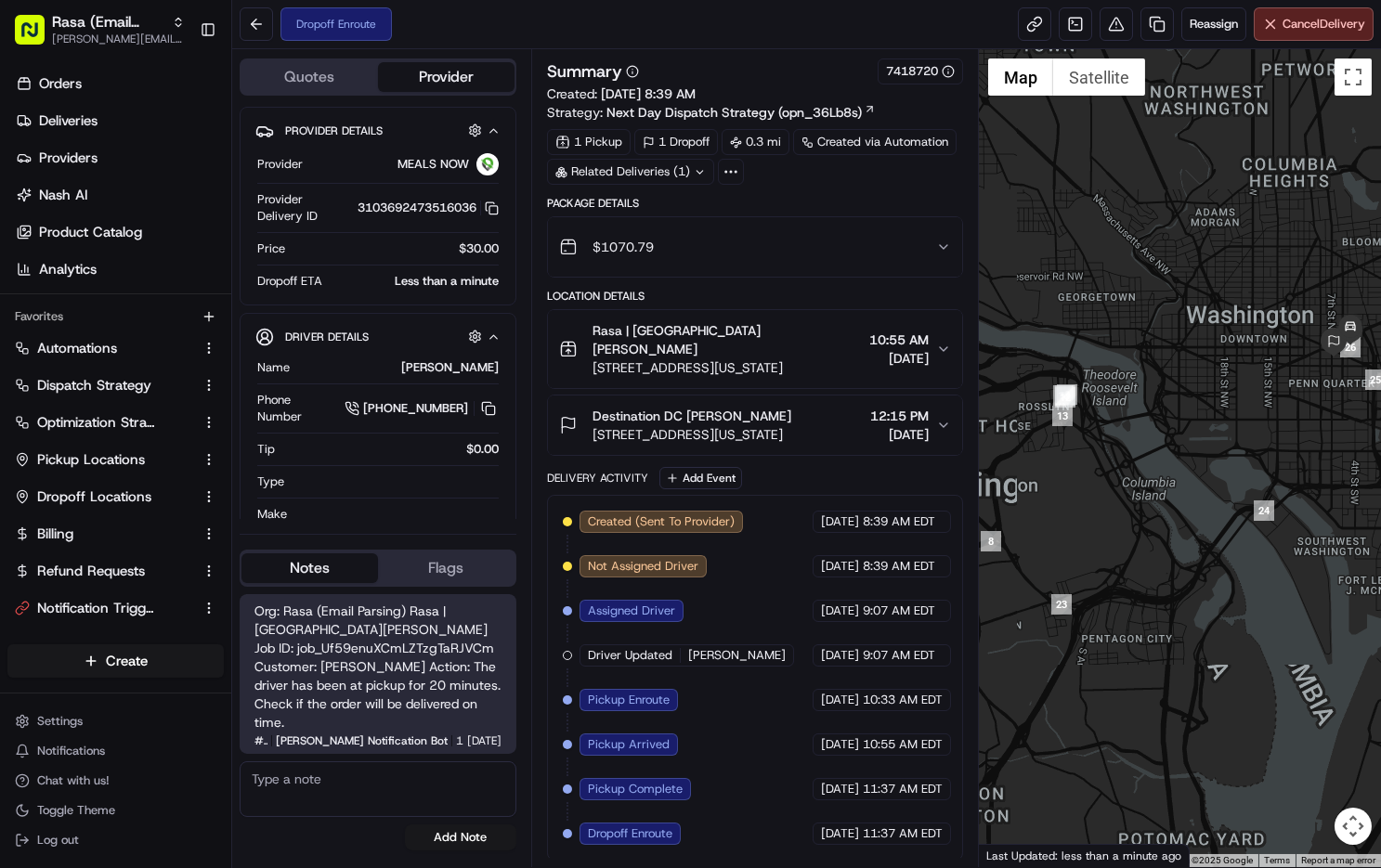 click at bounding box center [1179, 458] 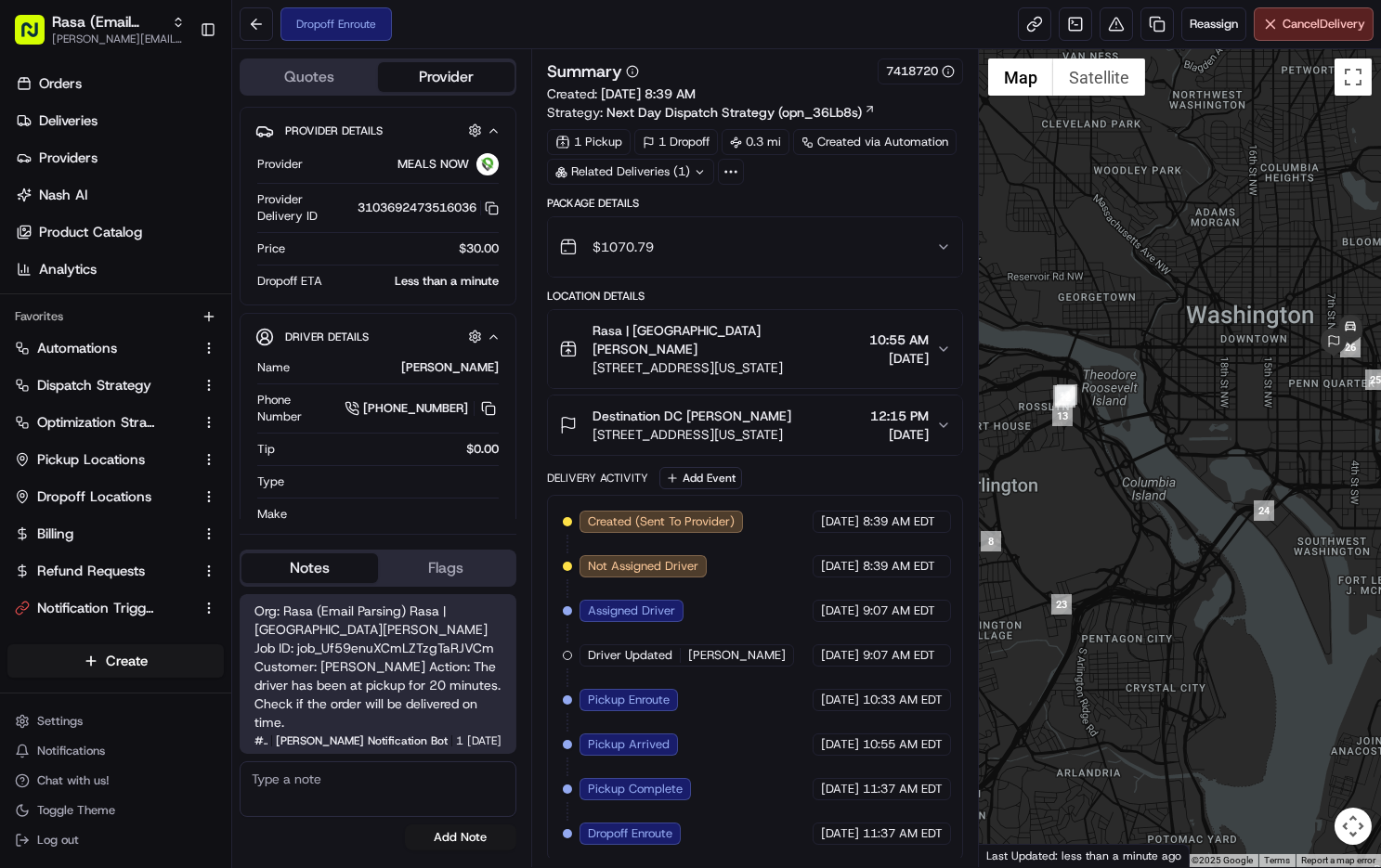 drag, startPoint x: 1323, startPoint y: 392, endPoint x: 1196, endPoint y: 472, distance: 150.09664 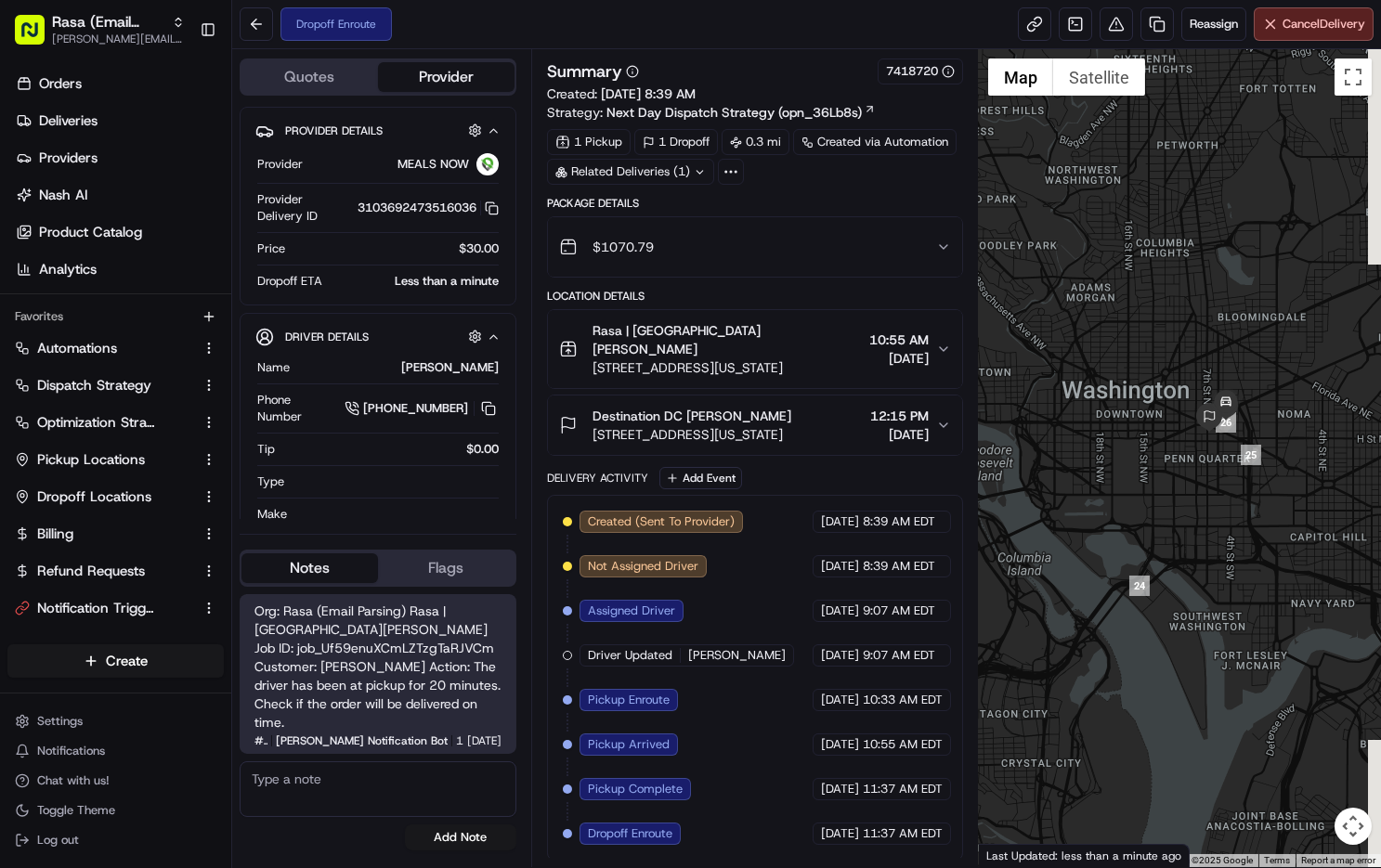 click at bounding box center (1179, 458) 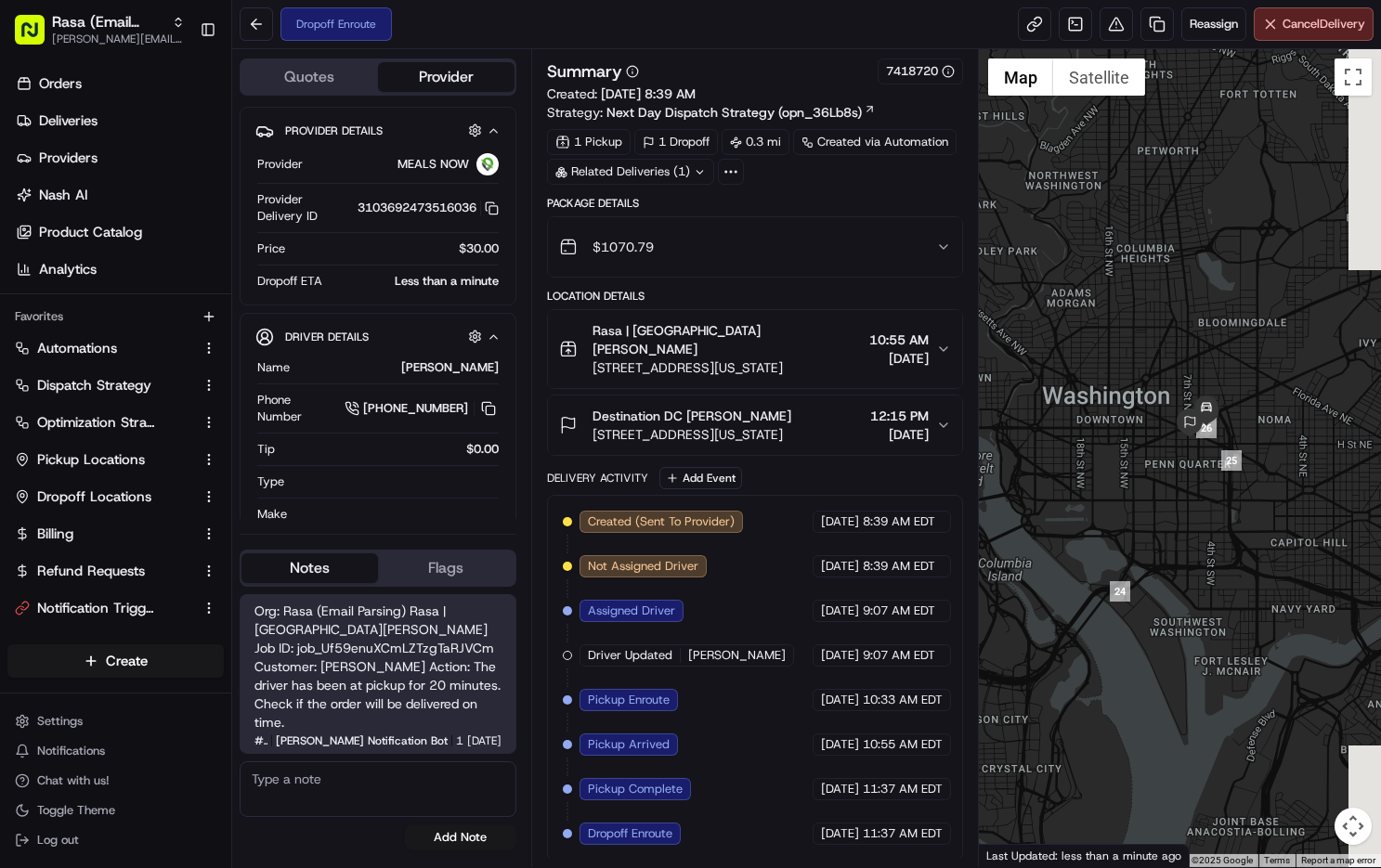 click at bounding box center [1179, 458] 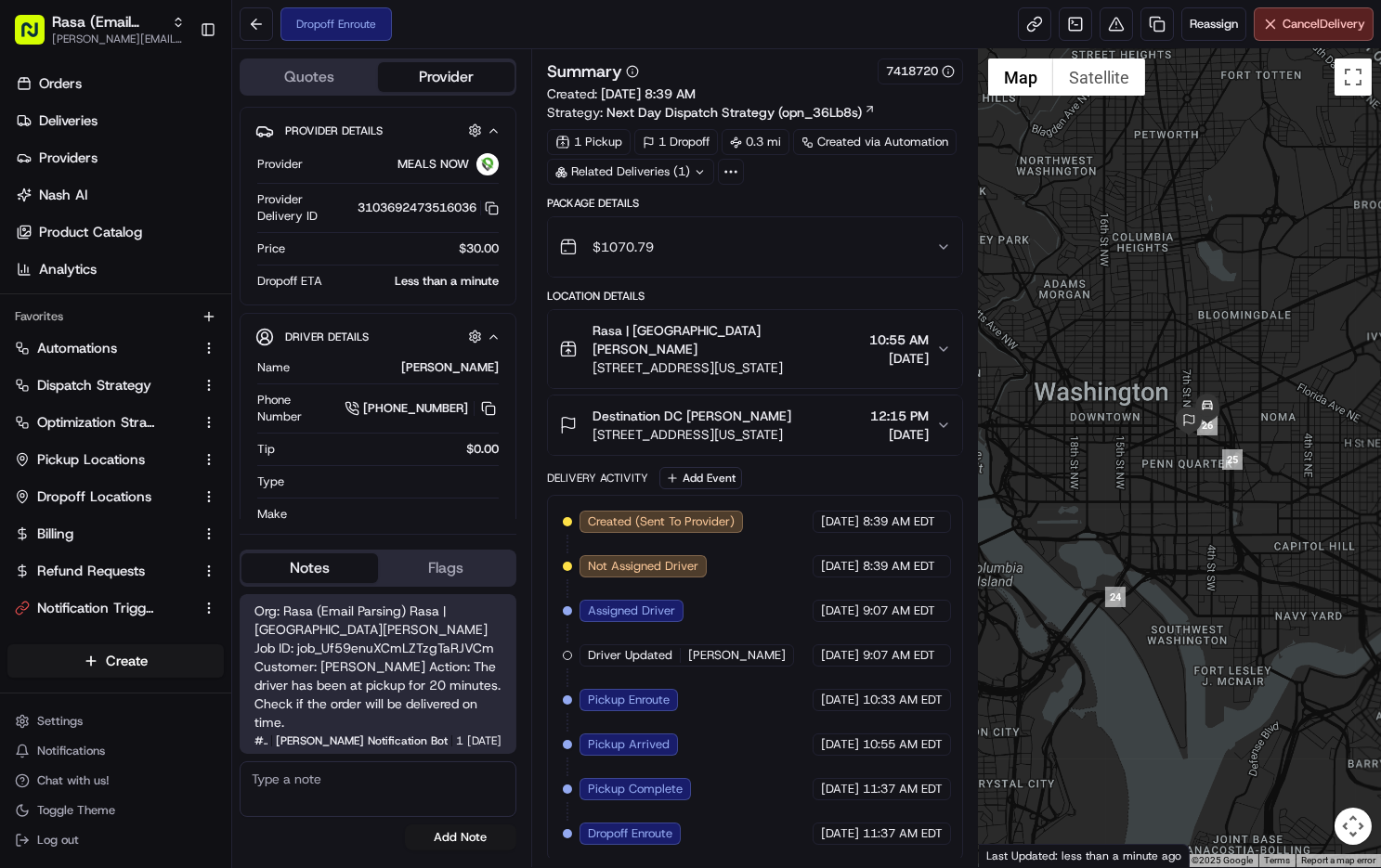 click at bounding box center [1179, 458] 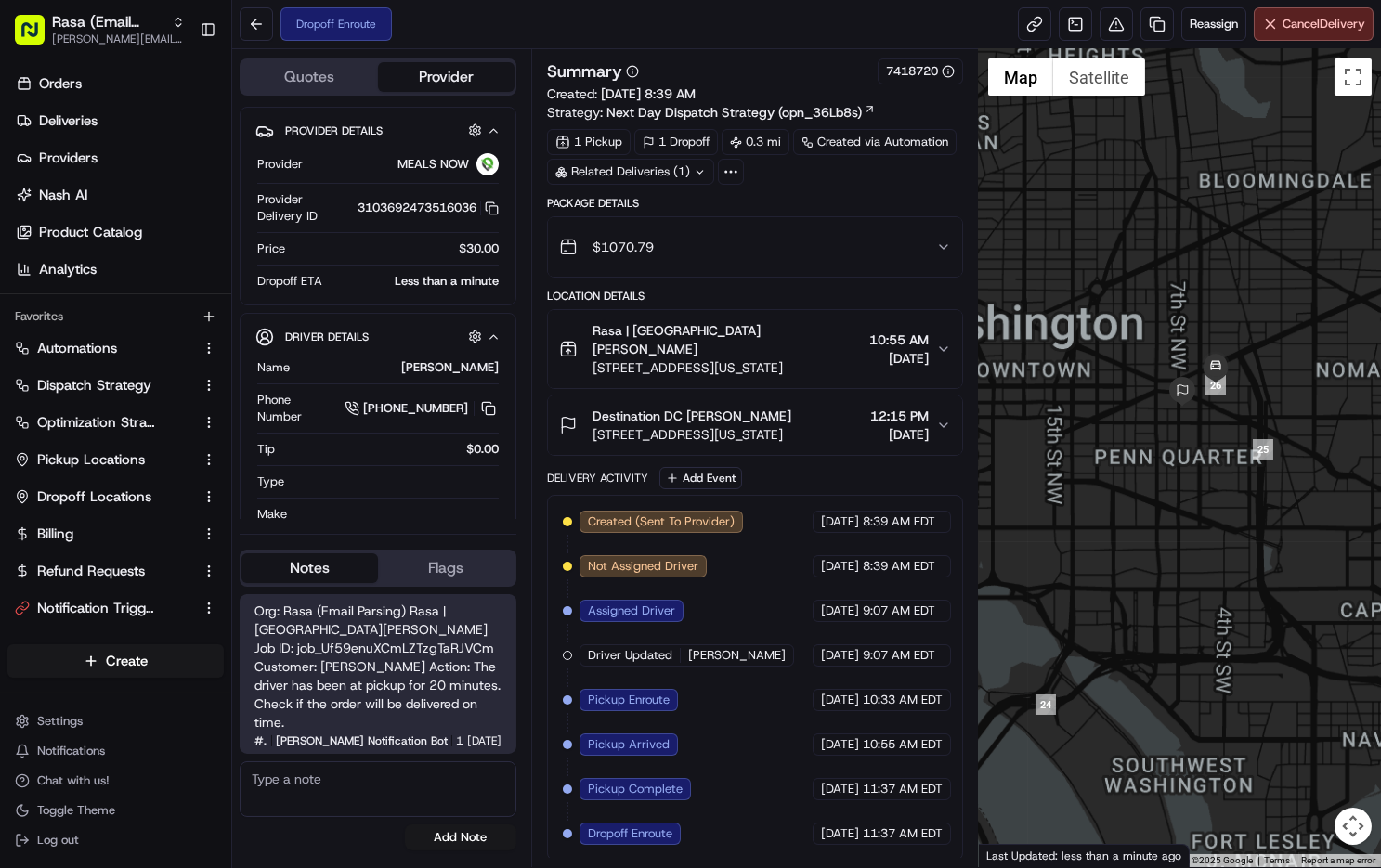 click at bounding box center (1179, 458) 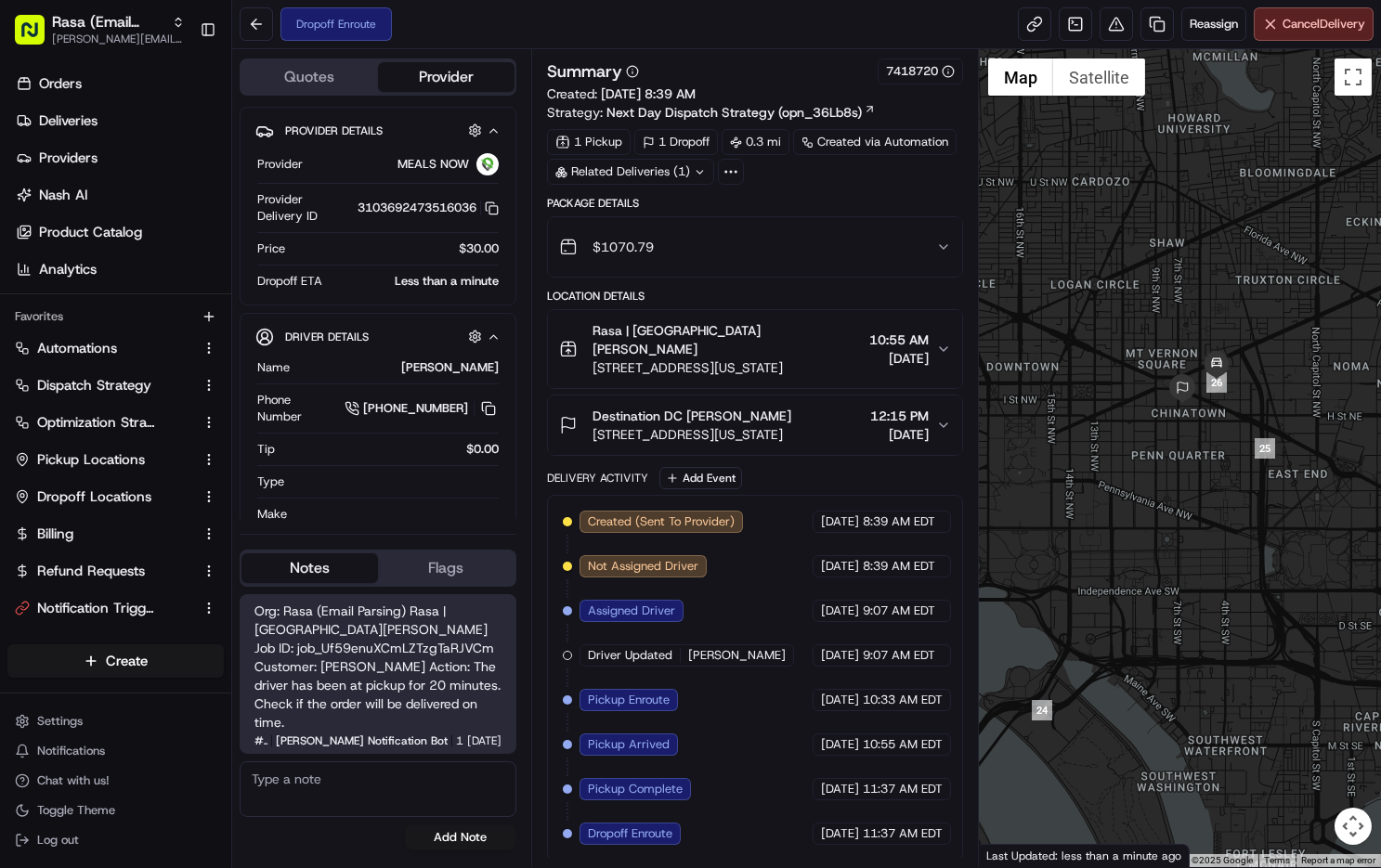click at bounding box center (1179, 458) 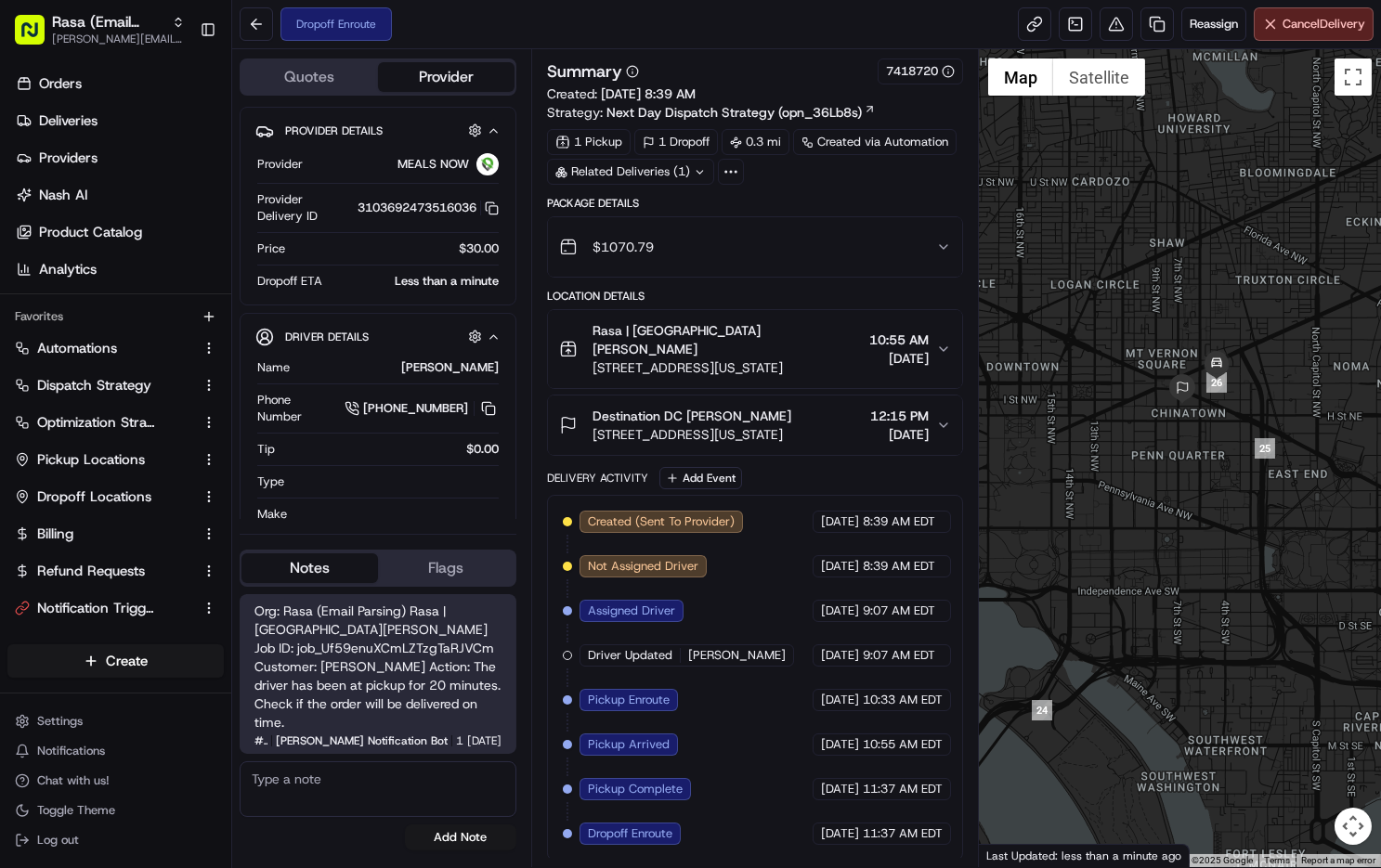 click at bounding box center [1179, 458] 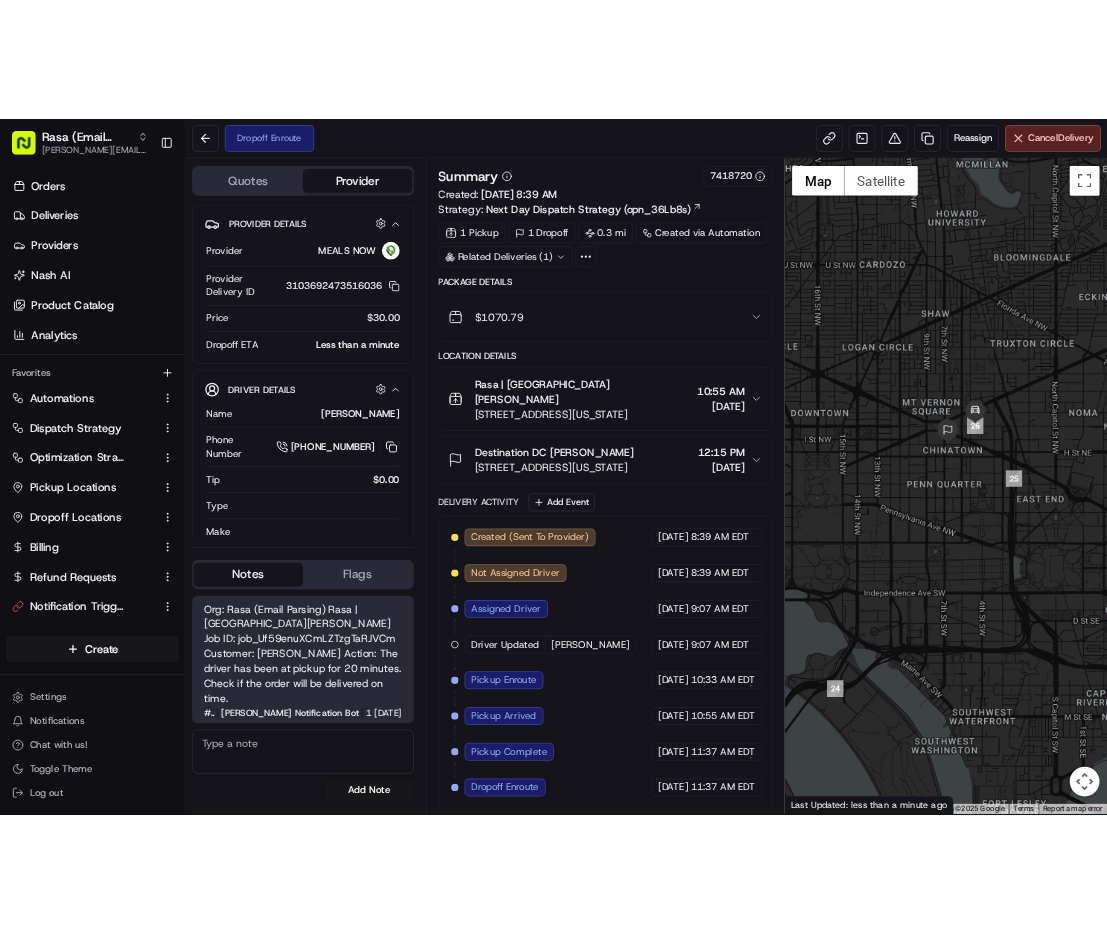 scroll, scrollTop: 0, scrollLeft: 0, axis: both 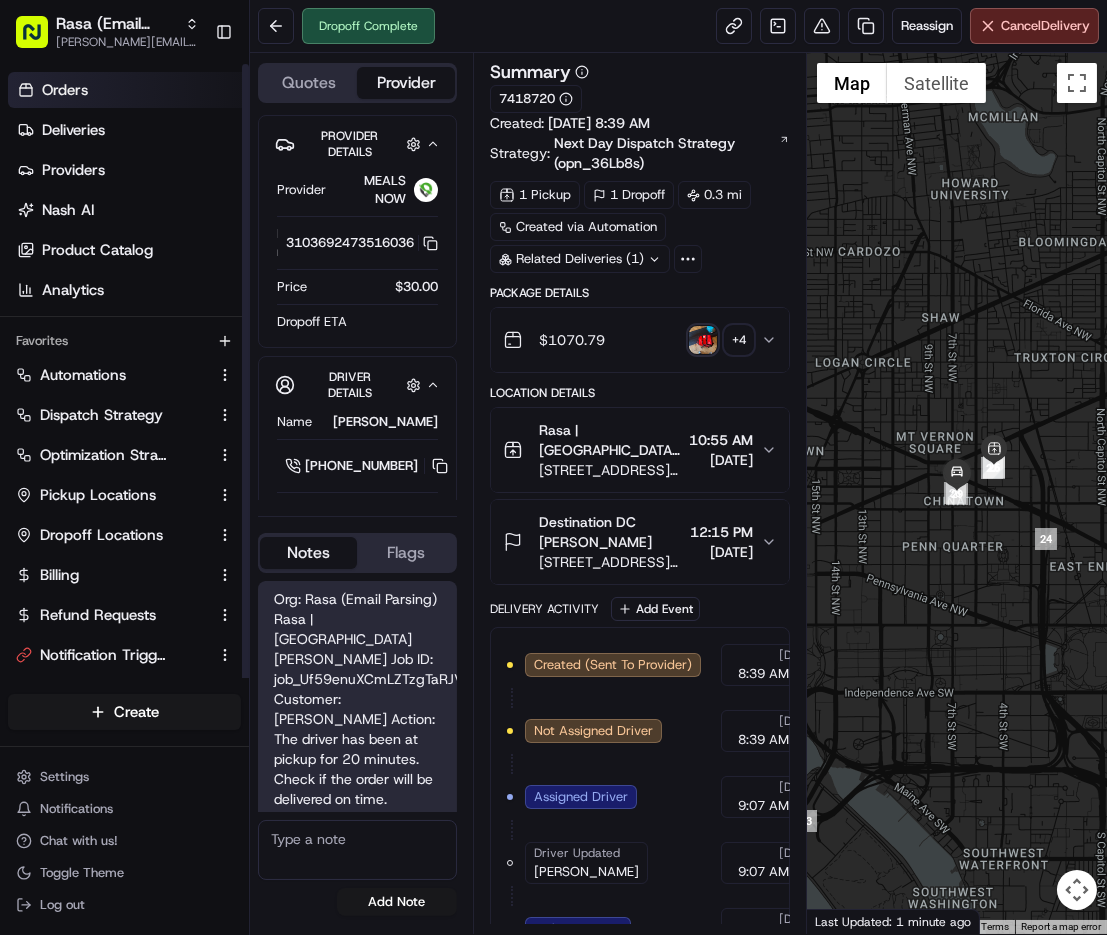 click on "Orders" at bounding box center (128, 90) 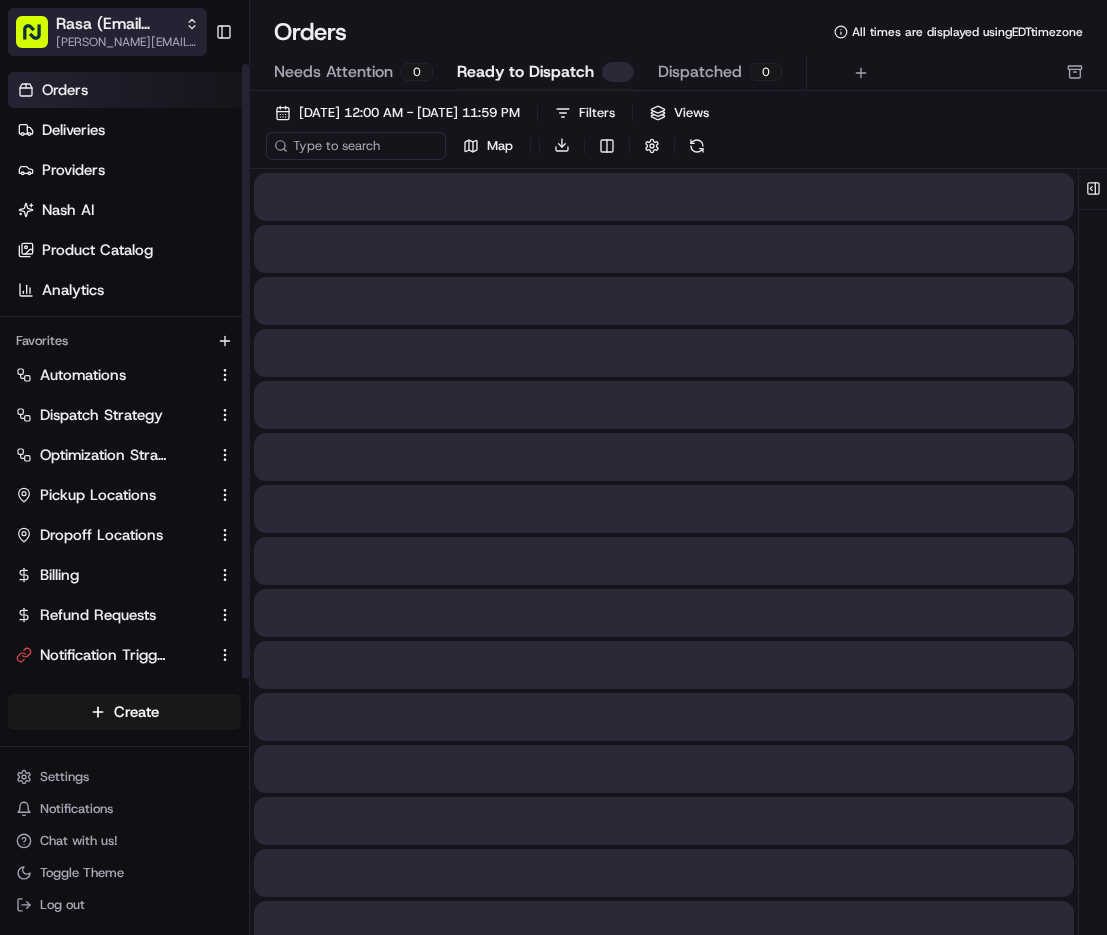 click on "[PERSON_NAME][EMAIL_ADDRESS][DOMAIN_NAME]" at bounding box center (127, 42) 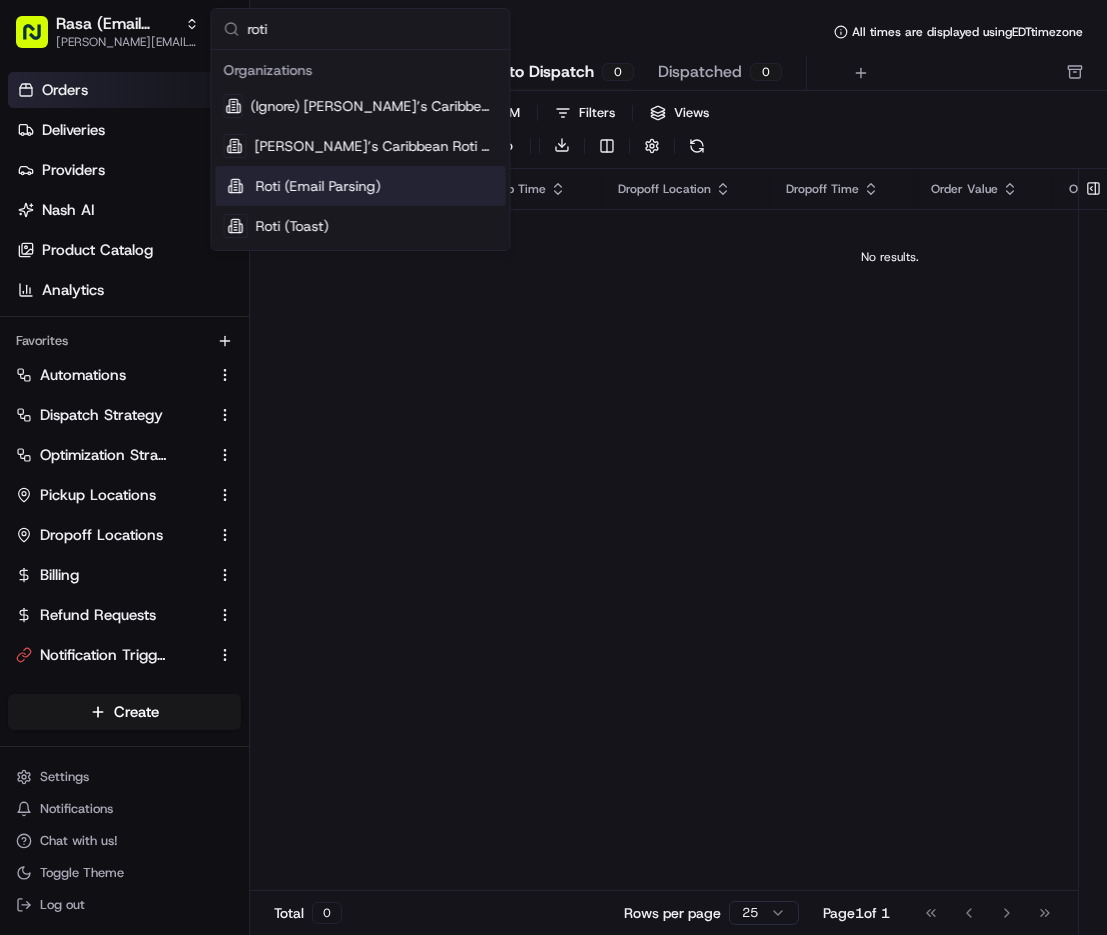 type on "roti" 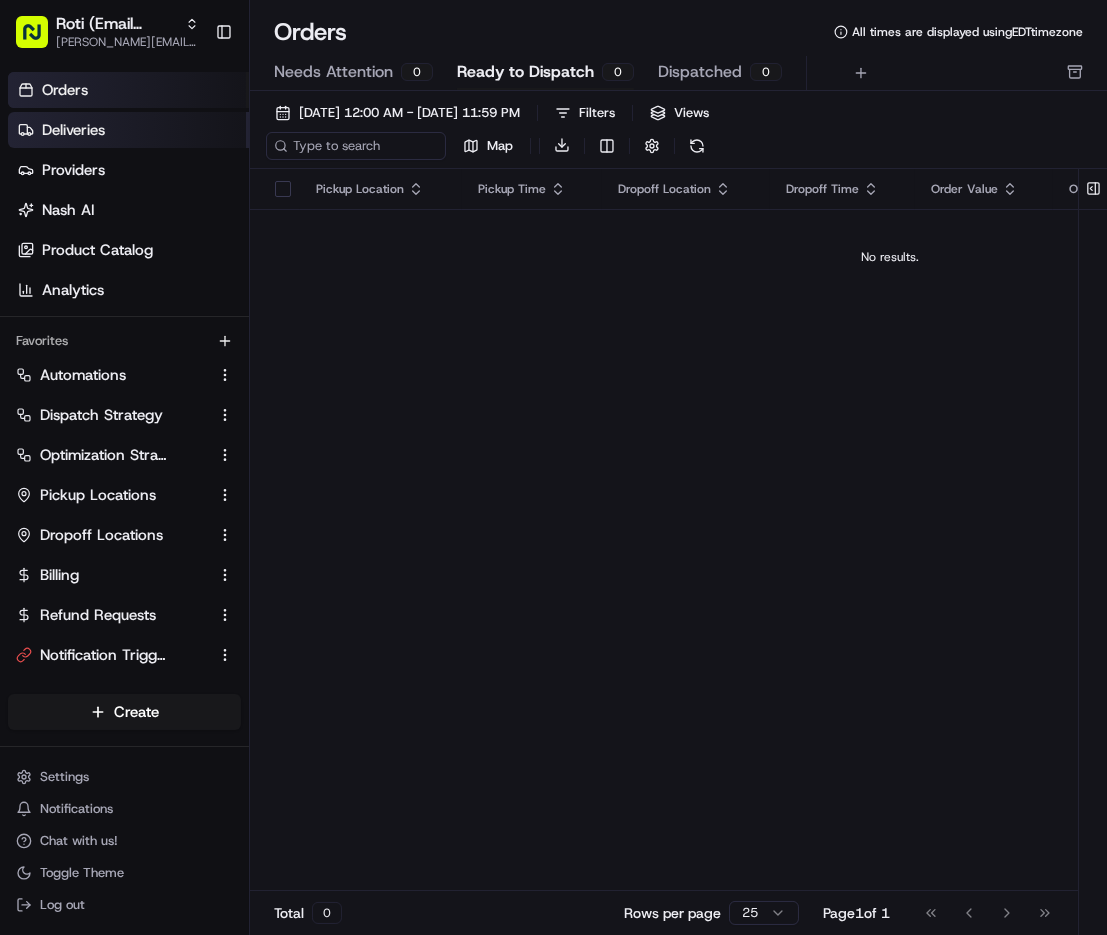 click on "Deliveries" at bounding box center [128, 130] 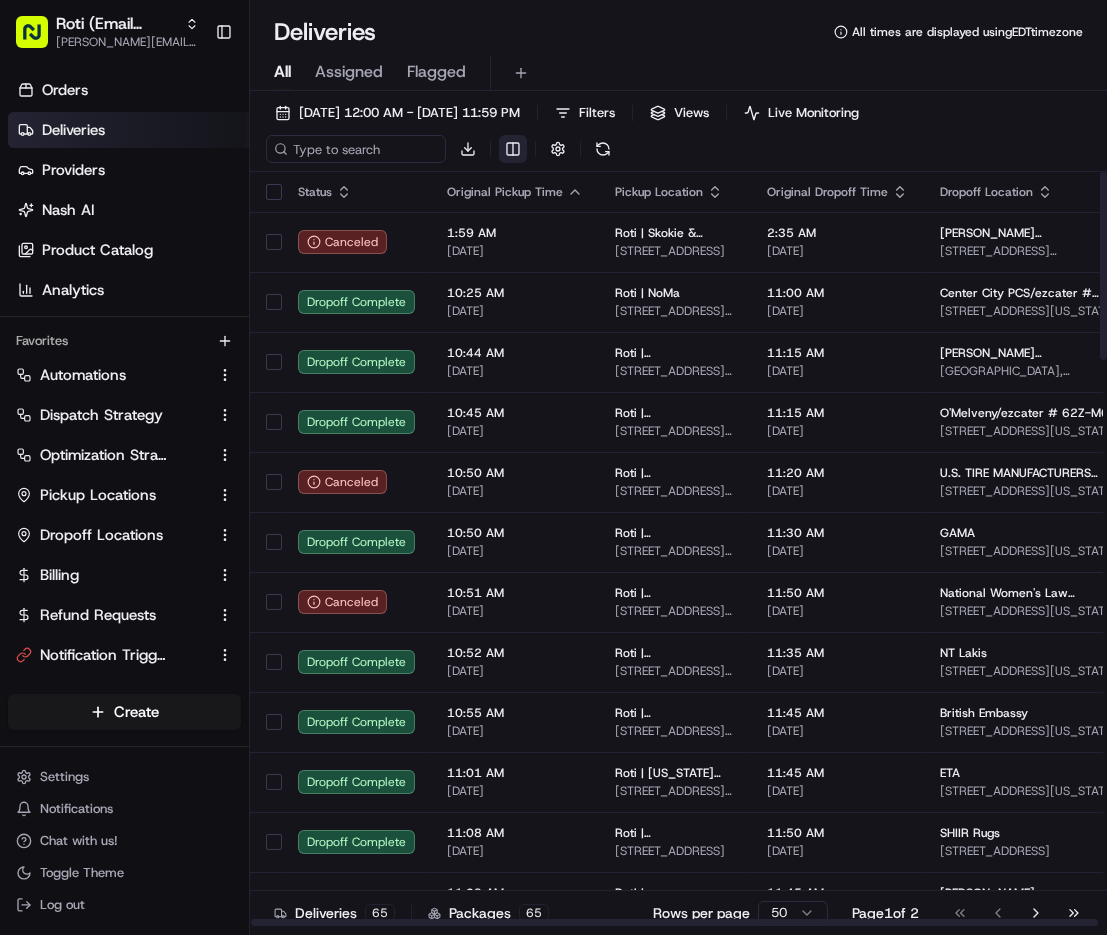 click on "Roti (Email Parsing) mariam@usenash.com Toggle Sidebar Orders Deliveries Providers Nash AI Product Catalog Analytics Favorites Automations Dispatch Strategy Optimization Strategy Pickup Locations Dropoff Locations Billing Refund Requests Notification Triggers Request Logs Main Menu Members & Organization Organization Users Roles Preferences Customization Portal Tracking Orchestration Automations Dispatch Strategy Optimization Strategy Shipping Labels Manifest Locations Pickup Locations Dropoff Locations Billing Billing Refund Requests Integrations Notification Triggers Webhooks API Keys Request Logs Other Feature Flags Create Settings Notifications Chat with us! Toggle Theme Log out Deliveries All times are displayed using  EDT  timezone All Assigned Flagged 07/16/2025 12:00 AM - 07/16/2025 11:59 PM Filters Views Live Monitoring Download Status Original Pickup Time Pickup Location Original Dropoff Time Dropoff Location Provider Action Canceled 1:59 AM 07/16/2025 Roti | Skokie & Dundee 2:35 AM" at bounding box center [553, 467] 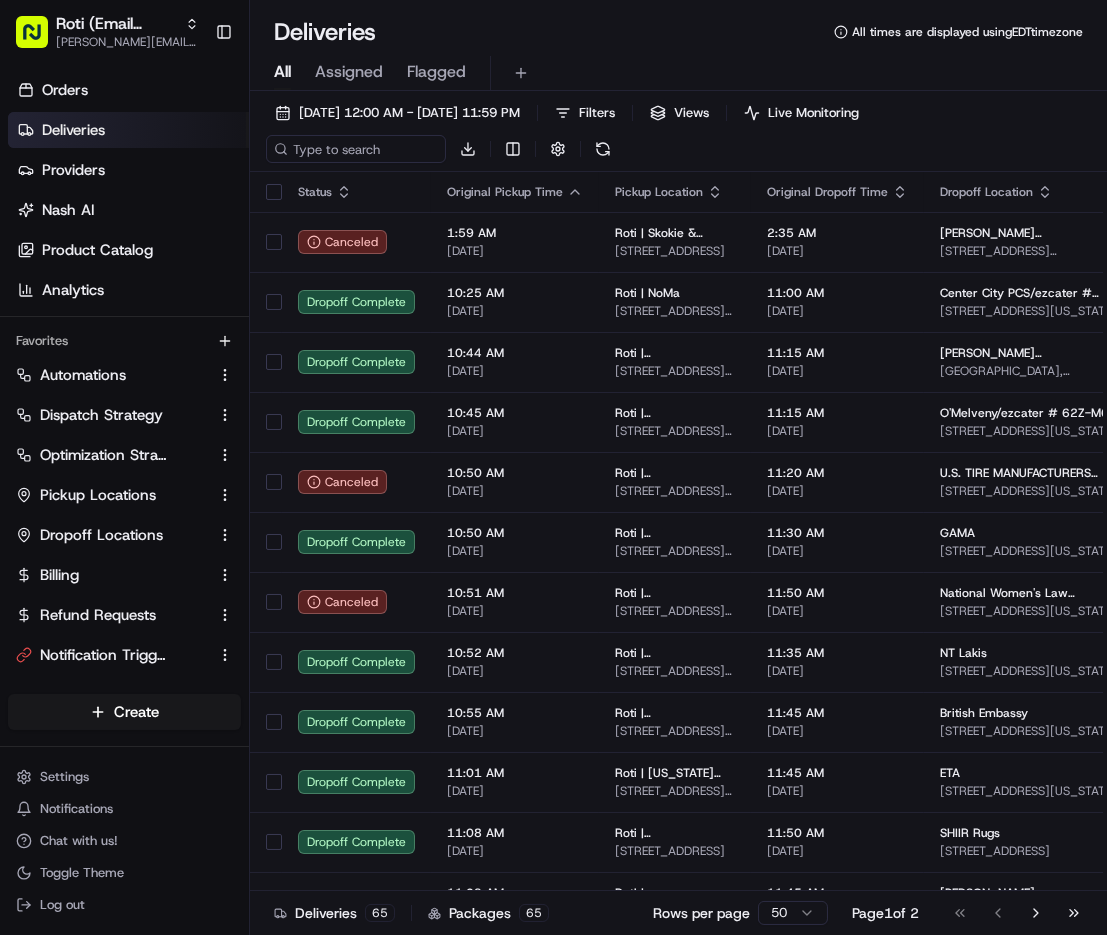 click on "Roti (Email Parsing) mariam@usenash.com Toggle Sidebar Orders Deliveries Providers Nash AI Product Catalog Analytics Favorites Automations Dispatch Strategy Optimization Strategy Pickup Locations Dropoff Locations Billing Refund Requests Notification Triggers Request Logs Main Menu Members & Organization Organization Users Roles Preferences Customization Portal Tracking Orchestration Automations Dispatch Strategy Optimization Strategy Shipping Labels Manifest Locations Pickup Locations Dropoff Locations Billing Billing Refund Requests Integrations Notification Triggers Webhooks API Keys Request Logs Other Feature Flags Create Settings Notifications Chat with us! Toggle Theme Log out Deliveries All times are displayed using  EDT  timezone All Assigned Flagged 07/16/2025 12:00 AM - 07/16/2025 11:59 PM Filters Views Live Monitoring Download Status Original Pickup Time Pickup Location Original Dropoff Time Dropoff Location Provider Action Canceled 1:59 AM 07/16/2025 Roti | Skokie & Dundee 2:35 AM" at bounding box center [553, 467] 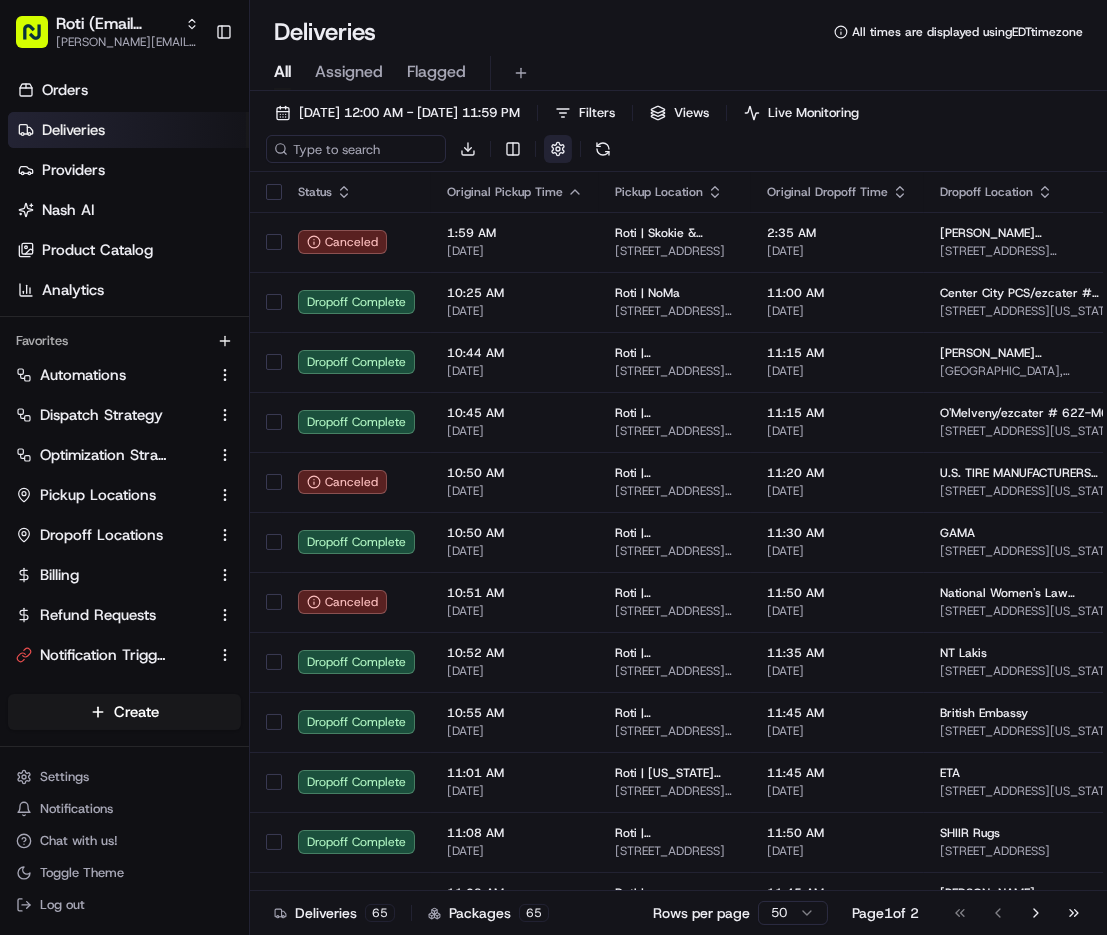 click at bounding box center [558, 149] 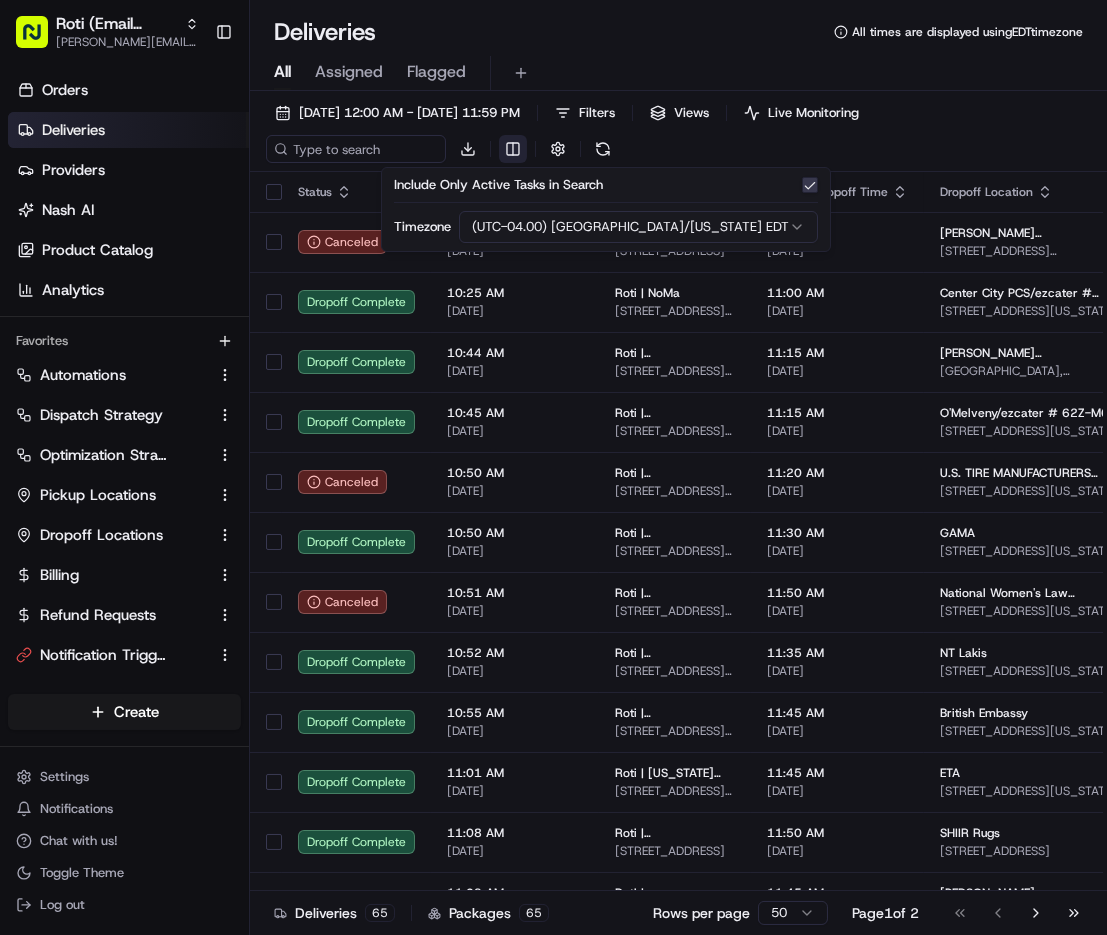click on "Roti (Email Parsing) mariam@usenash.com Toggle Sidebar Orders Deliveries Providers Nash AI Product Catalog Analytics Favorites Automations Dispatch Strategy Optimization Strategy Pickup Locations Dropoff Locations Billing Refund Requests Notification Triggers Request Logs Main Menu Members & Organization Organization Users Roles Preferences Customization Portal Tracking Orchestration Automations Dispatch Strategy Optimization Strategy Shipping Labels Manifest Locations Pickup Locations Dropoff Locations Billing Billing Refund Requests Integrations Notification Triggers Webhooks API Keys Request Logs Other Feature Flags Create Settings Notifications Chat with us! Toggle Theme Log out Deliveries All times are displayed using  EDT  timezone All Assigned Flagged 07/16/2025 12:00 AM - 07/16/2025 11:59 PM Filters Views Live Monitoring Download Status Original Pickup Time Pickup Location Original Dropoff Time Dropoff Location Provider Action Canceled 1:59 AM 07/16/2025 Roti | Skokie & Dundee 2:35 AM" at bounding box center [553, 467] 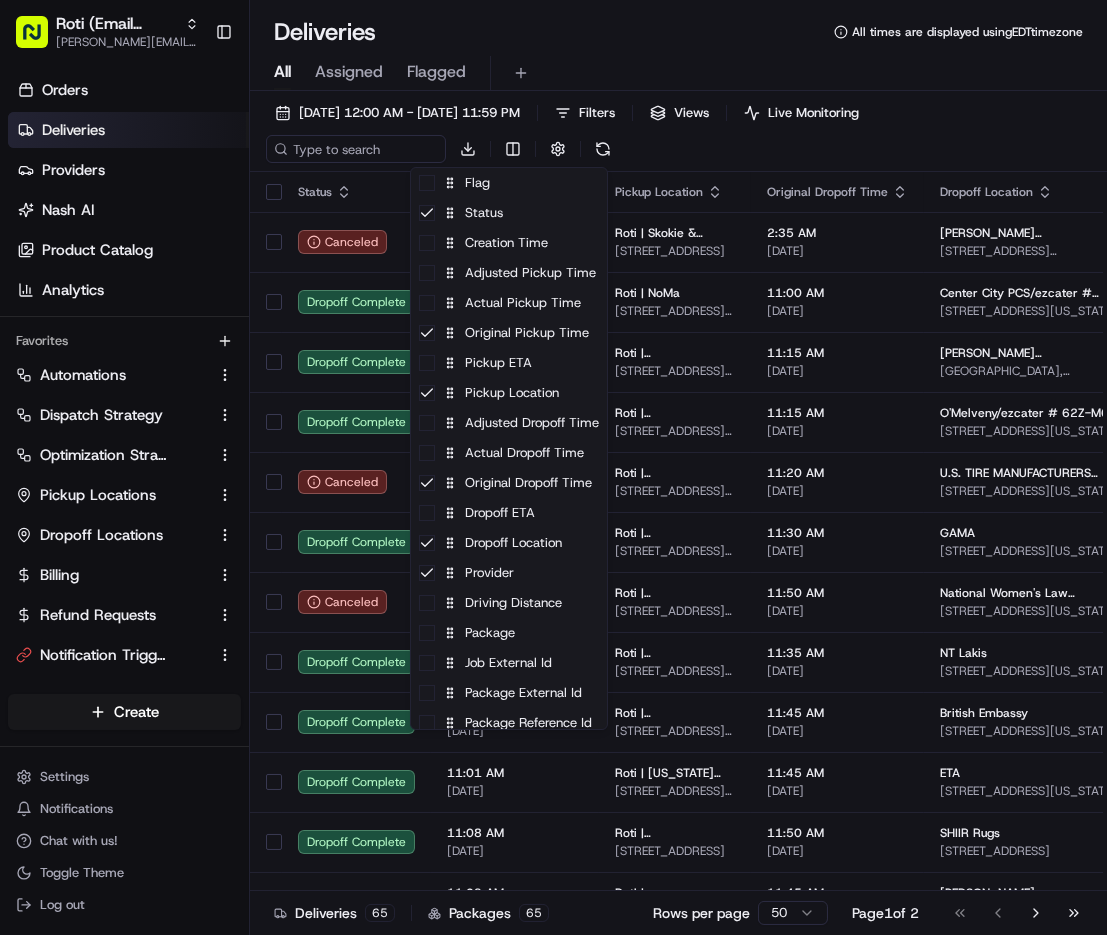 click on "Roti (Email Parsing) mariam@usenash.com Toggle Sidebar Orders Deliveries Providers Nash AI Product Catalog Analytics Favorites Automations Dispatch Strategy Optimization Strategy Pickup Locations Dropoff Locations Billing Refund Requests Notification Triggers Request Logs Main Menu Members & Organization Organization Users Roles Preferences Customization Portal Tracking Orchestration Automations Dispatch Strategy Optimization Strategy Shipping Labels Manifest Locations Pickup Locations Dropoff Locations Billing Billing Refund Requests Integrations Notification Triggers Webhooks API Keys Request Logs Other Feature Flags Create Settings Notifications Chat with us! Toggle Theme Log out Deliveries All times are displayed using  EDT  timezone All Assigned Flagged 07/16/2025 12:00 AM - 07/16/2025 11:59 PM Filters Views Live Monitoring Download Status Original Pickup Time Pickup Location Original Dropoff Time Dropoff Location Provider Action Canceled 1:59 AM 07/16/2025 Roti | Skokie & Dundee 2:35 AM" at bounding box center [553, 467] 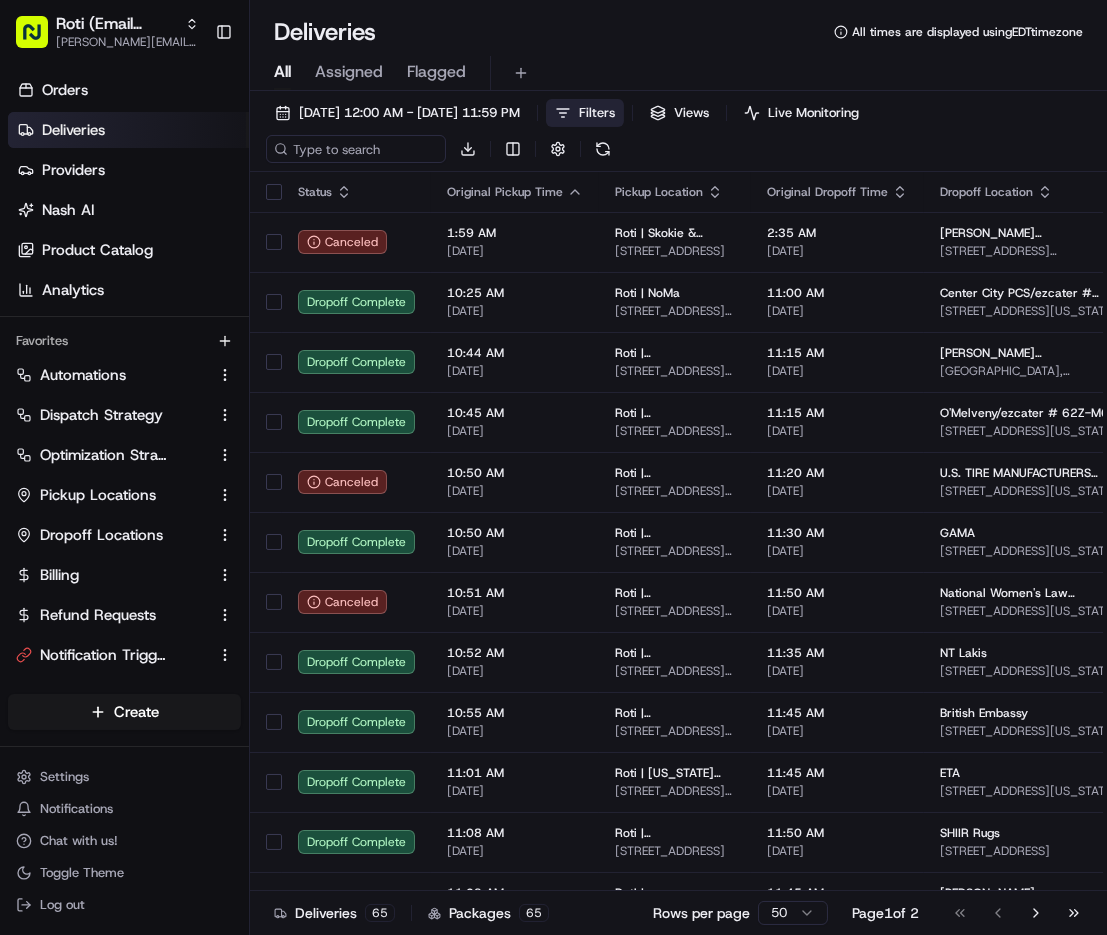 click on "Filters" at bounding box center [597, 113] 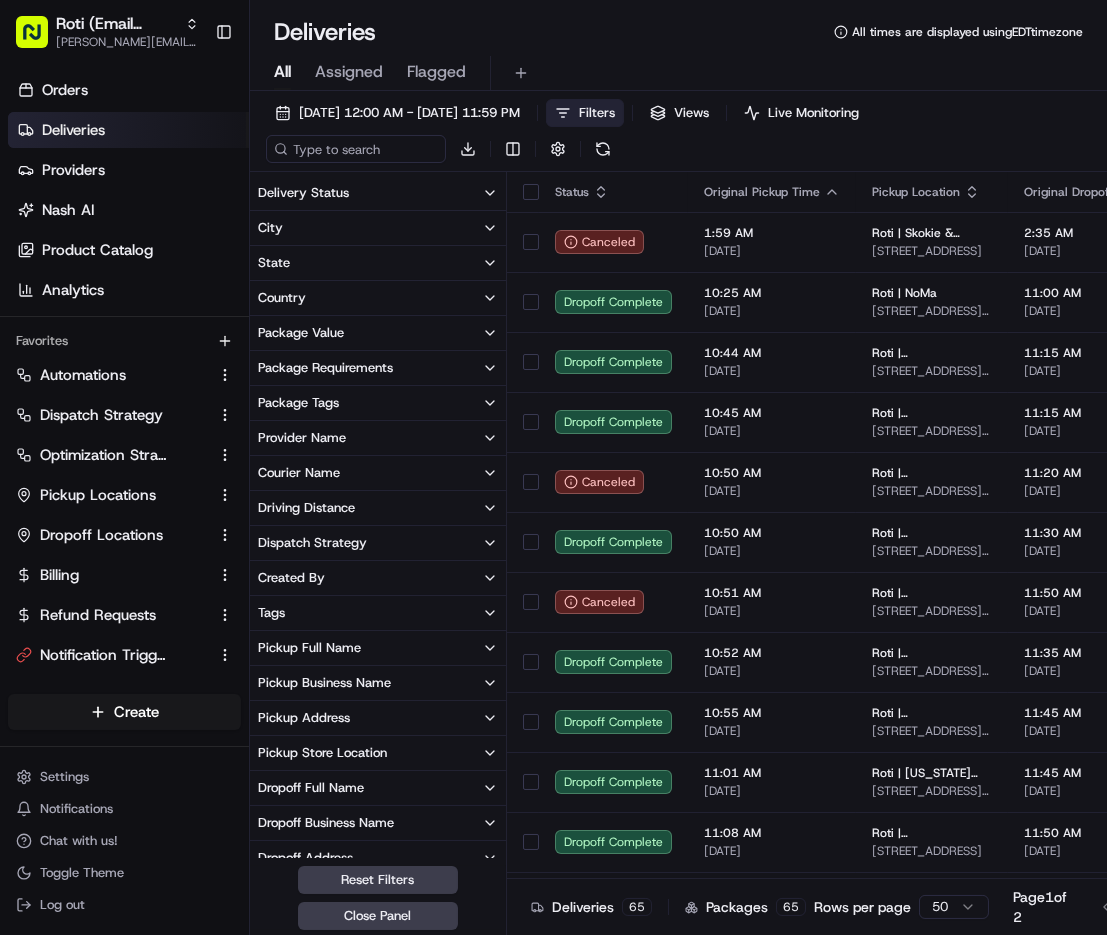 click on "Pickup Business Name" at bounding box center (324, 683) 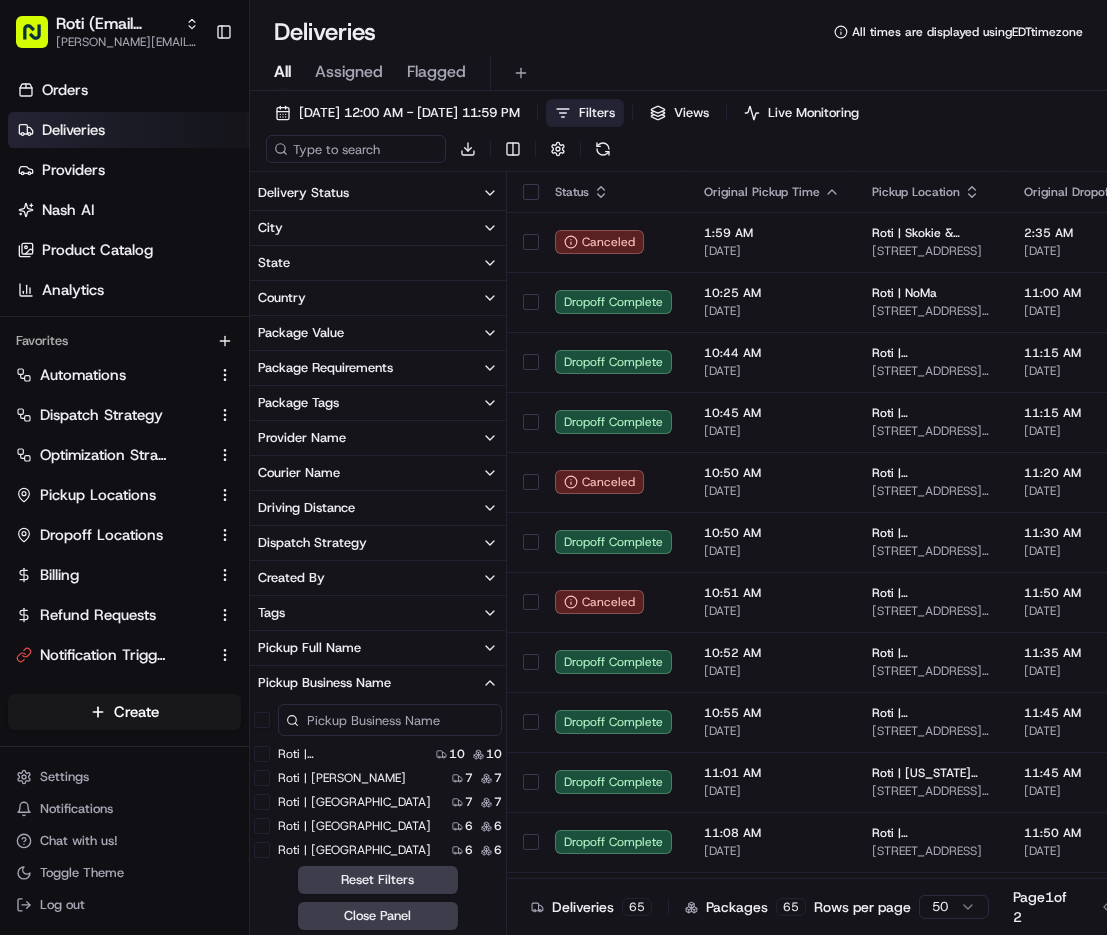 scroll, scrollTop: 236, scrollLeft: 0, axis: vertical 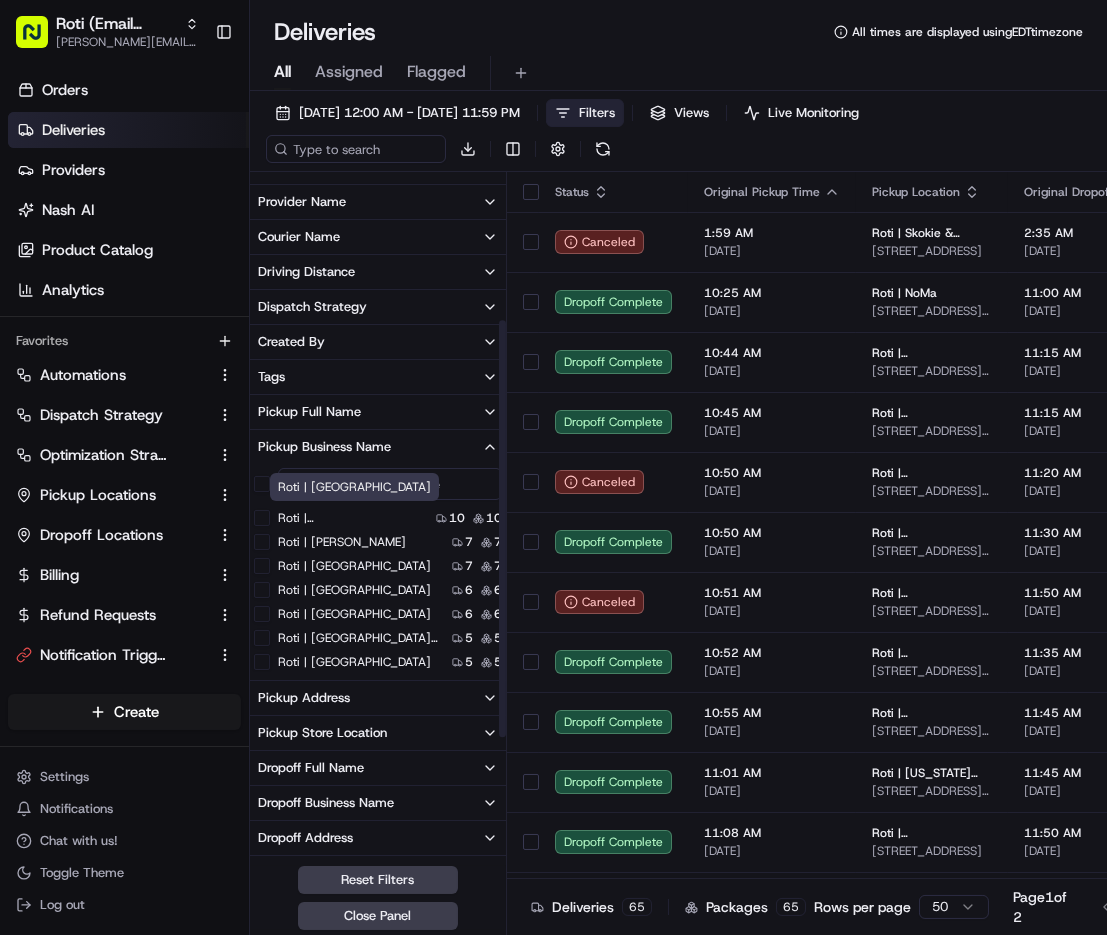 click on "Roti | [GEOGRAPHIC_DATA]" at bounding box center (353, 518) 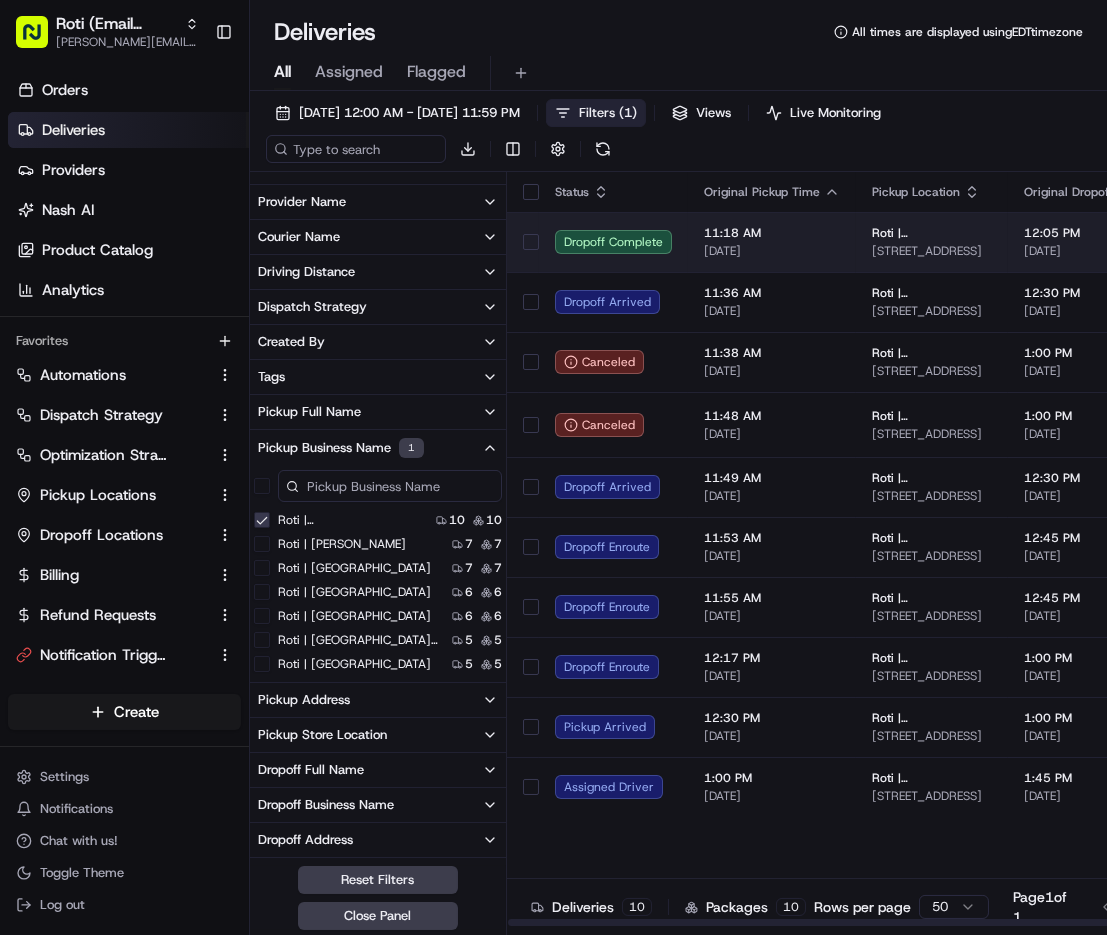 click on "Roti | [GEOGRAPHIC_DATA]" at bounding box center [932, 233] 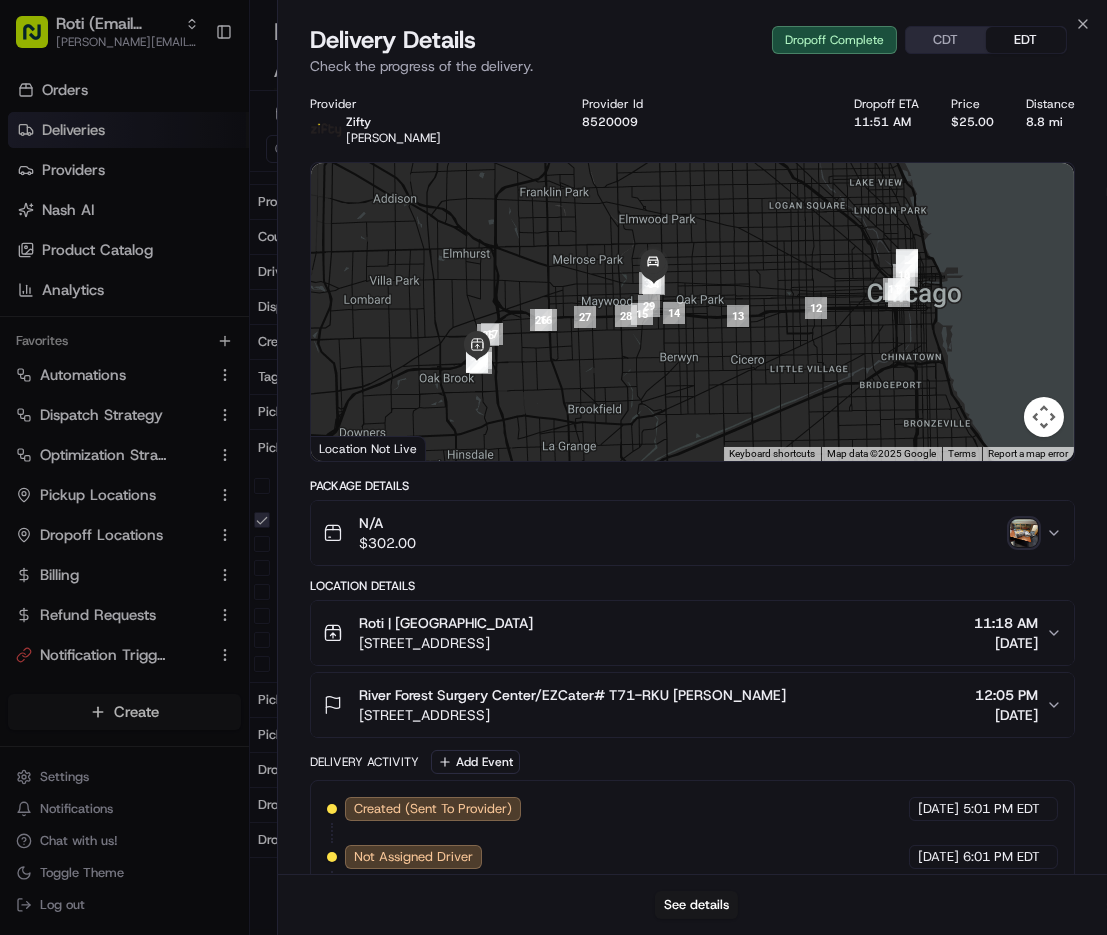 click on "Roti | Oak Brook 2109 Clearwater Dr, Oak Brook, IL 60523, USA 11:18 AM 07/16/2025" at bounding box center (684, 633) 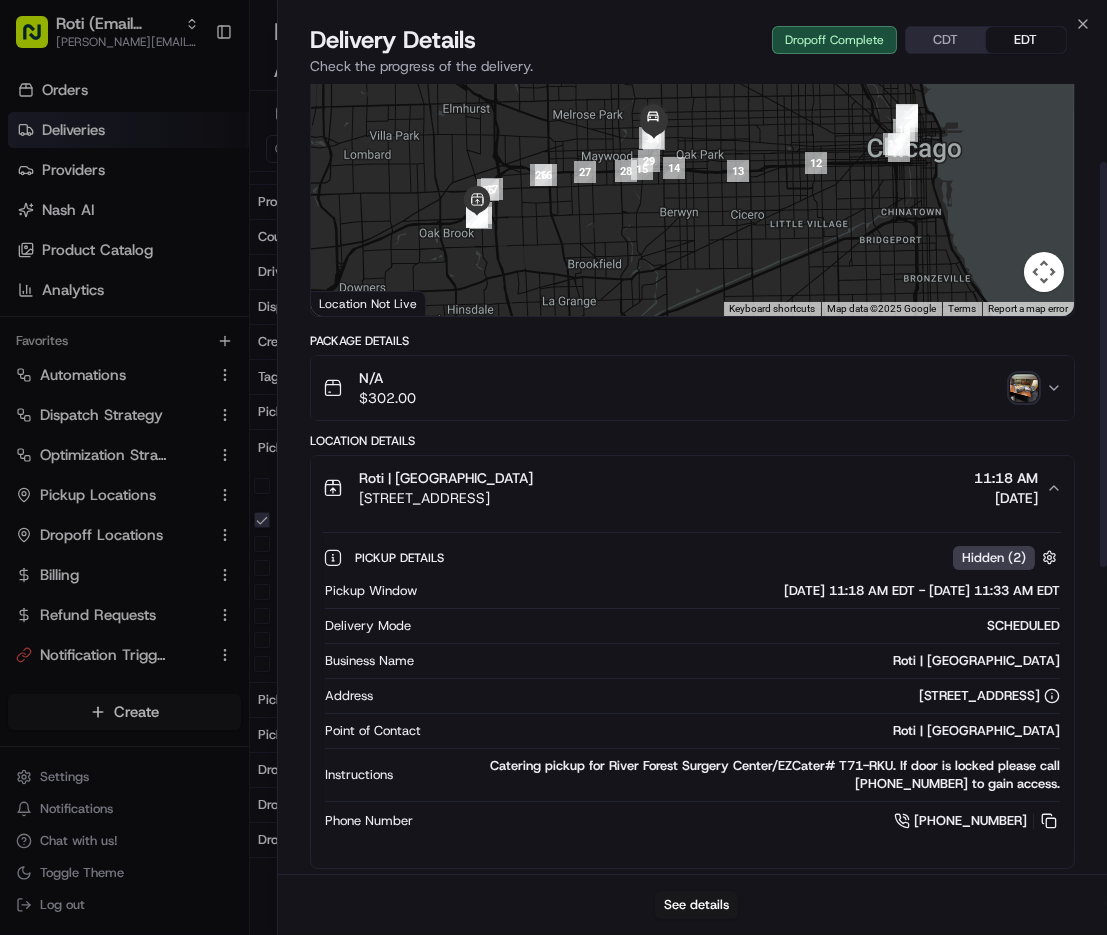 scroll, scrollTop: 155, scrollLeft: 0, axis: vertical 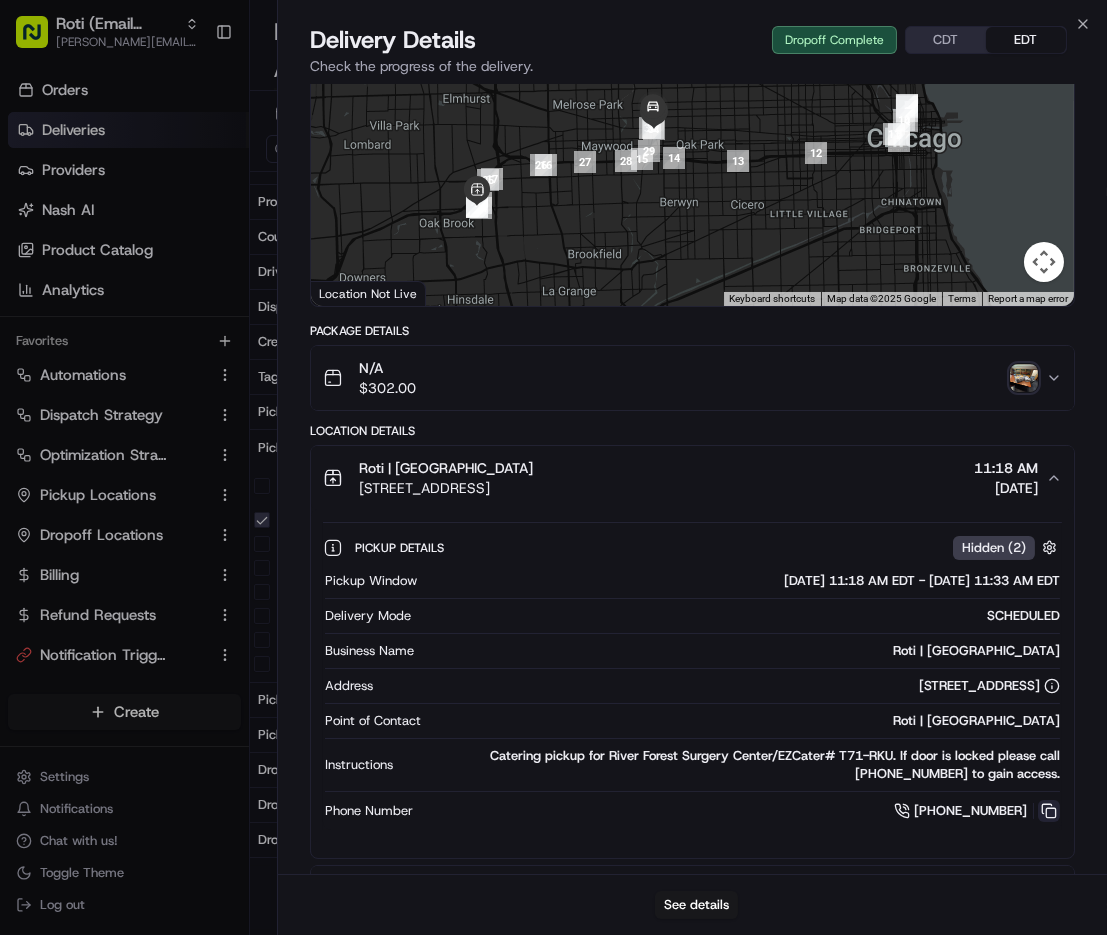 click at bounding box center [1049, 811] 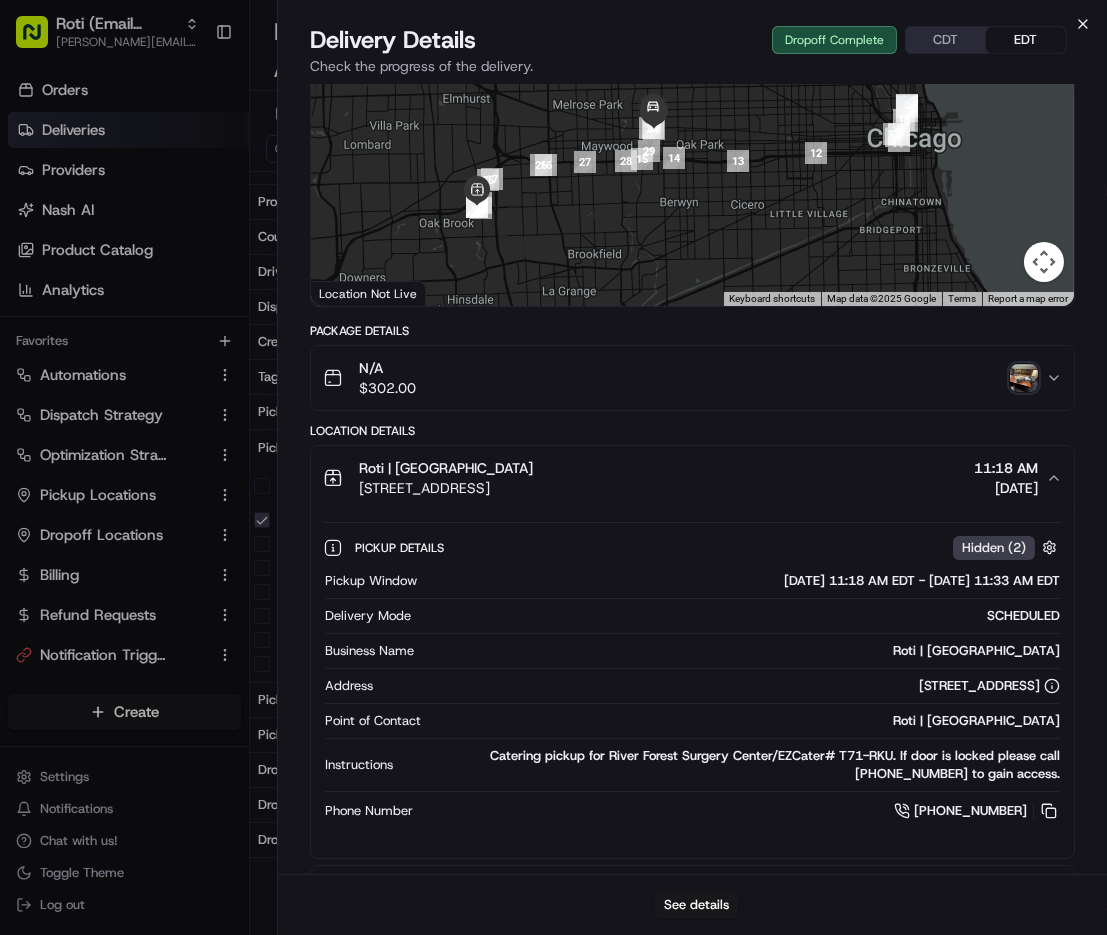 click 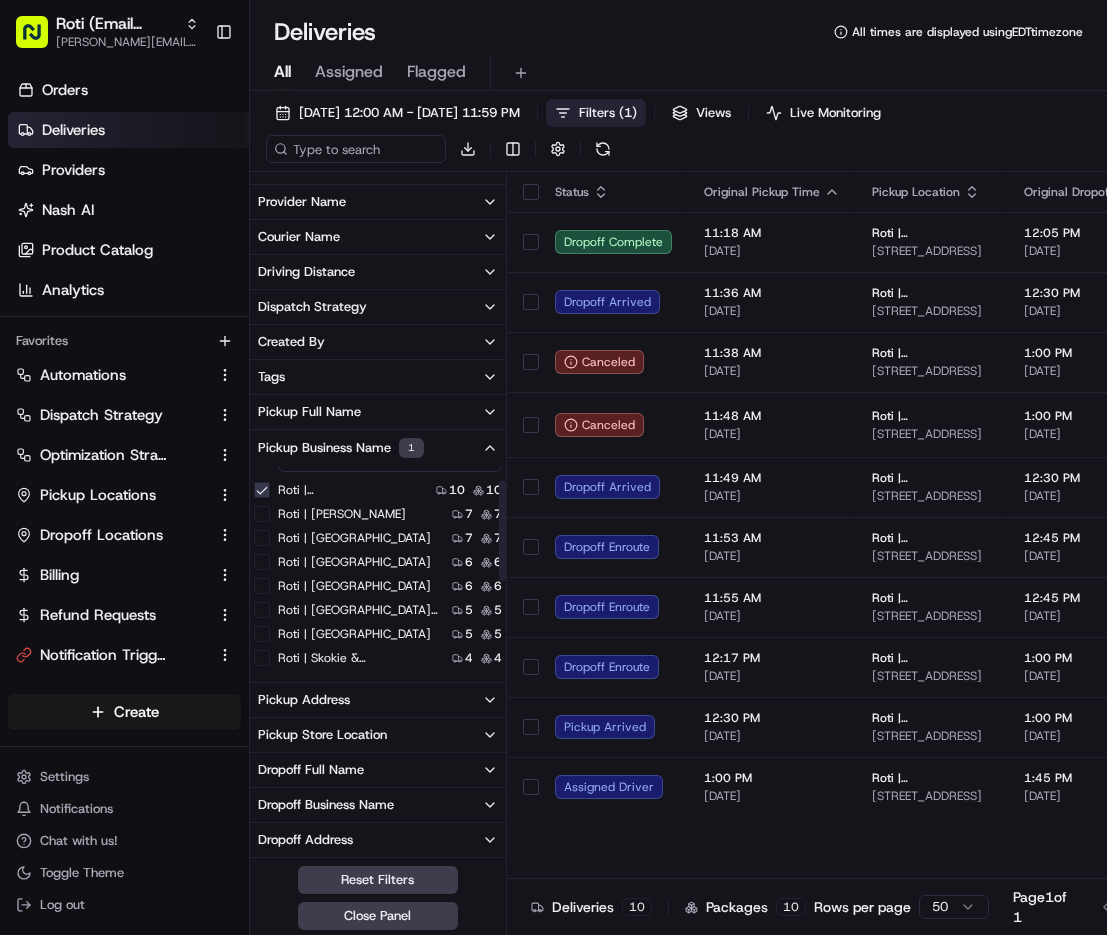 scroll, scrollTop: 30, scrollLeft: 0, axis: vertical 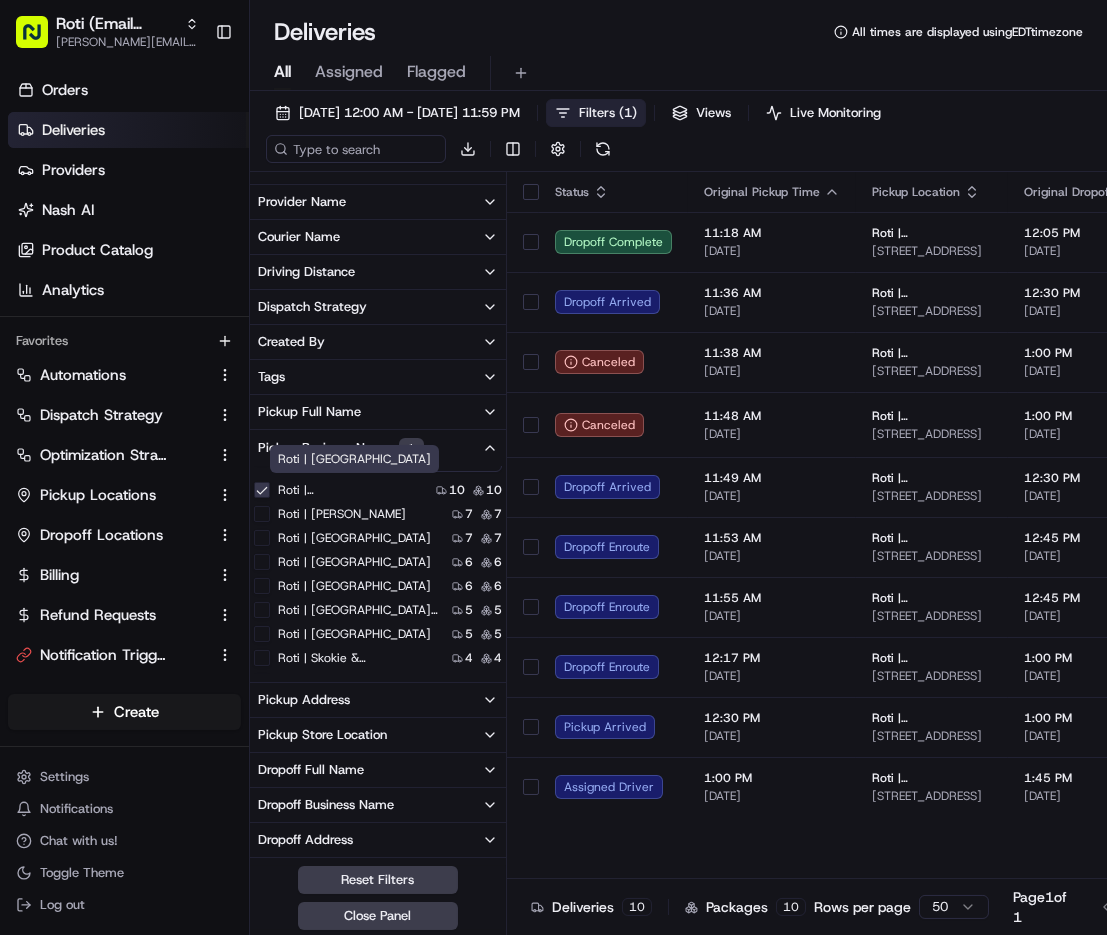 click on "Roti | [GEOGRAPHIC_DATA]" at bounding box center [353, 490] 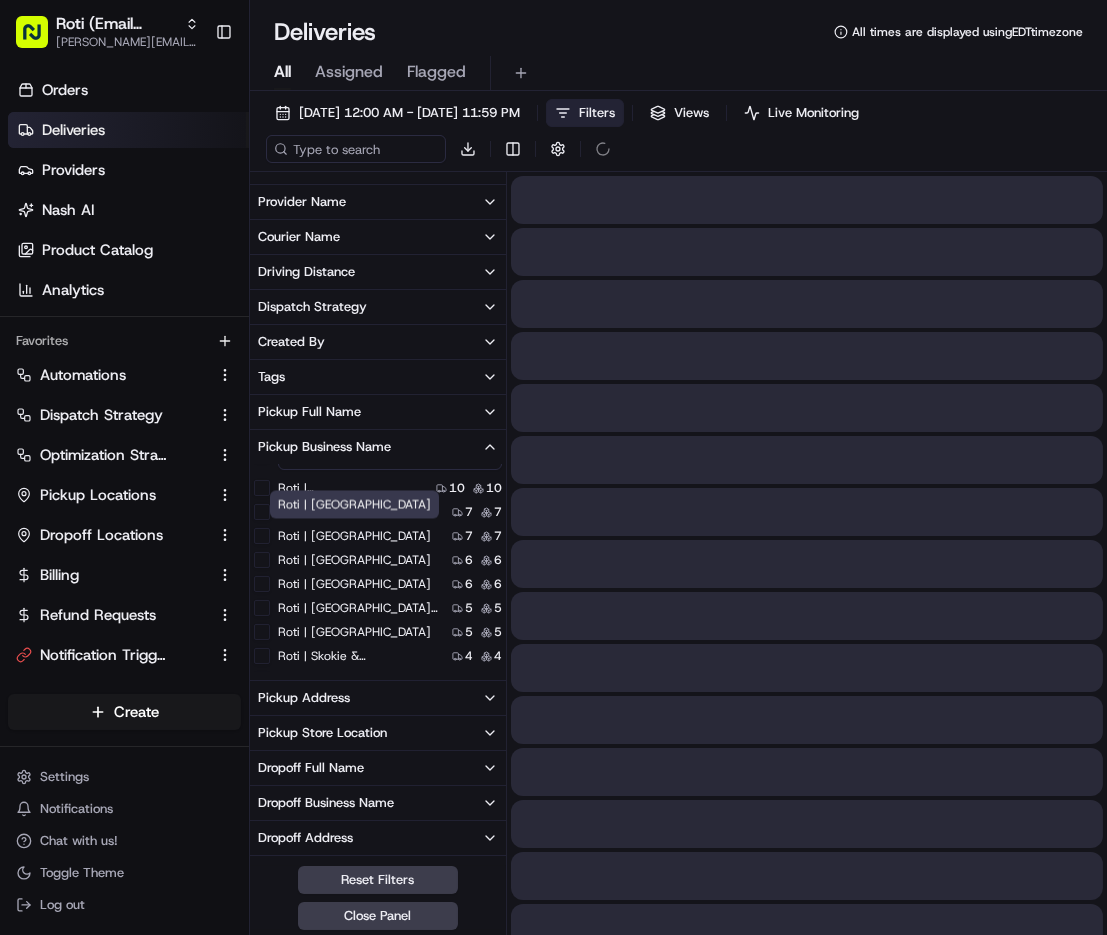 click on "Roti | [GEOGRAPHIC_DATA]" at bounding box center (354, 536) 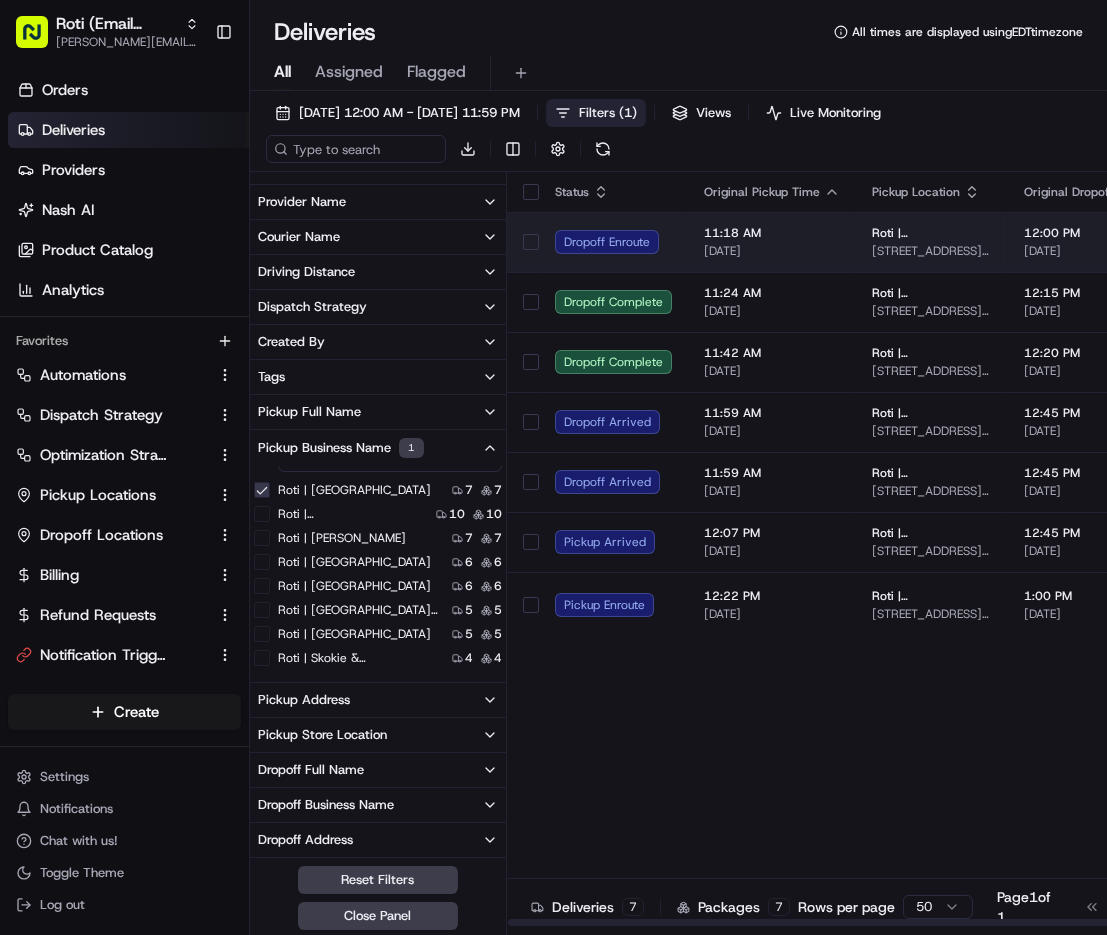 click on "11:18 AM" at bounding box center [772, 233] 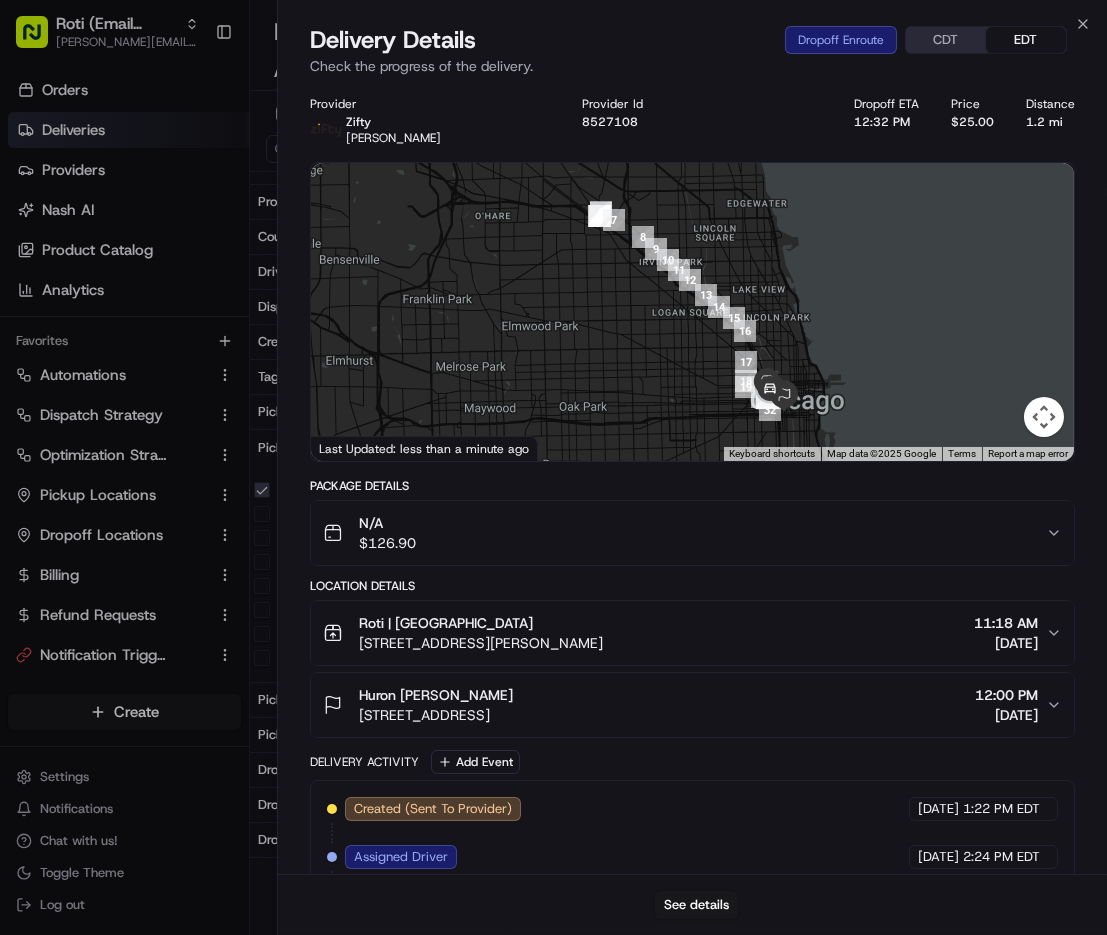click on "Roti | West Loop 1012 W Randolph St, Chicago, IL 60607, USA 11:18 AM 07/16/2025" at bounding box center [684, 633] 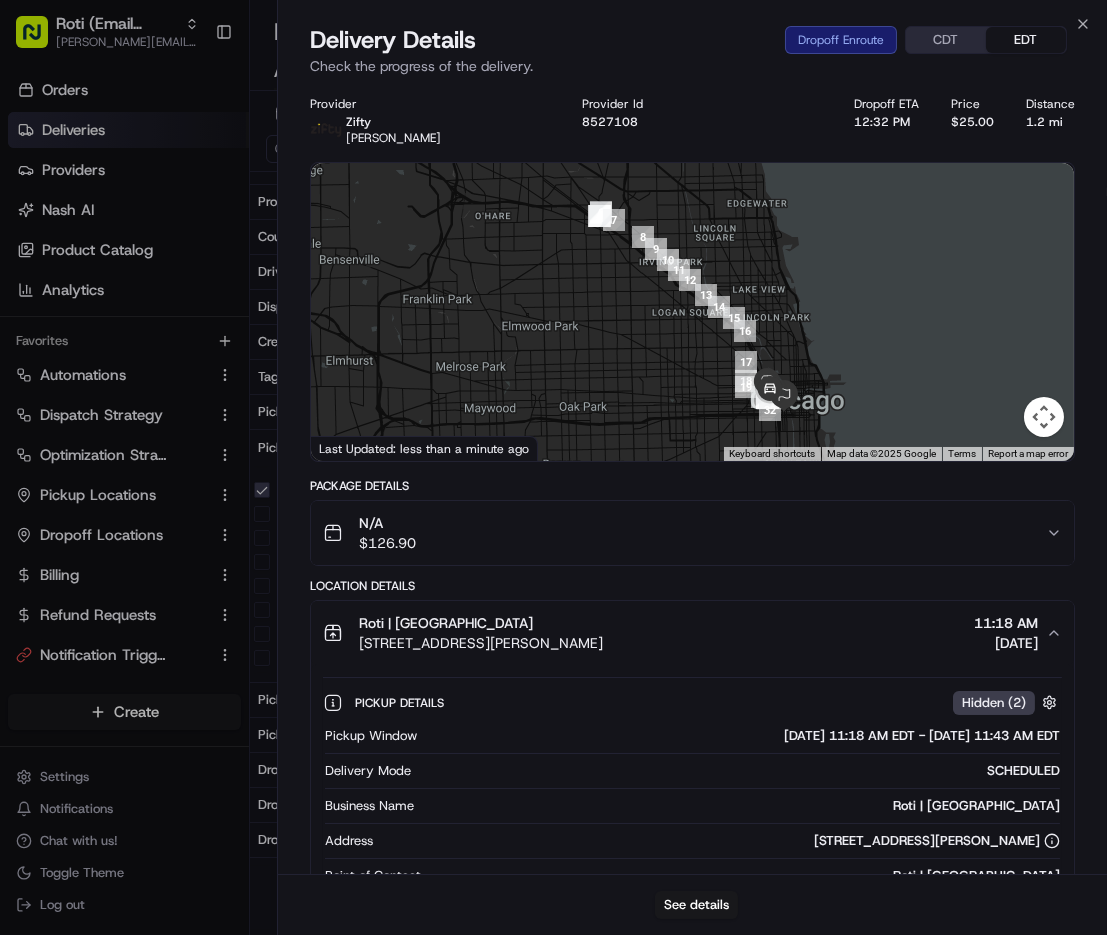 scroll, scrollTop: 129, scrollLeft: 0, axis: vertical 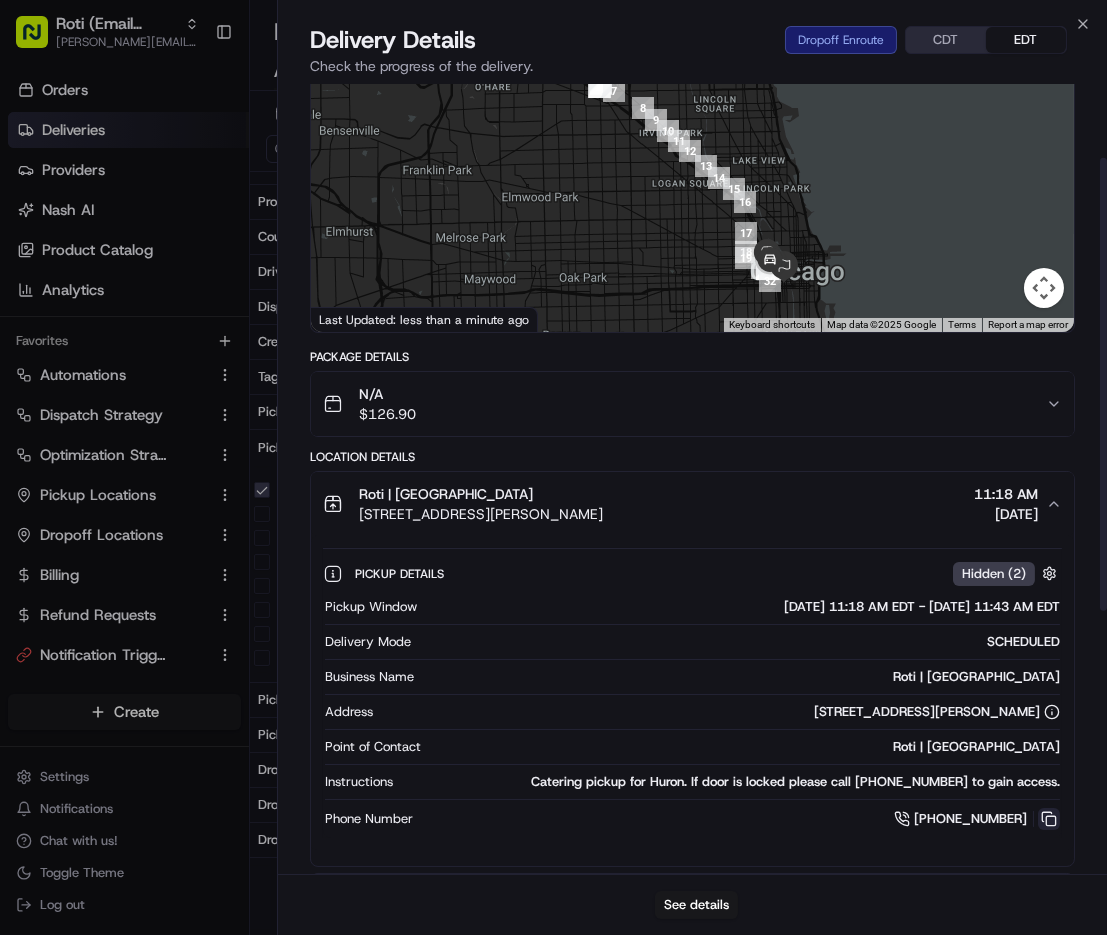click at bounding box center (1049, 819) 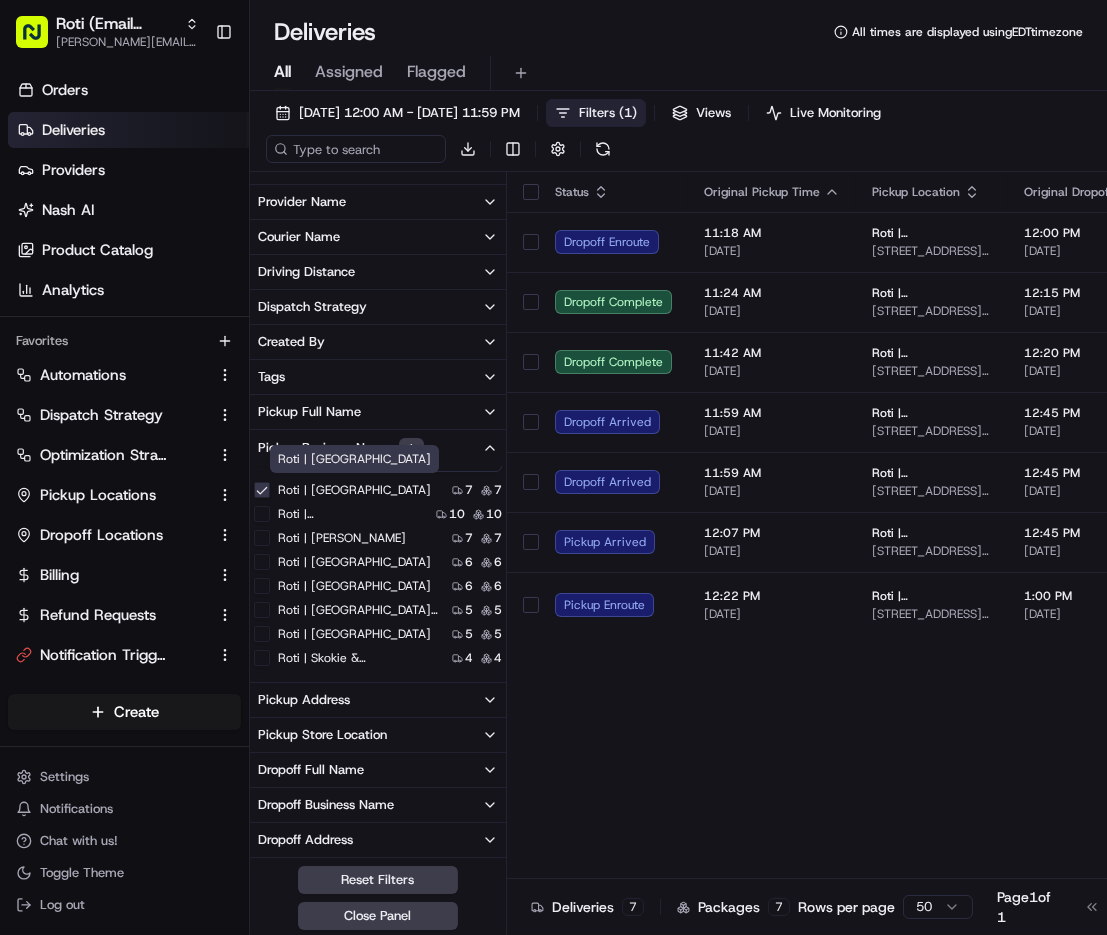 click on "Roti | [GEOGRAPHIC_DATA]" at bounding box center [354, 490] 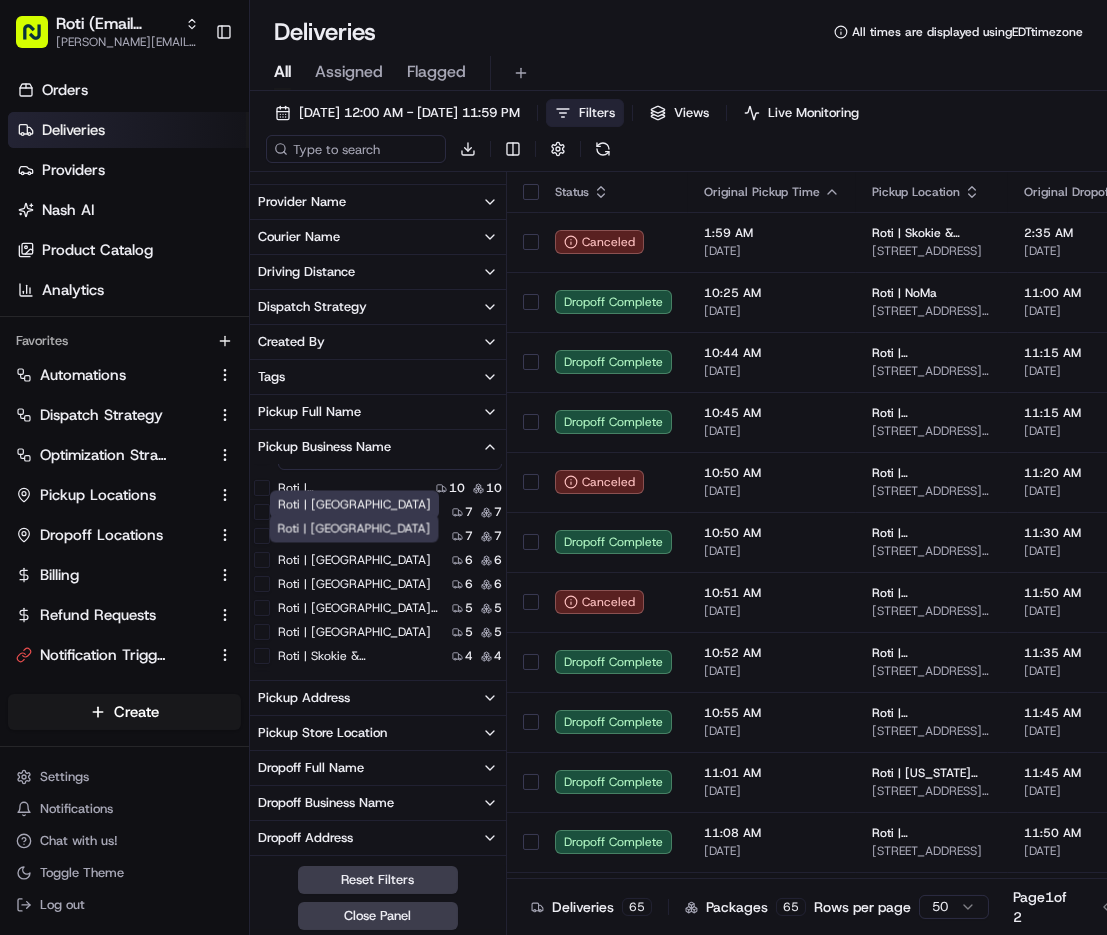 click on "Roti | K Street Roti | K Street" at bounding box center [354, 529] 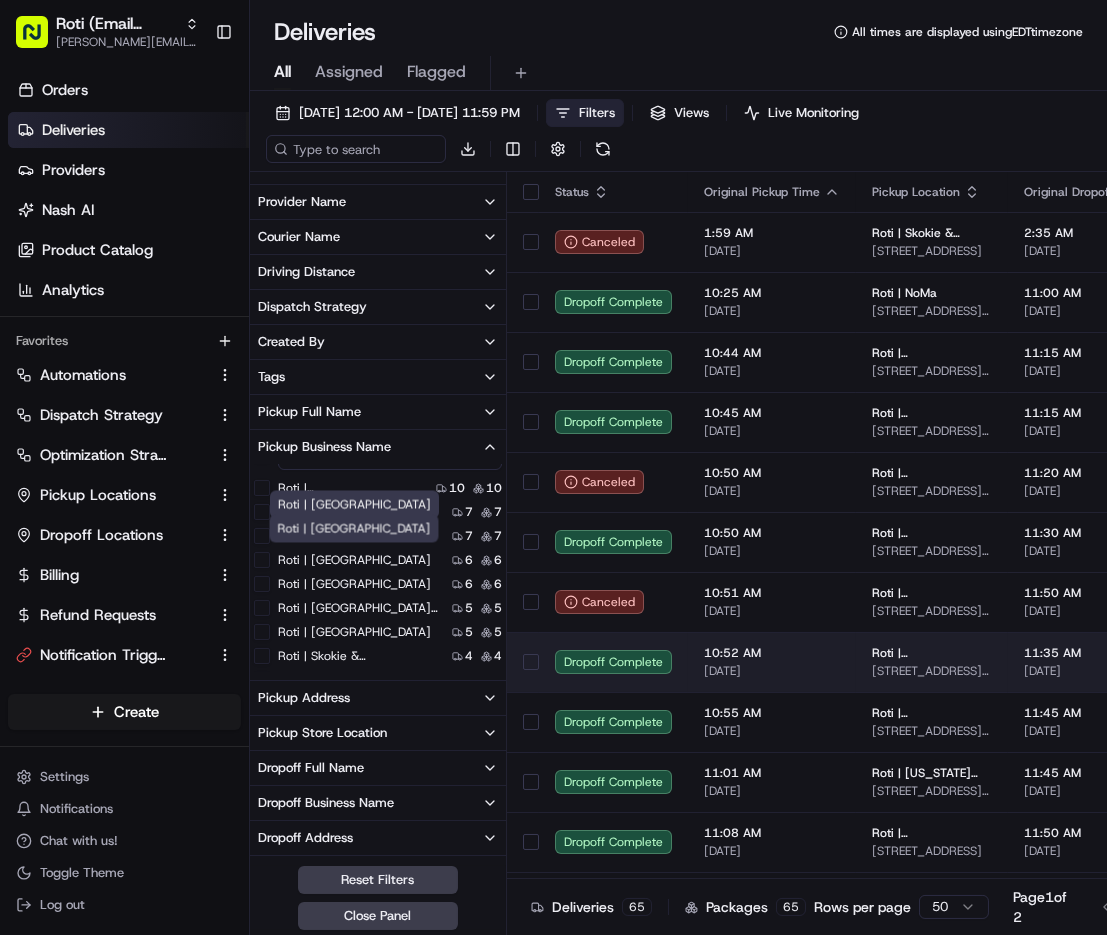 scroll, scrollTop: 64, scrollLeft: 0, axis: vertical 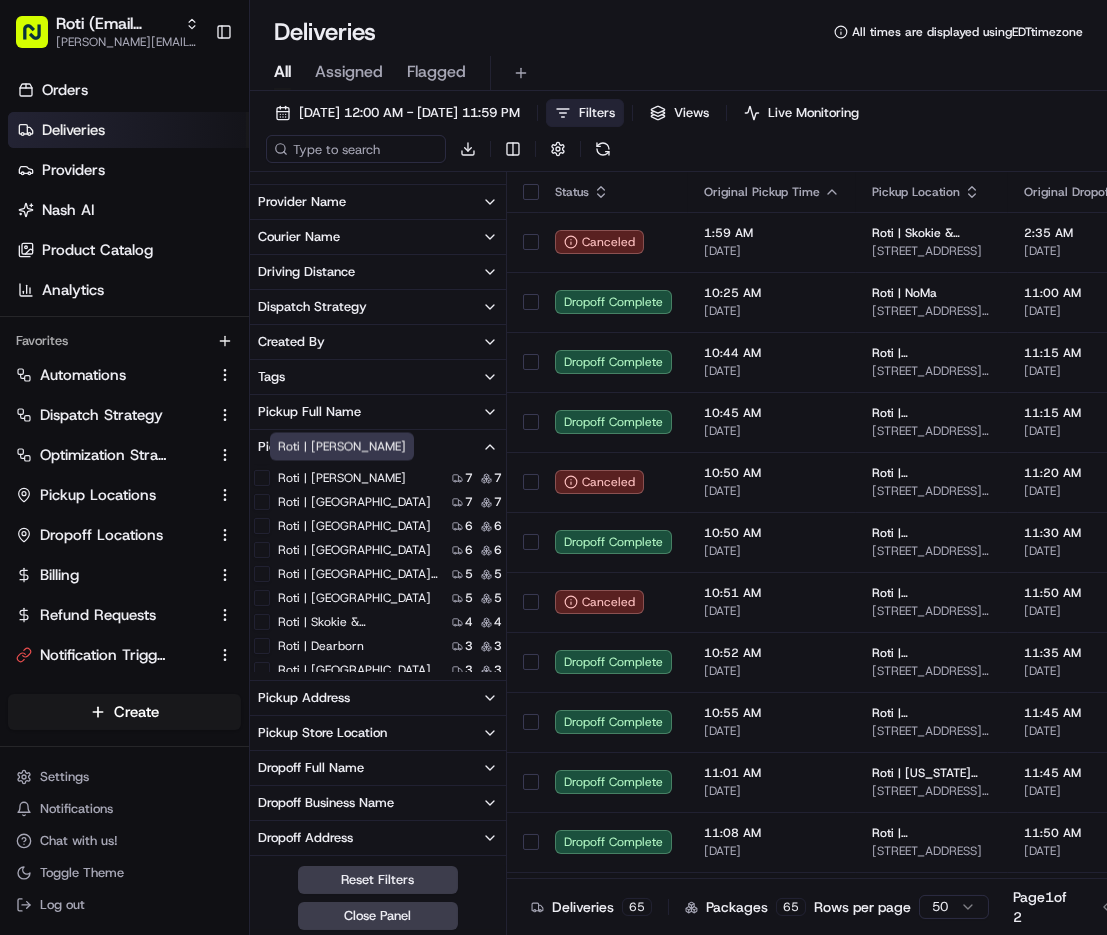 click on "Roti | [PERSON_NAME]" at bounding box center [342, 478] 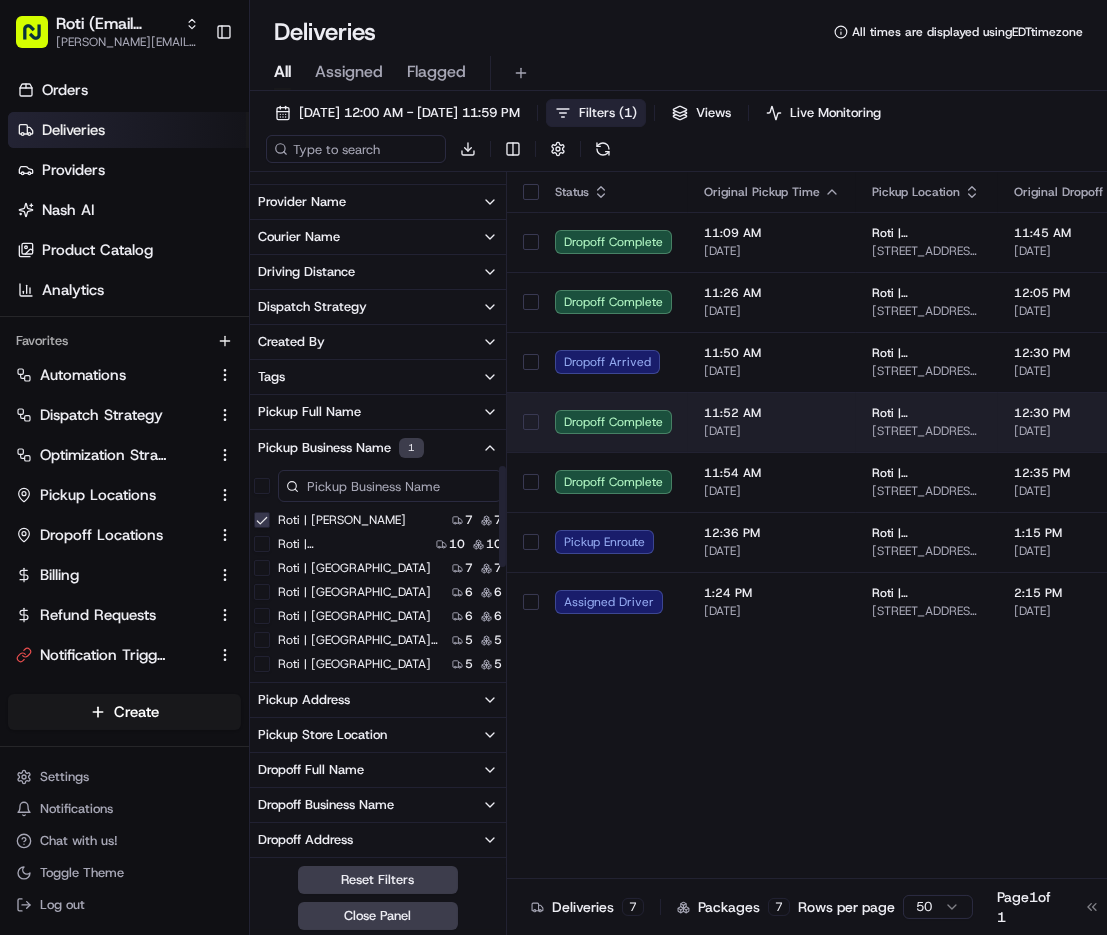 scroll, scrollTop: 0, scrollLeft: 0, axis: both 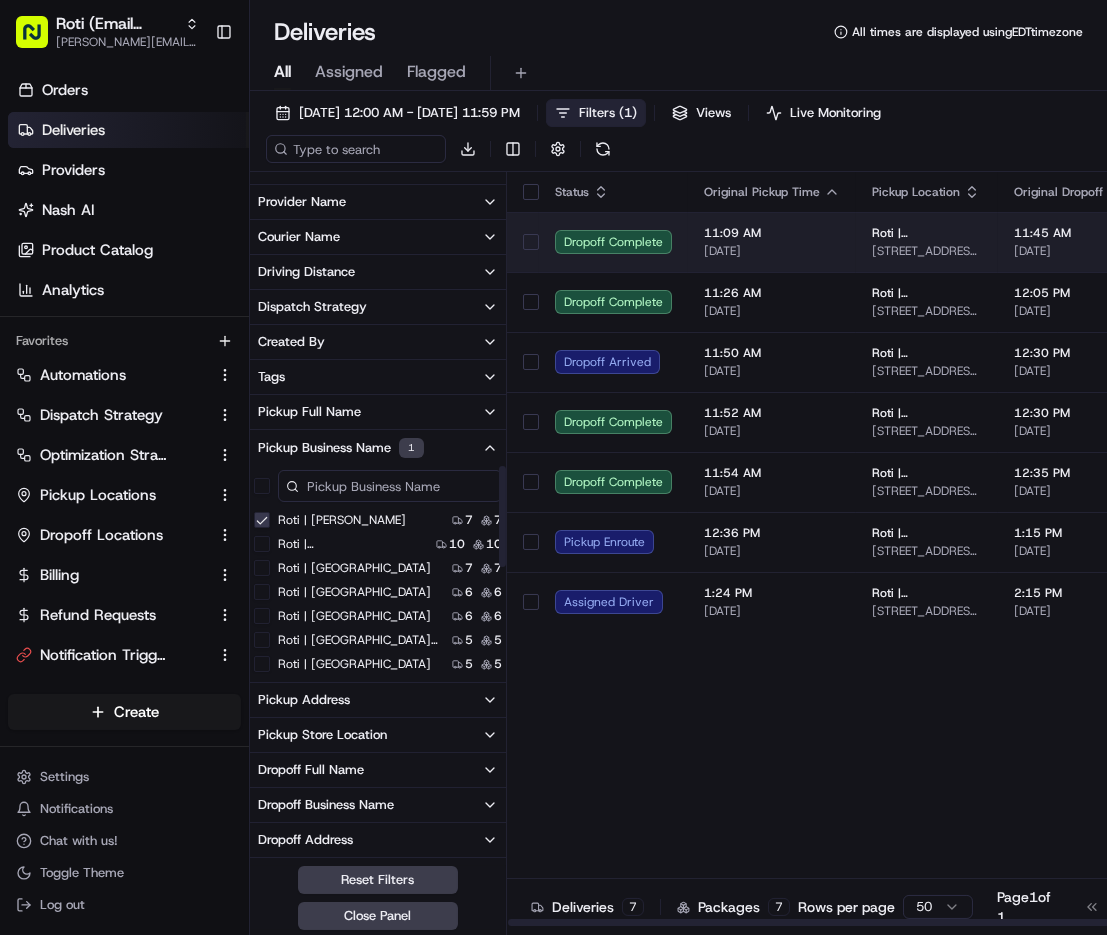 click on "[DATE]" at bounding box center [772, 251] 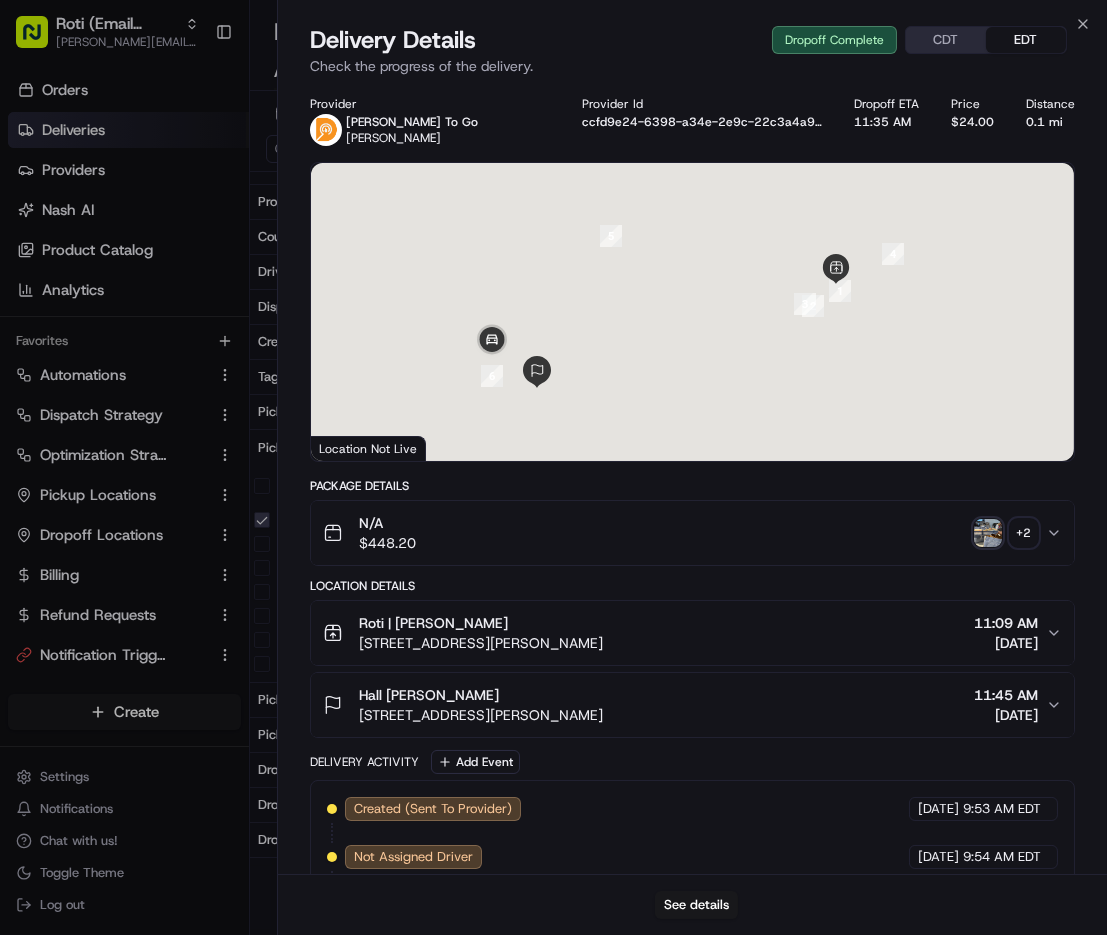 click on "Roti | Adams 310 W Adams St, Chicago, IL 60606, USA 11:09 AM 07/16/2025" at bounding box center (684, 633) 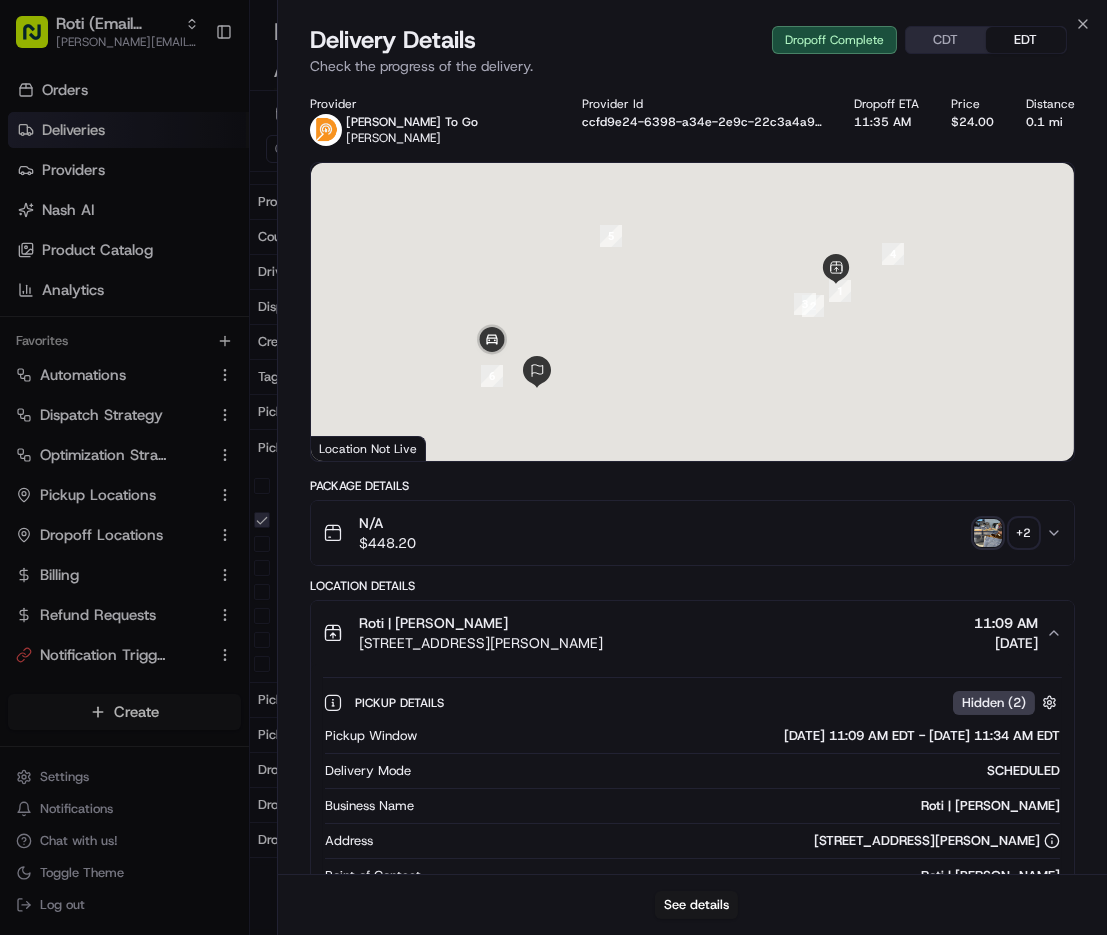 click on "Roti | Adams 310 W Adams St, Chicago, IL 60606, USA 11:09 AM 07/16/2025" at bounding box center [684, 633] 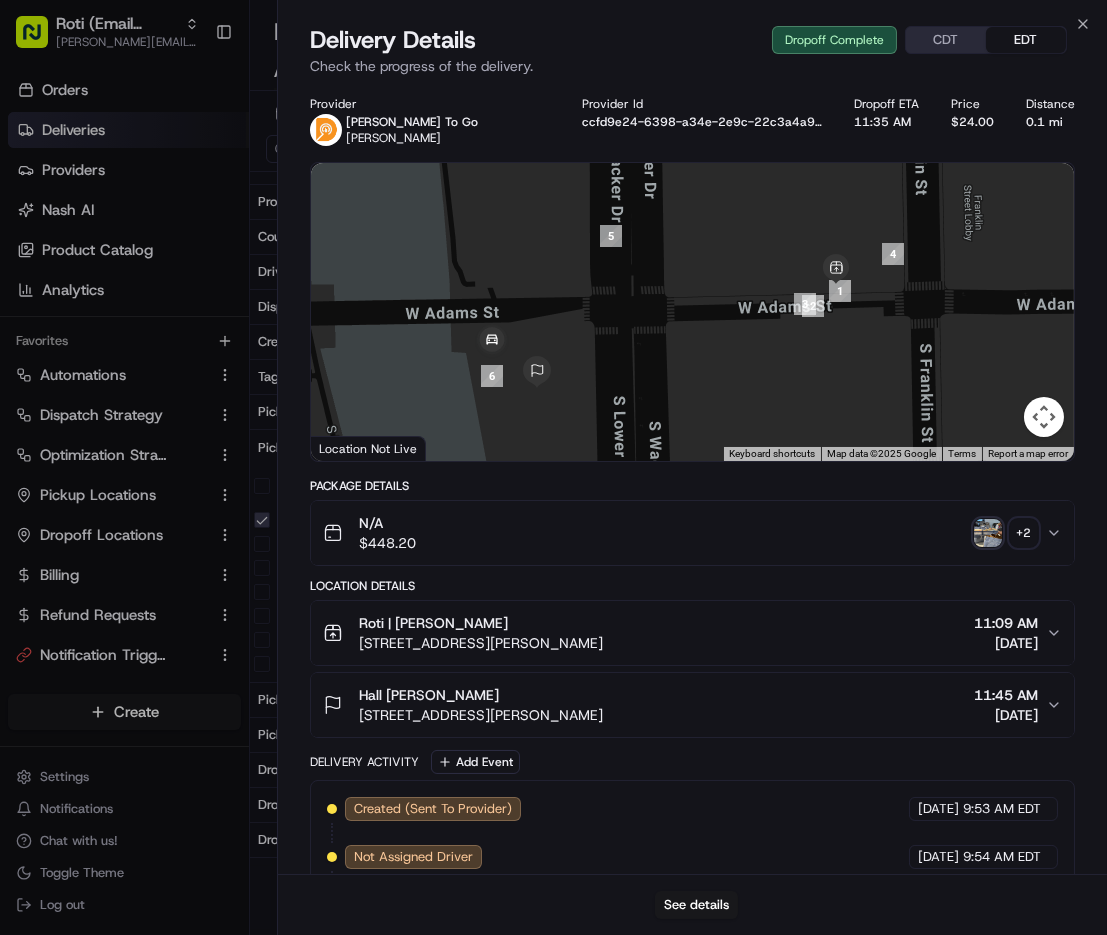click on "Roti | Adams 310 W Adams St, Chicago, IL 60606, USA 11:09 AM 07/16/2025" at bounding box center [684, 633] 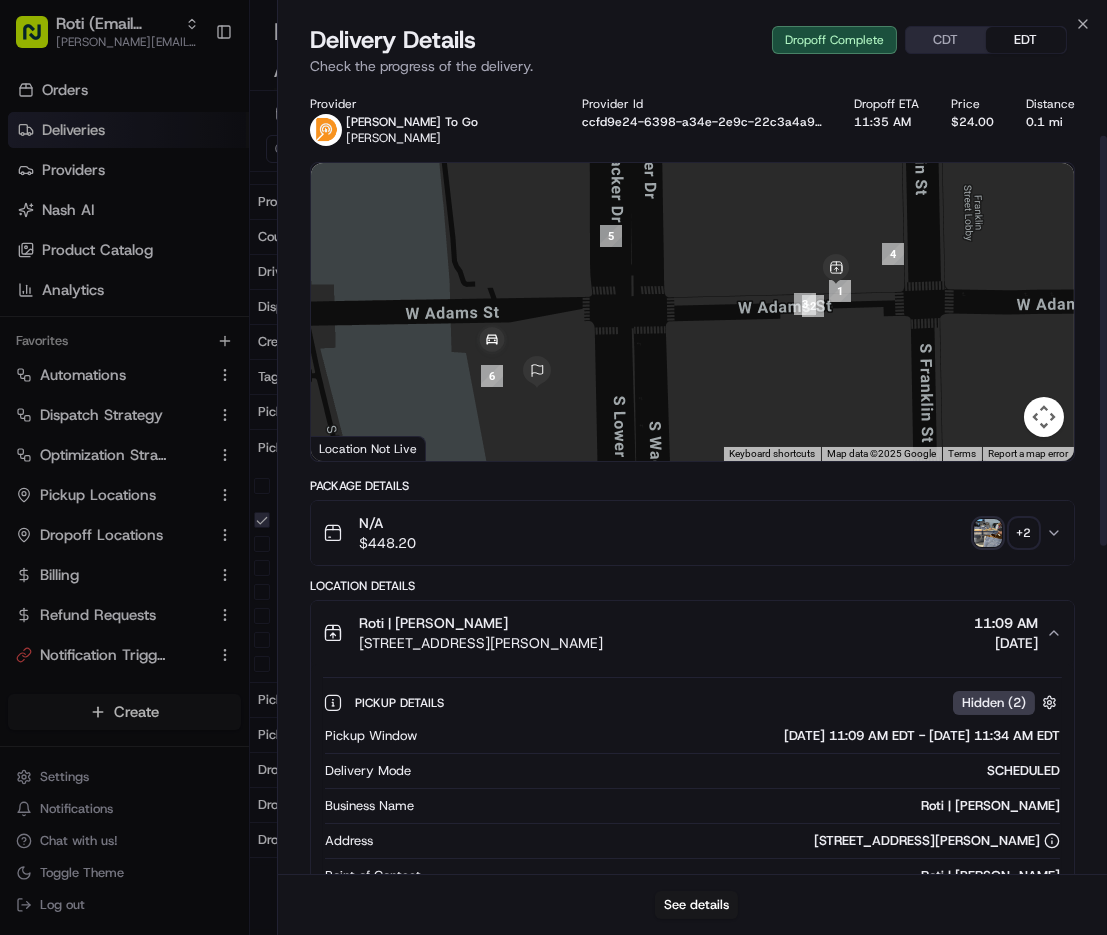 scroll, scrollTop: 117, scrollLeft: 0, axis: vertical 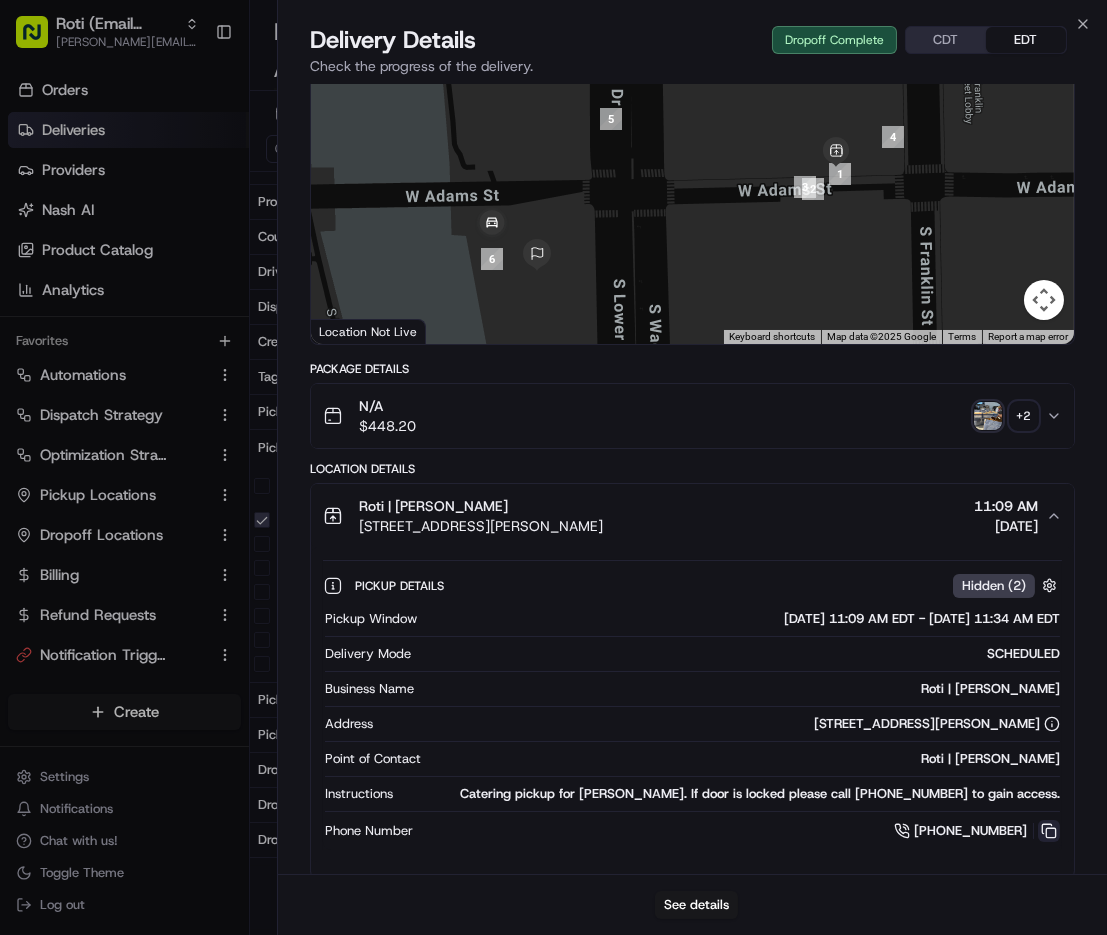 click at bounding box center [1049, 831] 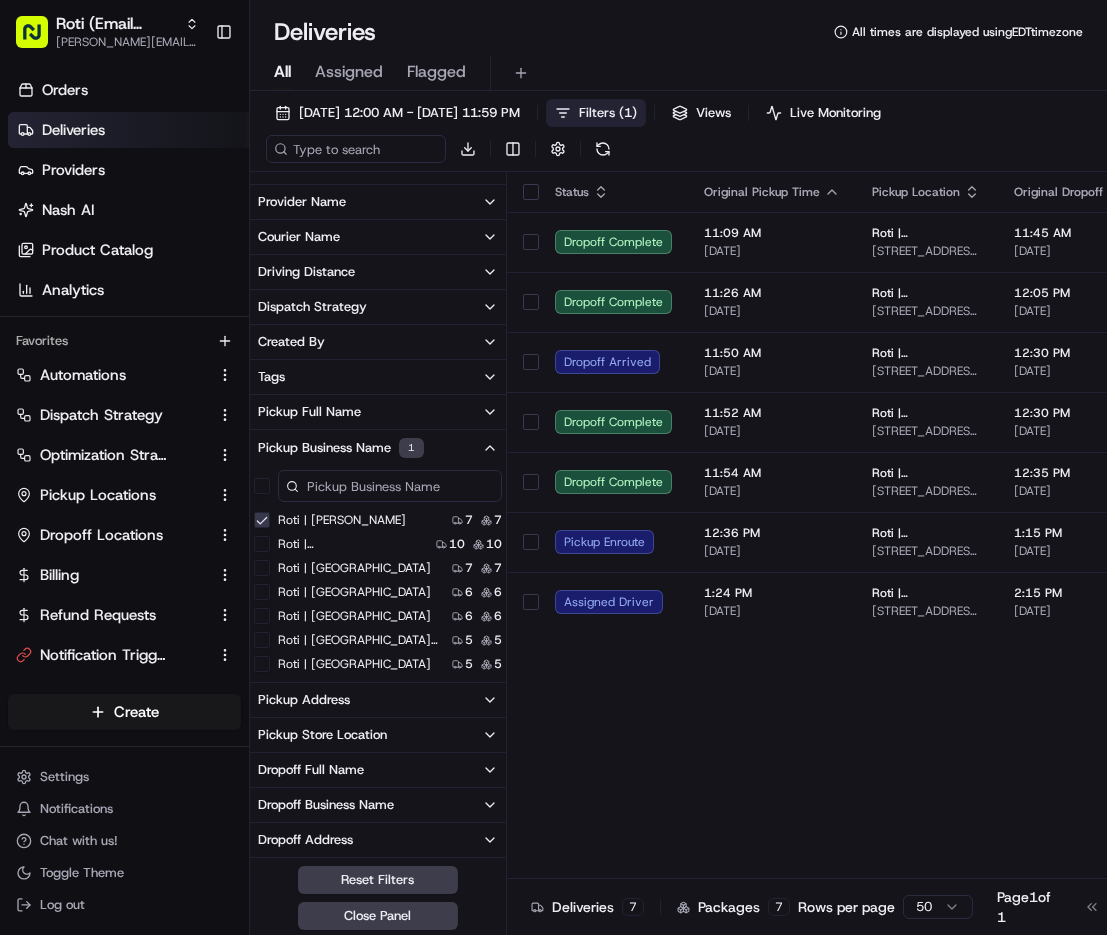 click on "Roti | [PERSON_NAME]" at bounding box center (262, 520) 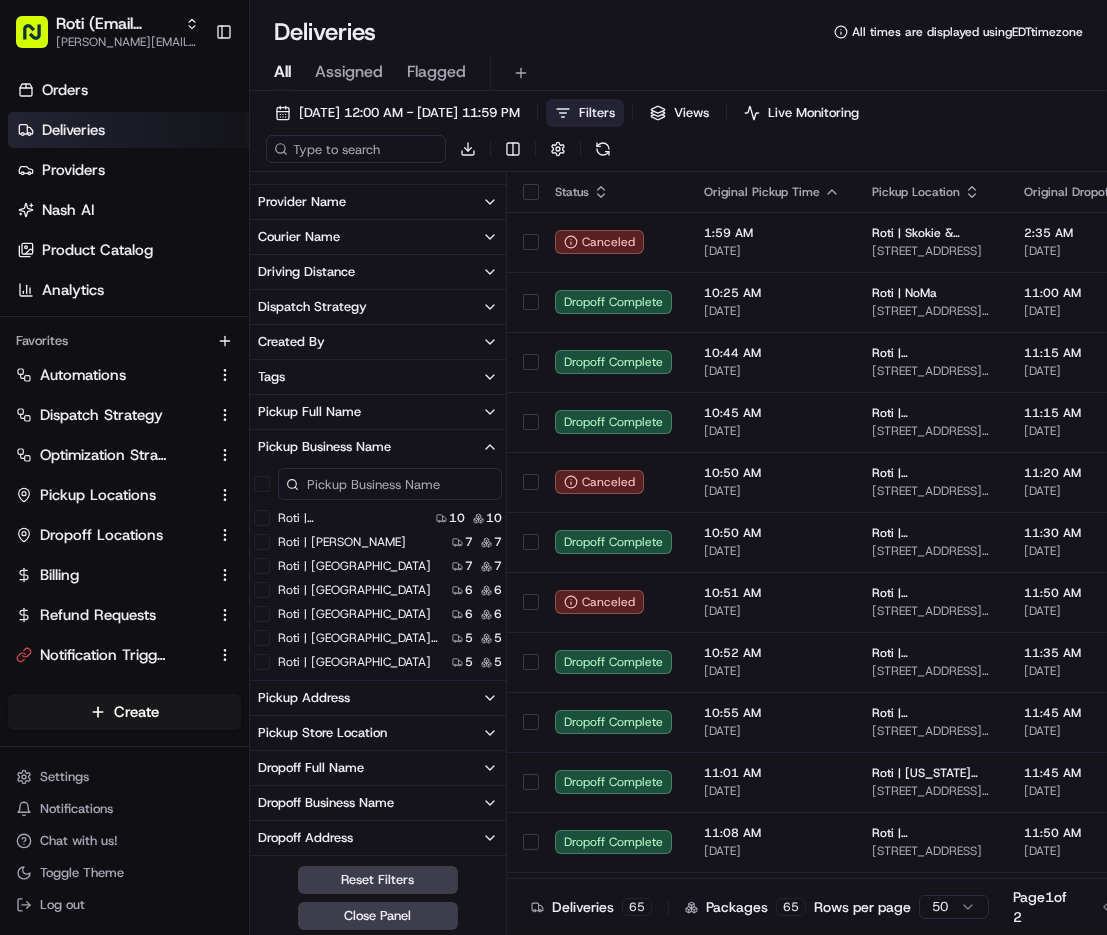 click on "Roti | [GEOGRAPHIC_DATA]" at bounding box center (262, 590) 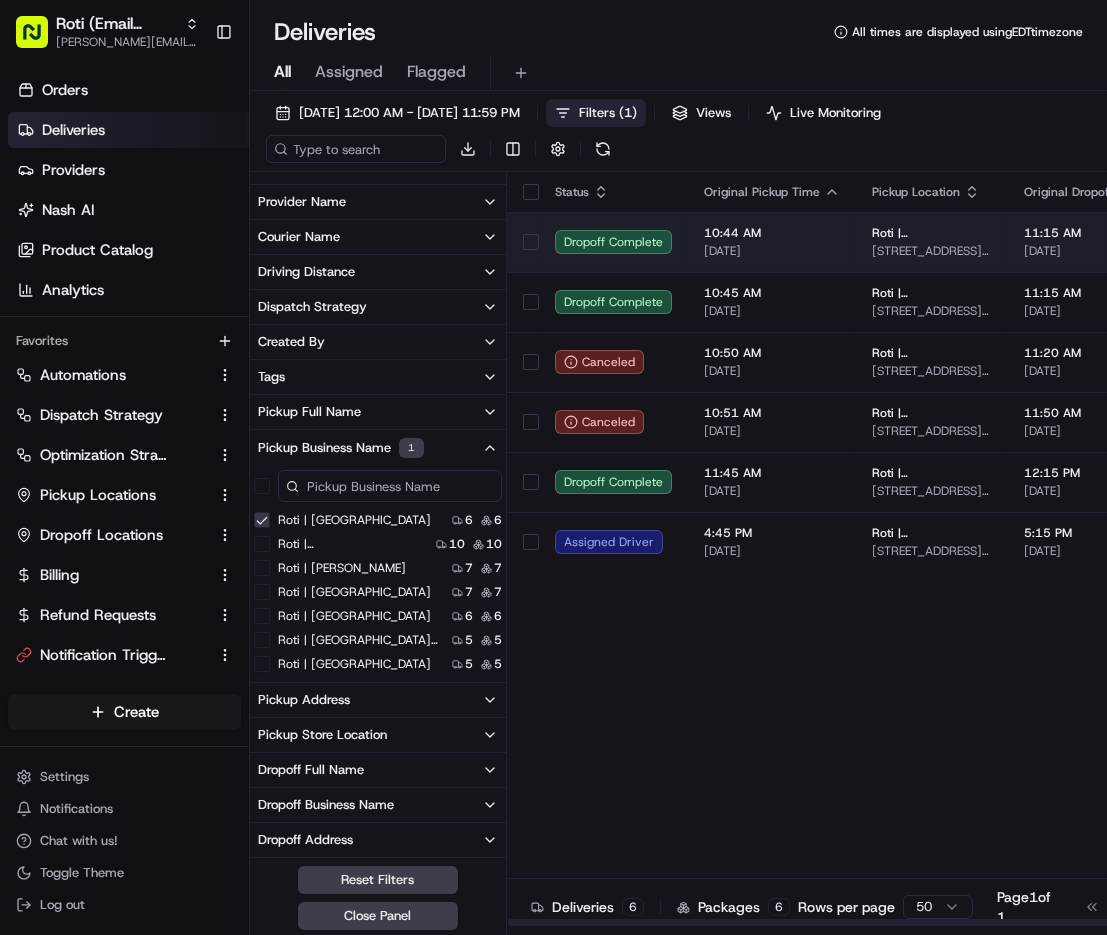 click on "10:44 AM 07/16/2025" at bounding box center [772, 242] 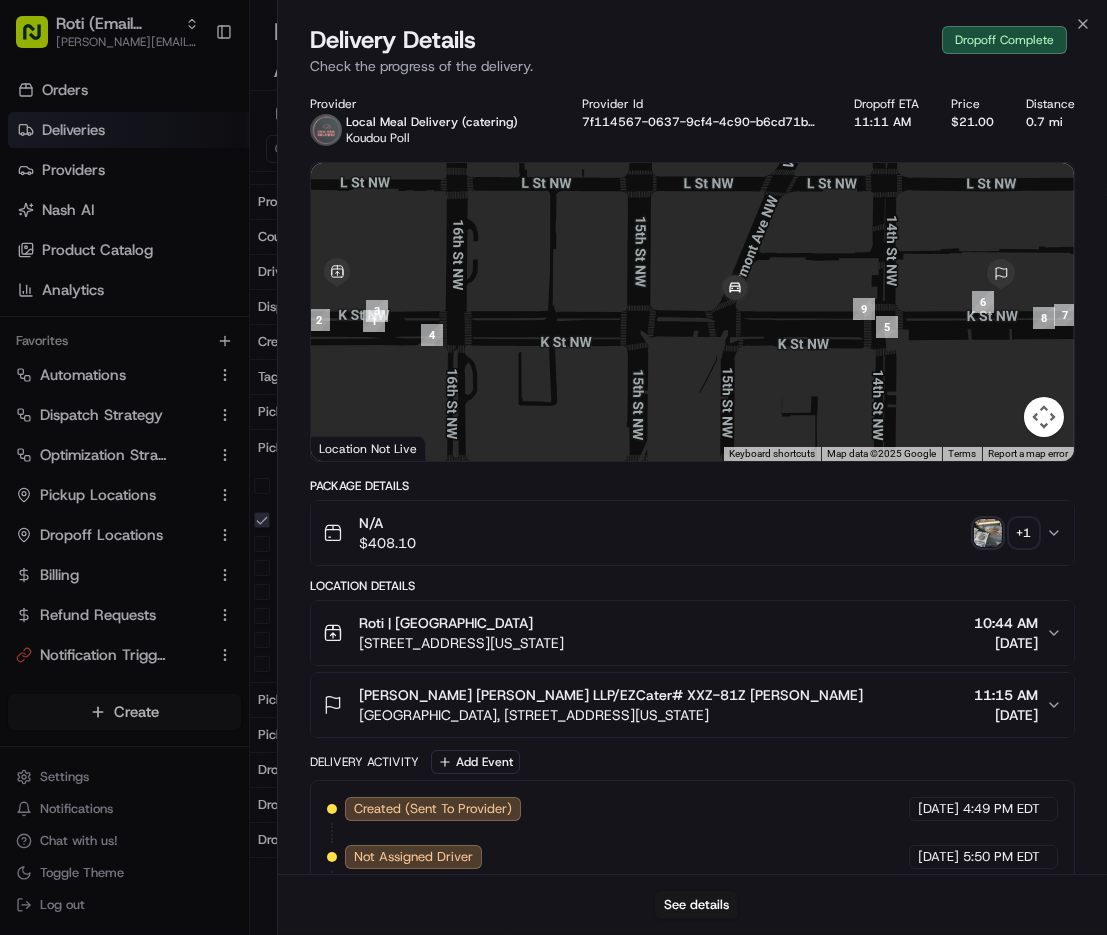 click on "Roti | [GEOGRAPHIC_DATA]" at bounding box center (461, 623) 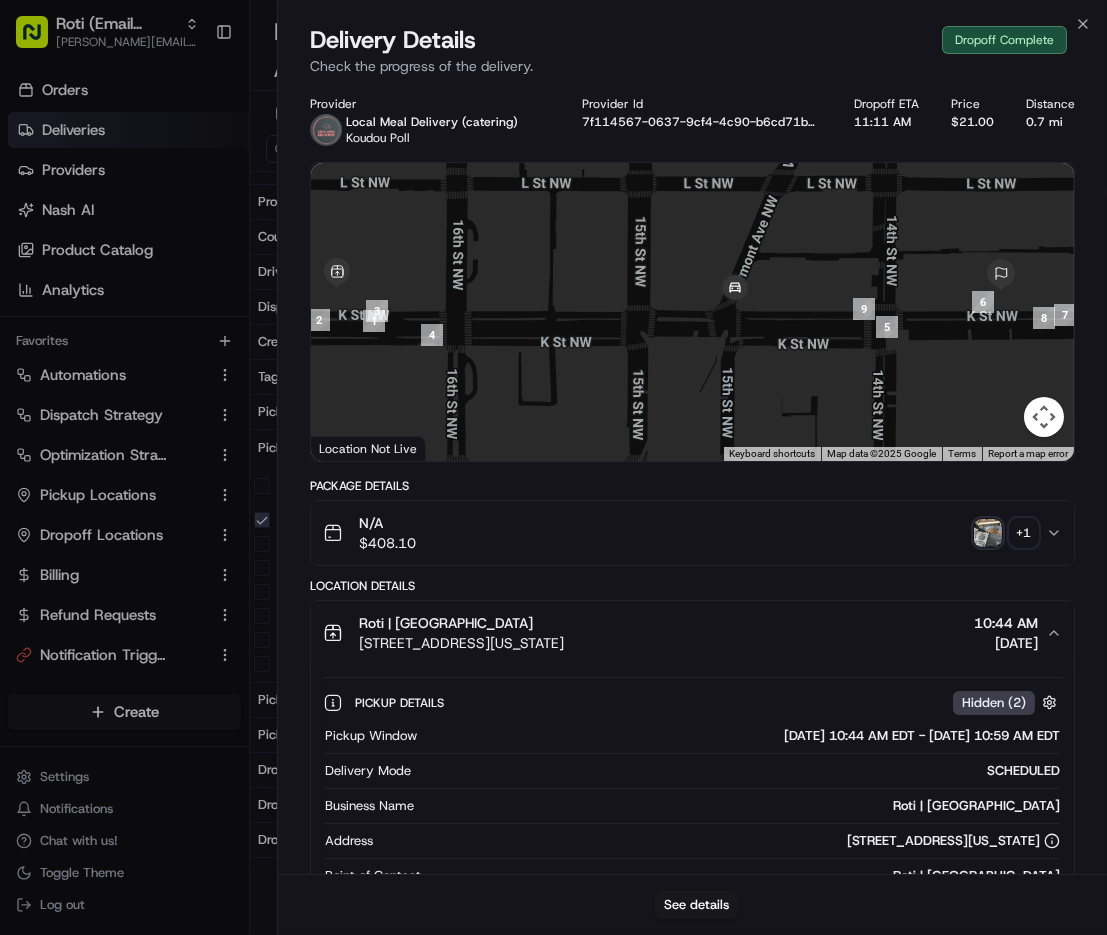 scroll, scrollTop: 116, scrollLeft: 0, axis: vertical 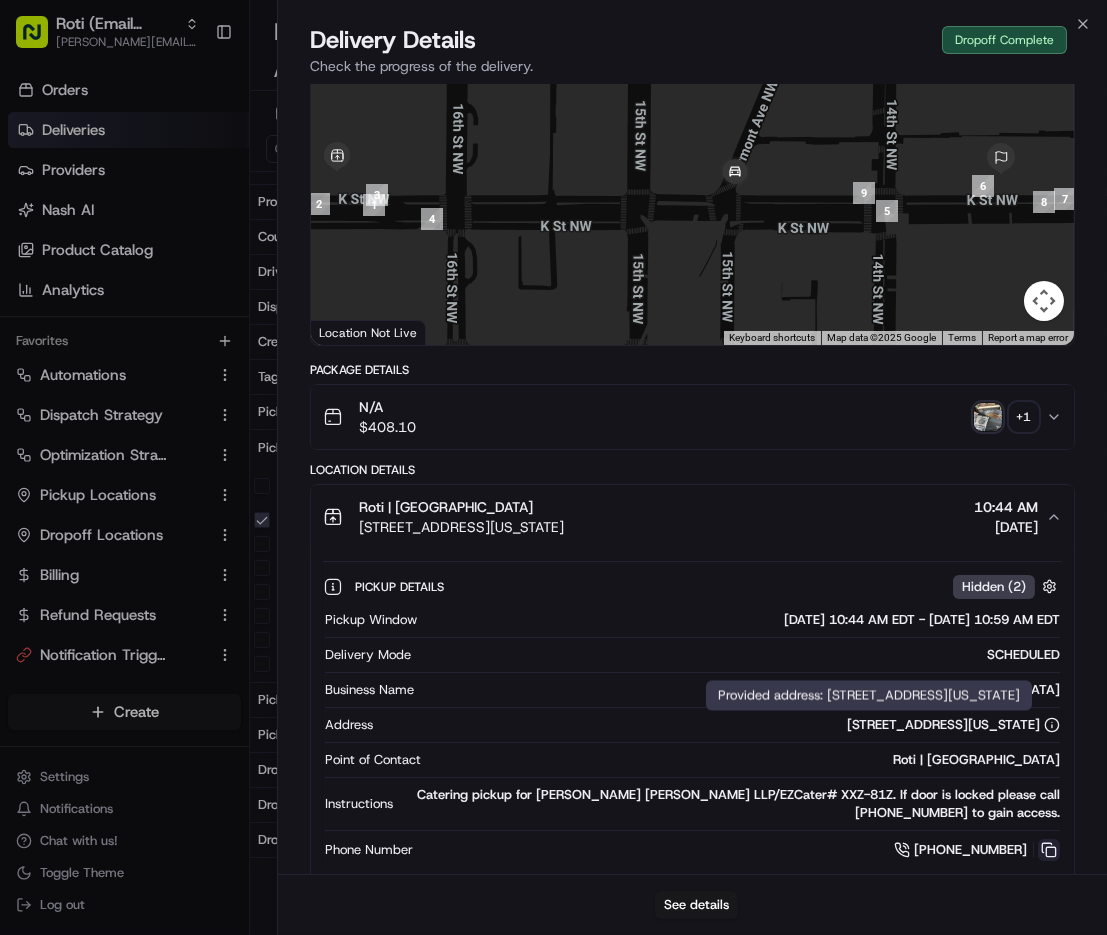 click at bounding box center (1049, 850) 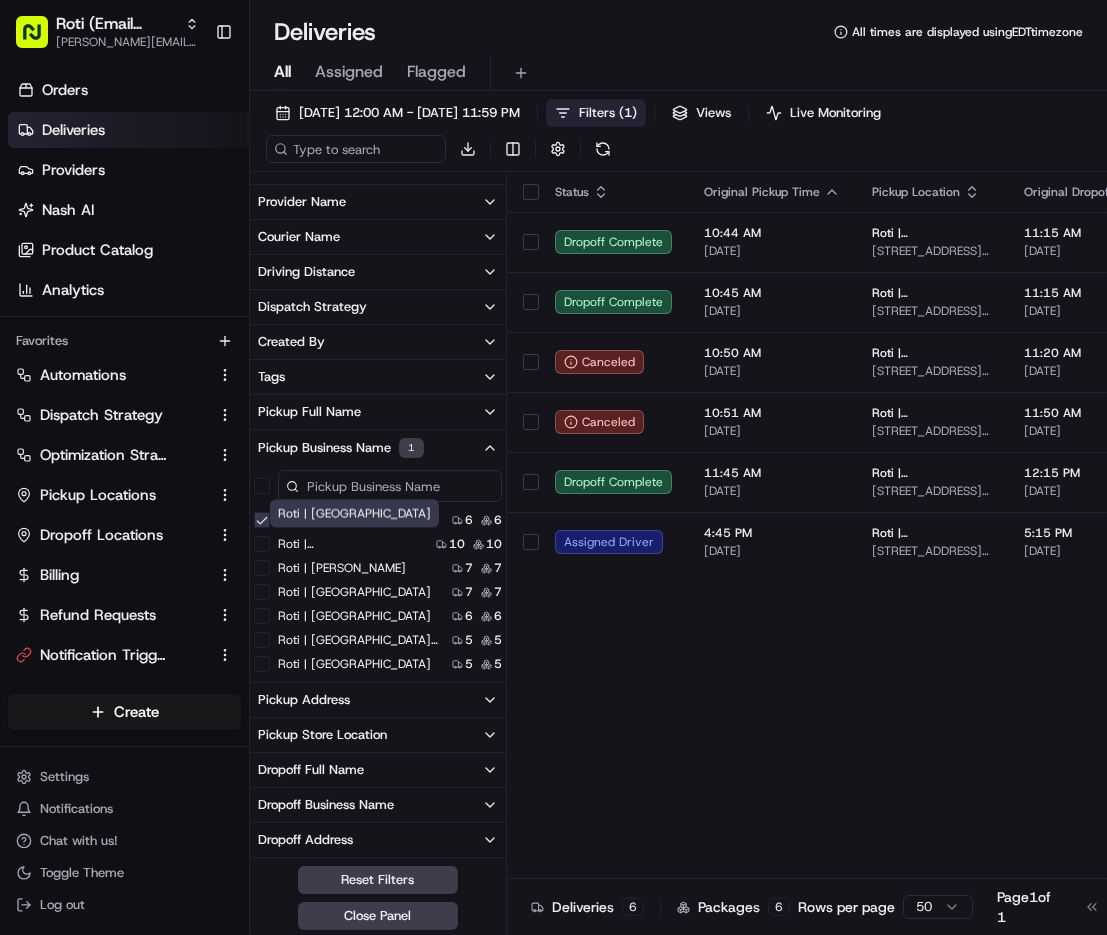 click on "Roti | [GEOGRAPHIC_DATA]" at bounding box center [262, 520] 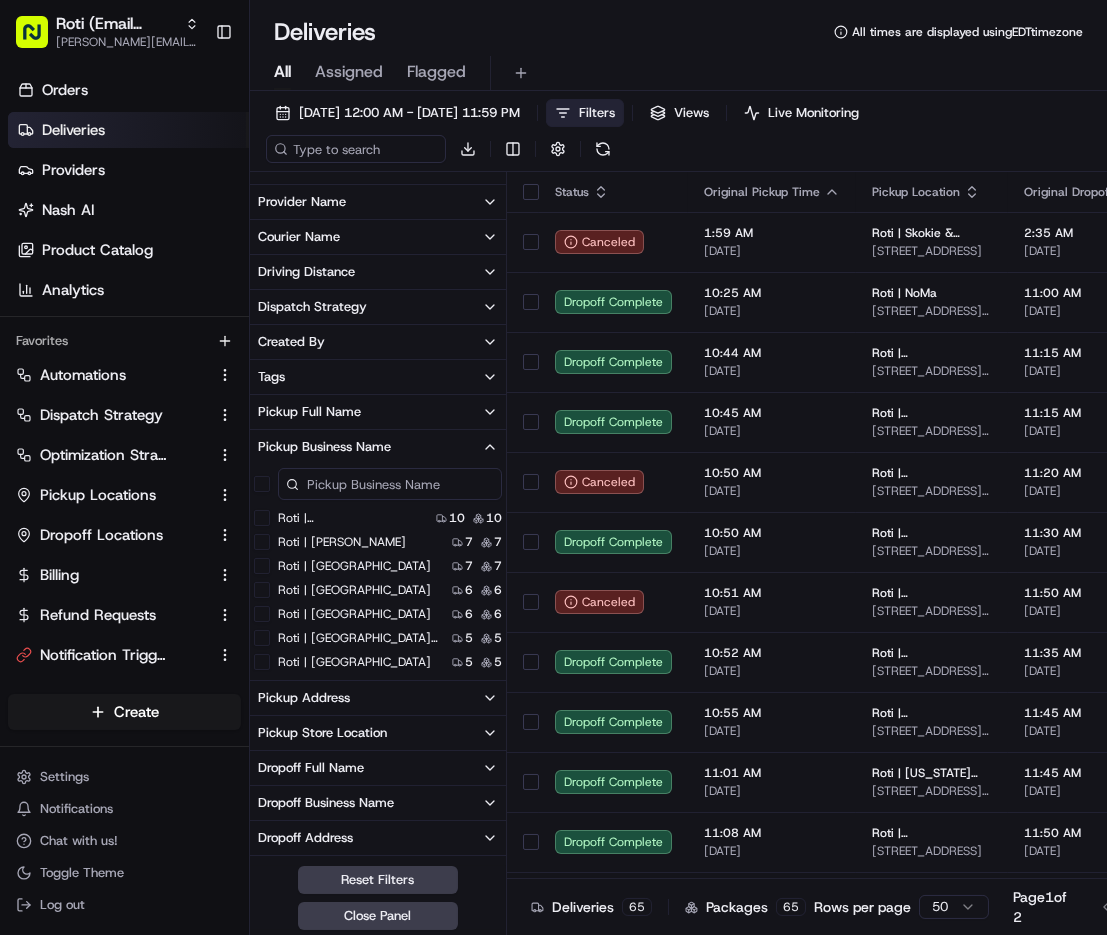 click on "Roti | [GEOGRAPHIC_DATA]" at bounding box center (262, 614) 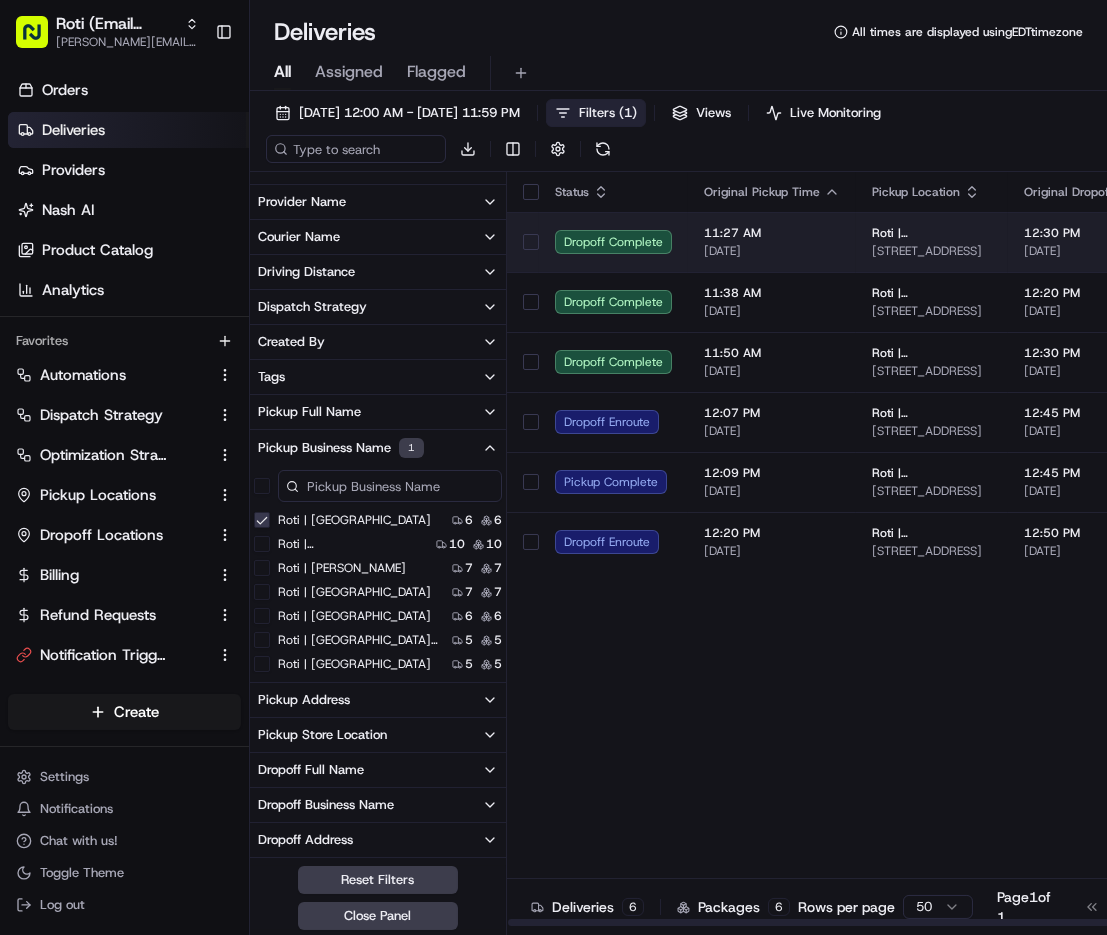 click on "[DATE]" at bounding box center [772, 251] 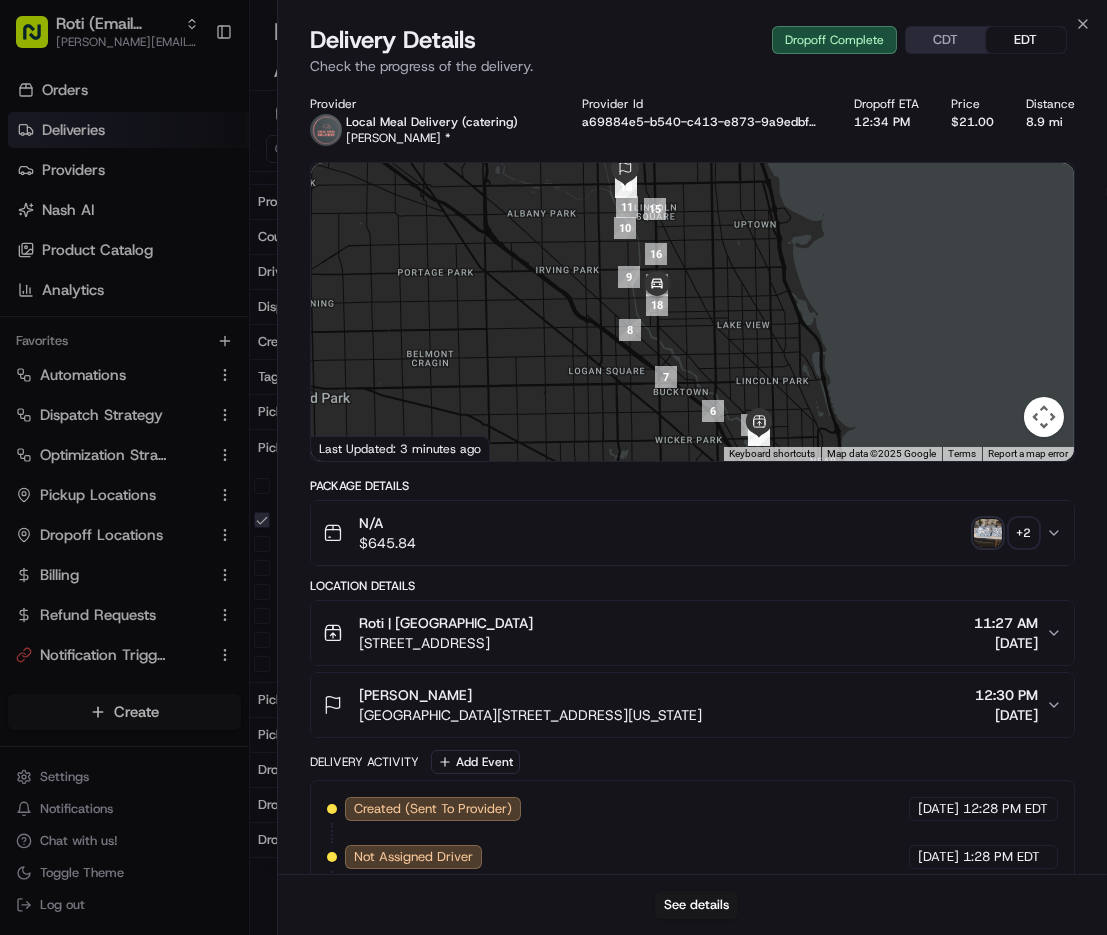 click on "Roti | Lincoln Park 1000 W North Ave, Chicago, IL 60642, USA 11:27 AM 07/16/2025" at bounding box center [684, 633] 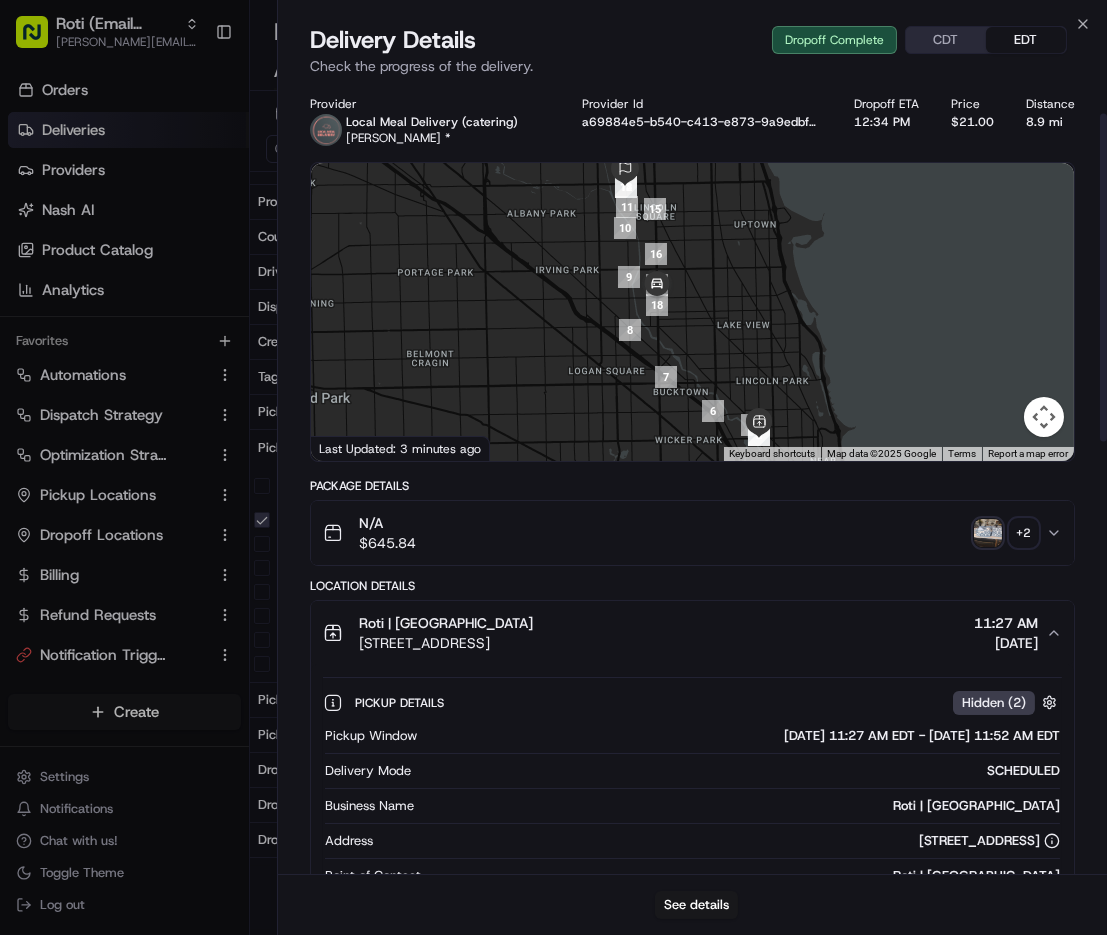scroll, scrollTop: 143, scrollLeft: 0, axis: vertical 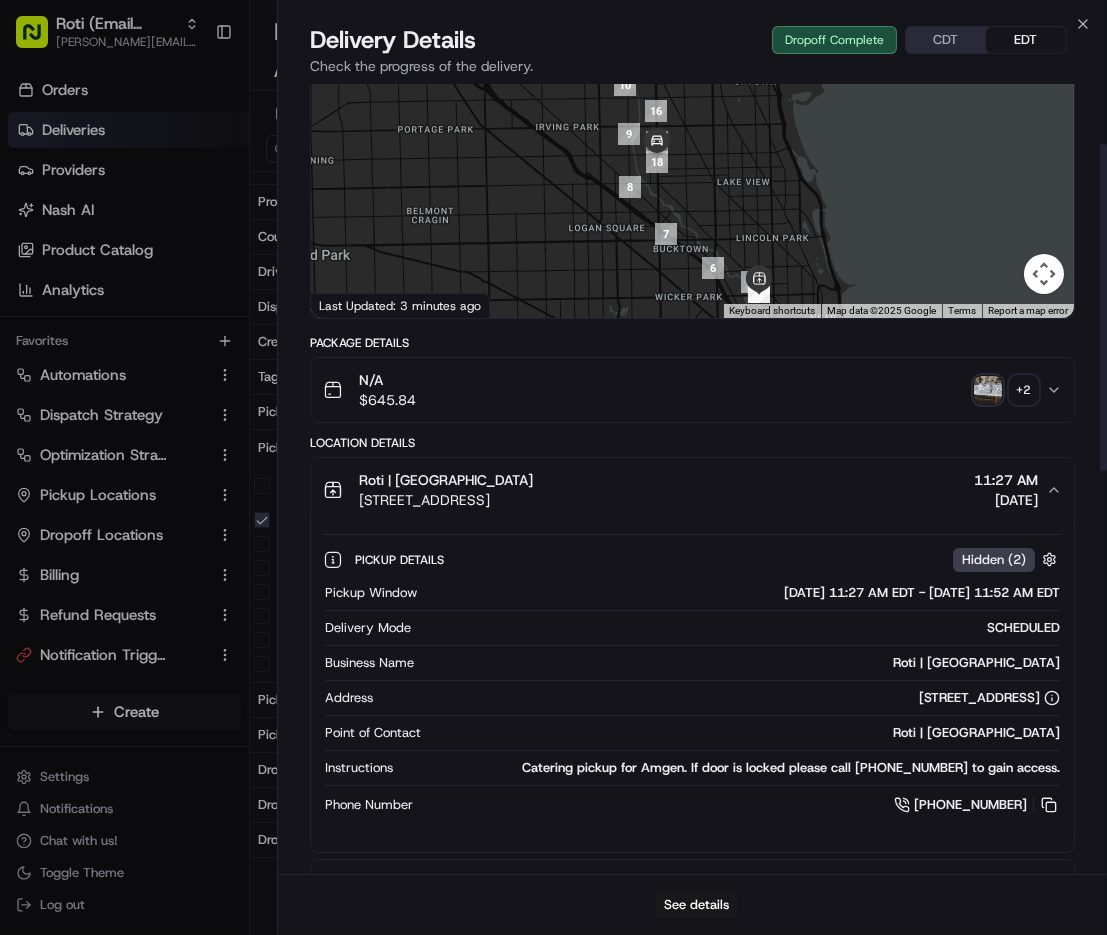 click on "Pickup Window 07/16/2025 11:27 AM EDT - 07/16/2025 11:52 AM EDT Delivery Mode SCHEDULED Business Name Roti | Lincoln Park Address 1000 W North Ave, Chicago, IL 60642, USA Point of Contact Roti | Lincoln Park Instructions Catering pickup for Amgen. If door is locked please call 13122355027 to gain access. Phone Number +1 312 235 5027" at bounding box center [692, 700] 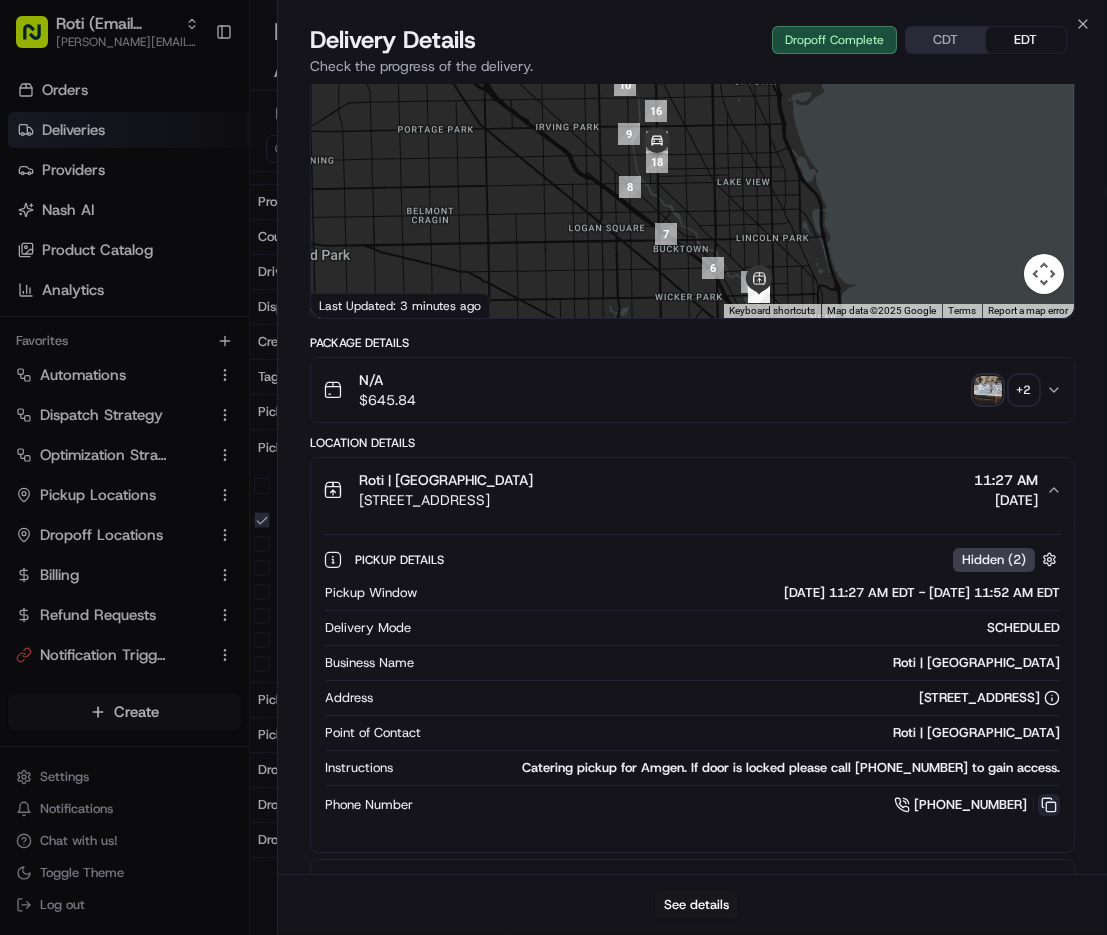 click at bounding box center (1049, 805) 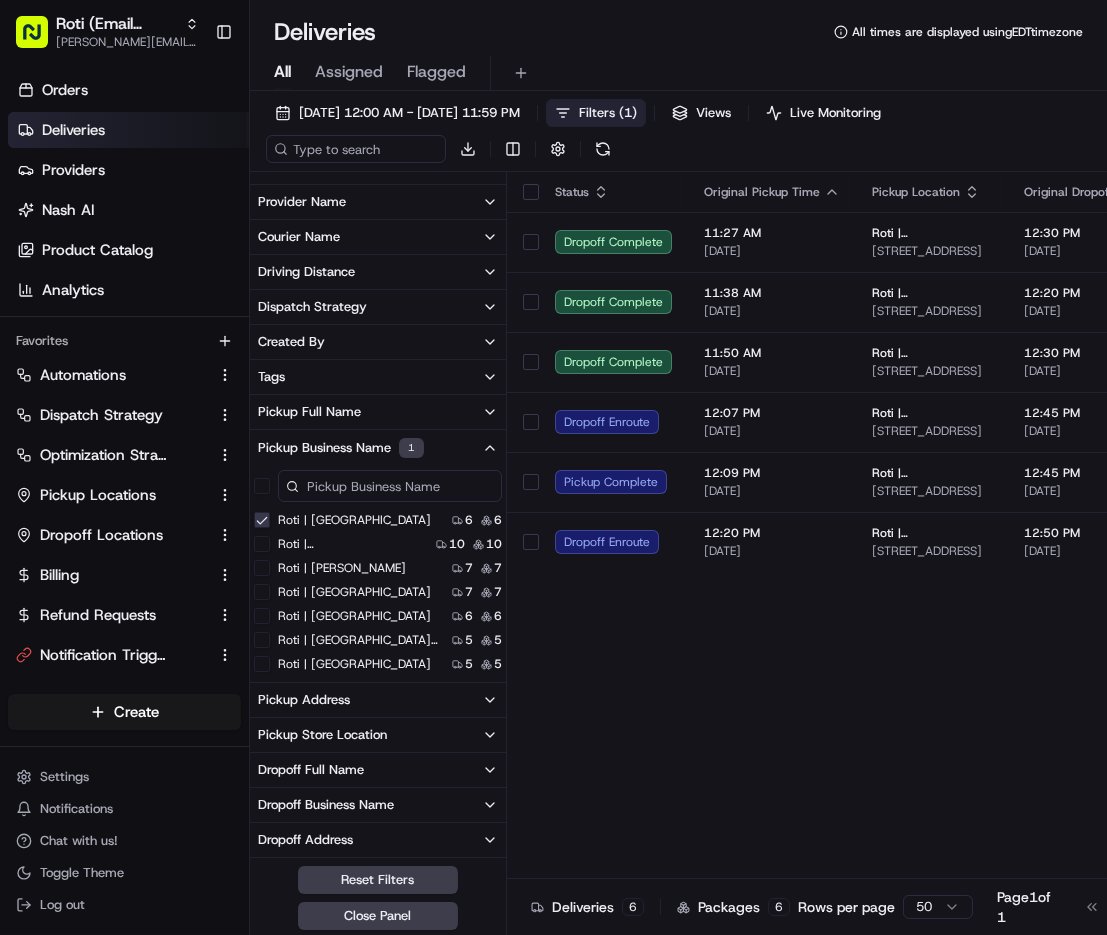 click on "Roti | [GEOGRAPHIC_DATA]" at bounding box center [262, 520] 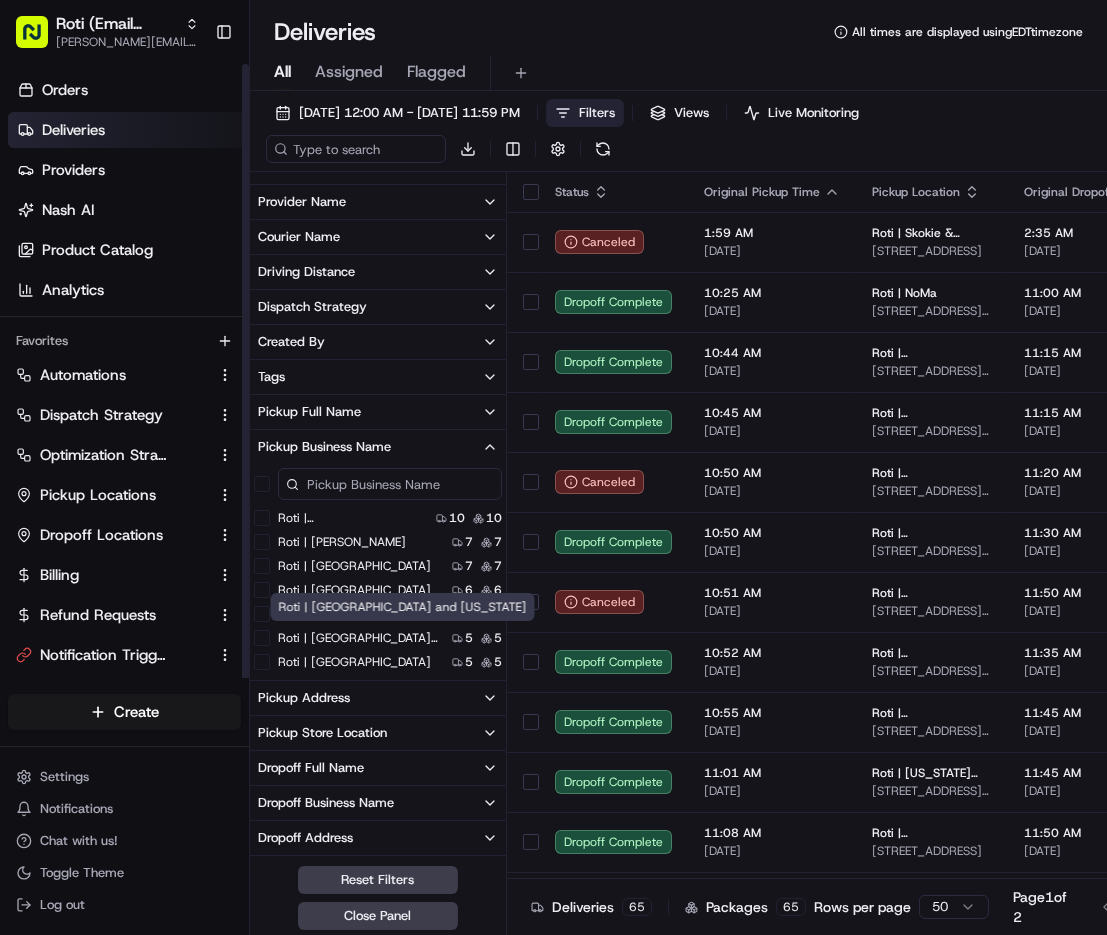 click on "Roti | [GEOGRAPHIC_DATA] and [US_STATE]" at bounding box center [358, 638] 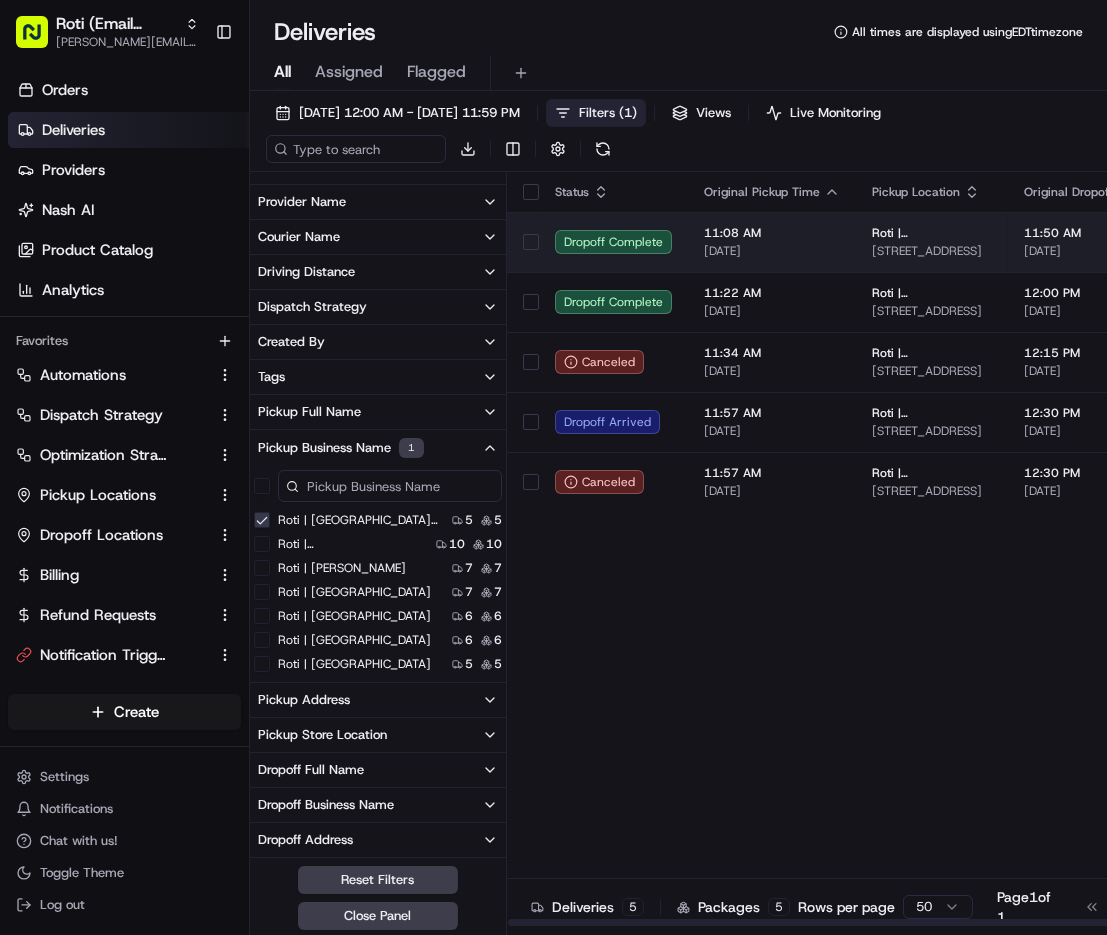 click on "[DATE]" at bounding box center (772, 251) 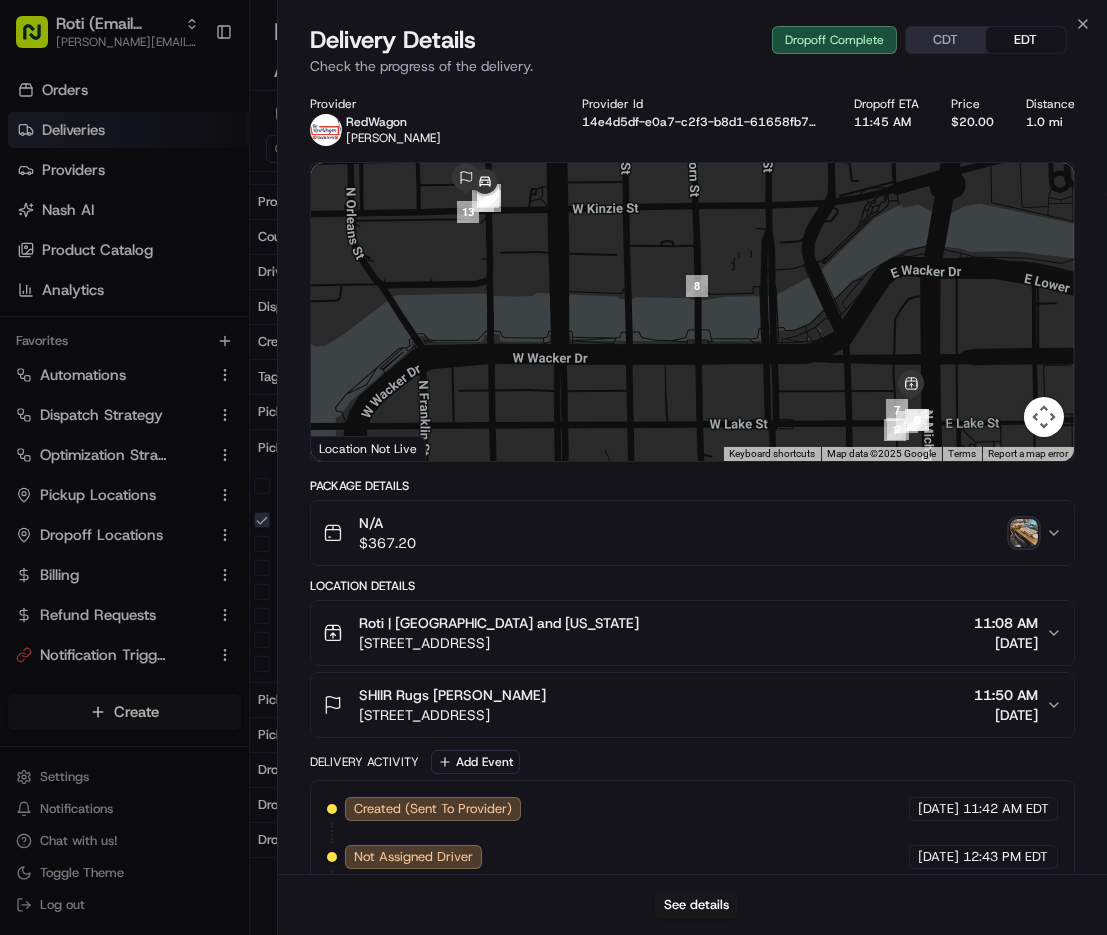 click on "[DATE]" at bounding box center (1006, 643) 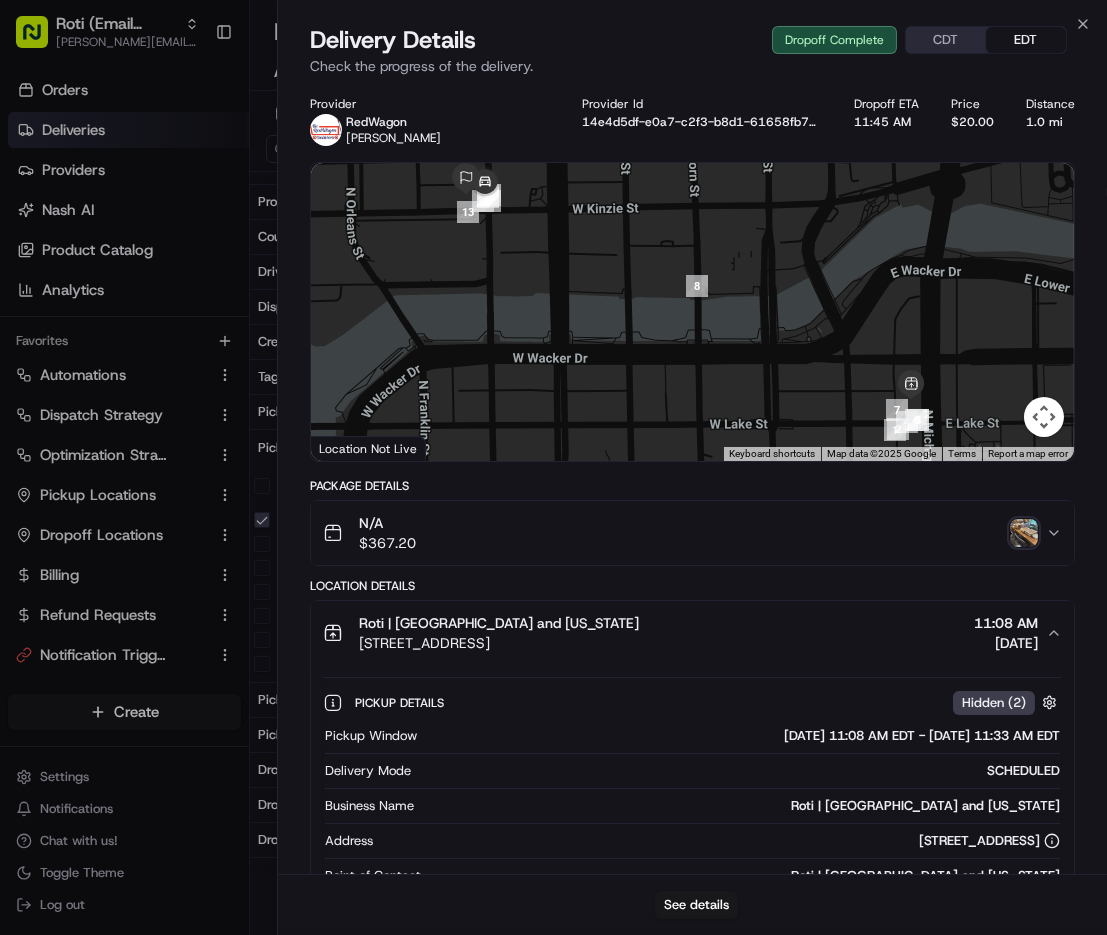 scroll, scrollTop: 116, scrollLeft: 0, axis: vertical 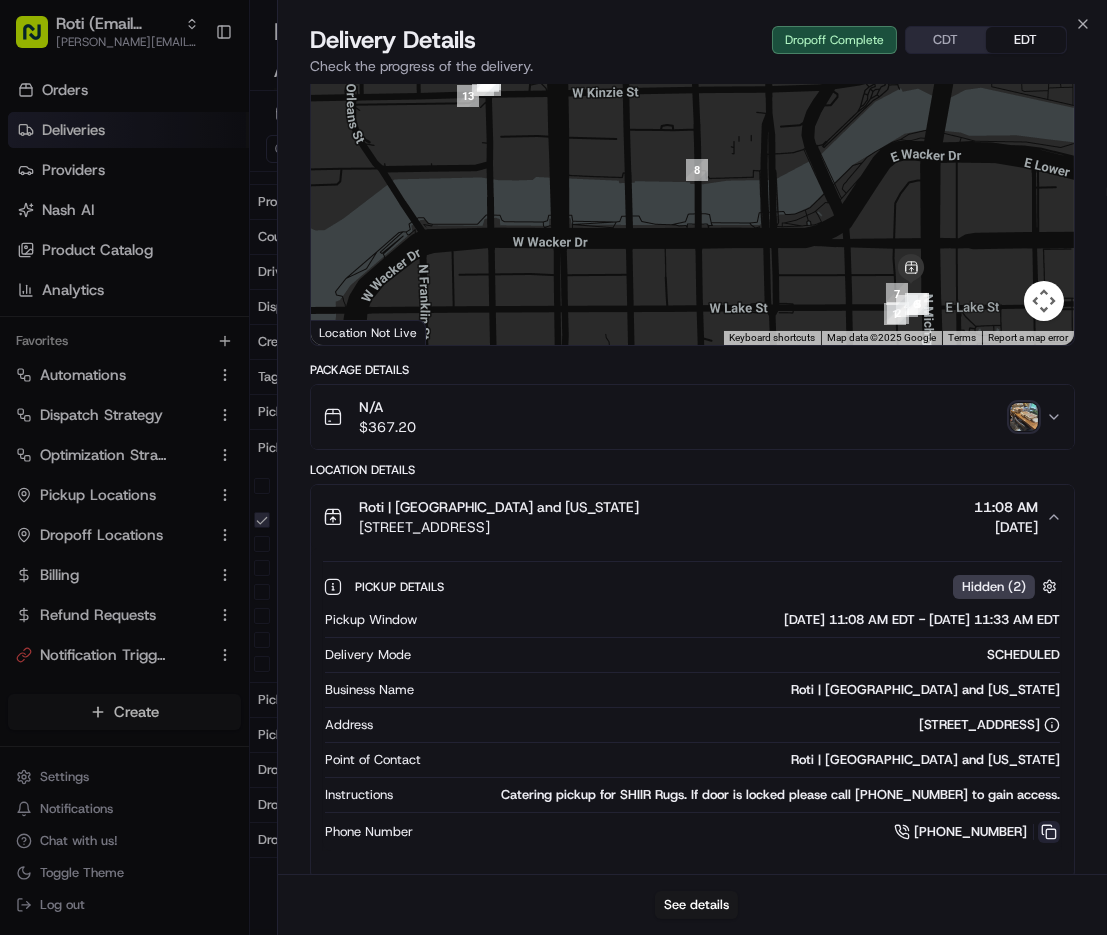 click at bounding box center (1049, 832) 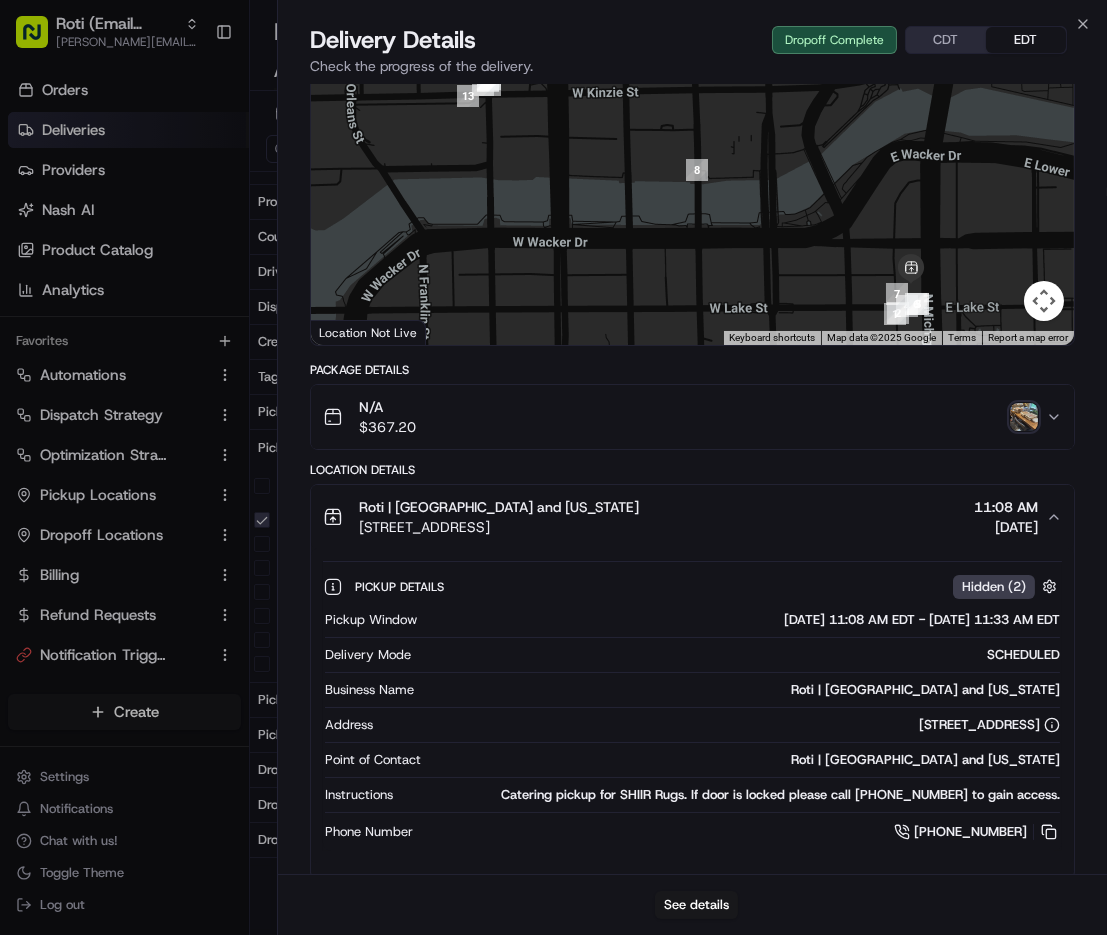 click on "07/16/2025 12:00 AM - 07/16/2025 11:59 PM Filters ( 1 ) Views Live Monitoring Download" at bounding box center [678, 135] 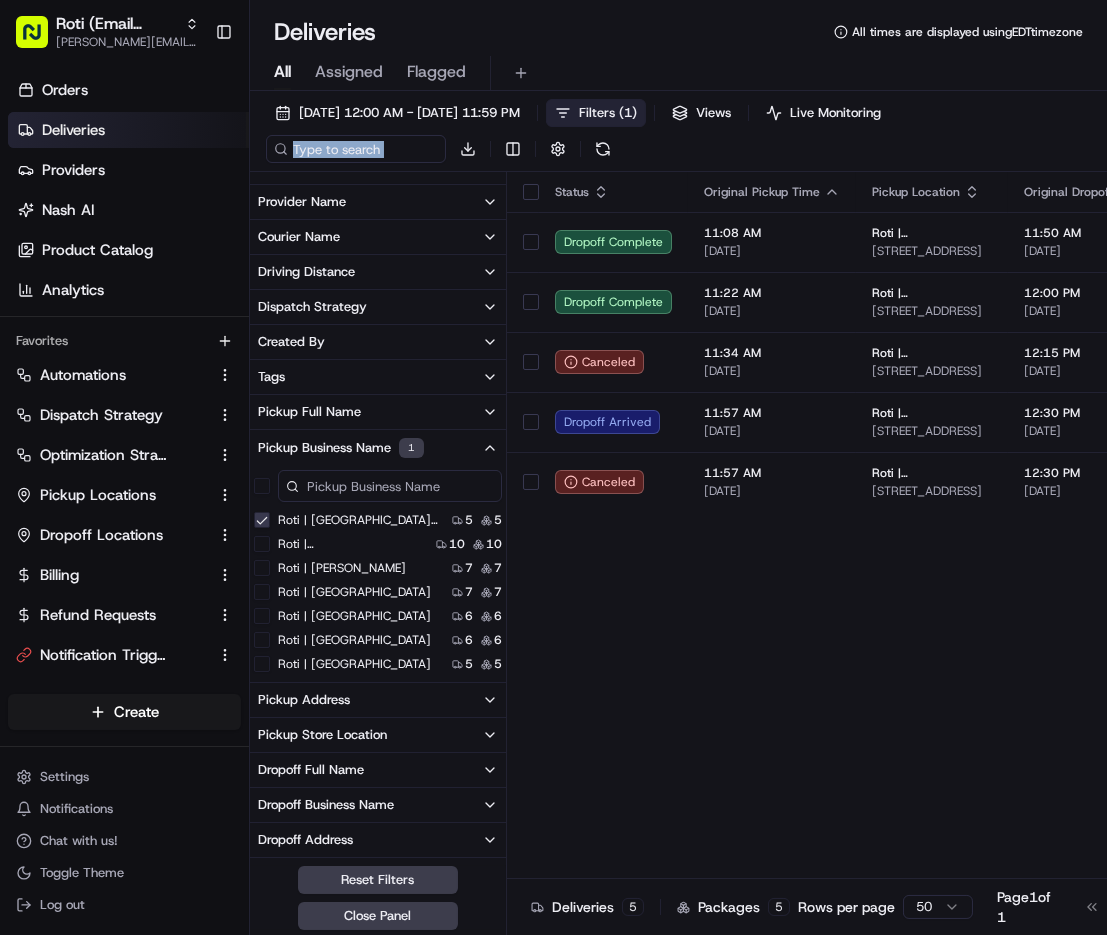 click on "Roti | [GEOGRAPHIC_DATA] and [US_STATE]" at bounding box center [262, 520] 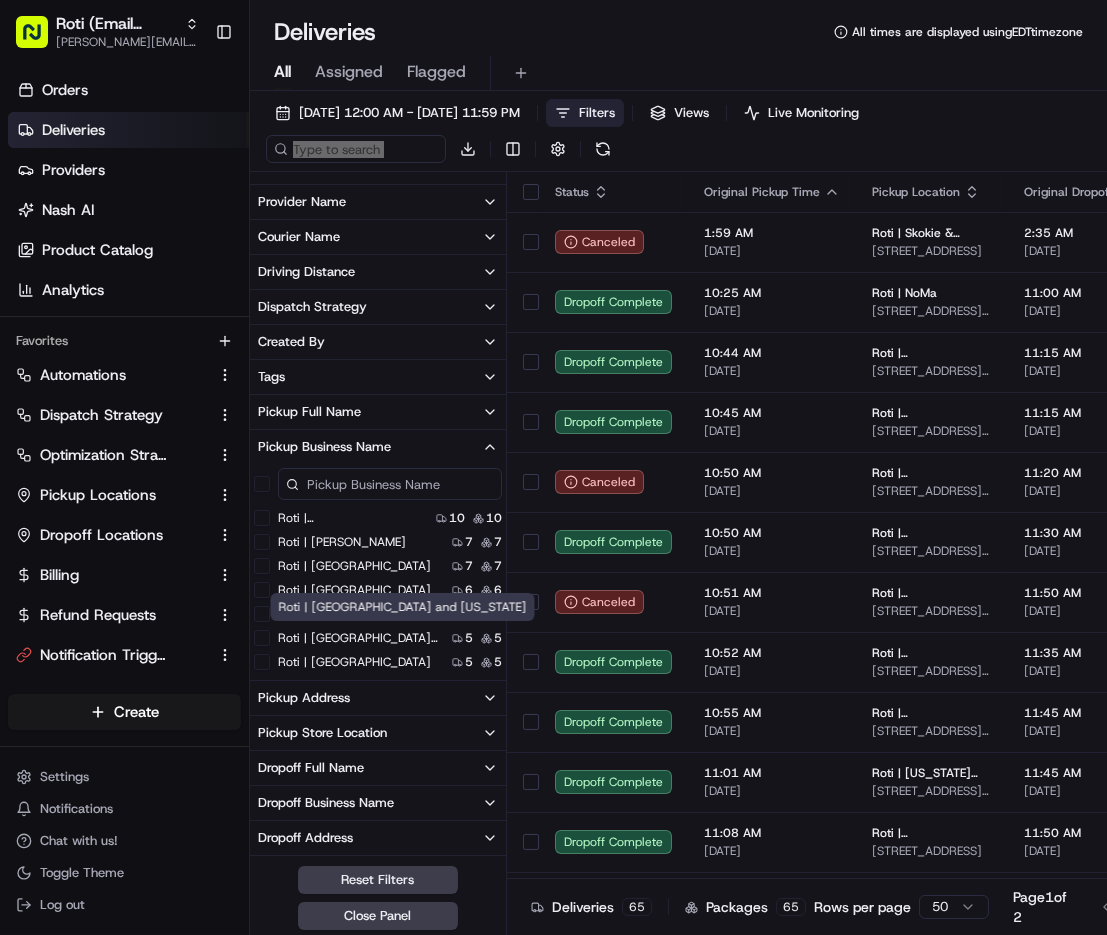 click on "Roti | [GEOGRAPHIC_DATA]" at bounding box center [354, 662] 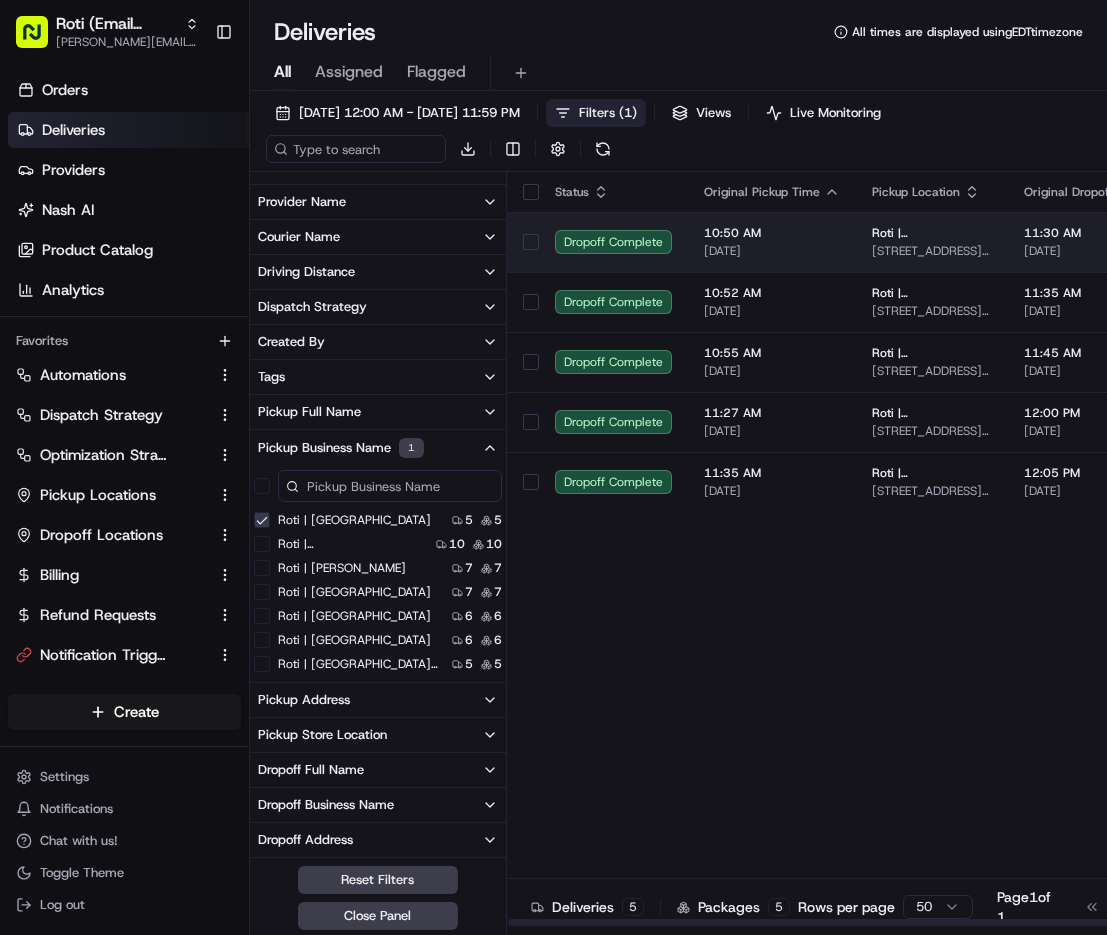 click on "Dropoff Complete" at bounding box center (613, 242) 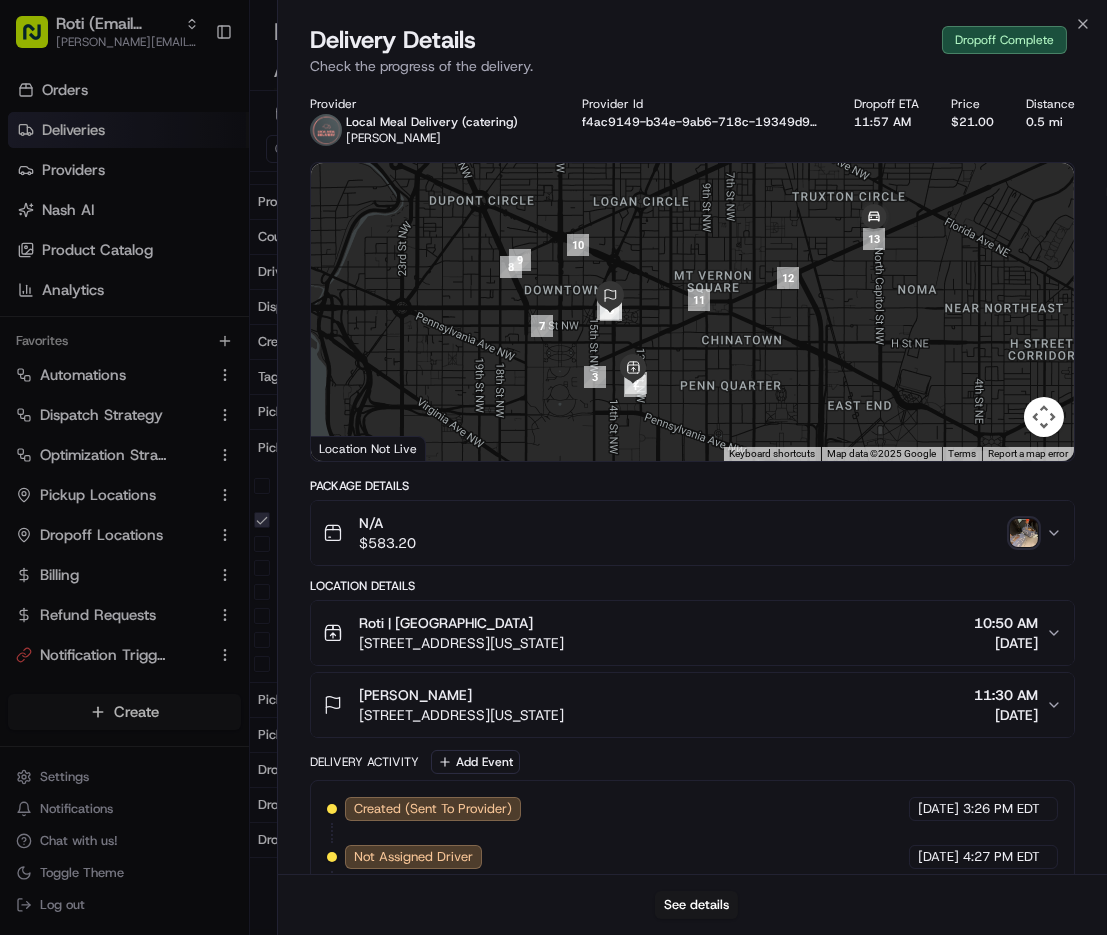 click on "Roti | F Street 1311 F St NW, Washington, DC 20004, USA 10:50 AM 07/16/2025" at bounding box center (692, 633) 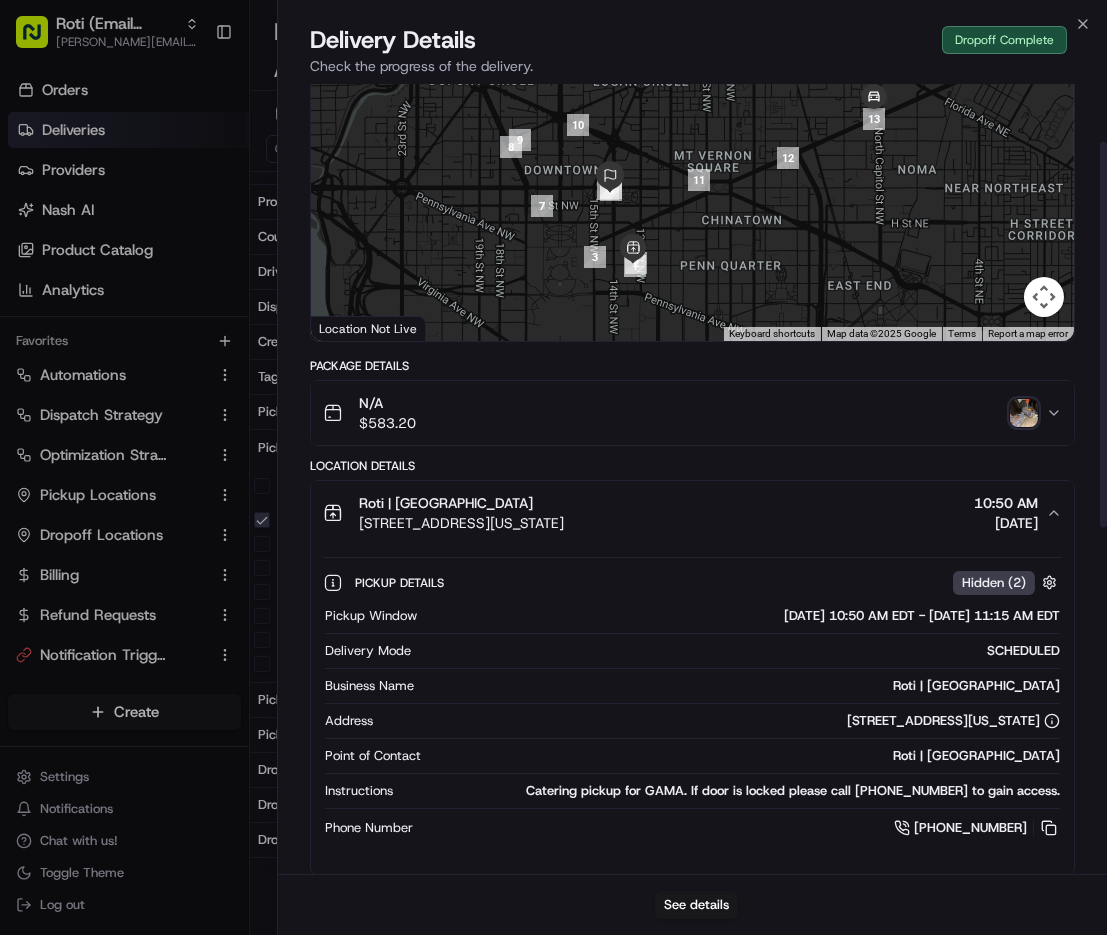 scroll, scrollTop: 118, scrollLeft: 0, axis: vertical 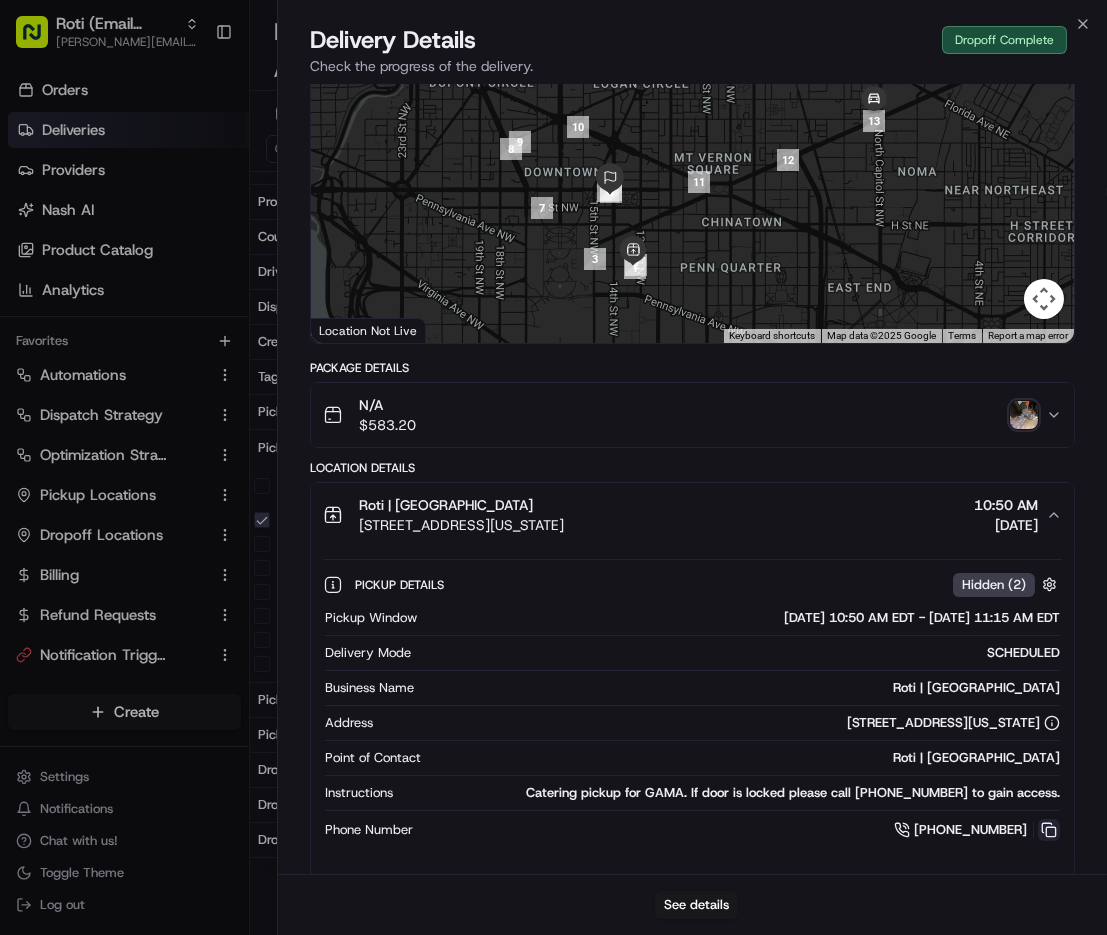click at bounding box center (1049, 830) 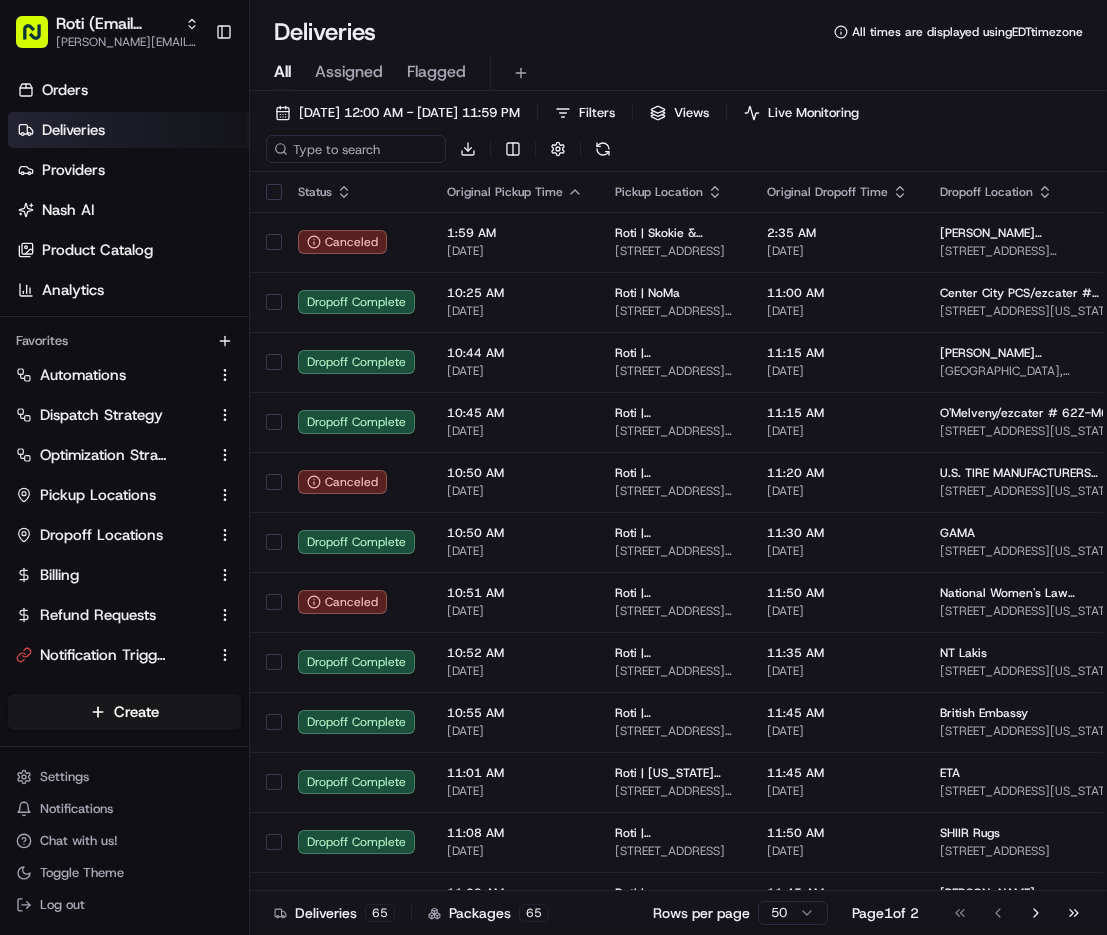 scroll, scrollTop: 0, scrollLeft: 0, axis: both 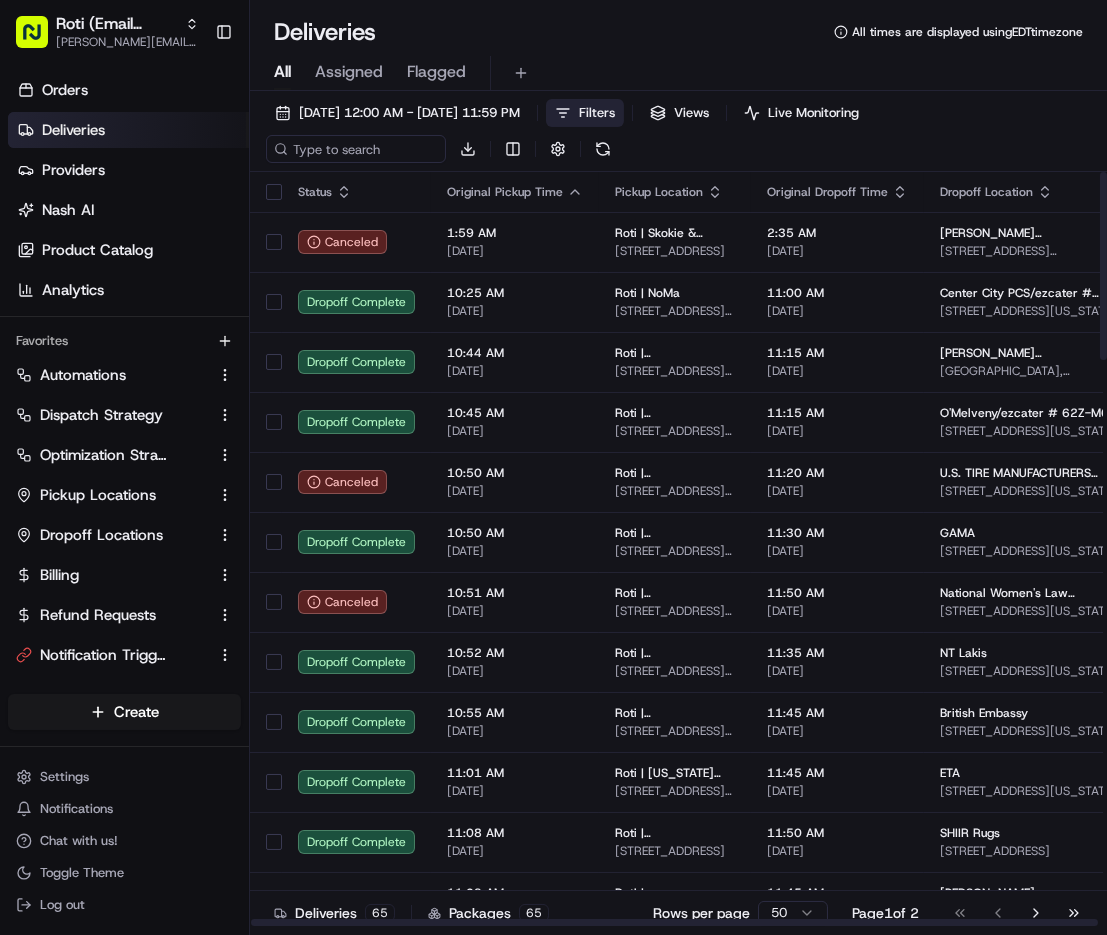 click on "Filters" at bounding box center [597, 113] 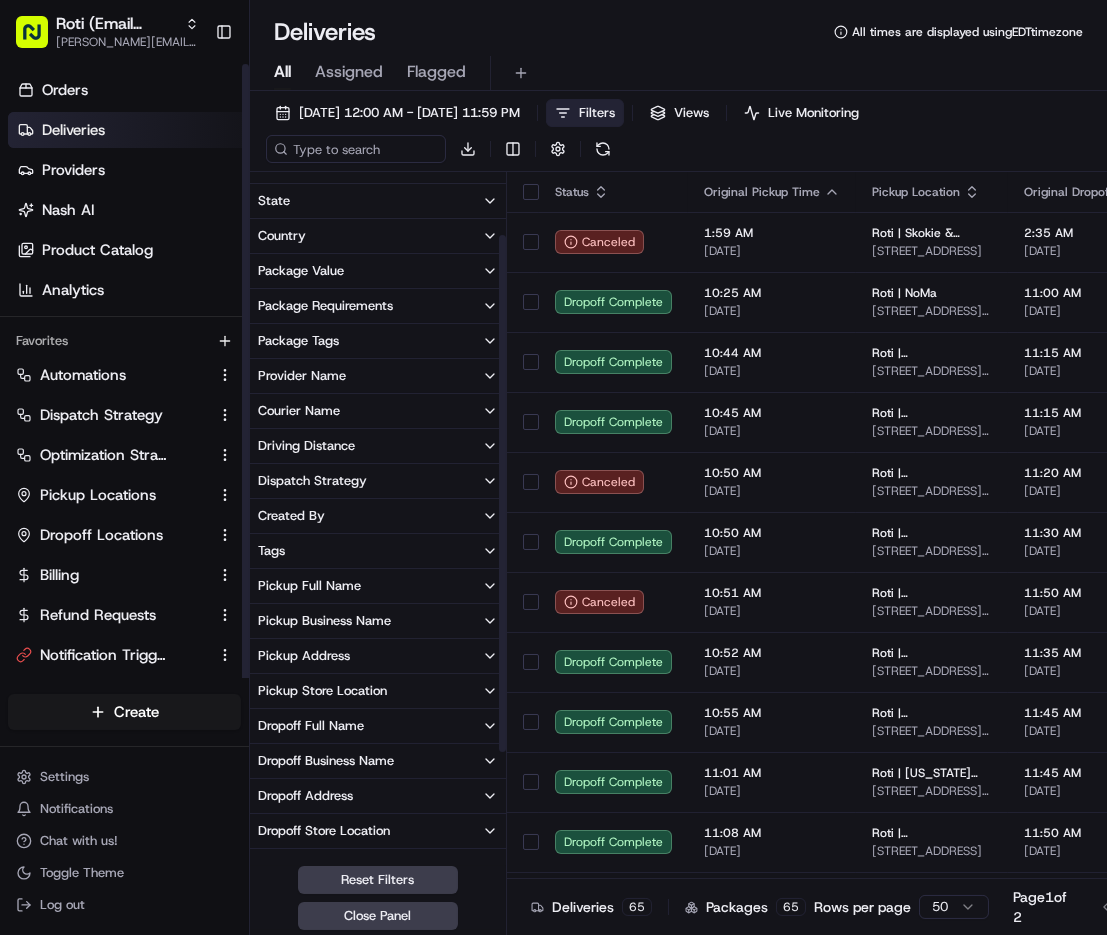 scroll, scrollTop: 80, scrollLeft: 0, axis: vertical 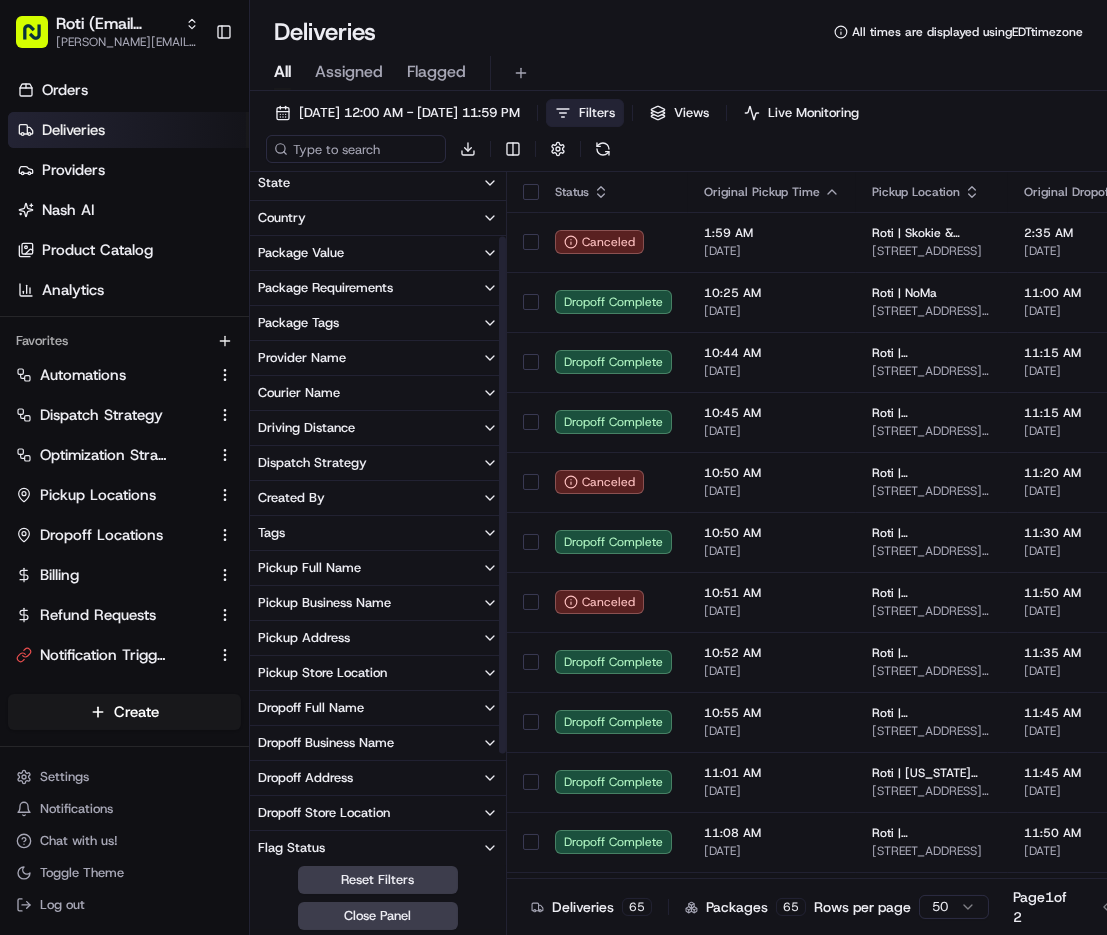 click on "Pickup Business Name" at bounding box center [324, 603] 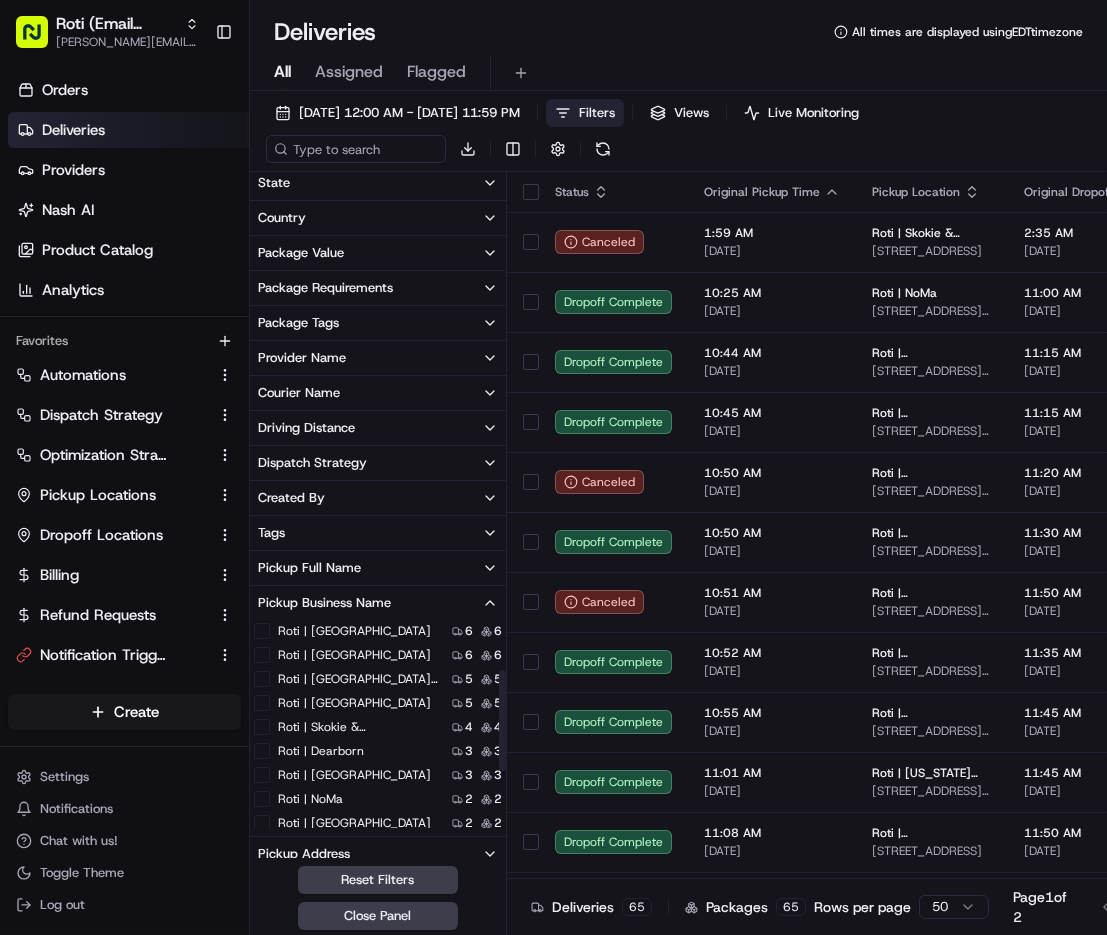 scroll, scrollTop: 120, scrollLeft: 0, axis: vertical 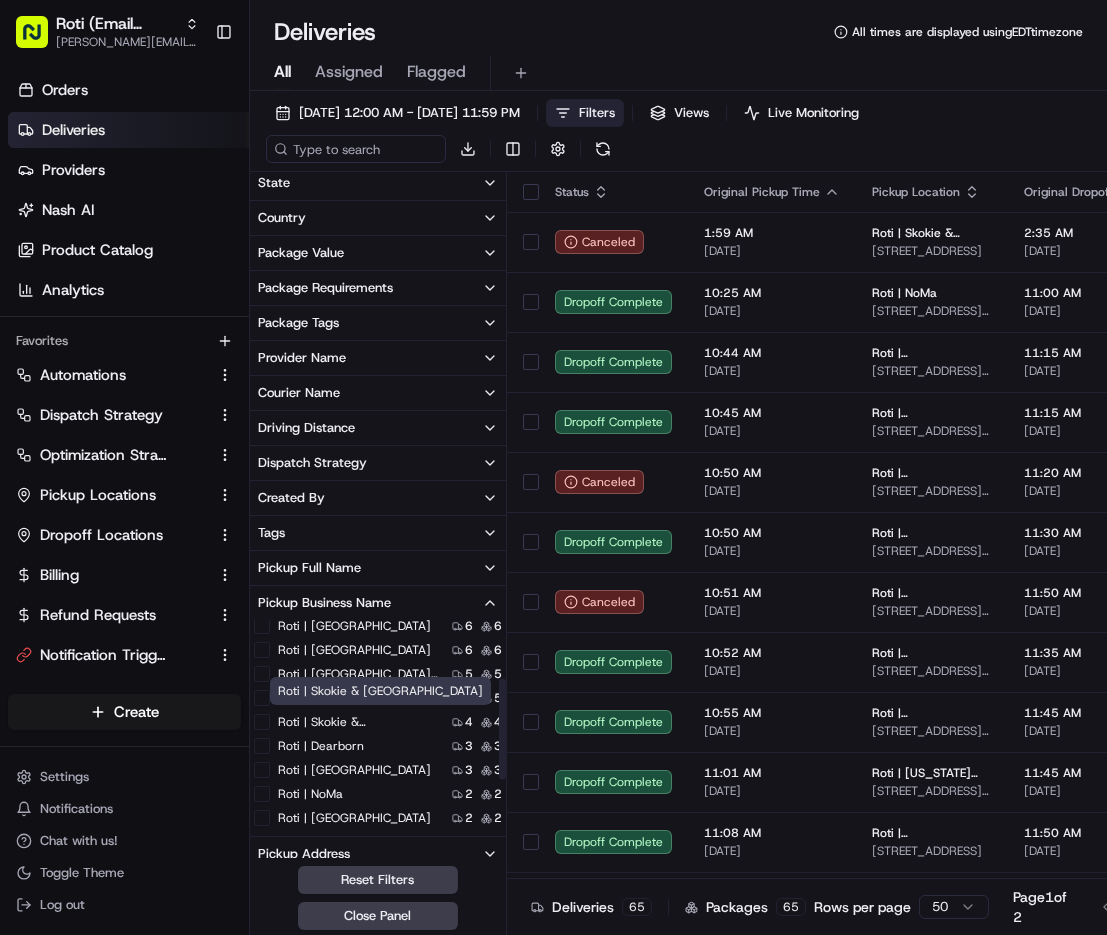 click on "Roti | Skokie & [GEOGRAPHIC_DATA]" at bounding box center (358, 722) 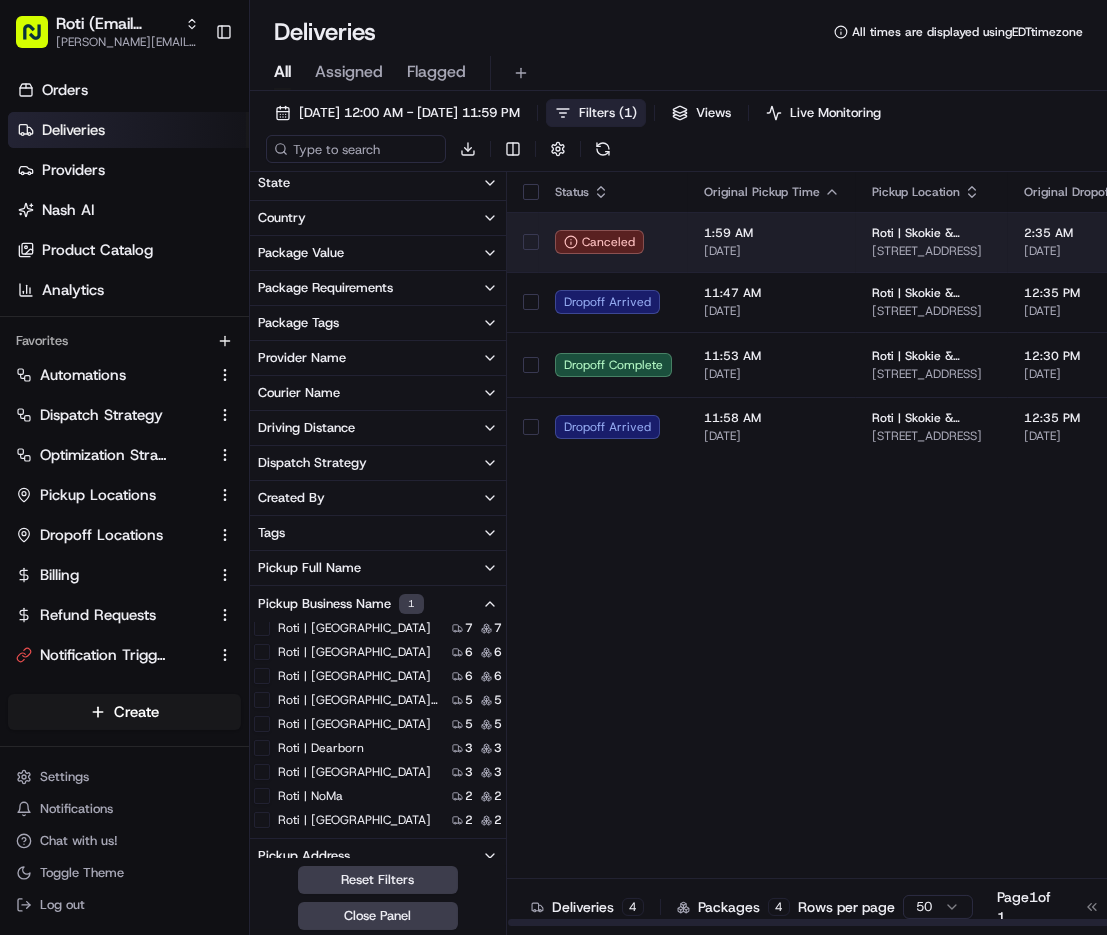 click on "Roti | Skokie & Dundee 798 Skokie Blvd, Northbrook, IL 60062, USA" at bounding box center (932, 242) 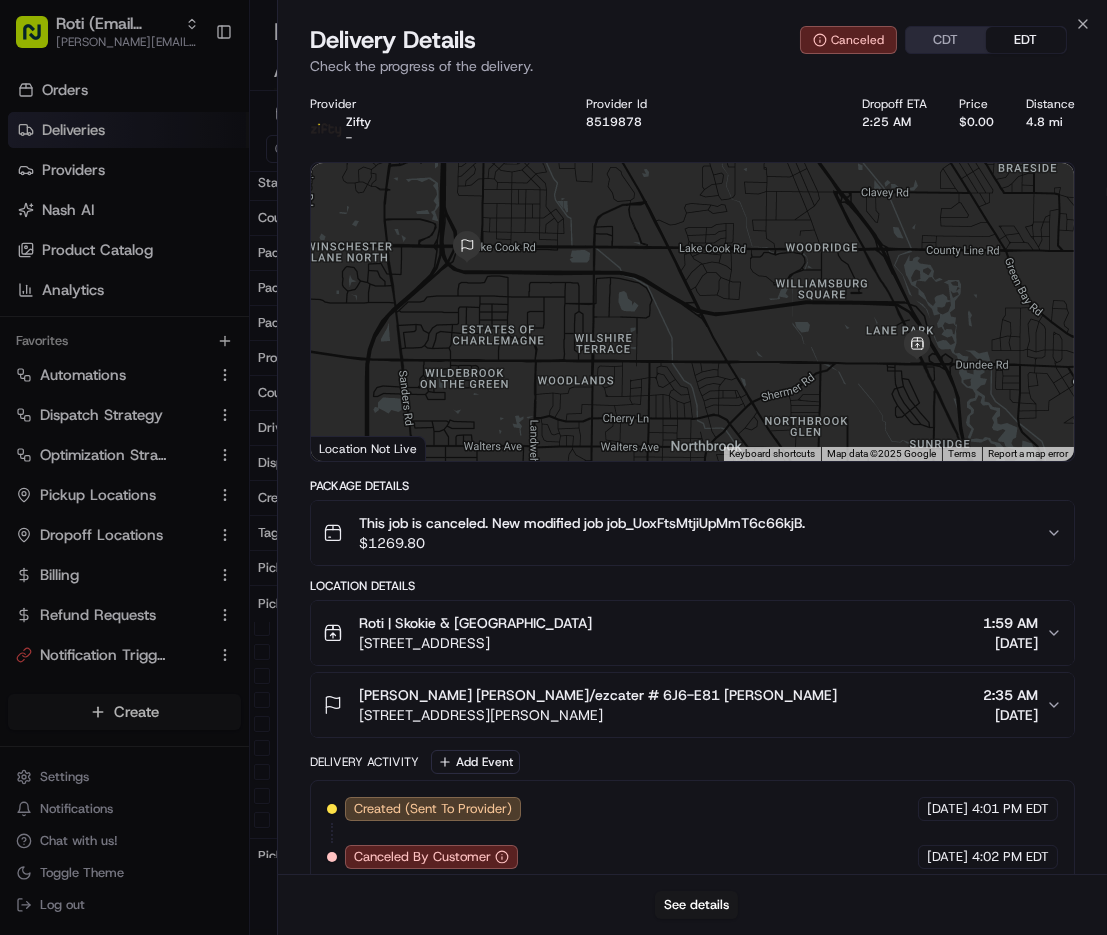 click on "Roti | Skokie & Dundee 798 Skokie Blvd, Northbrook, IL 60062, USA 1:59 AM 07/16/2025" at bounding box center [684, 633] 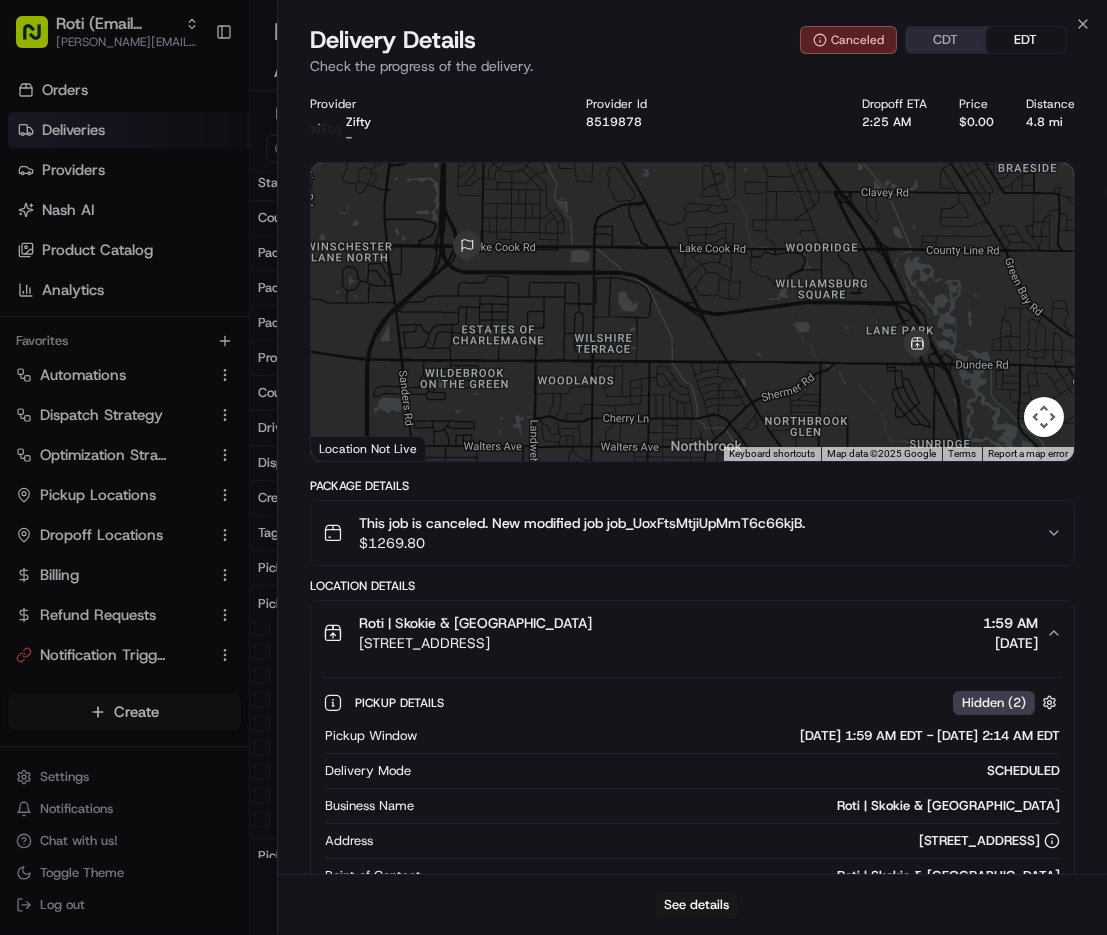 scroll, scrollTop: 147, scrollLeft: 0, axis: vertical 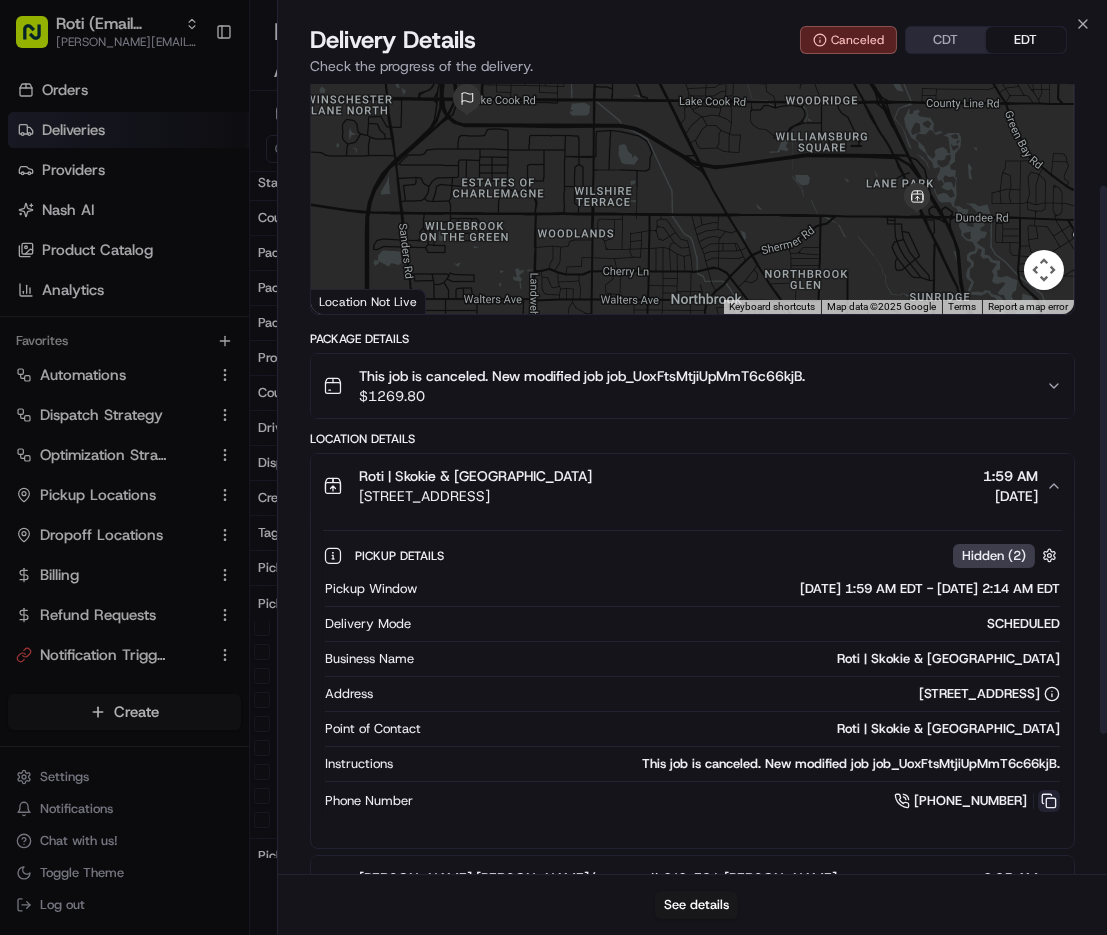 click at bounding box center (1049, 801) 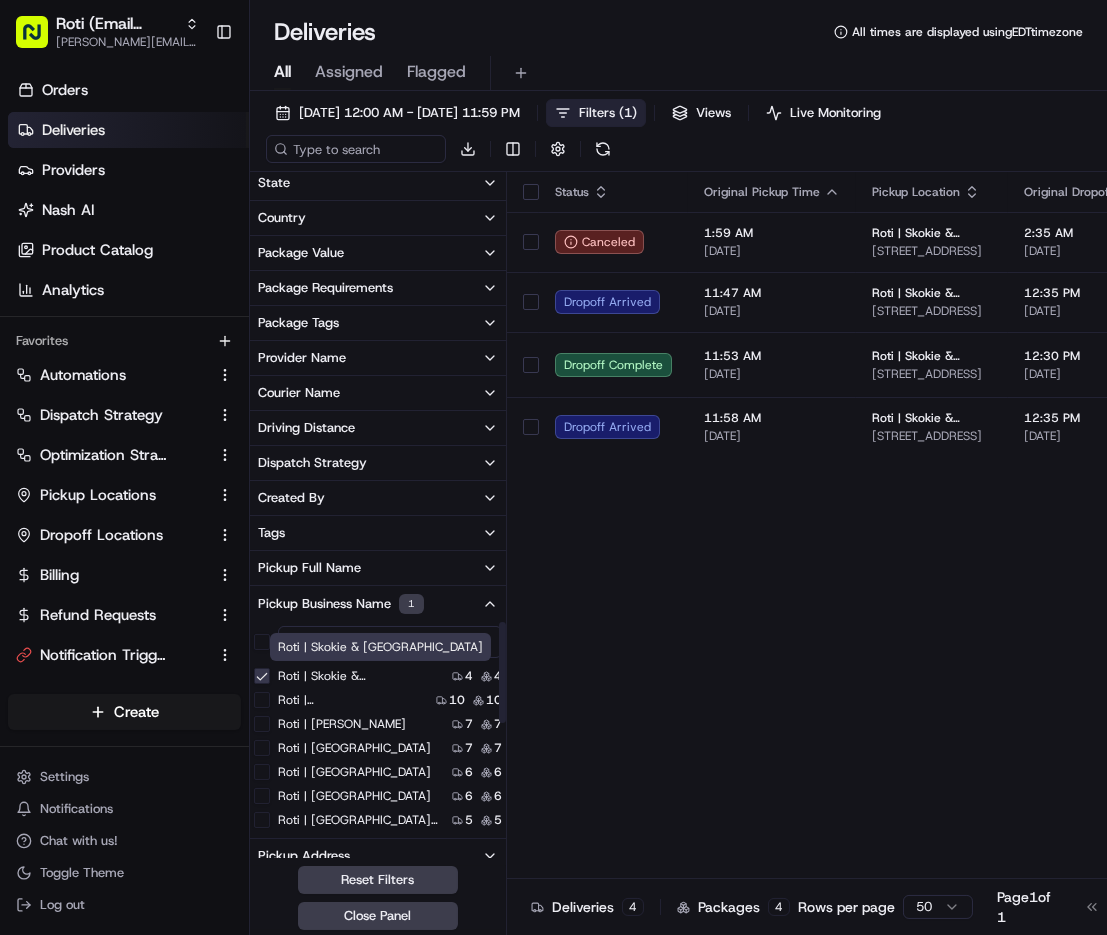 scroll, scrollTop: 0, scrollLeft: 0, axis: both 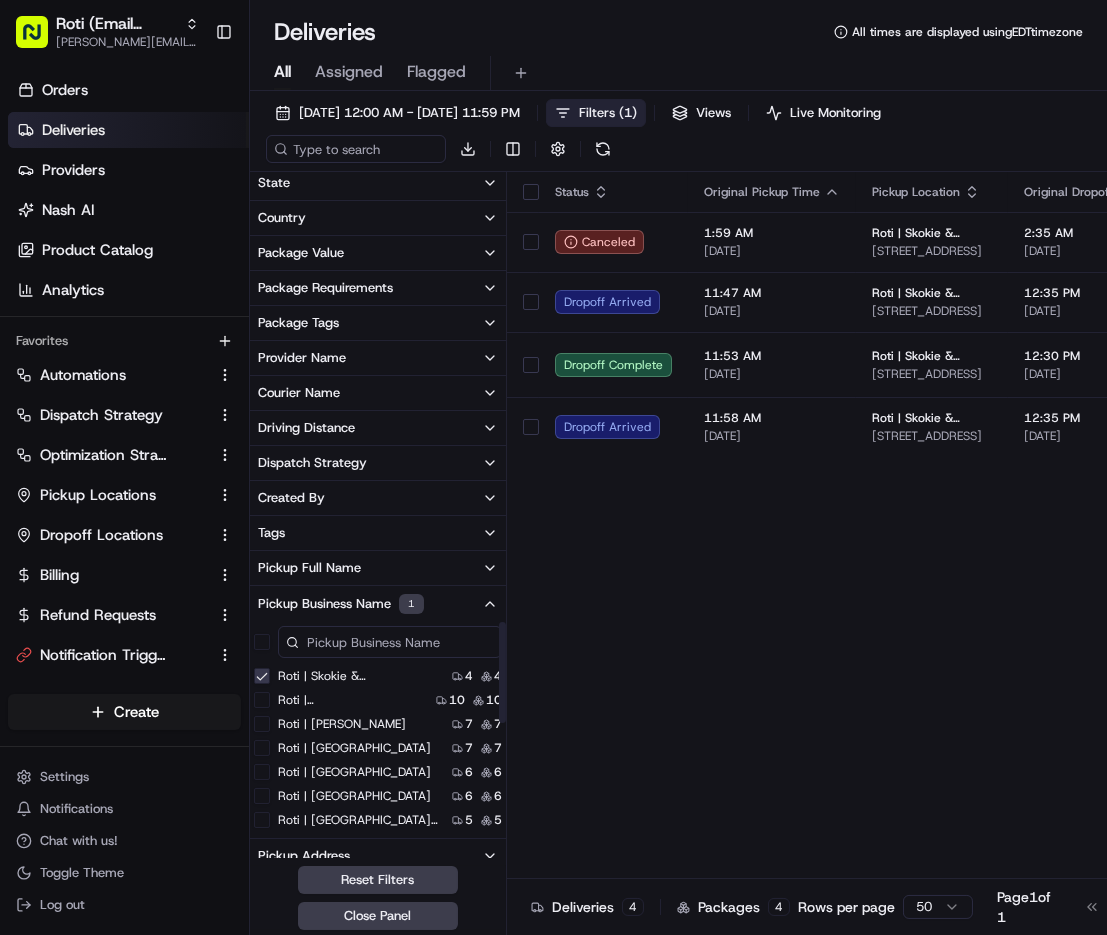 click on "Roti | Skokie & [GEOGRAPHIC_DATA]" at bounding box center [358, 676] 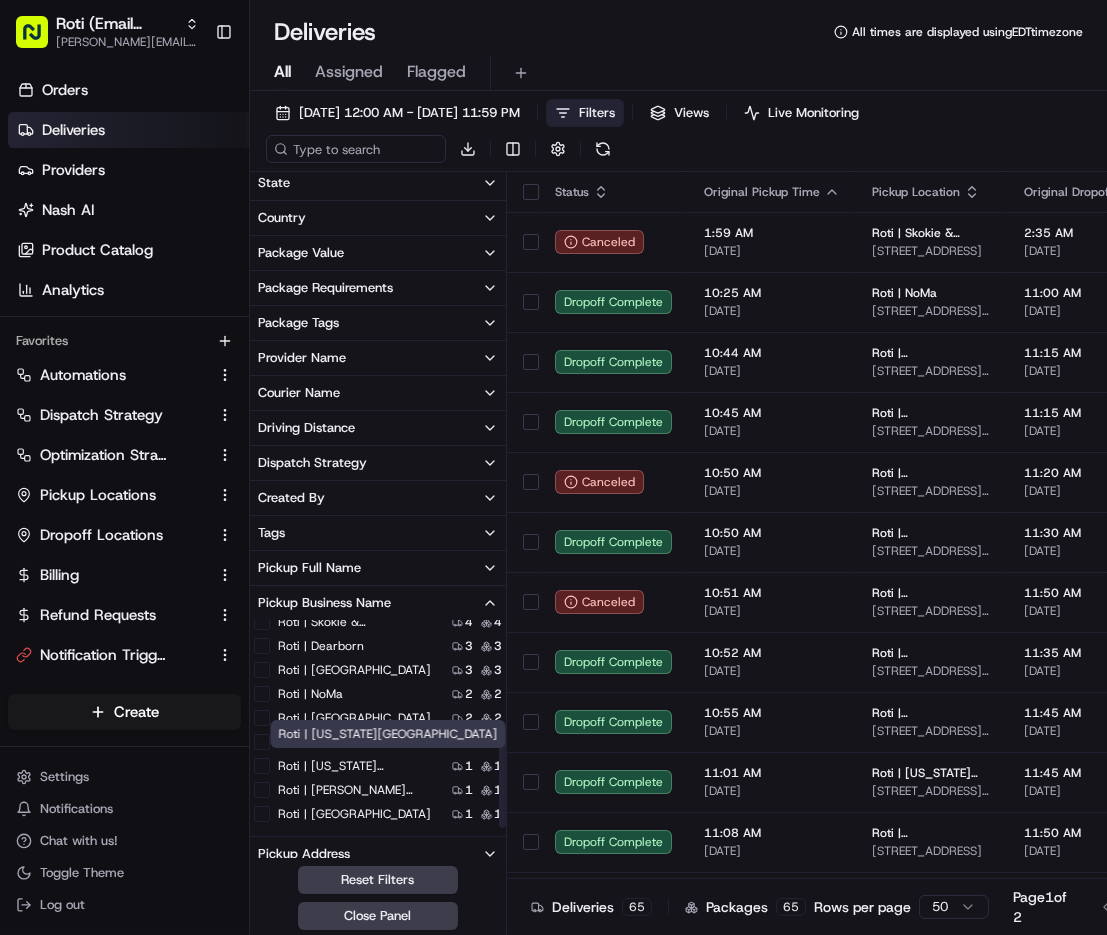 scroll, scrollTop: 218, scrollLeft: 0, axis: vertical 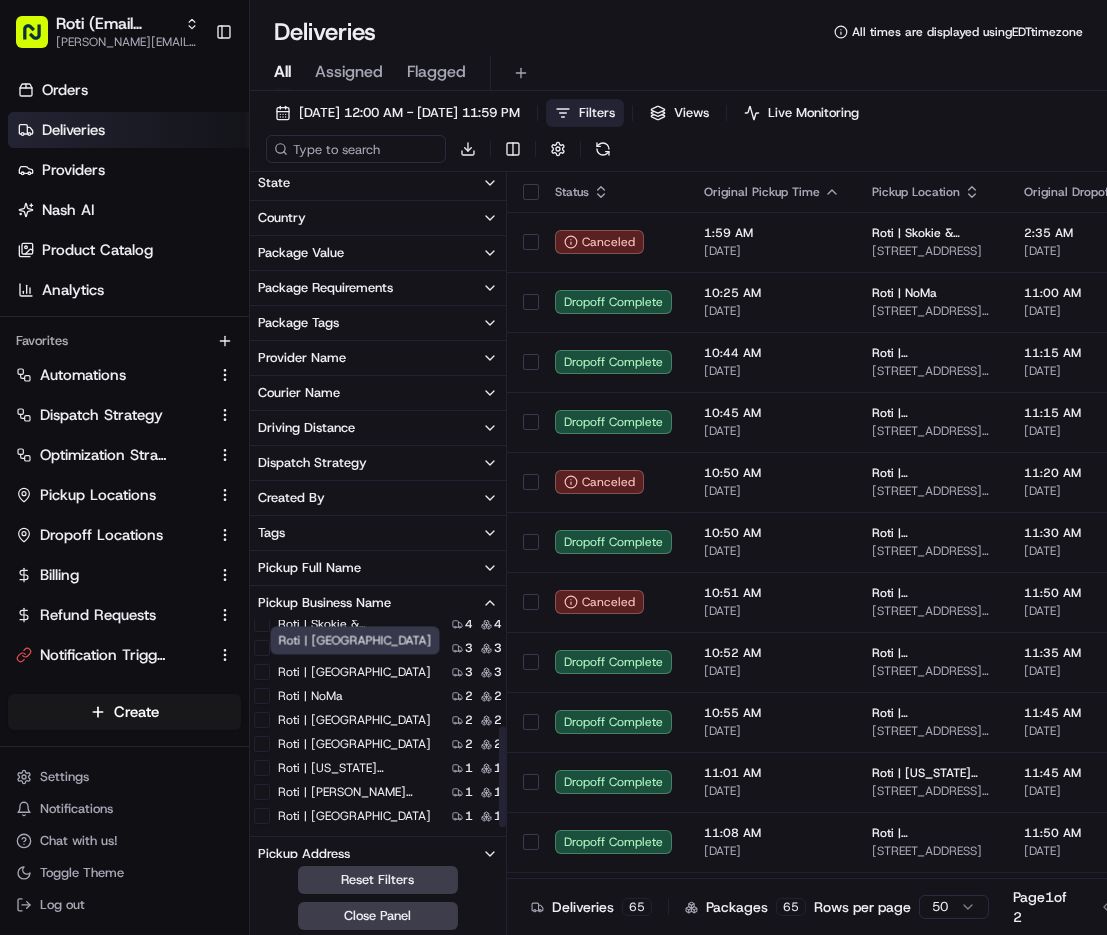 click on "Roti | [GEOGRAPHIC_DATA]" at bounding box center (354, 672) 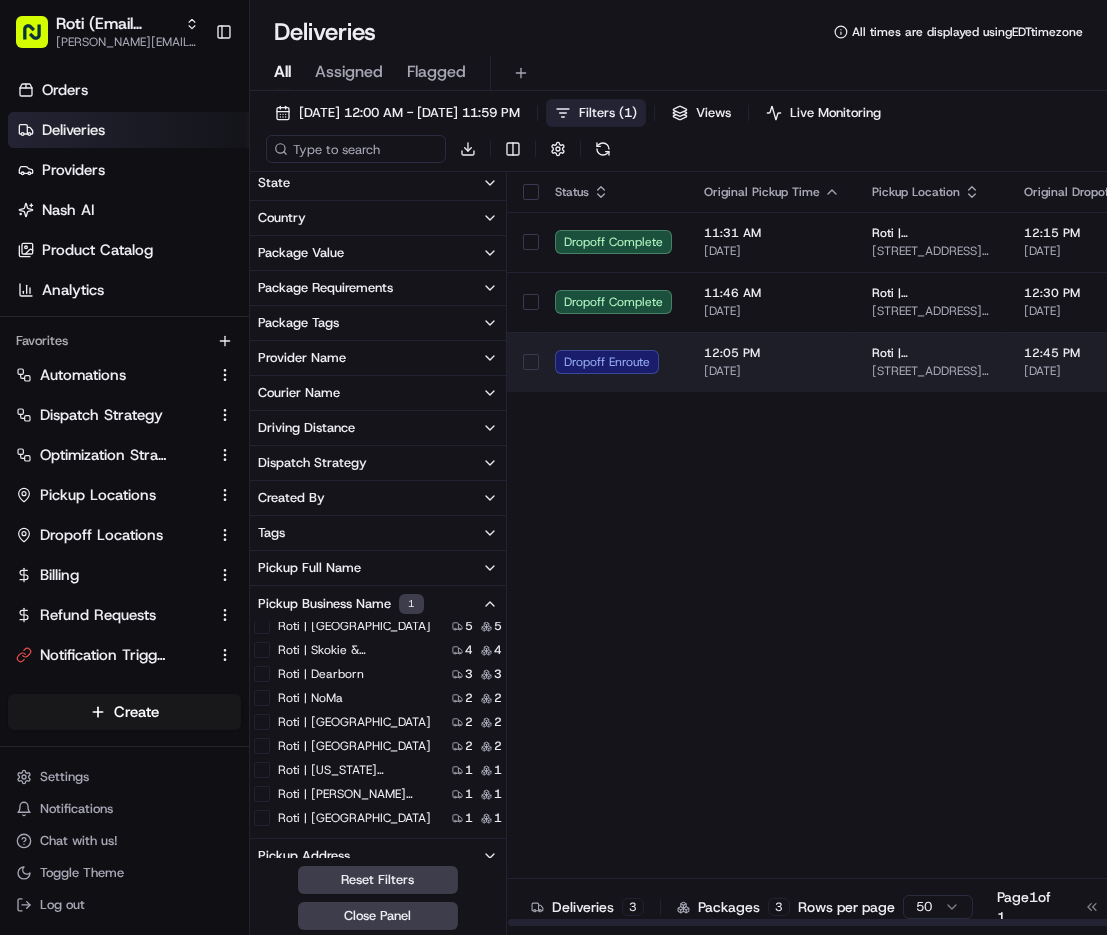 click on "12:05 PM" at bounding box center [772, 353] 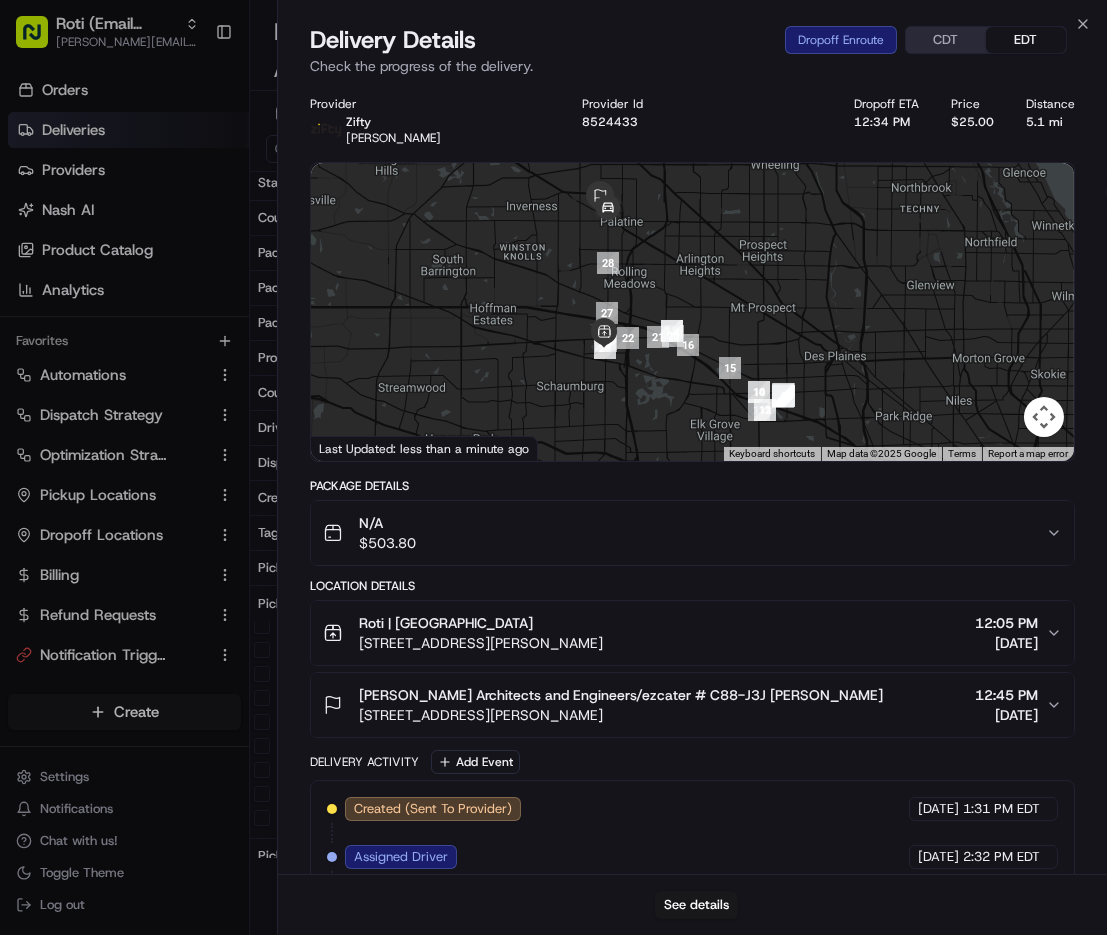 click on "[STREET_ADDRESS][PERSON_NAME]" at bounding box center [481, 643] 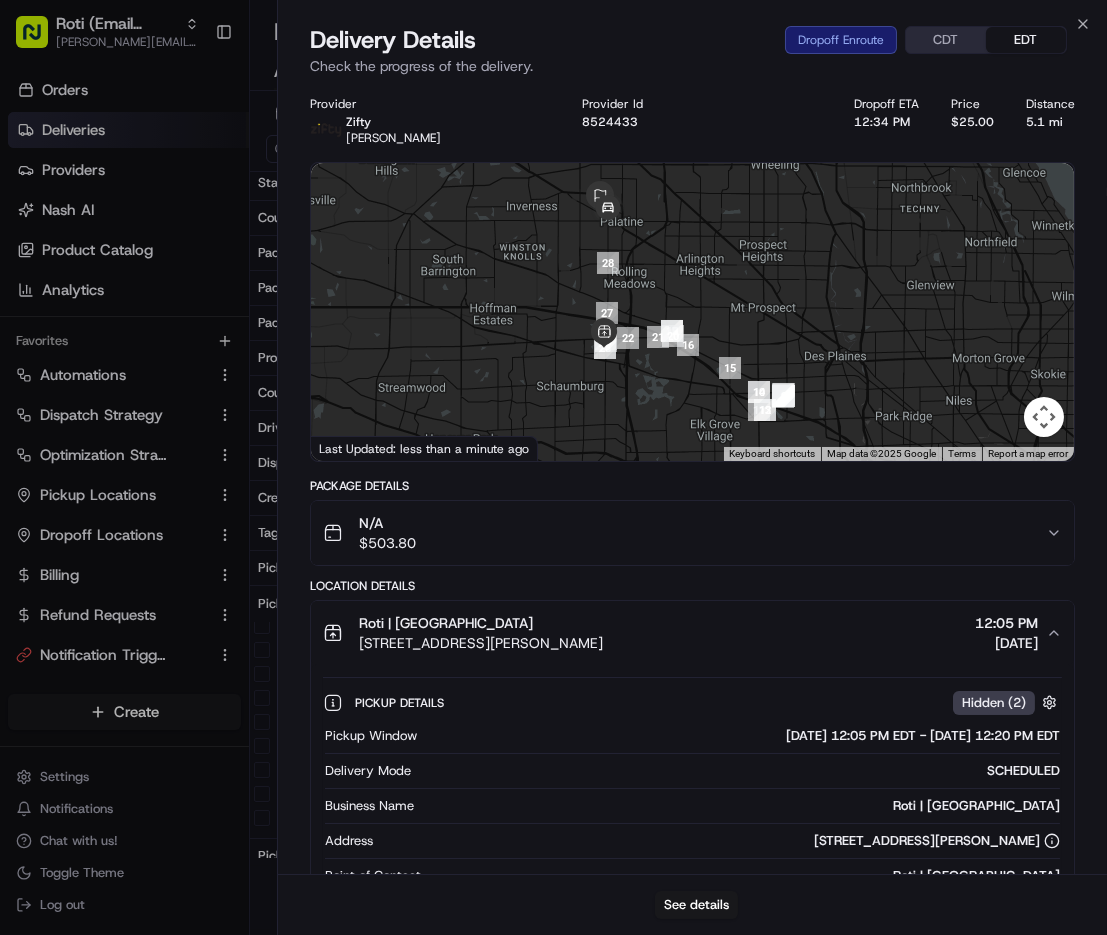 scroll, scrollTop: 110, scrollLeft: 0, axis: vertical 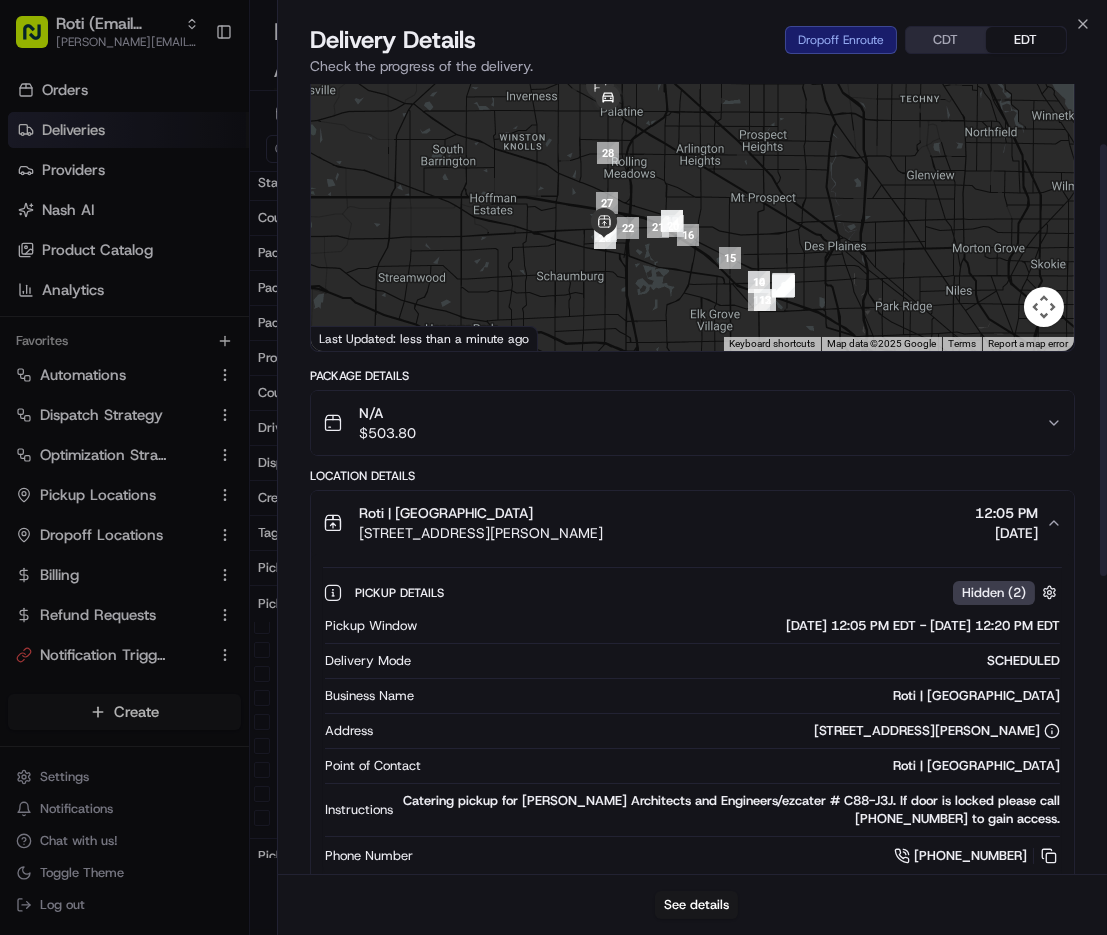 click on "+1 847 610 9582" at bounding box center (977, 856) 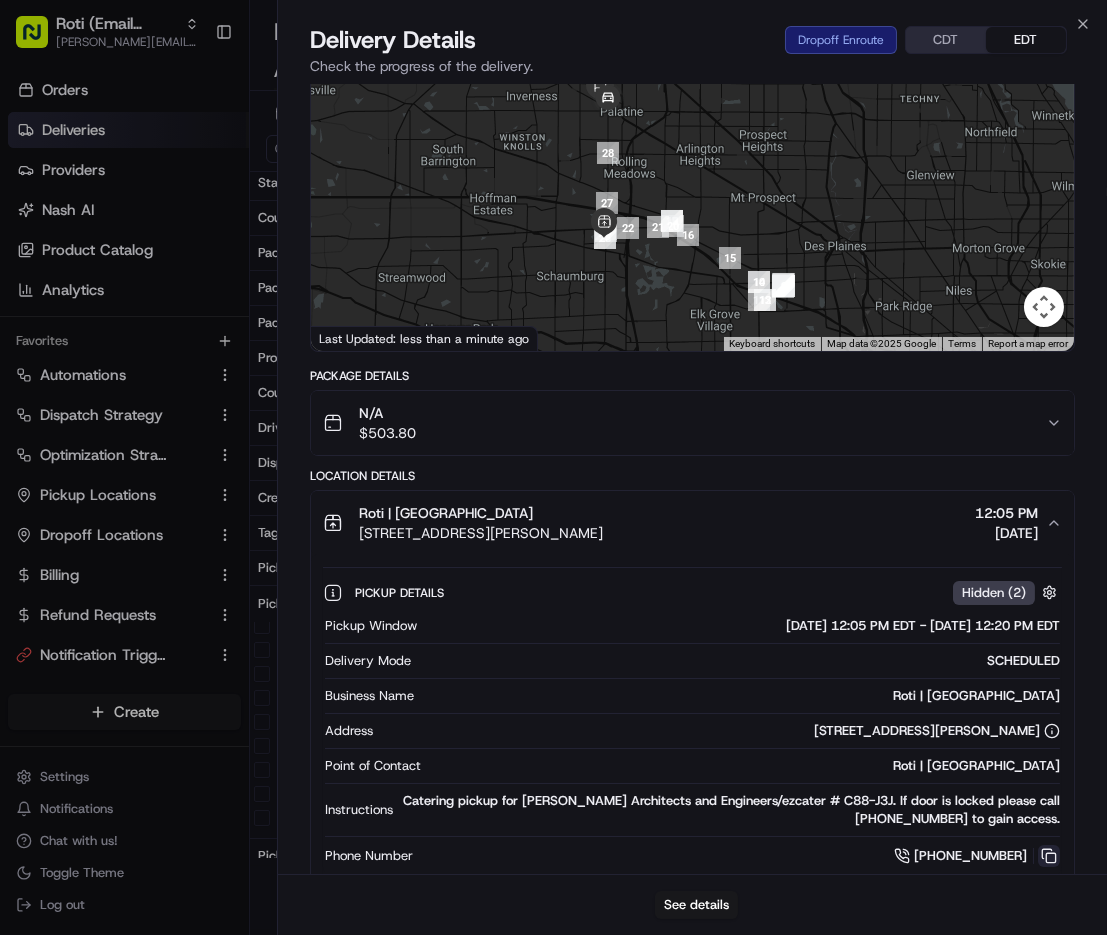 click at bounding box center (1049, 856) 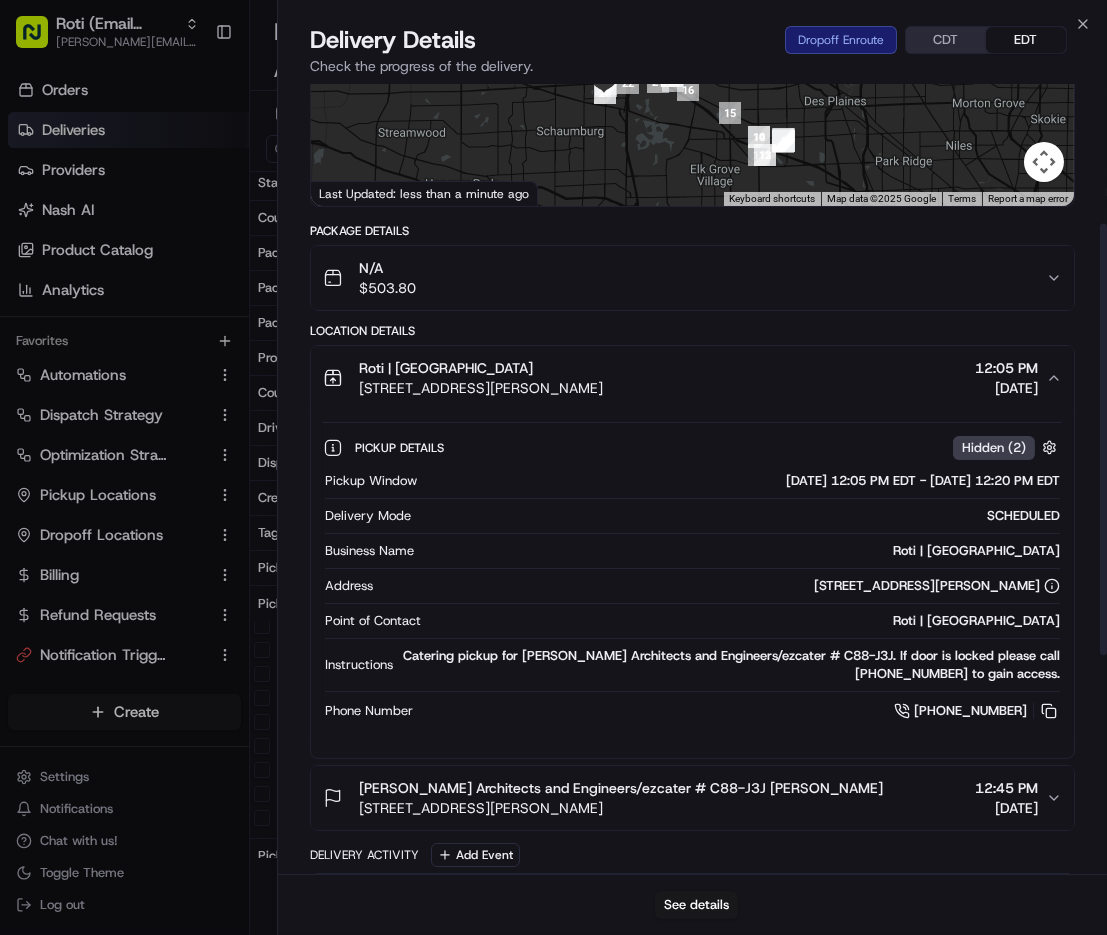 scroll, scrollTop: 260, scrollLeft: 0, axis: vertical 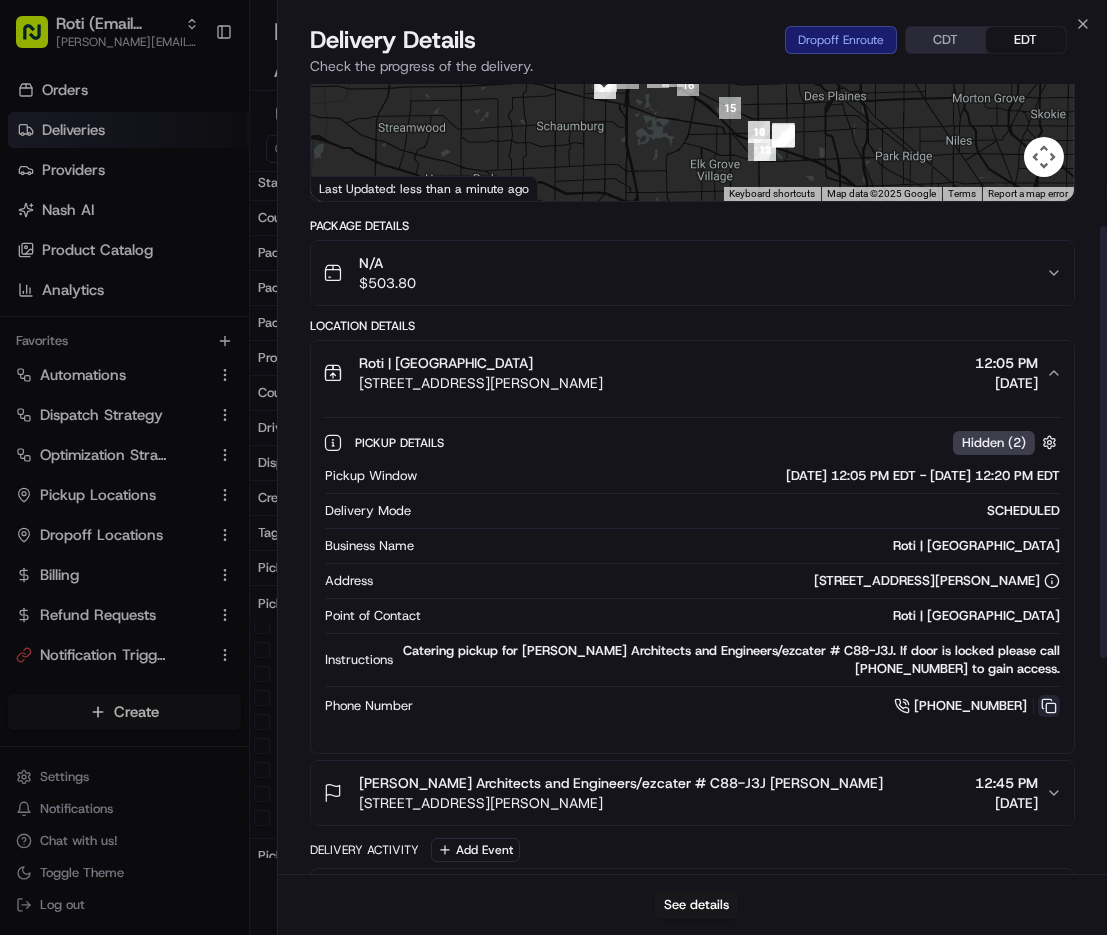 click at bounding box center [1049, 706] 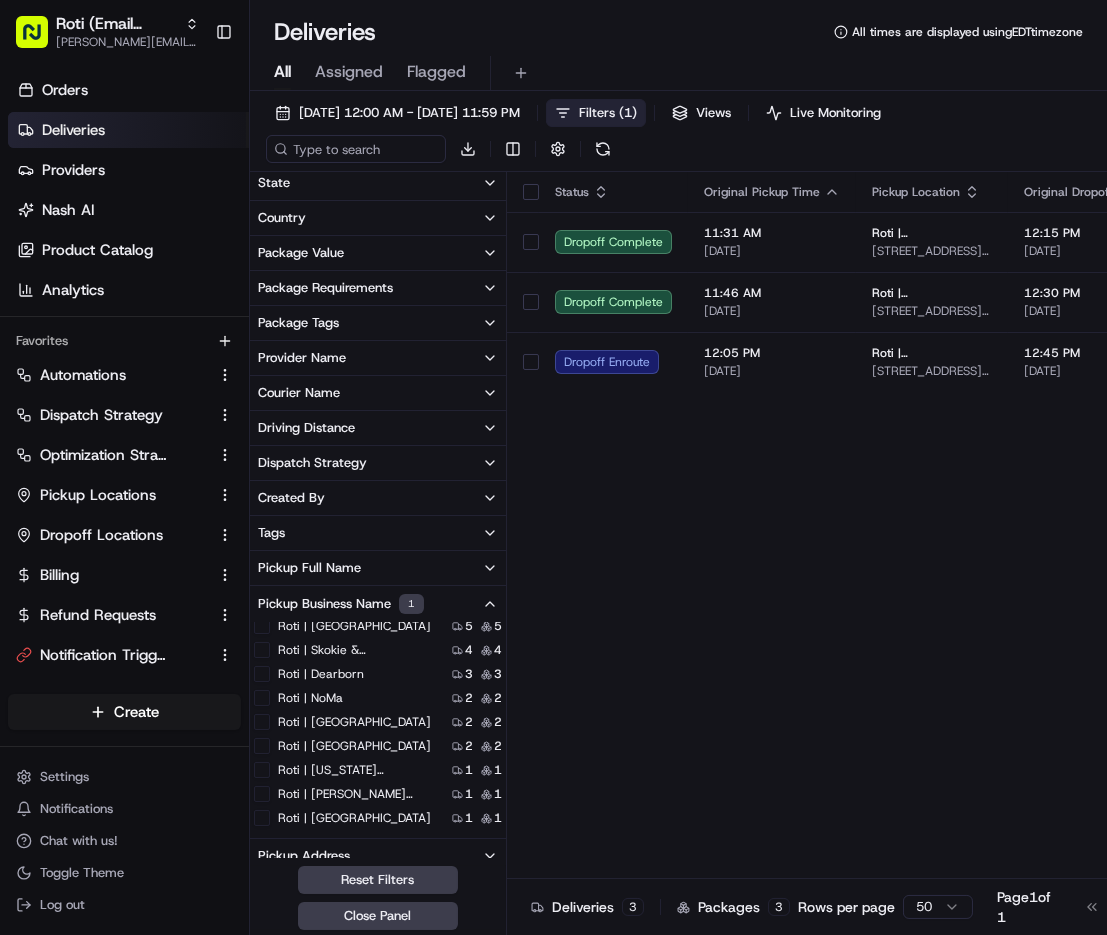 click on "Package Requirements" at bounding box center (325, 288) 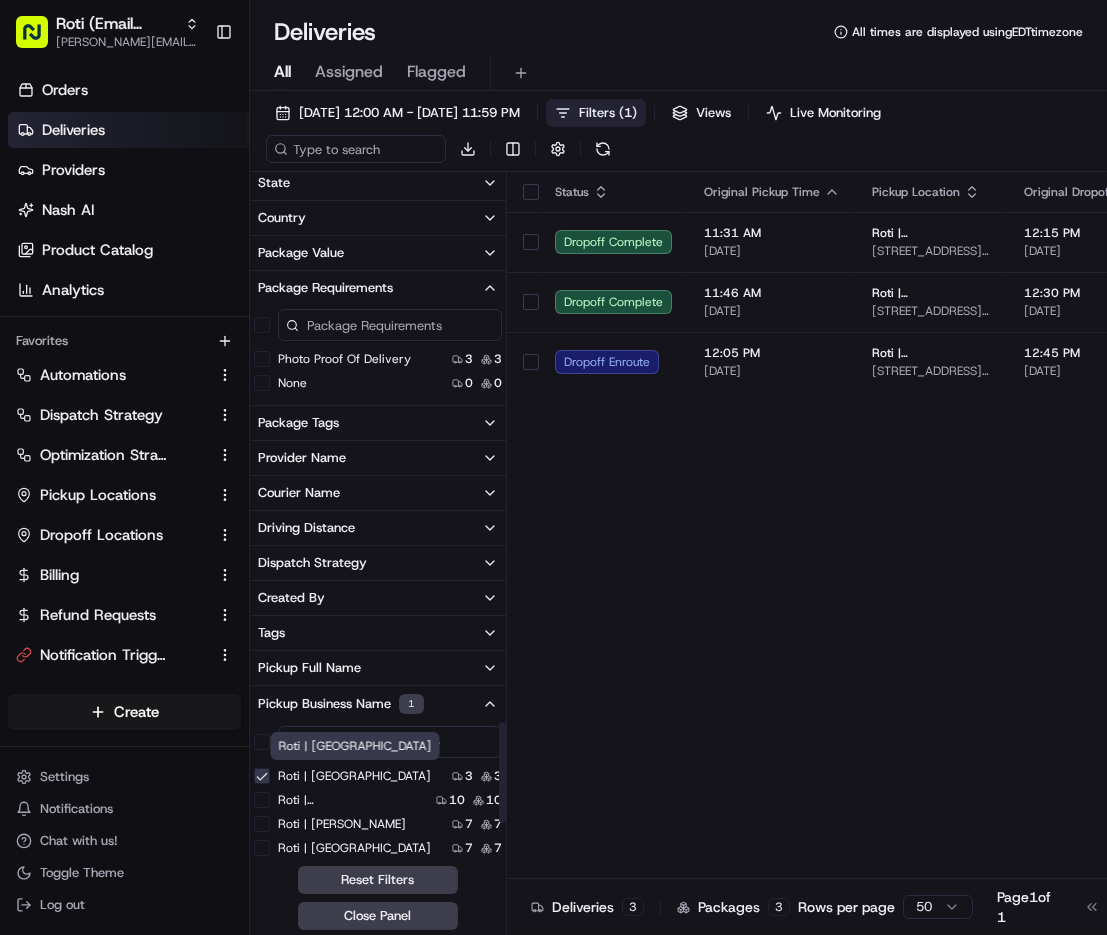 scroll, scrollTop: 0, scrollLeft: 0, axis: both 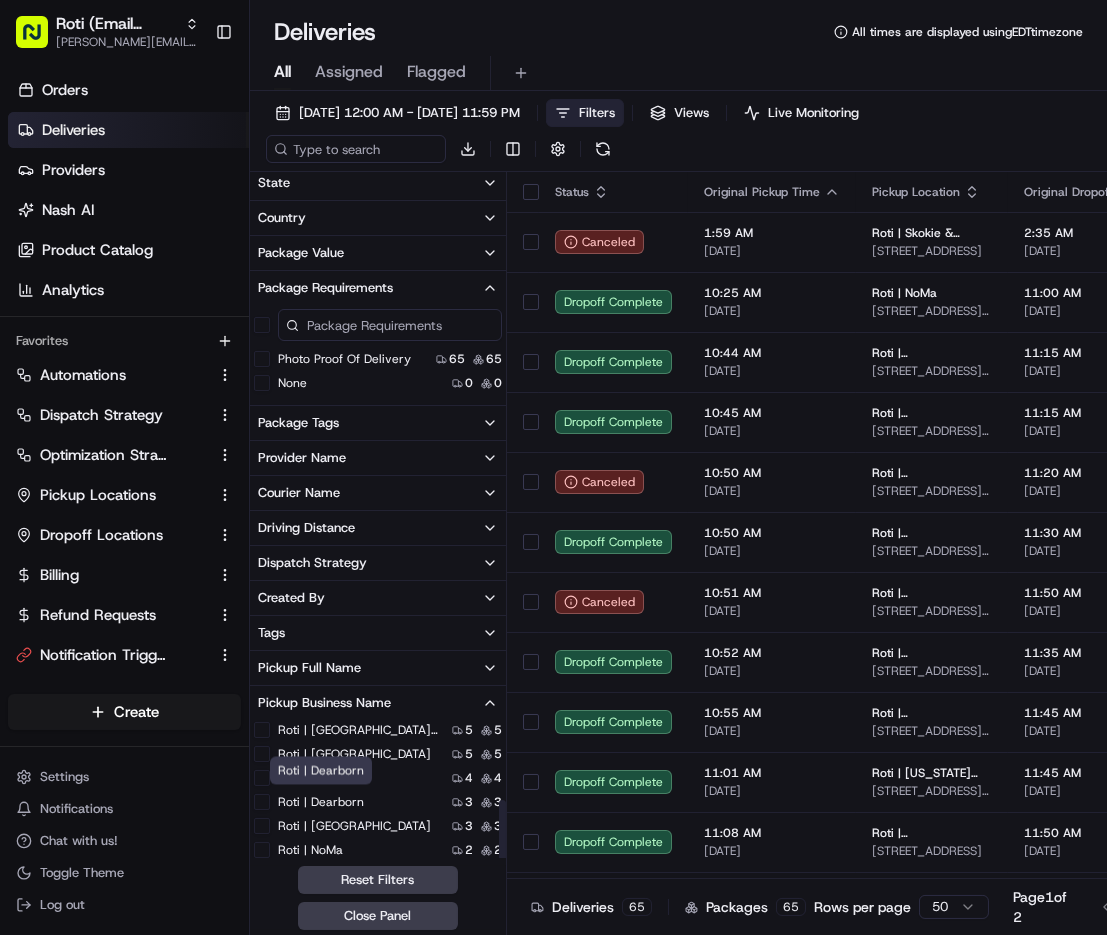 click on "Roti | Dearborn" at bounding box center (321, 802) 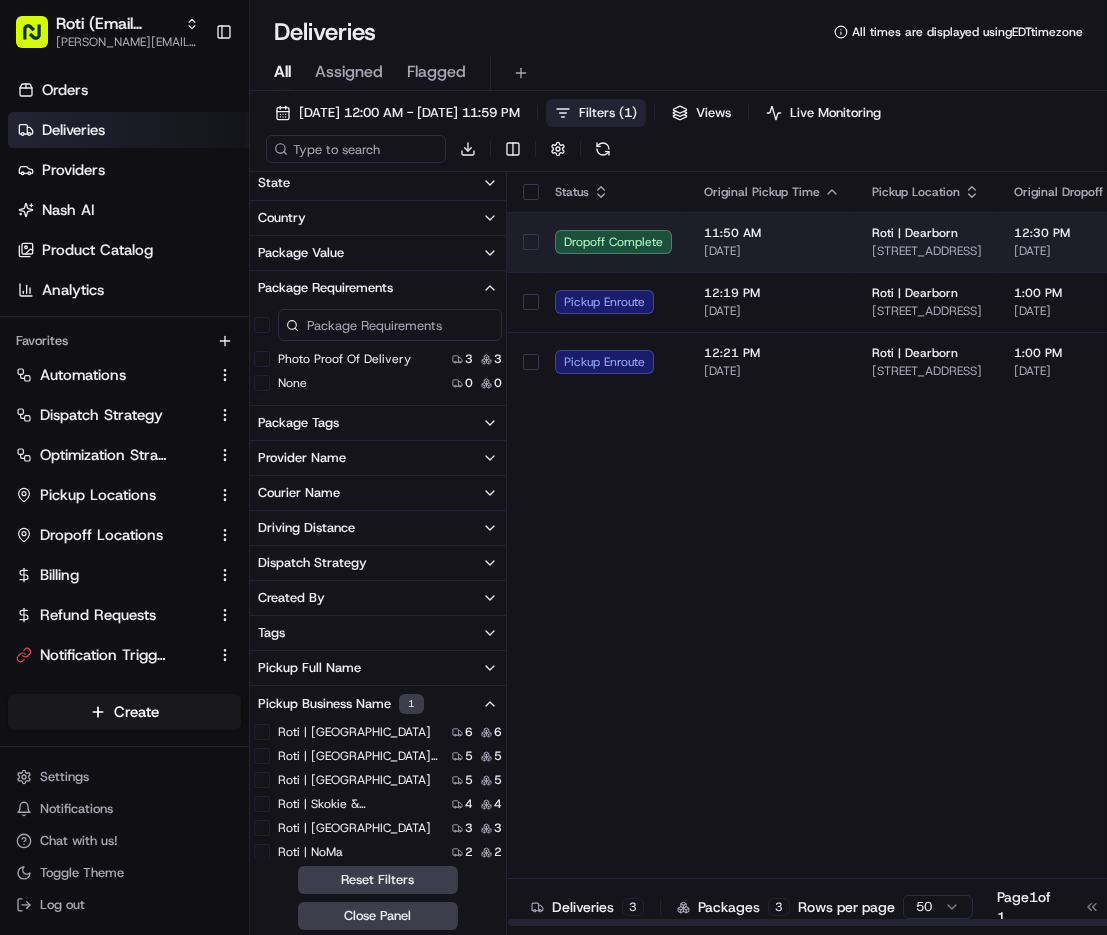 click on "[DATE]" at bounding box center [772, 251] 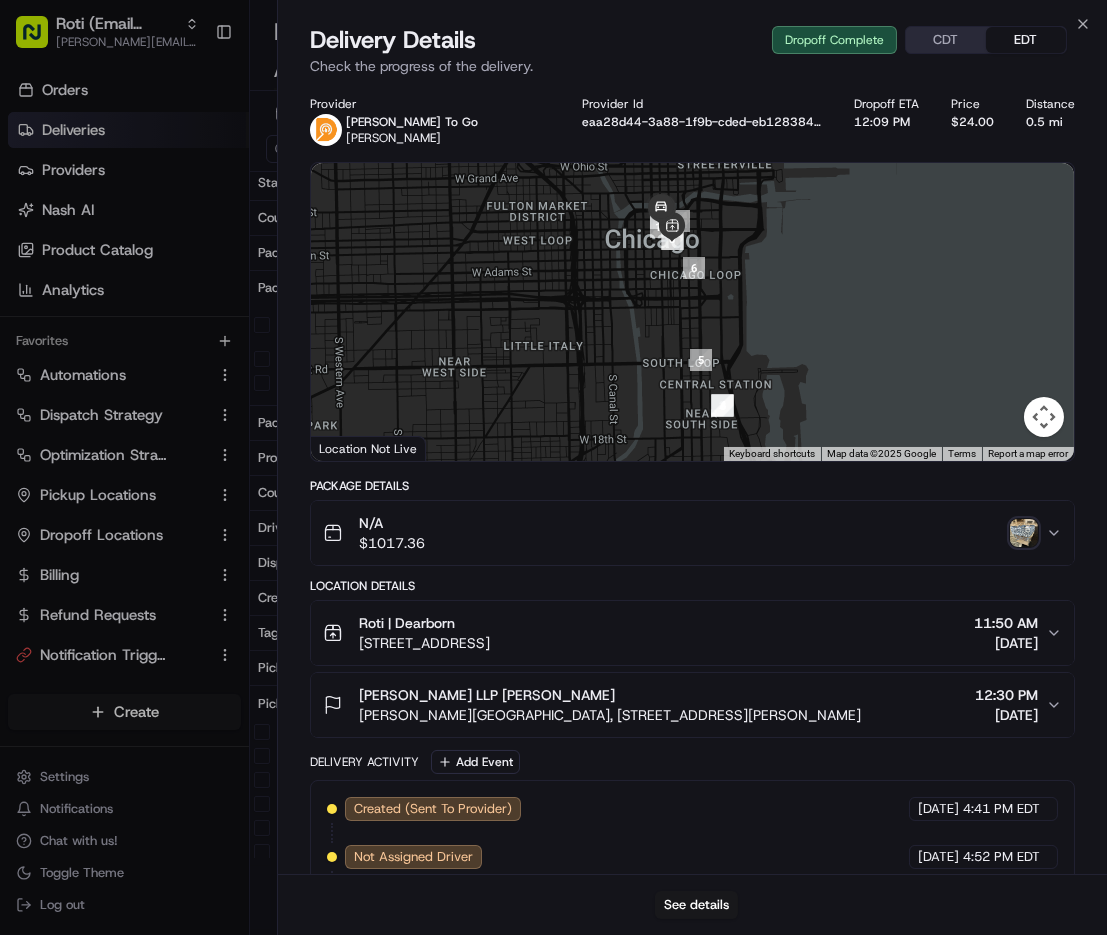 click on "Roti | Dearborn 33 N Dearborn St, Chicago, IL 60602, USA 11:50 AM 07/16/2025" at bounding box center (684, 633) 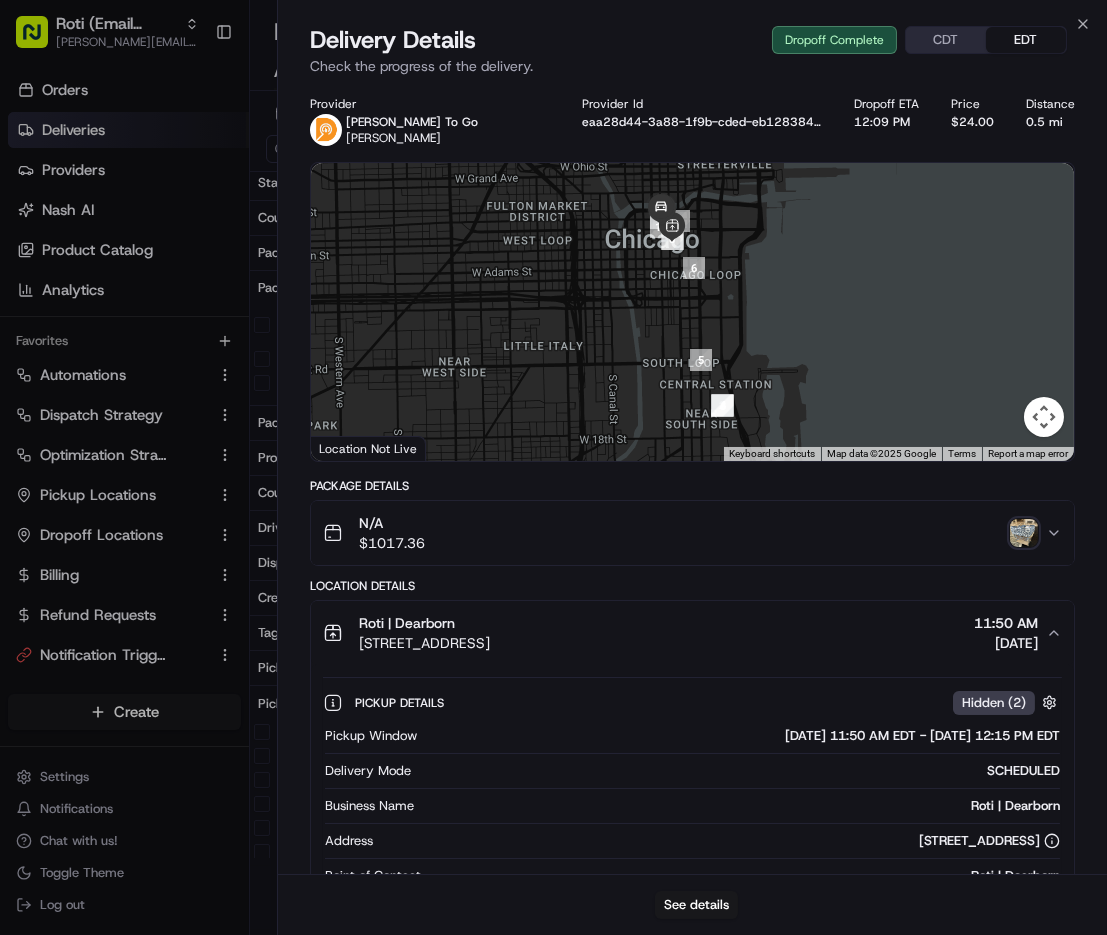 scroll, scrollTop: 123, scrollLeft: 0, axis: vertical 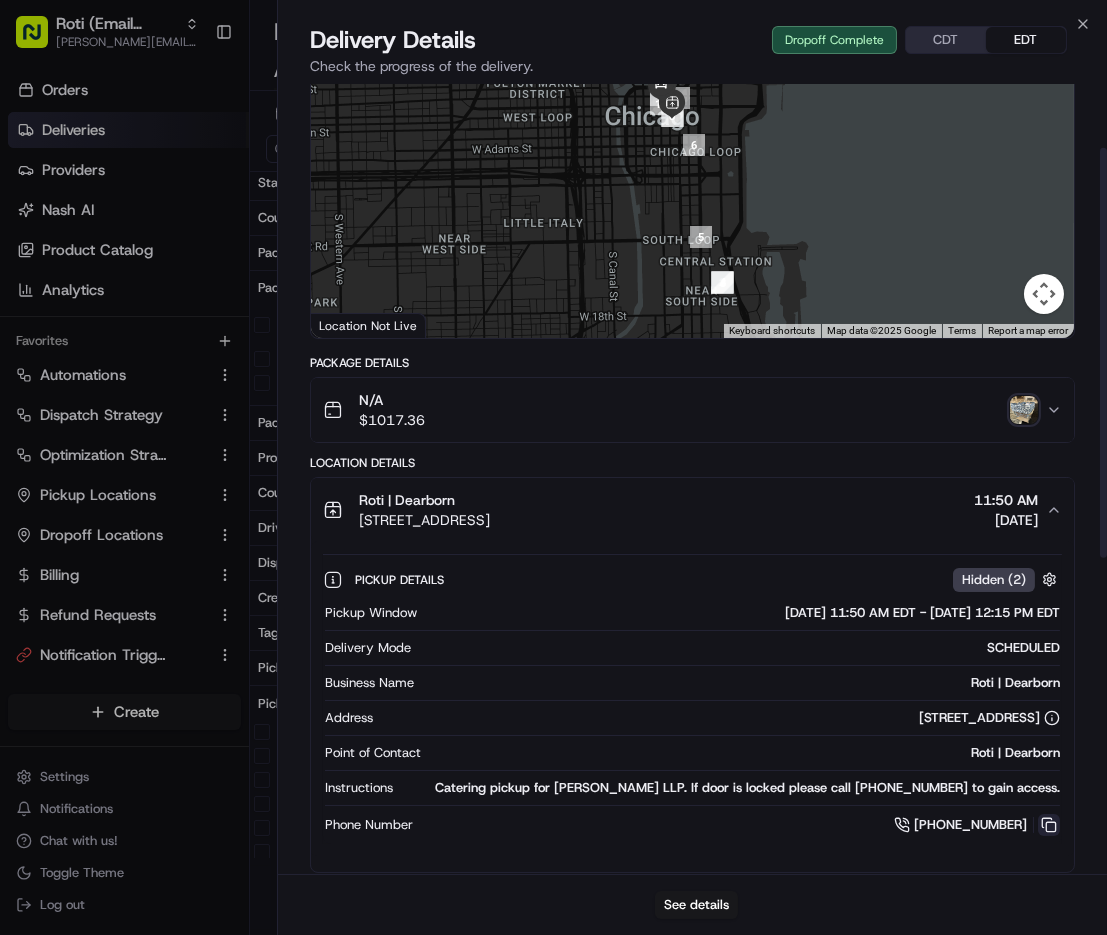 click at bounding box center [1049, 825] 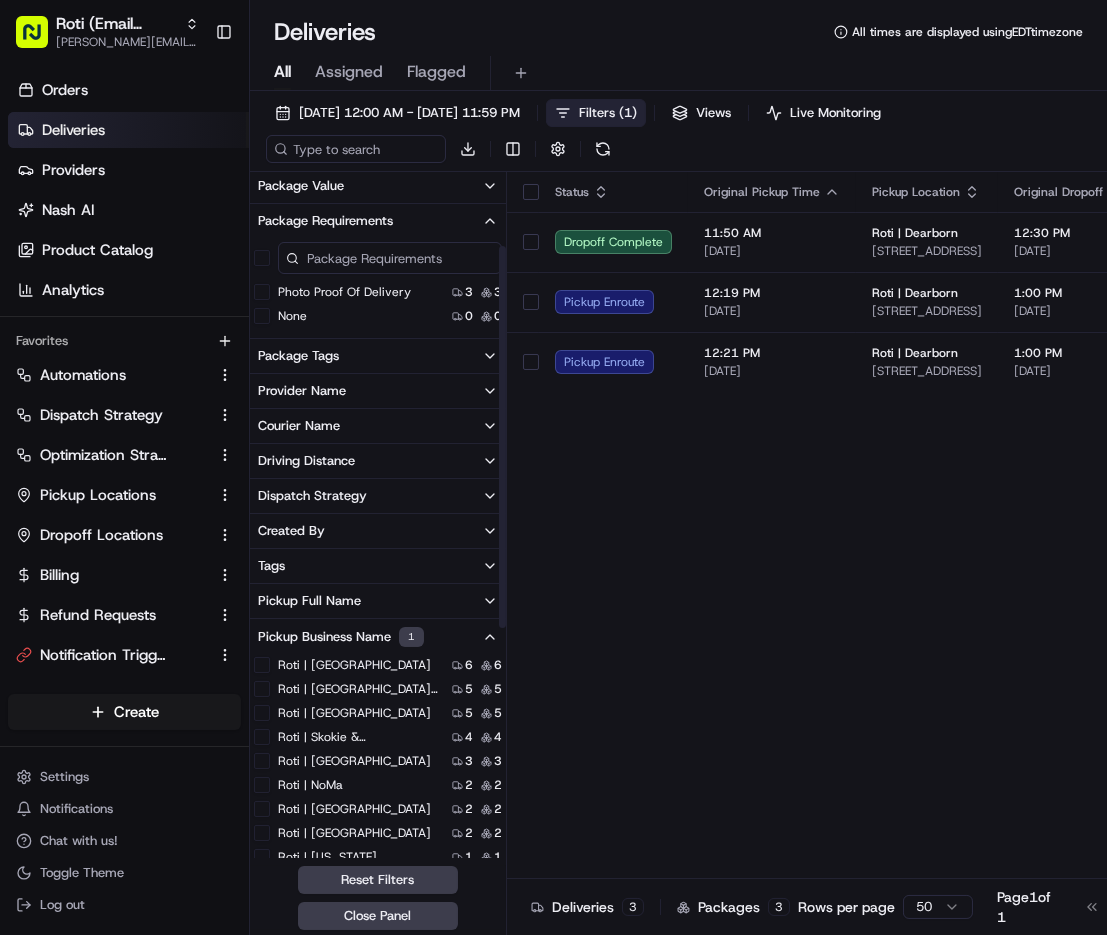 scroll, scrollTop: 148, scrollLeft: 0, axis: vertical 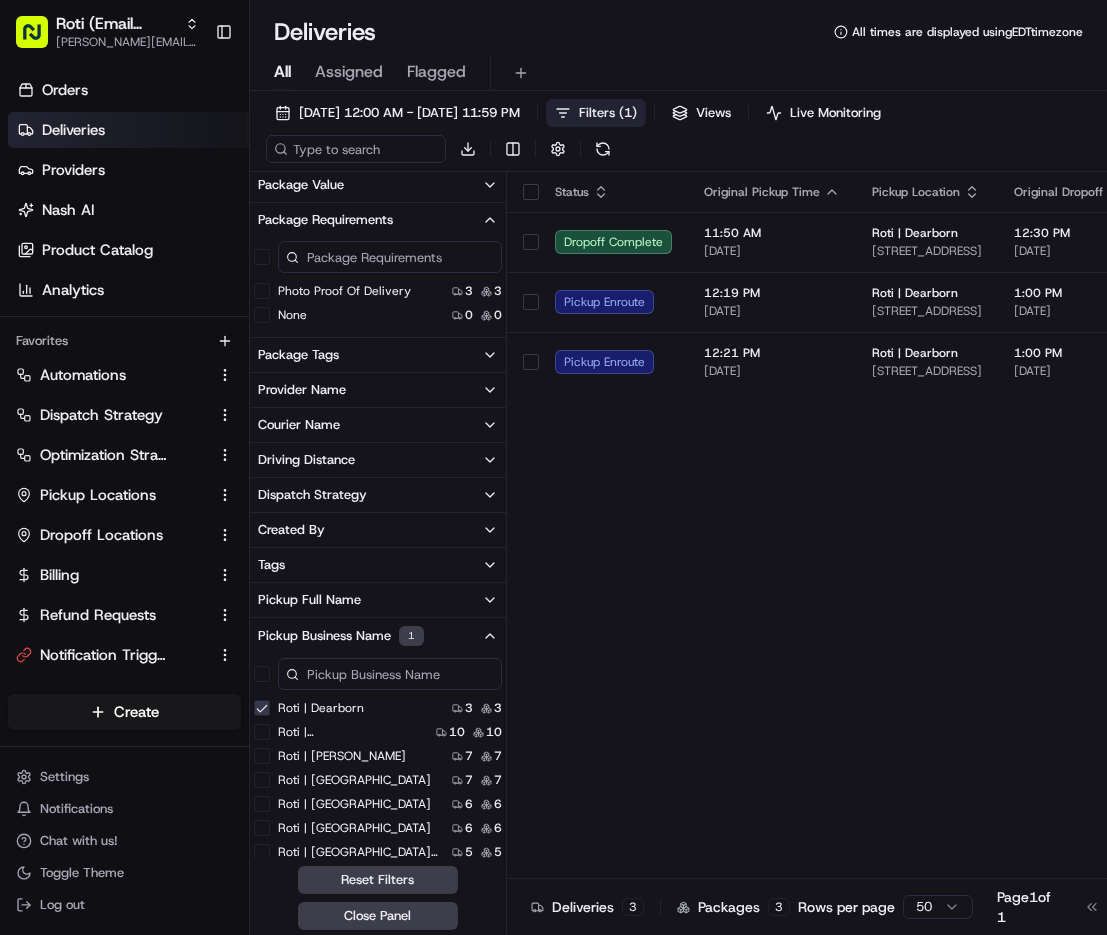 click on "Roti | Dearborn" at bounding box center [262, 708] 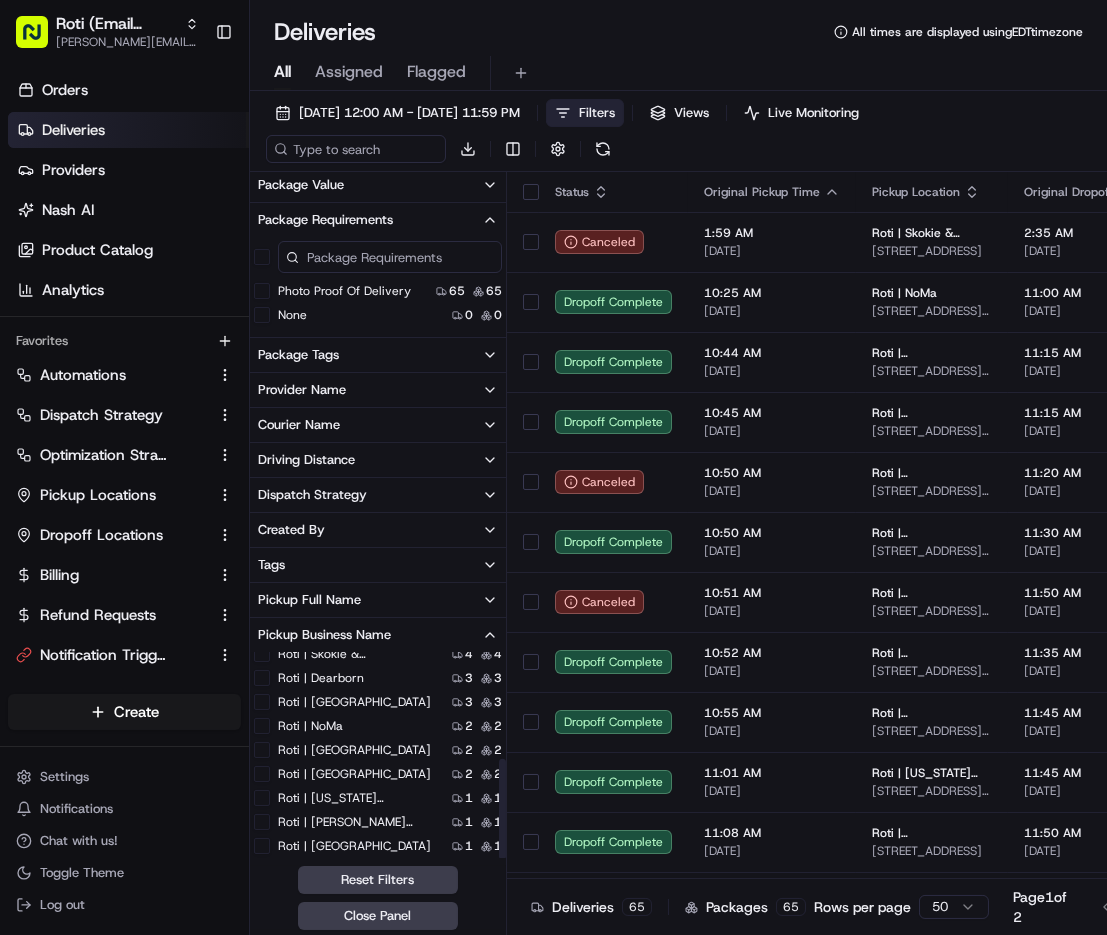scroll, scrollTop: 218, scrollLeft: 0, axis: vertical 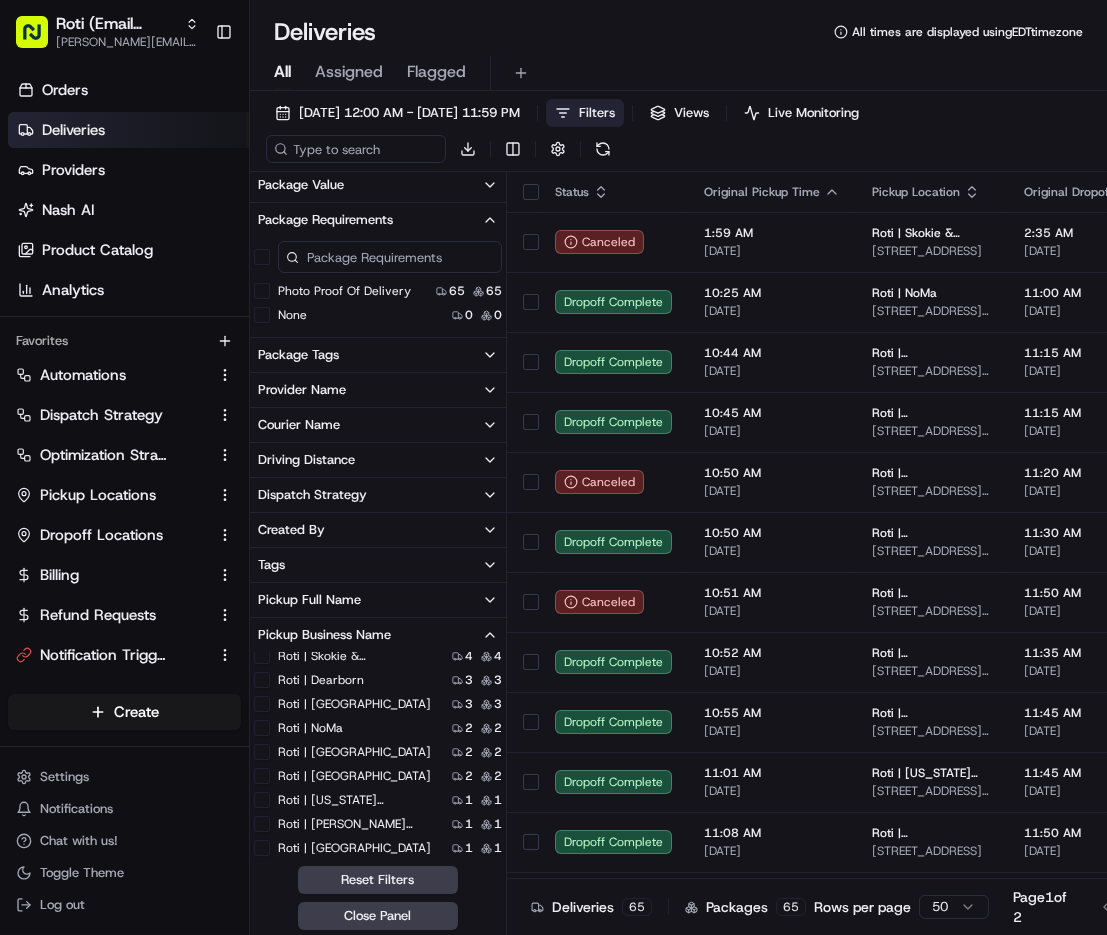 click on "Roti | Hyde Park" at bounding box center (262, 776) 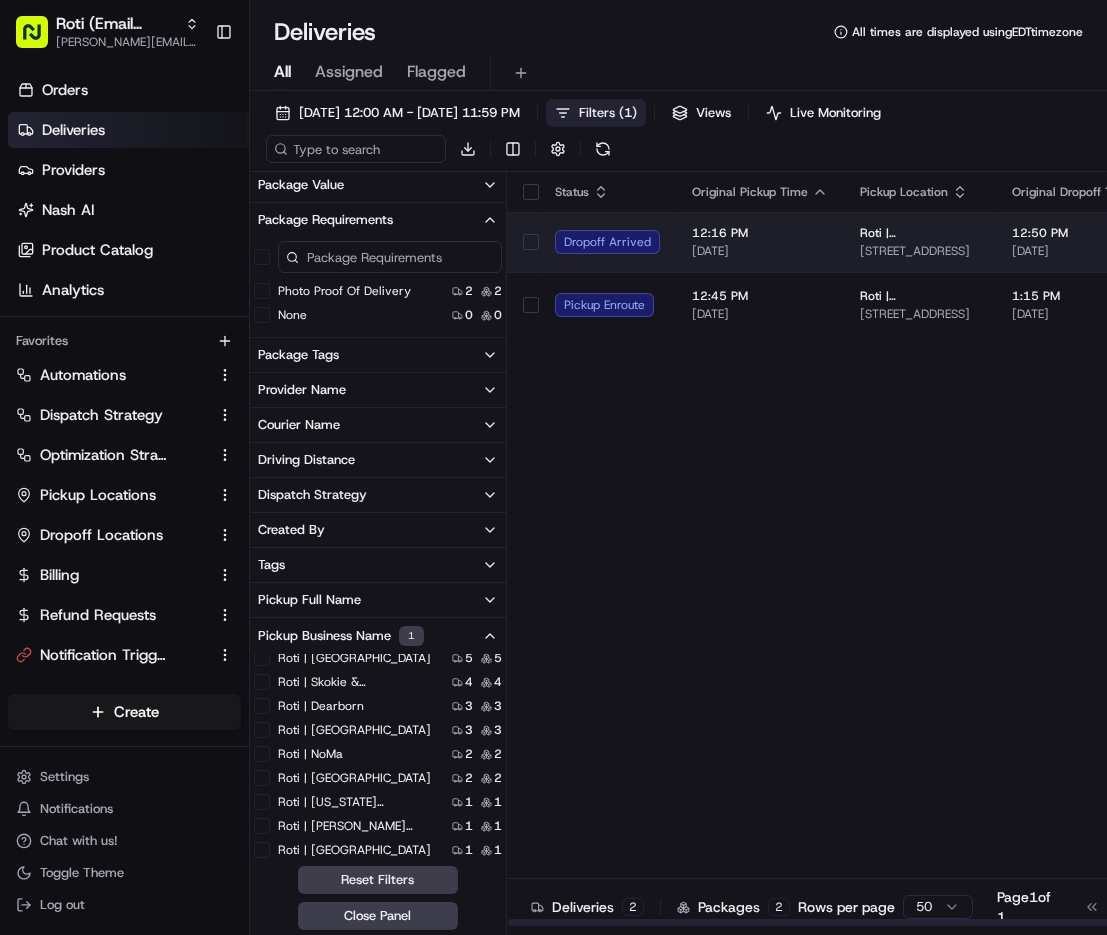 click on "12:16 PM 07/16/2025" at bounding box center [760, 242] 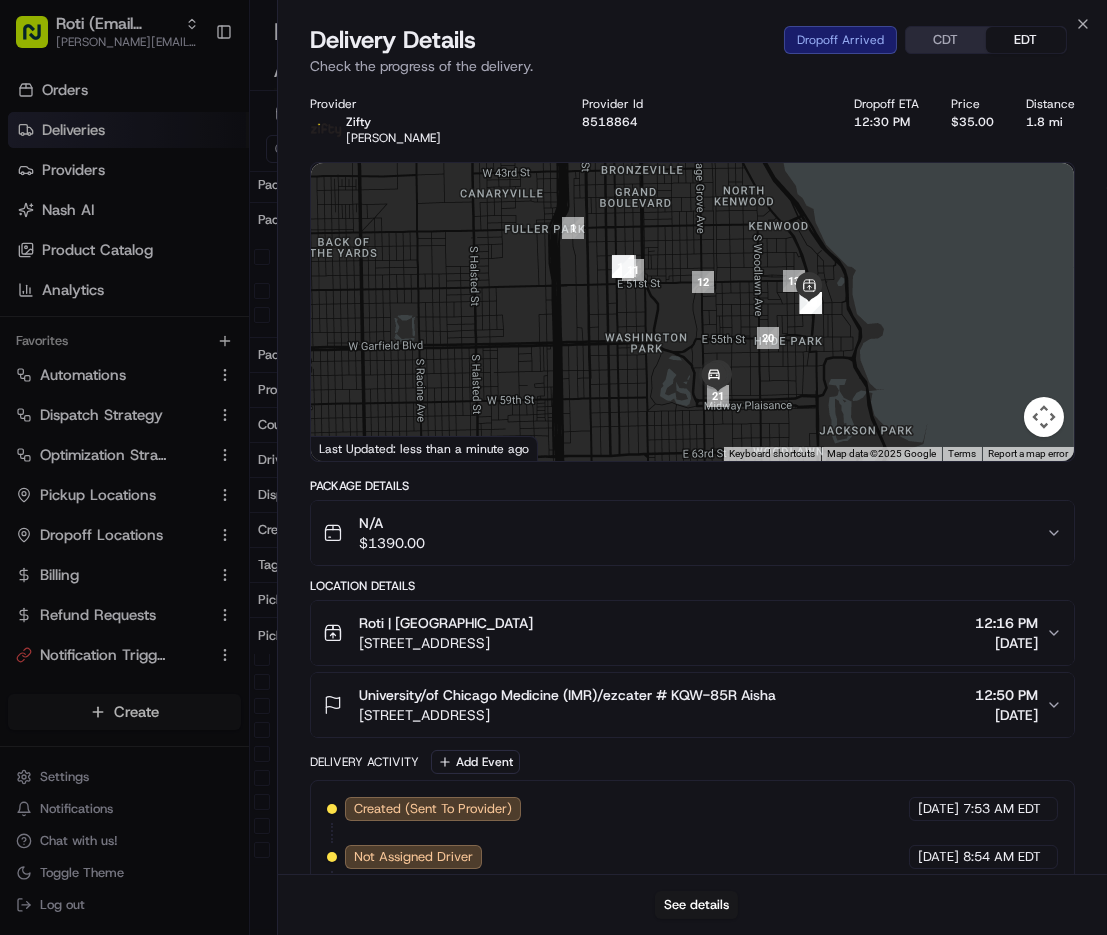click on "Roti | Hyde Park" at bounding box center [446, 623] 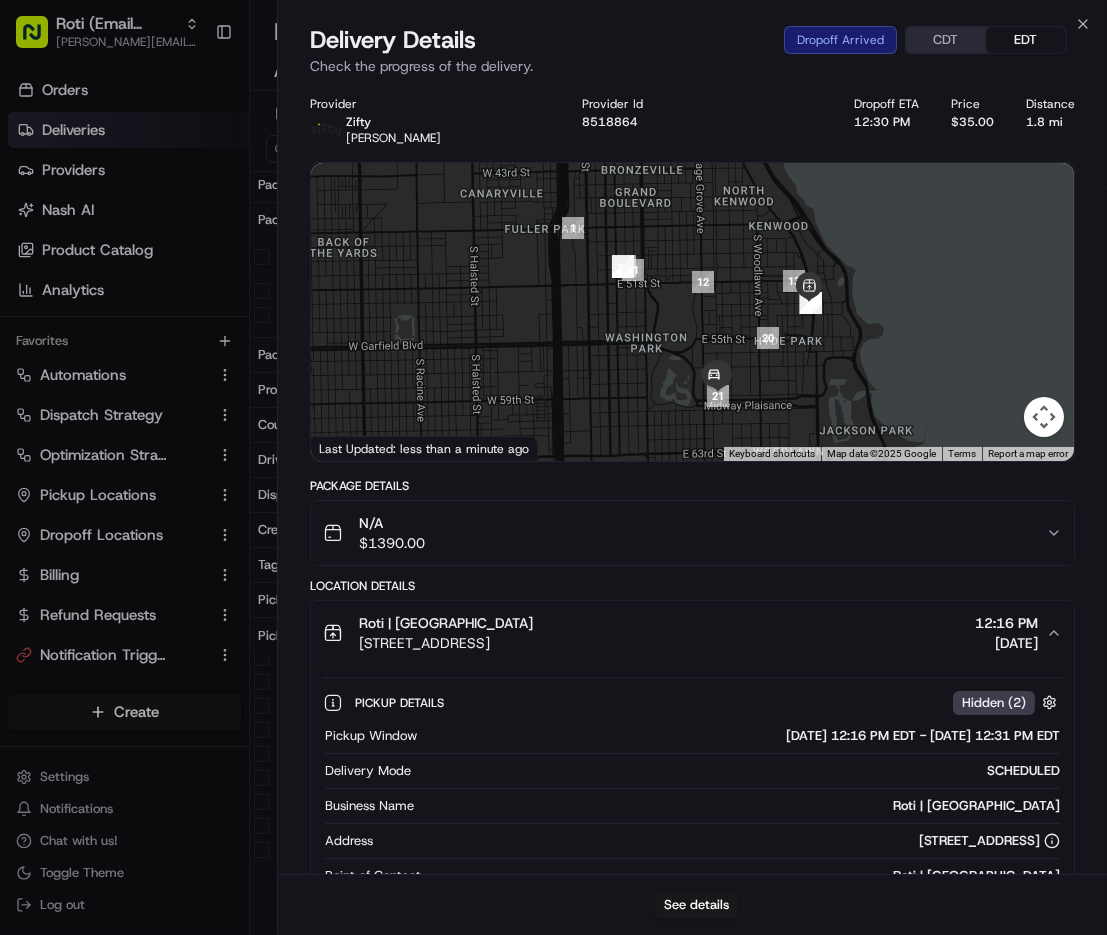 scroll, scrollTop: 181, scrollLeft: 0, axis: vertical 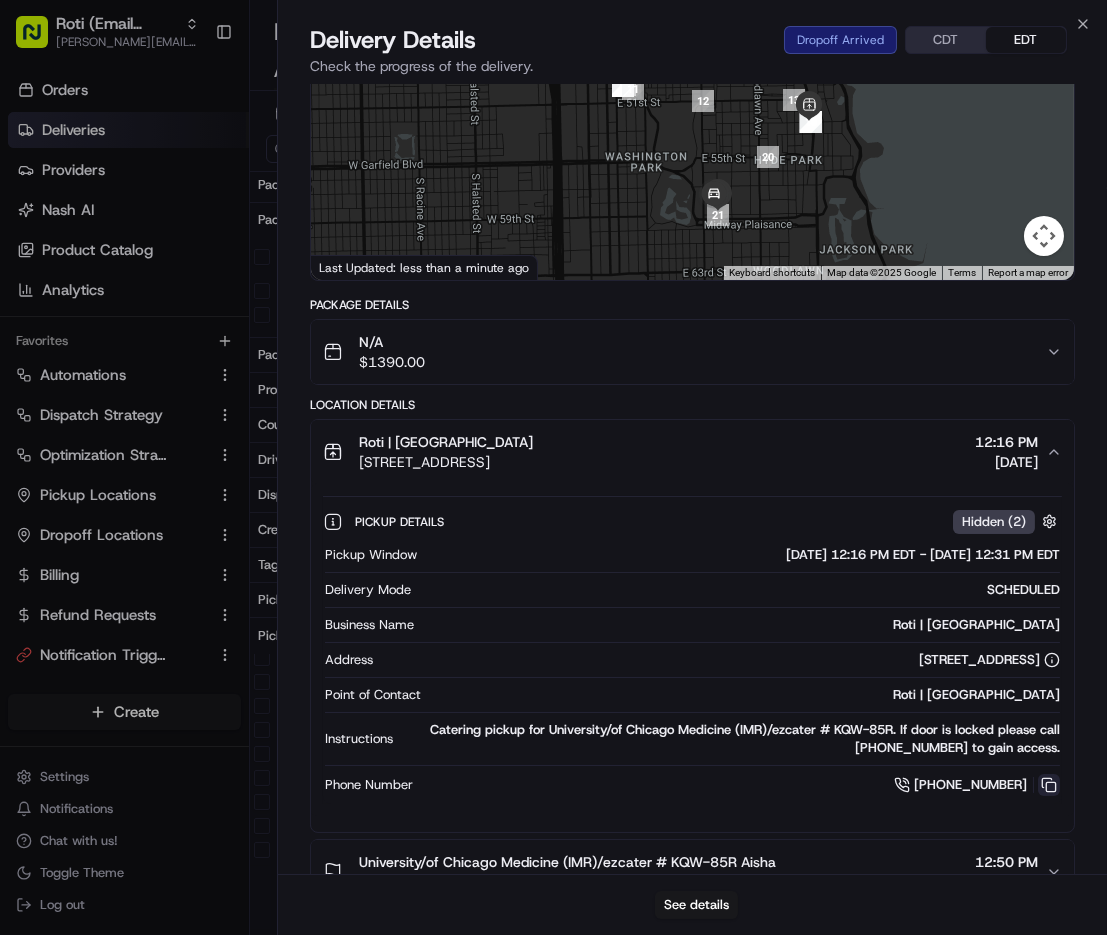 click at bounding box center [1049, 785] 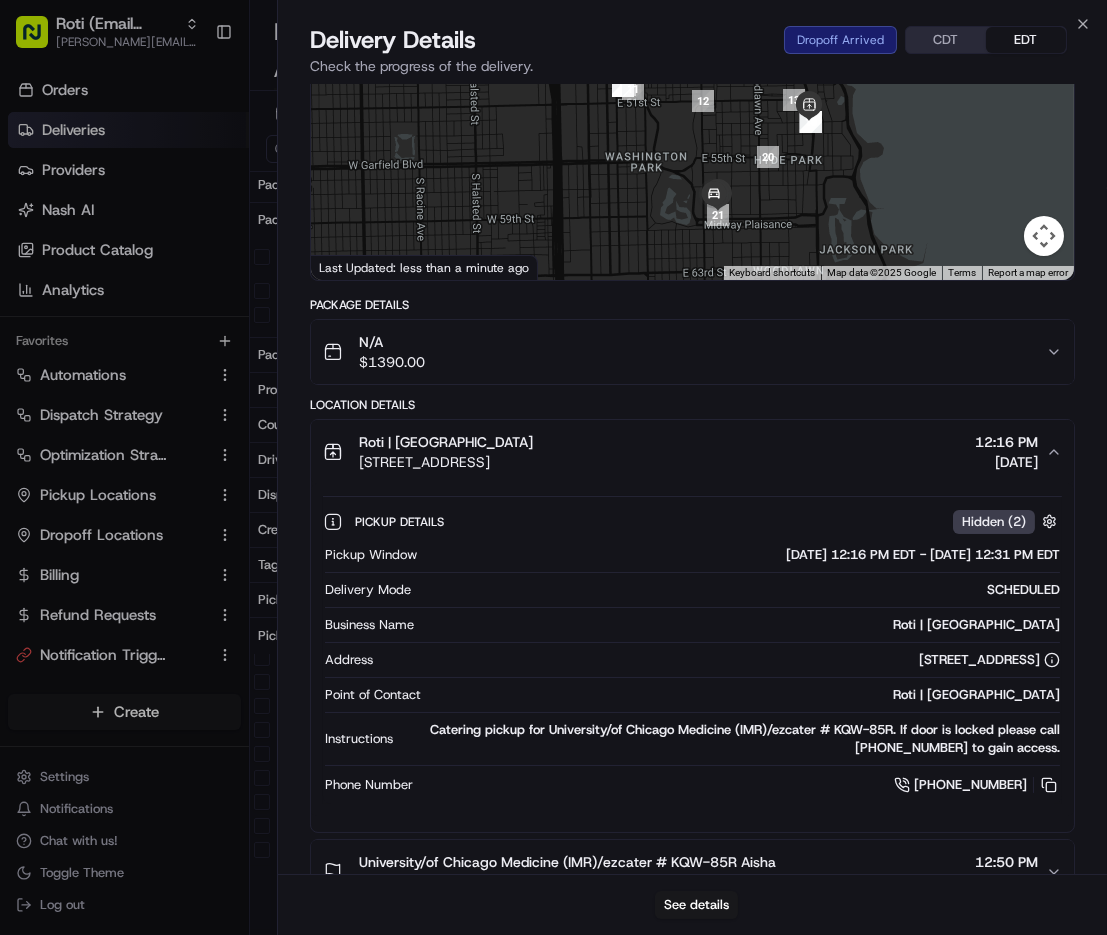 click on "Package Tags" at bounding box center (378, 355) 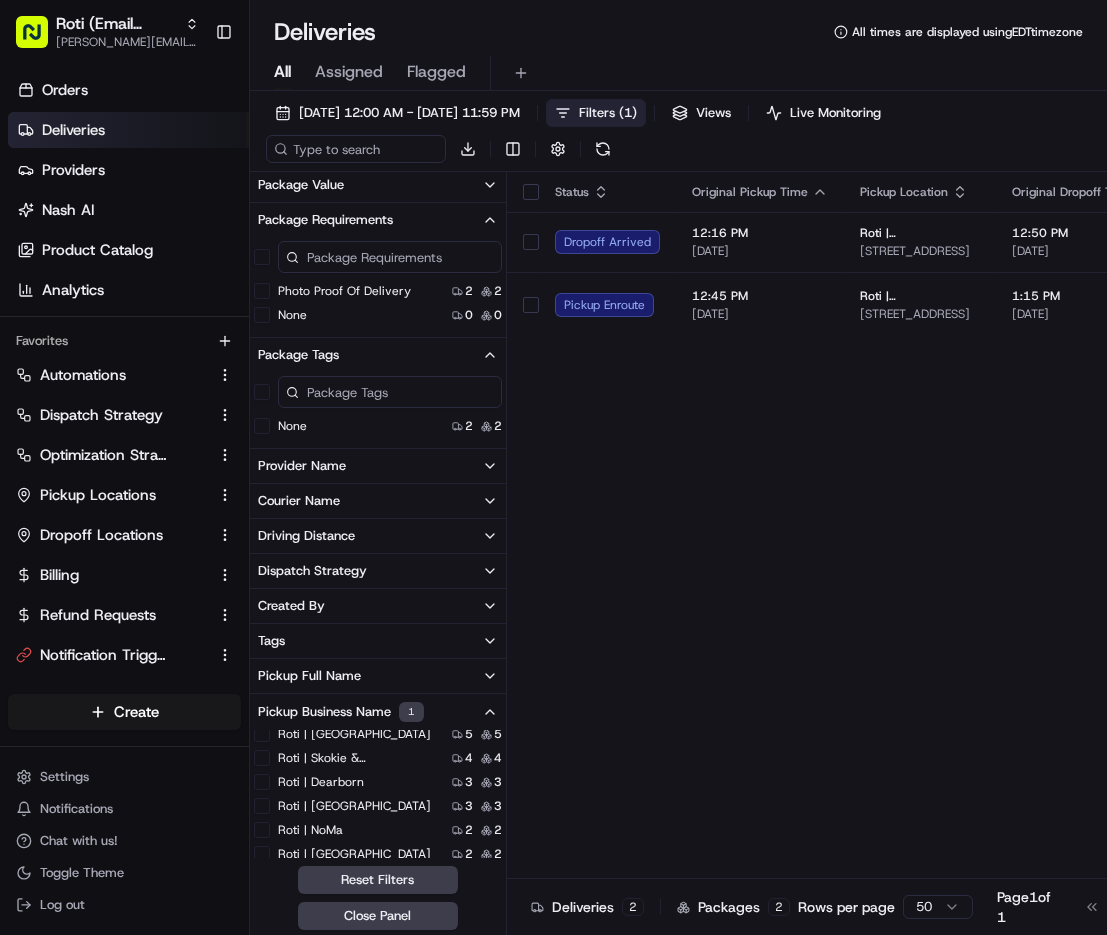 click on "Package Tags" at bounding box center (378, 355) 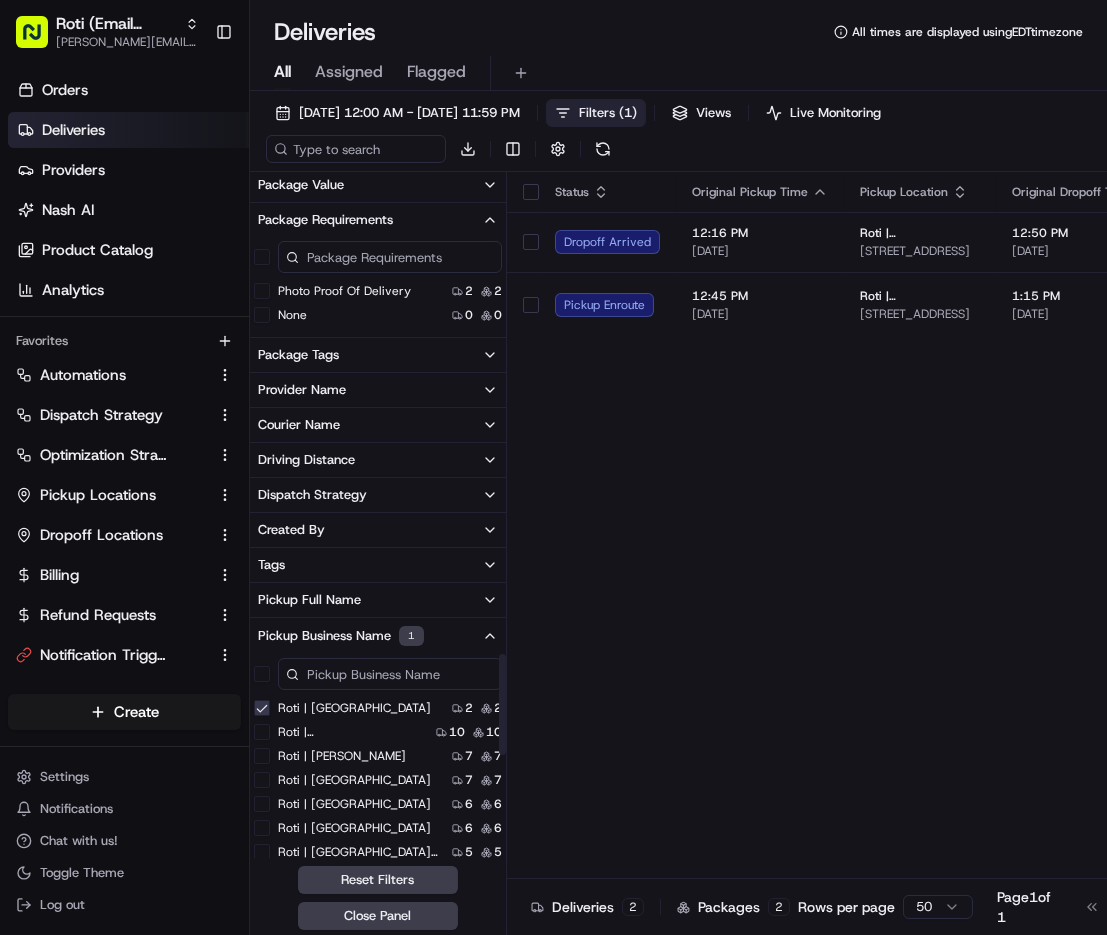 scroll, scrollTop: 0, scrollLeft: 0, axis: both 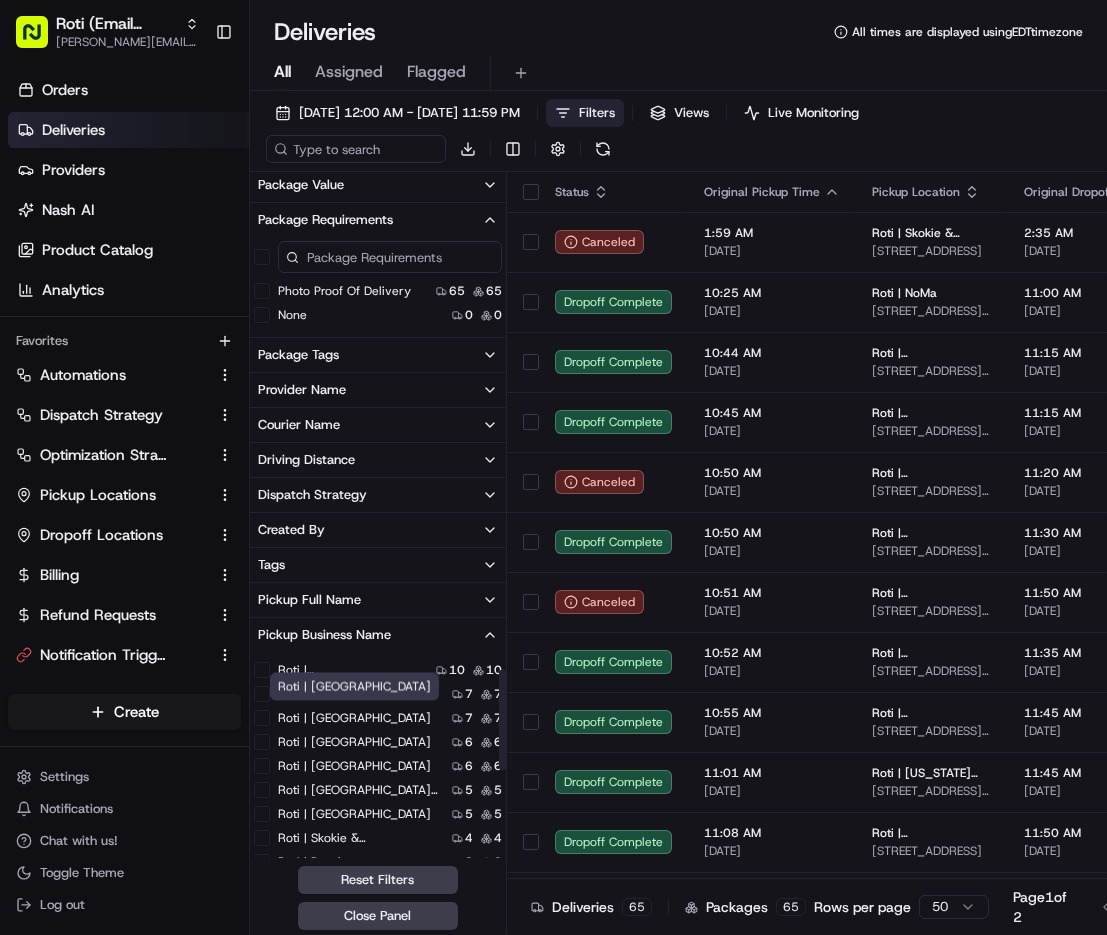 click on "Roti | NoMa 2 2" at bounding box center (378, 910) 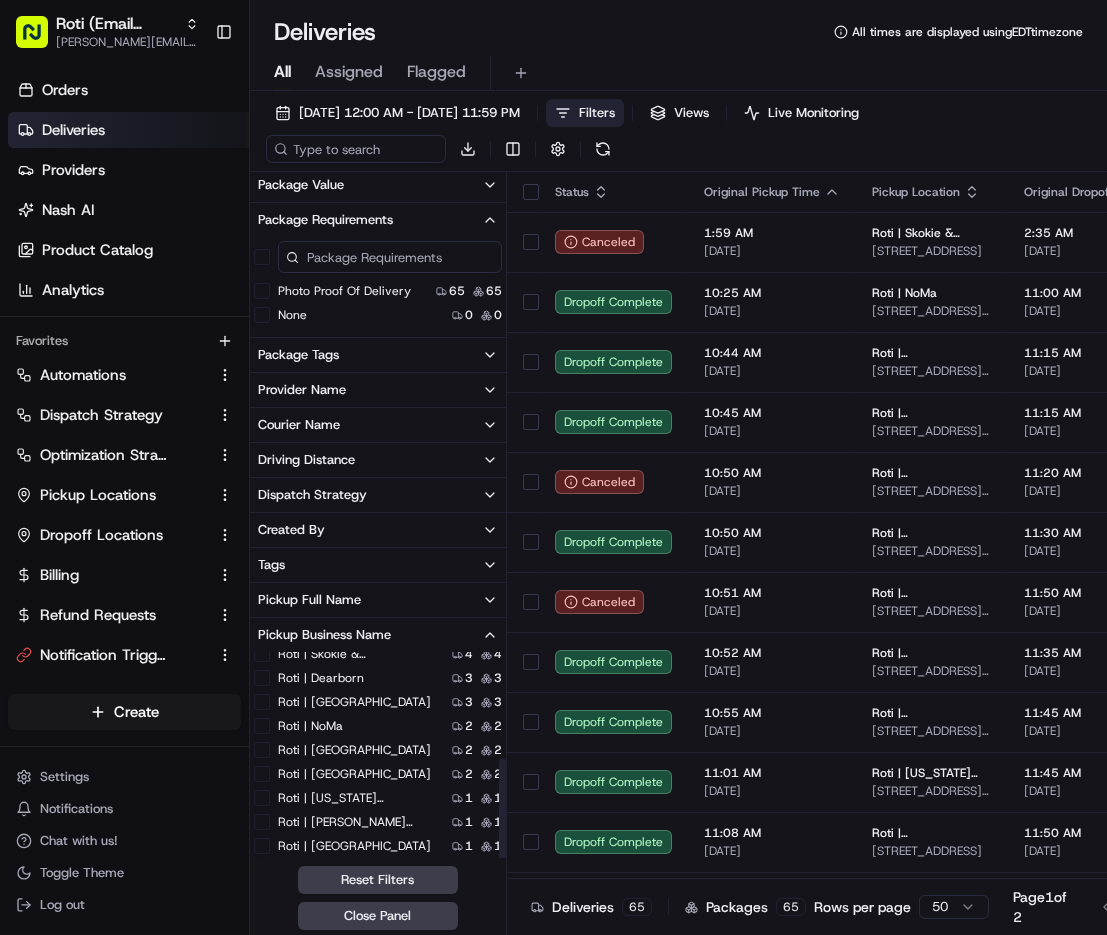 scroll, scrollTop: 218, scrollLeft: 0, axis: vertical 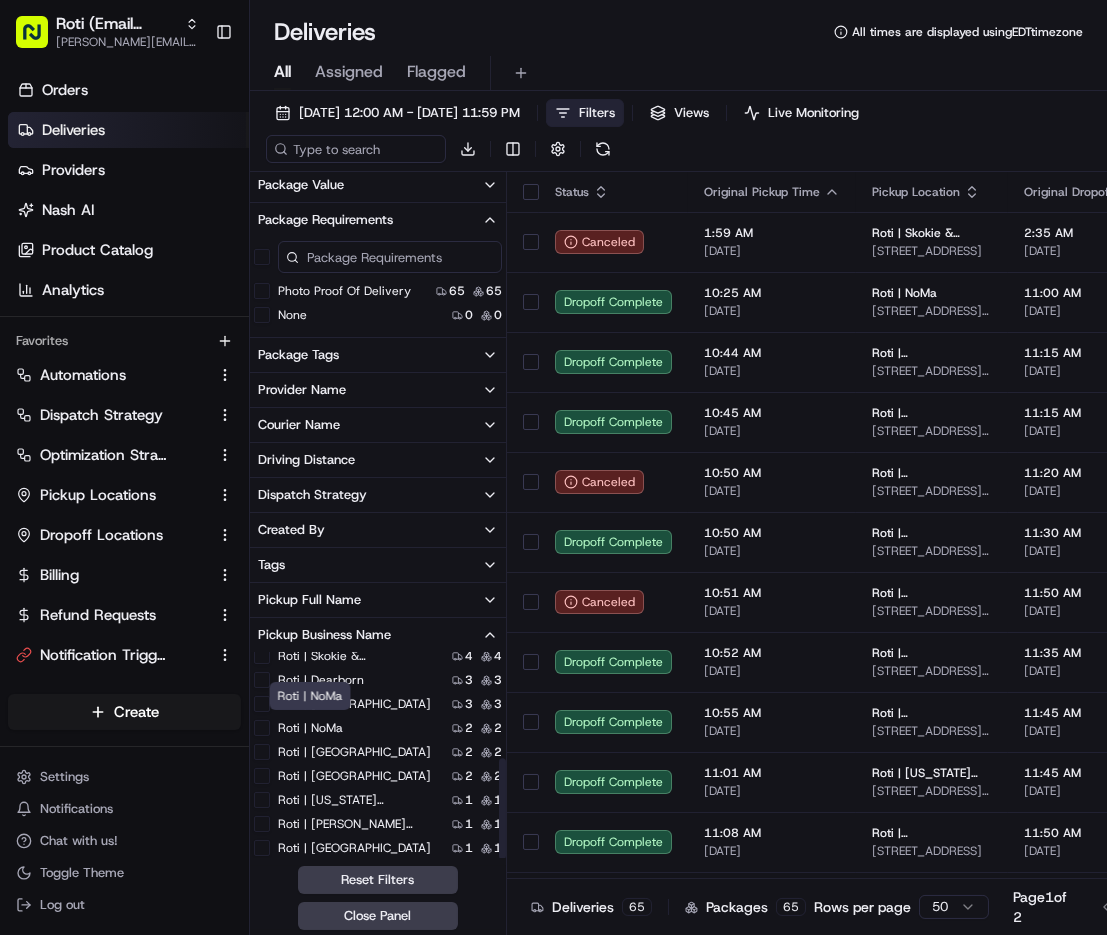 click on "Roti | NoMa" at bounding box center [310, 728] 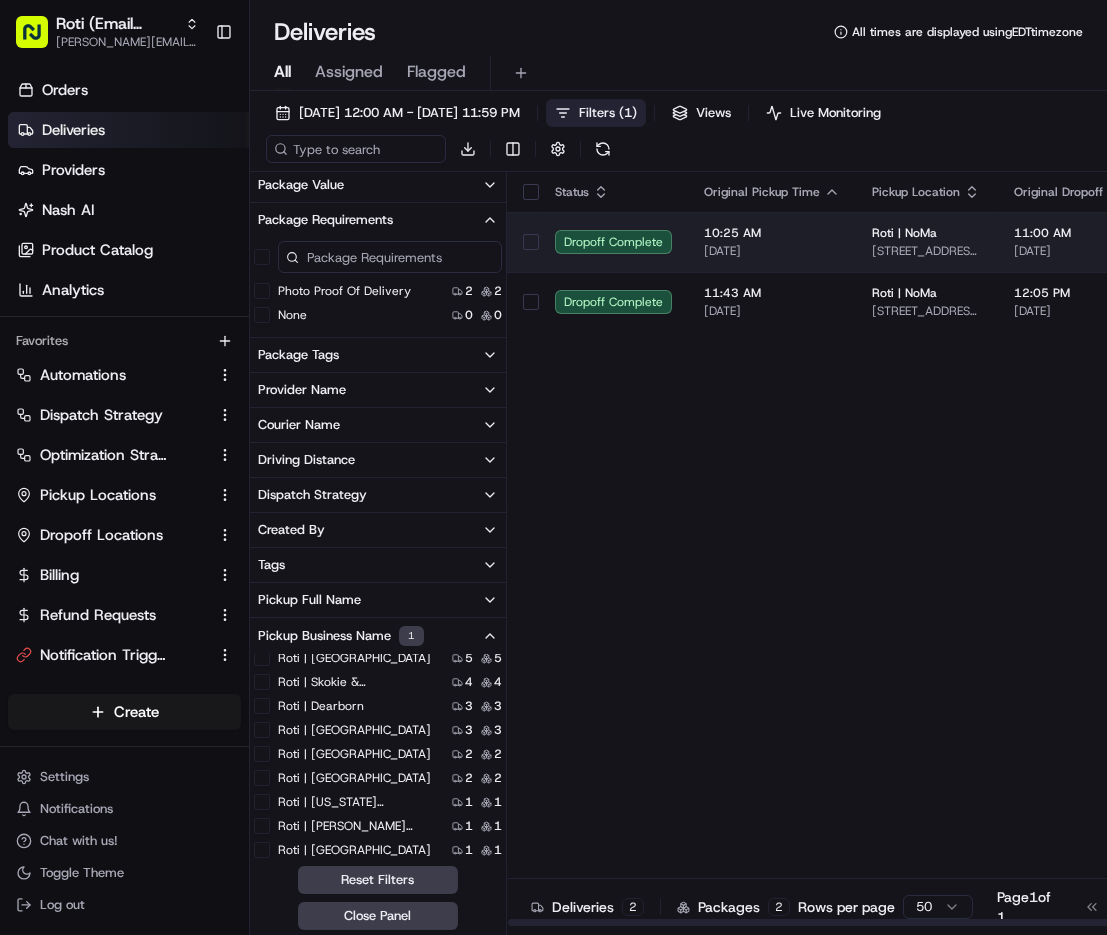 click on "10:25 AM" at bounding box center (772, 233) 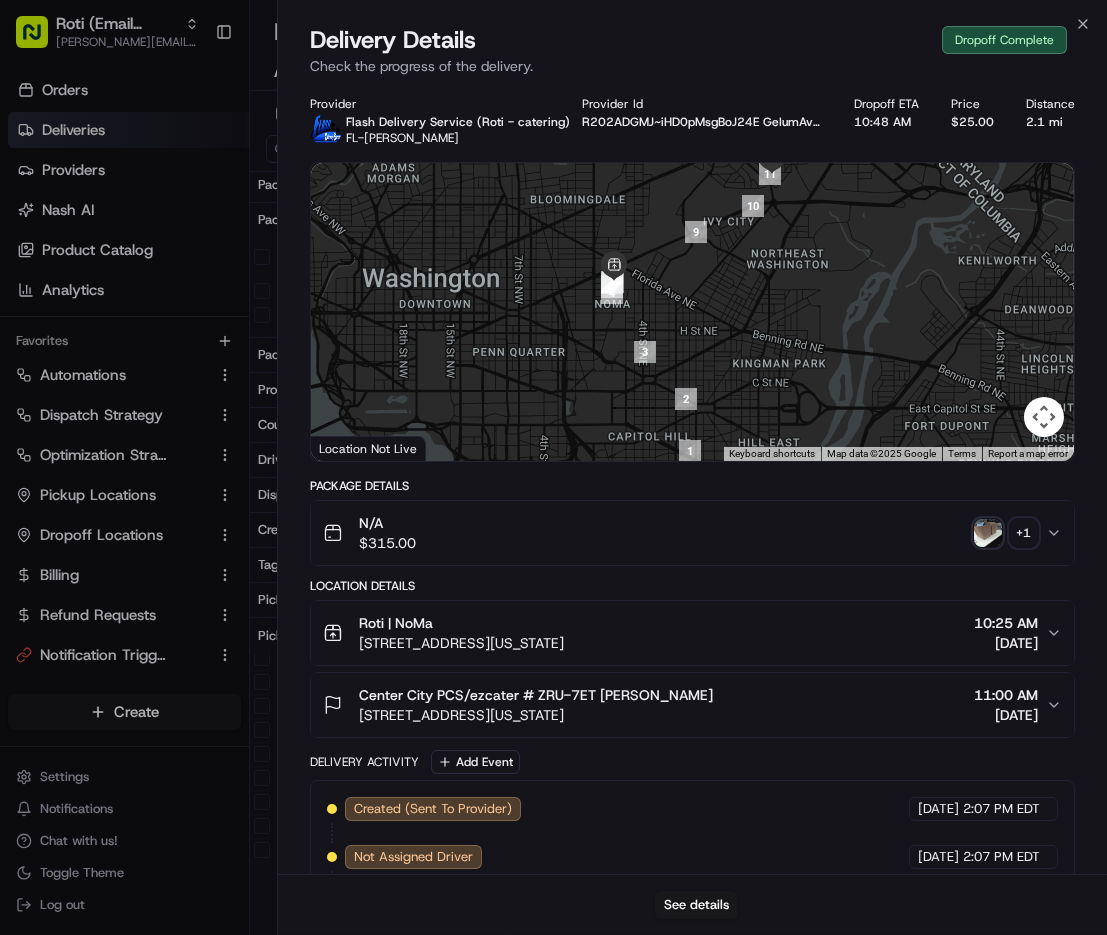 click on "Roti | NoMa" at bounding box center [461, 623] 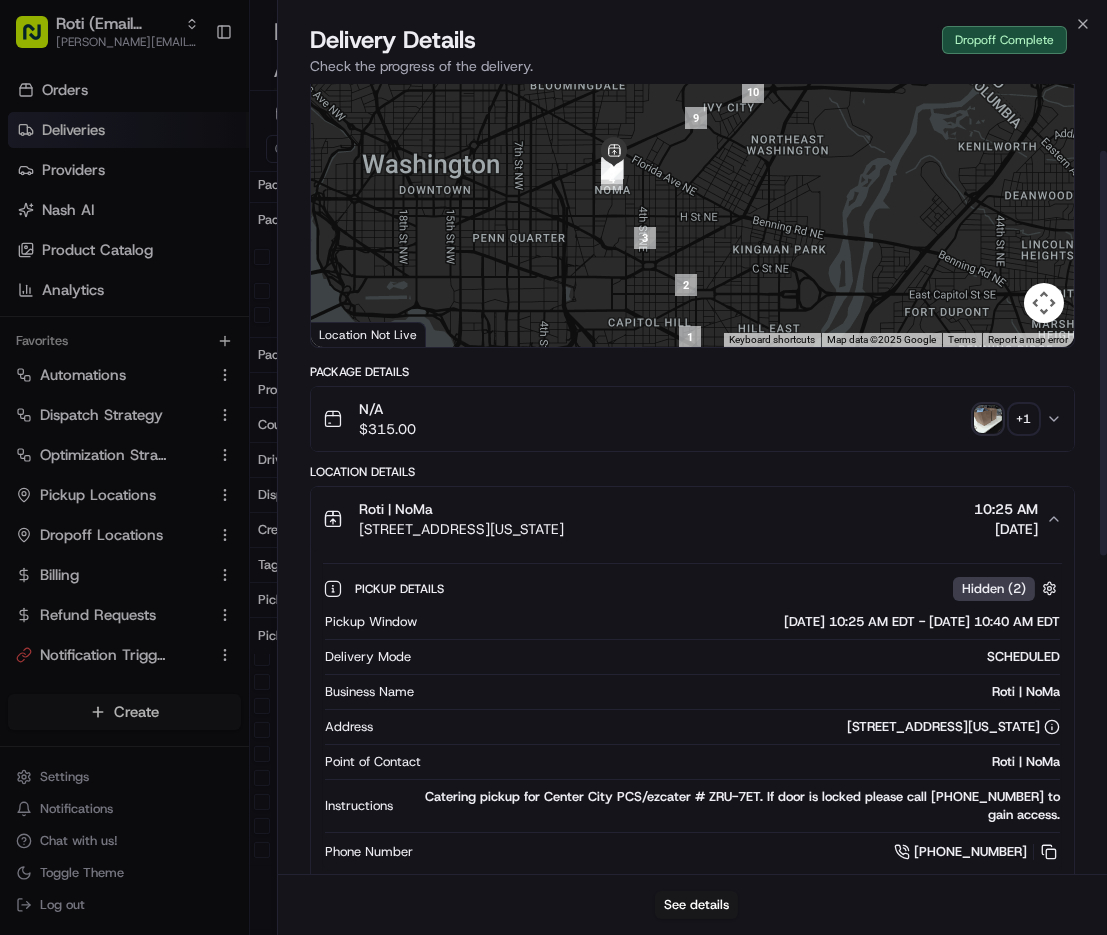 scroll, scrollTop: 137, scrollLeft: 0, axis: vertical 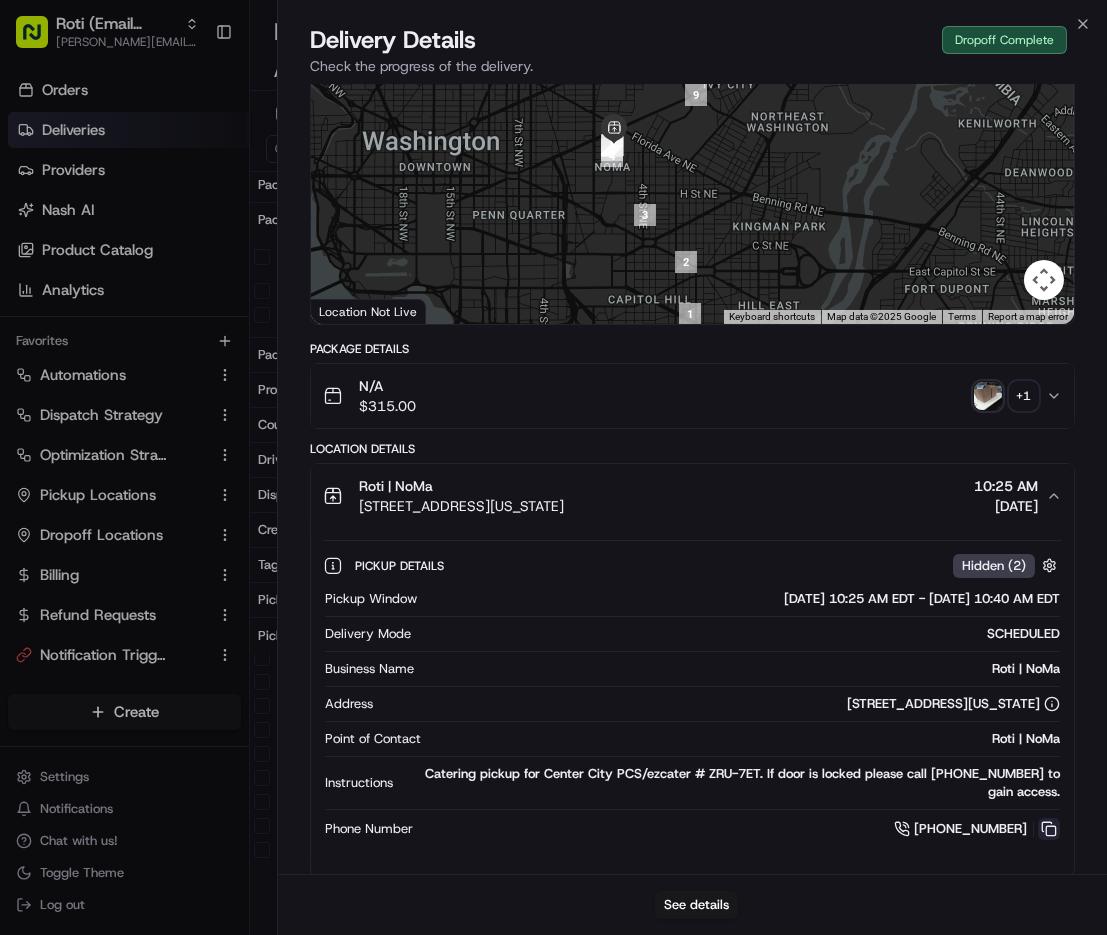 click at bounding box center [1049, 829] 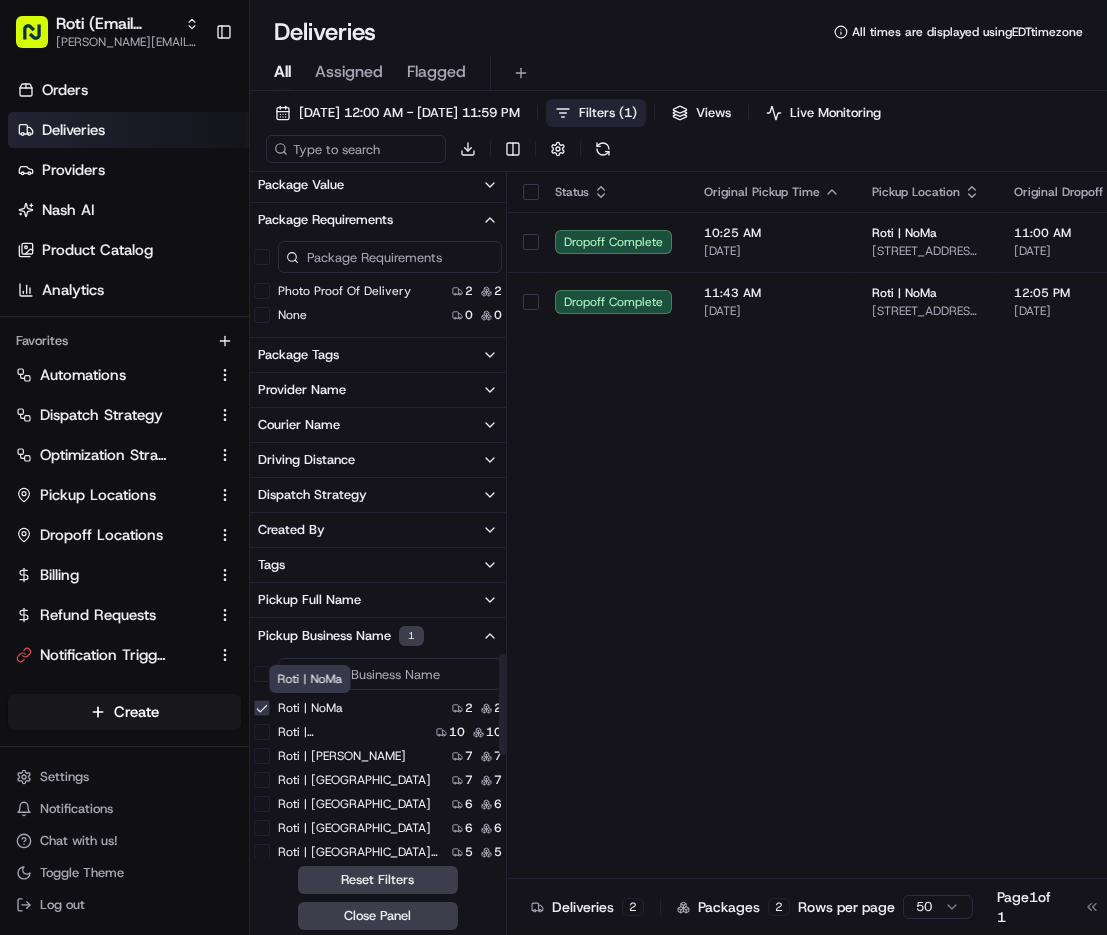scroll, scrollTop: 0, scrollLeft: 0, axis: both 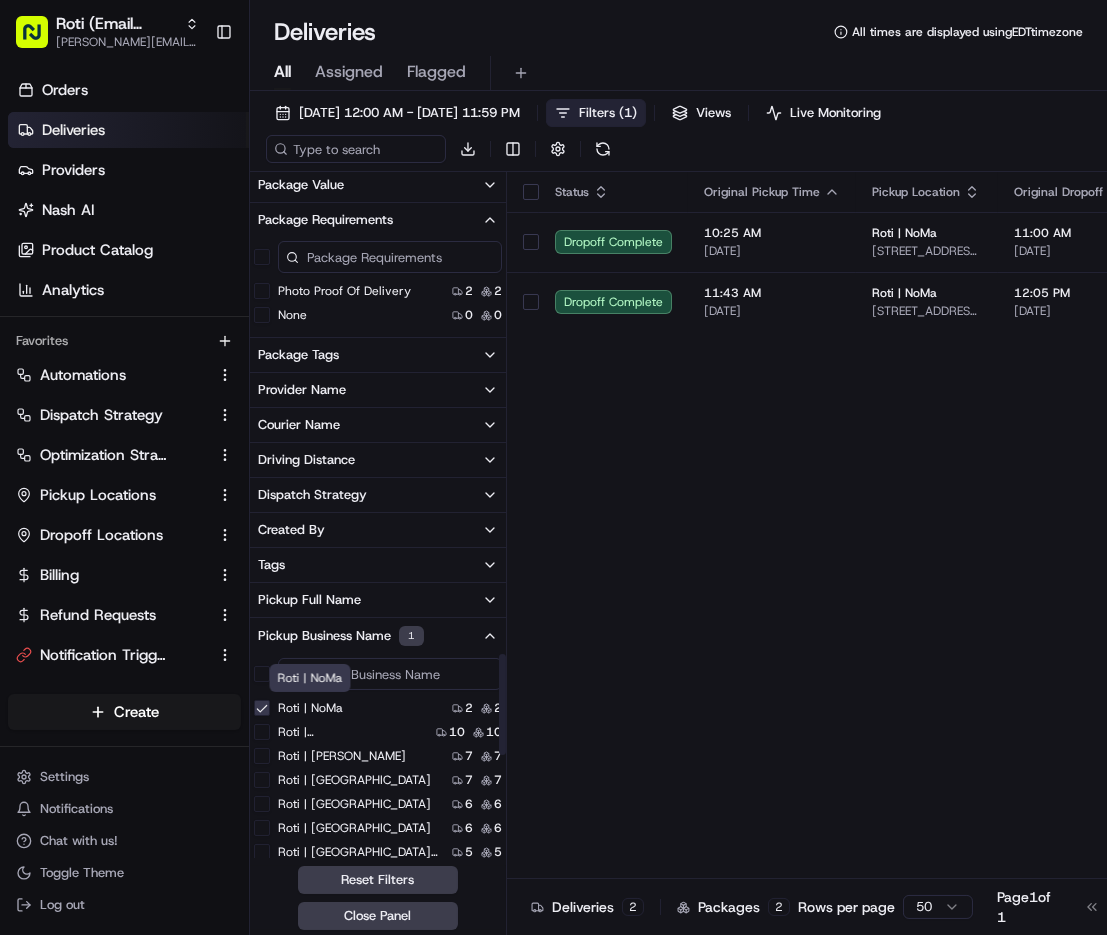 click on "Roti | NoMa" at bounding box center [310, 708] 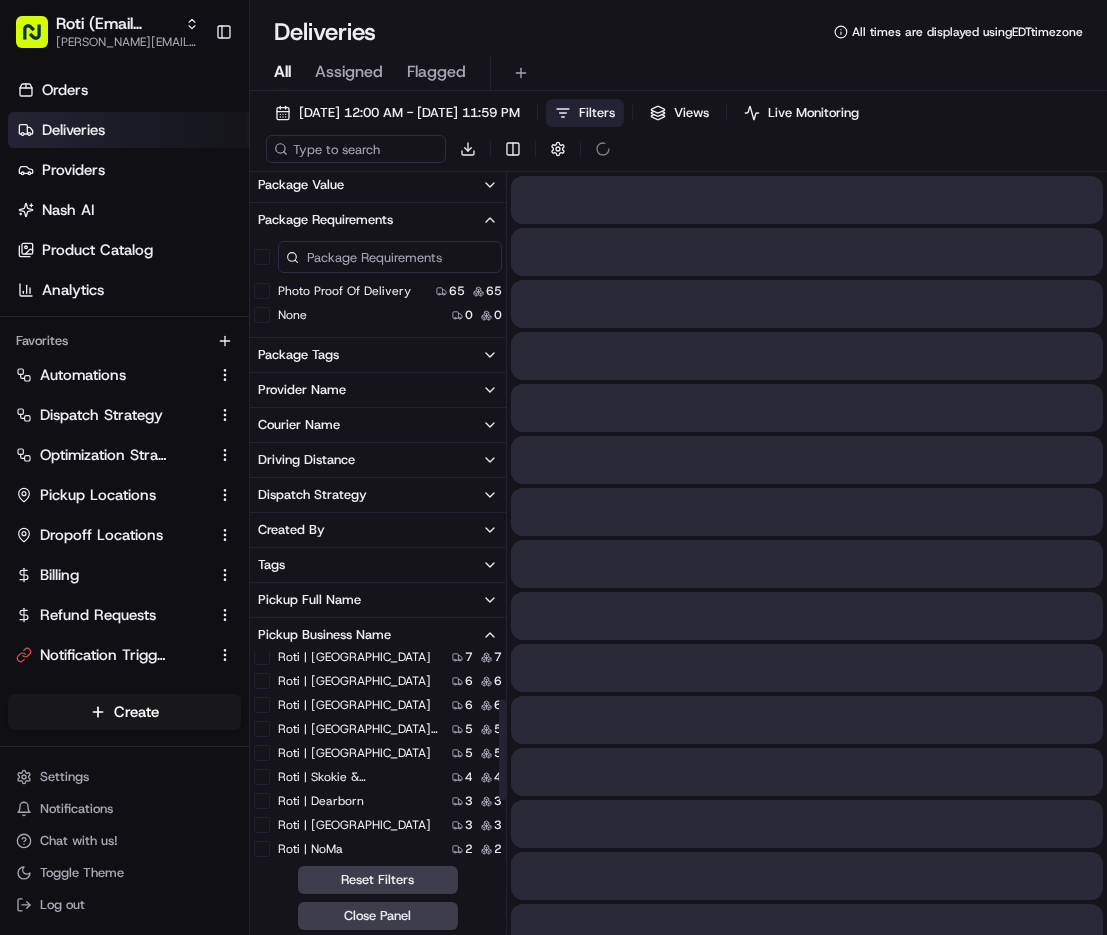 scroll, scrollTop: 111, scrollLeft: 0, axis: vertical 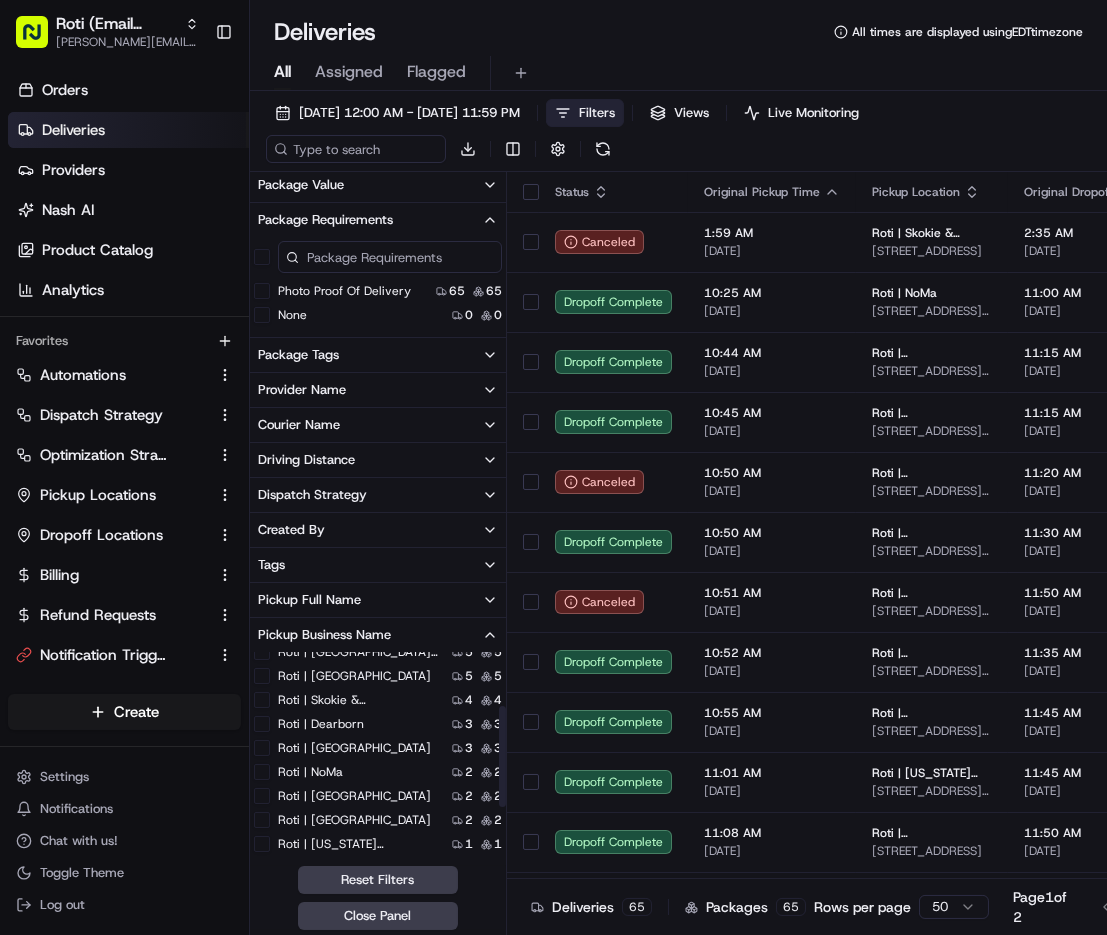 click on "Roti | University of MN" at bounding box center (354, 796) 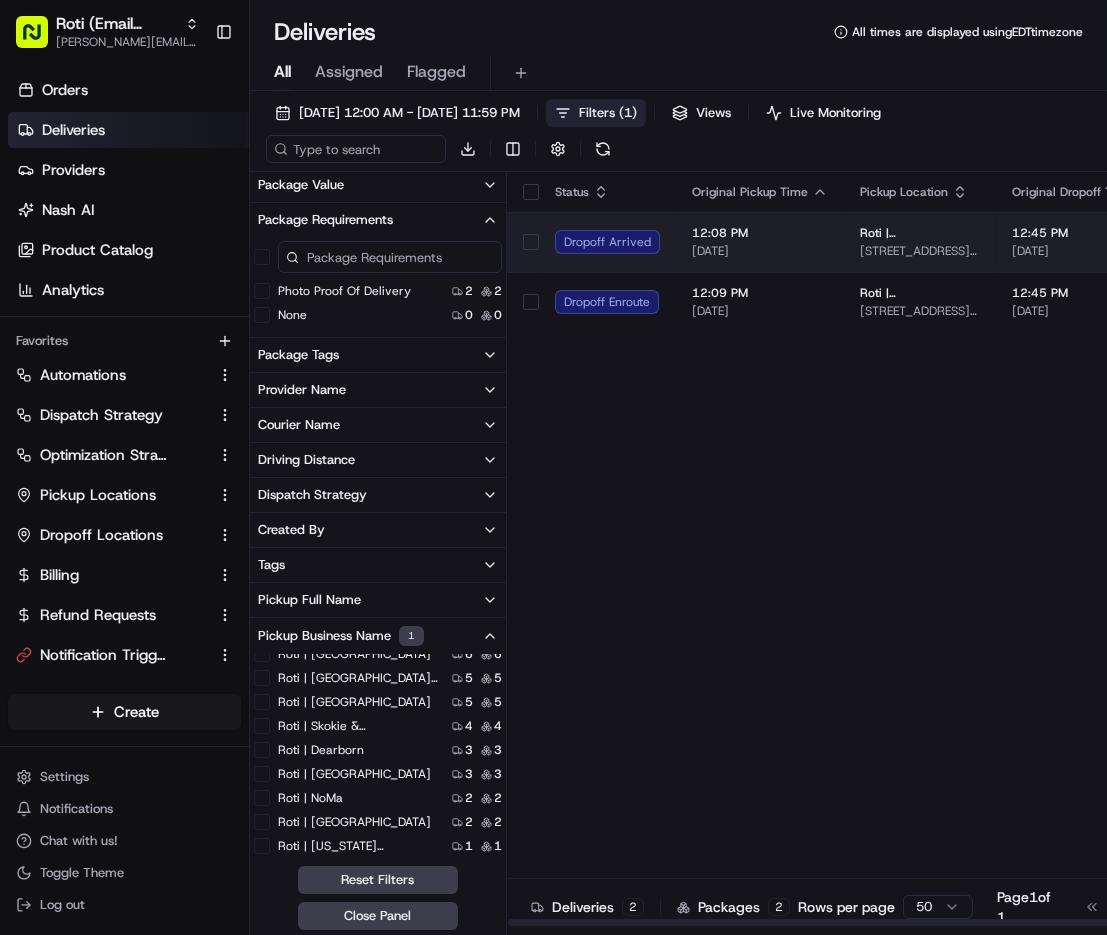 click on "12:08 PM" at bounding box center [760, 233] 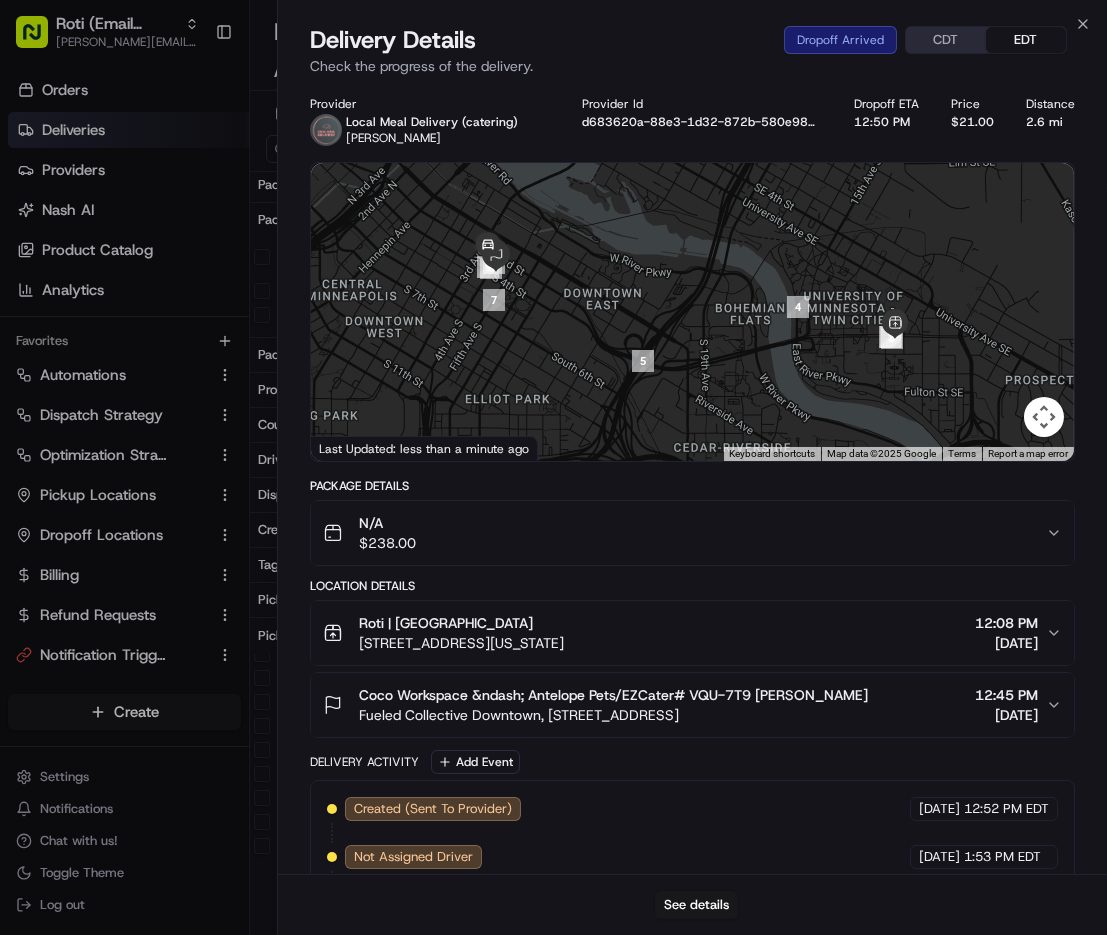 click on "Roti | University of MN 614 Washington Ave SE, Minneapolis, MN 55414, USA 12:08 PM 07/16/2025" at bounding box center (684, 633) 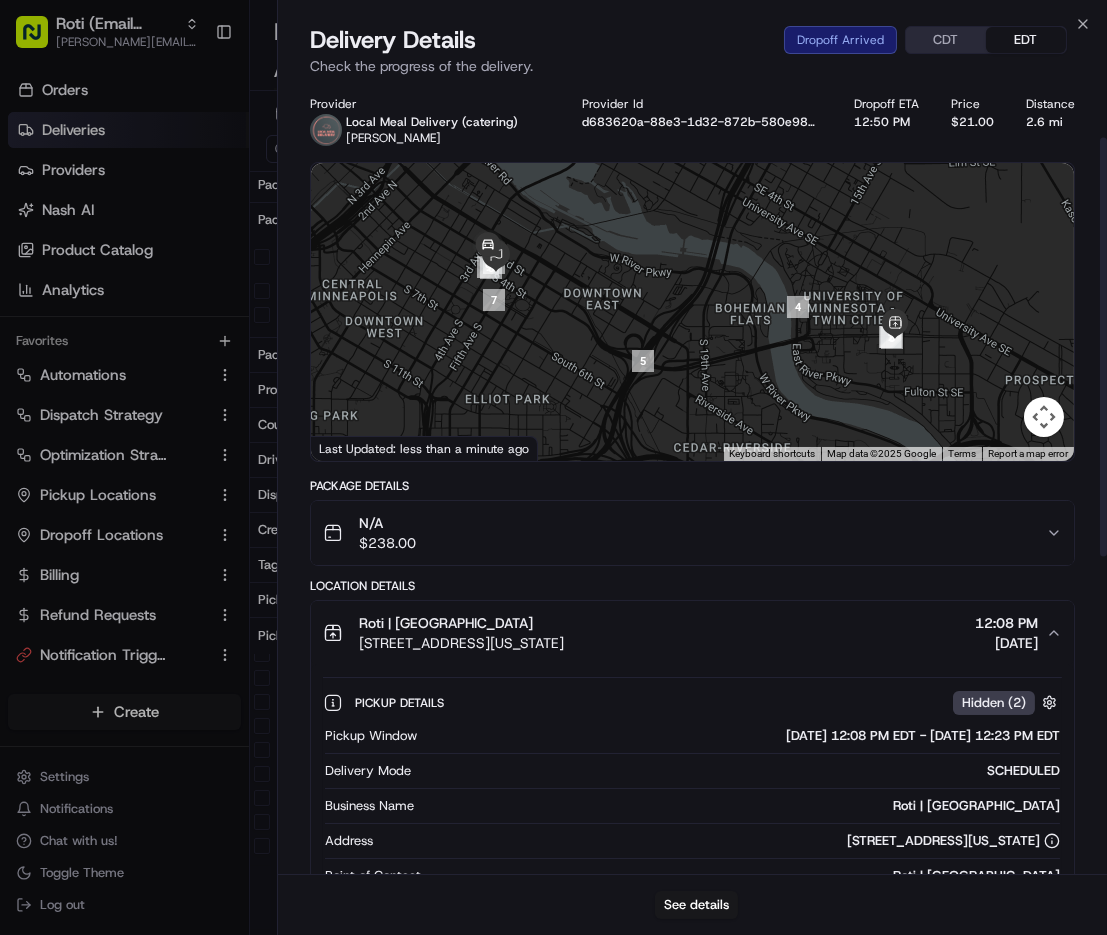 scroll, scrollTop: 110, scrollLeft: 0, axis: vertical 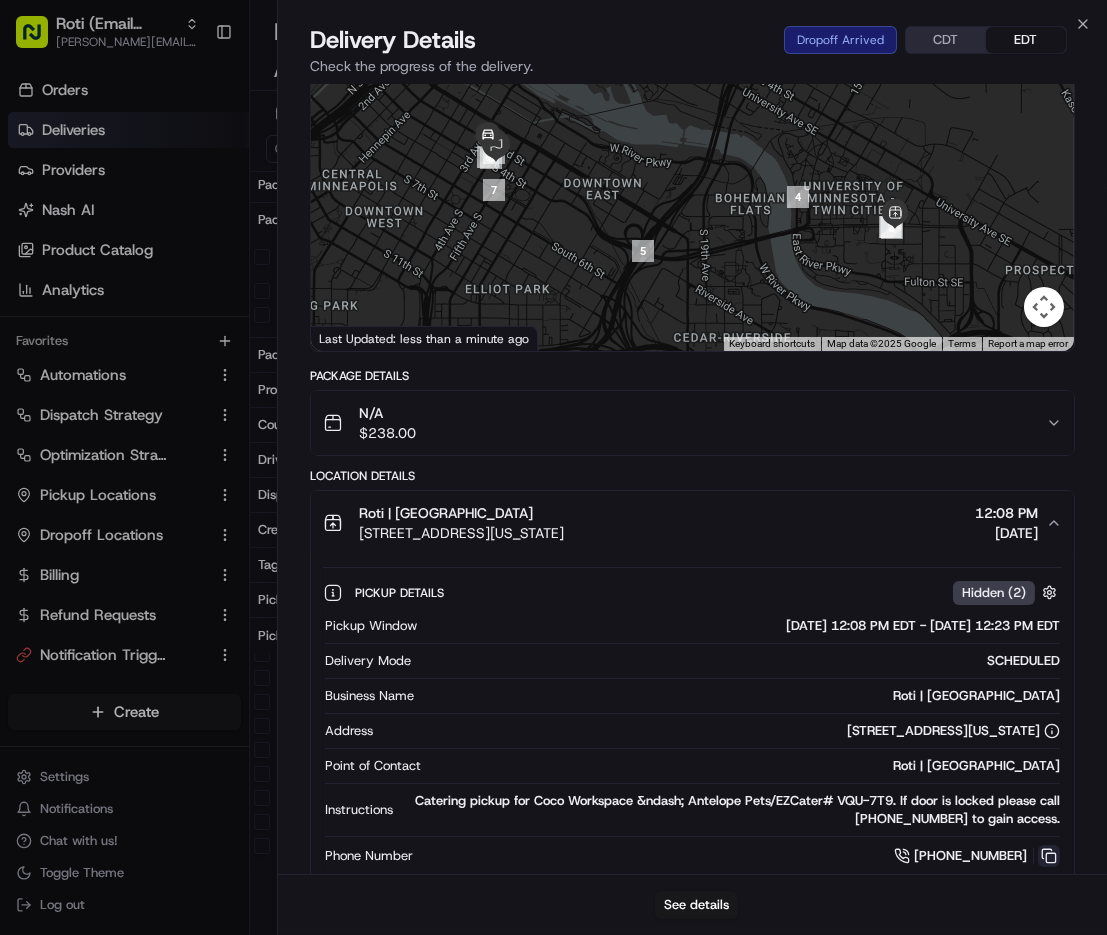 click at bounding box center (1049, 856) 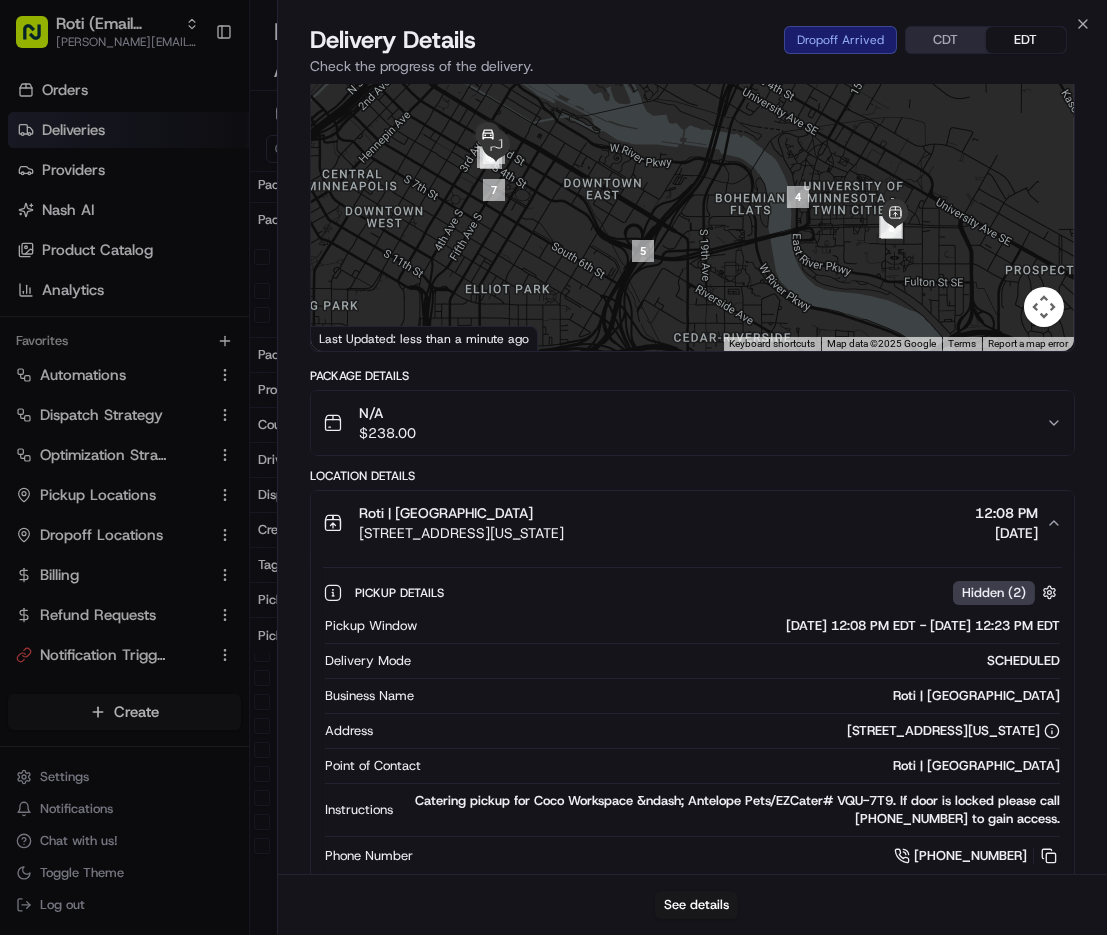 click on "Driving Distance" at bounding box center [306, 460] 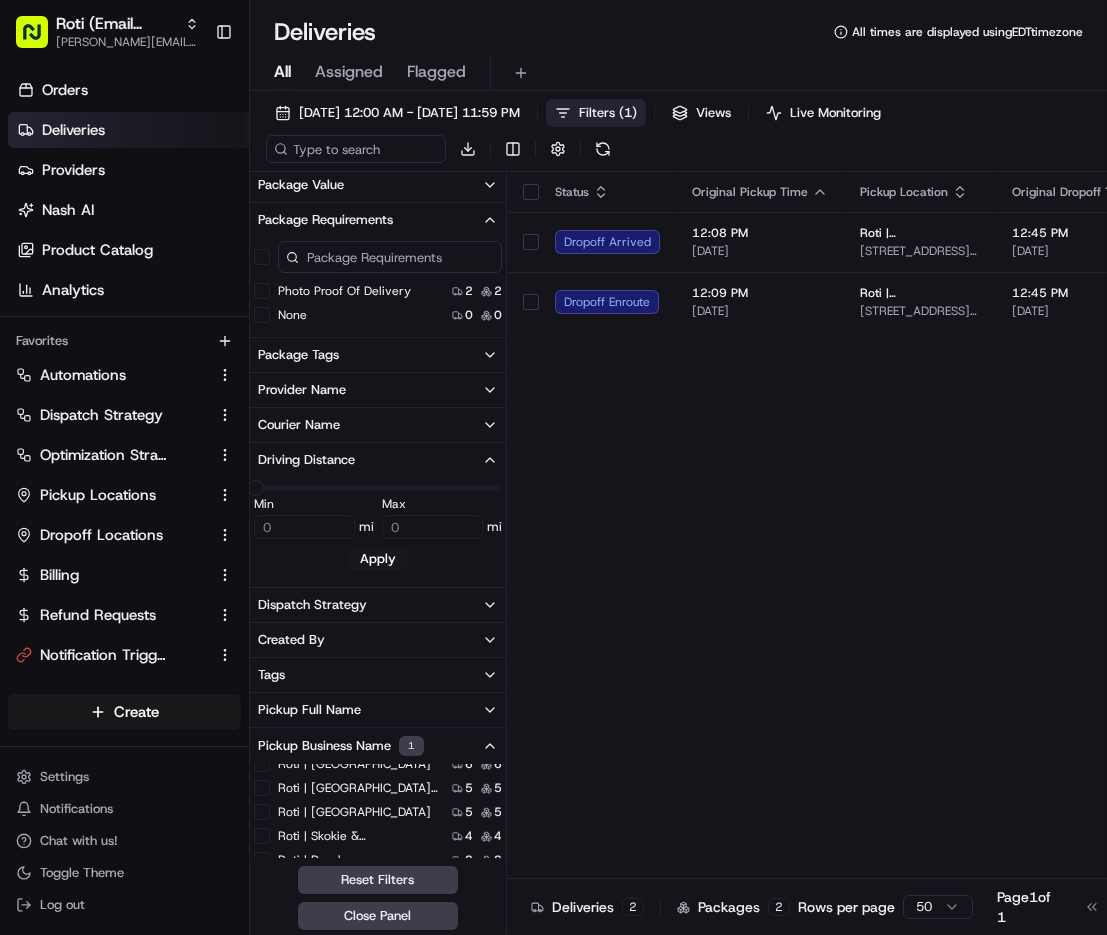 type on "3.22" 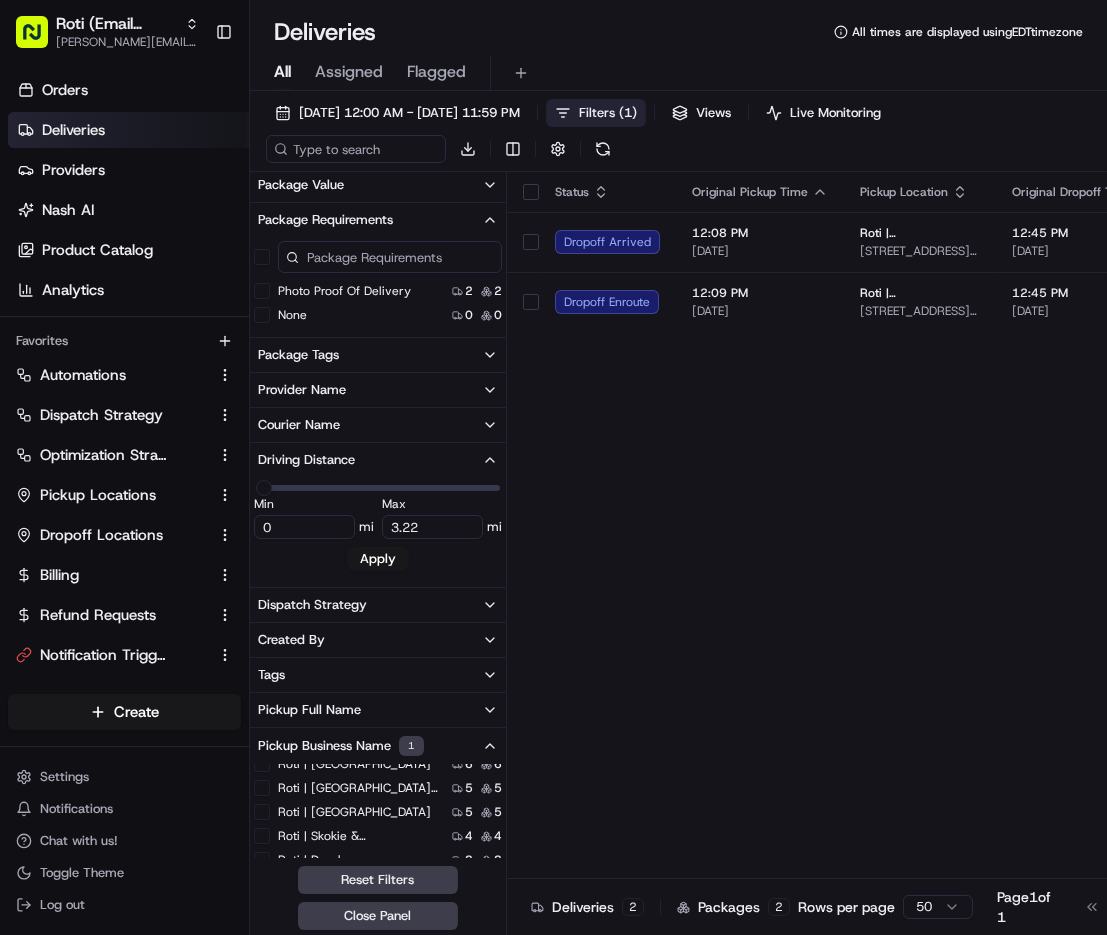 click on "Driving Distance" at bounding box center (306, 460) 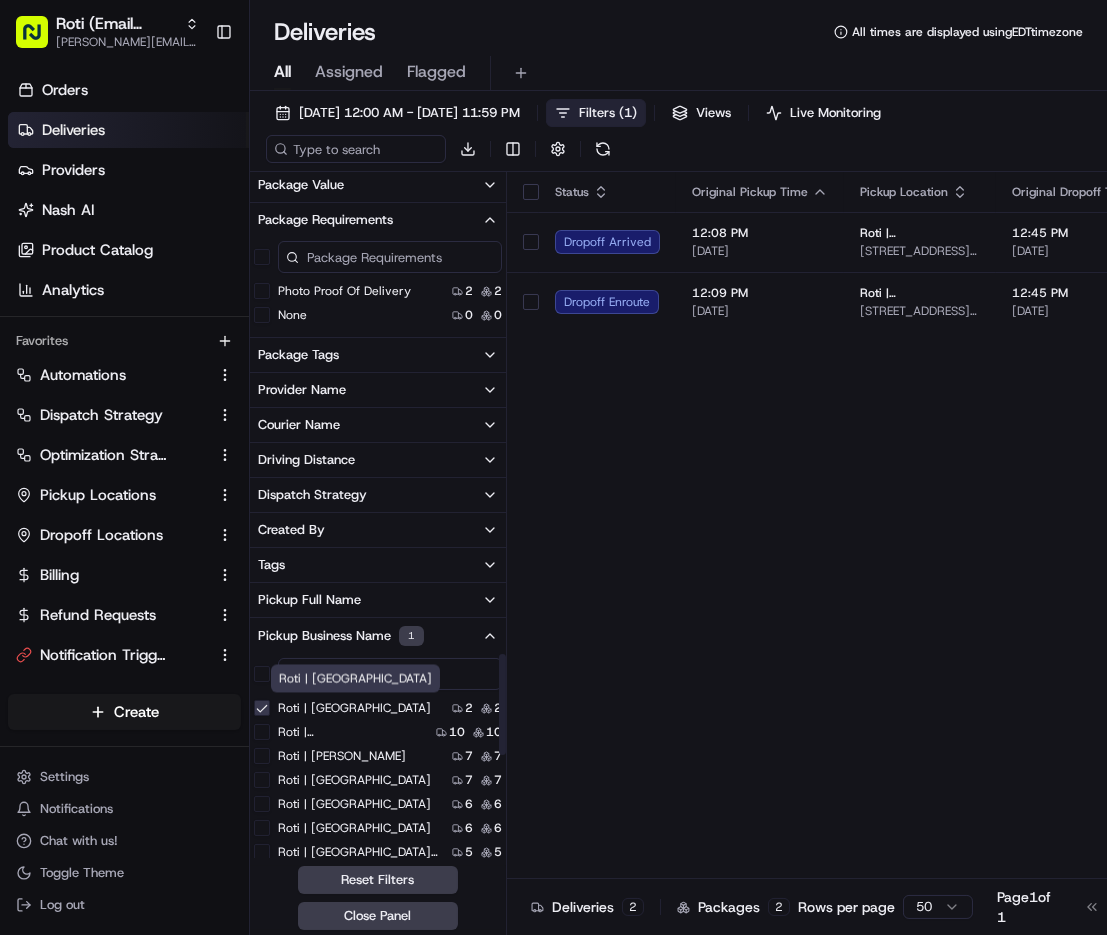 scroll, scrollTop: 0, scrollLeft: 0, axis: both 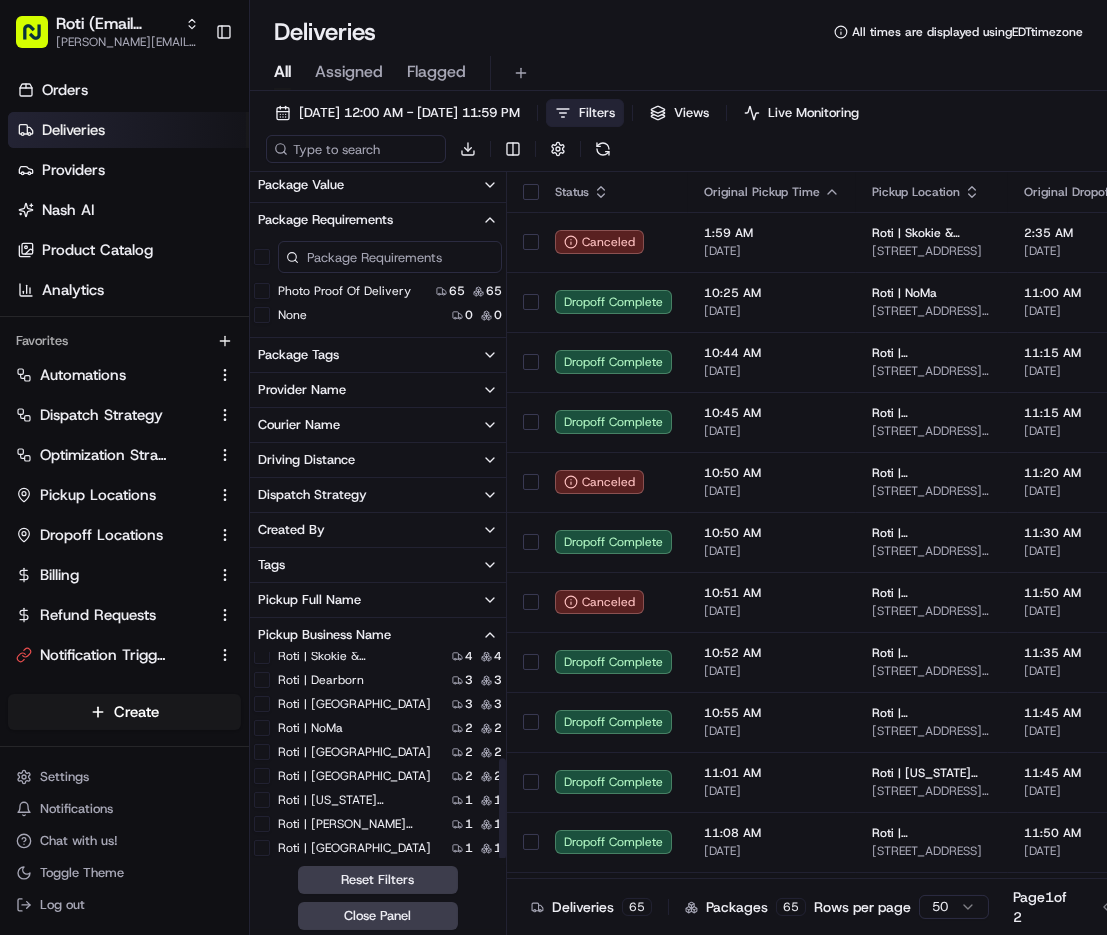 click on "Roti | [GEOGRAPHIC_DATA]" at bounding box center (354, 848) 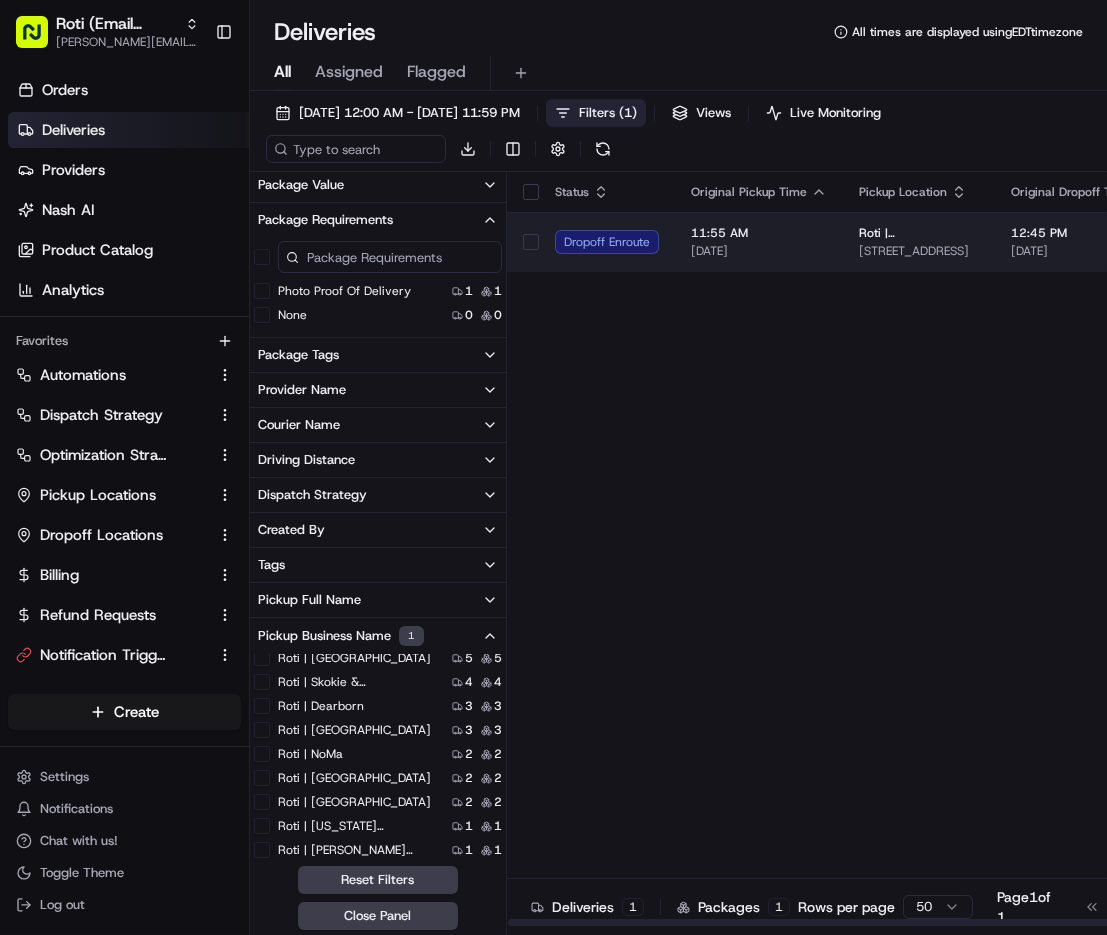 click on "11:55 AM" at bounding box center [759, 233] 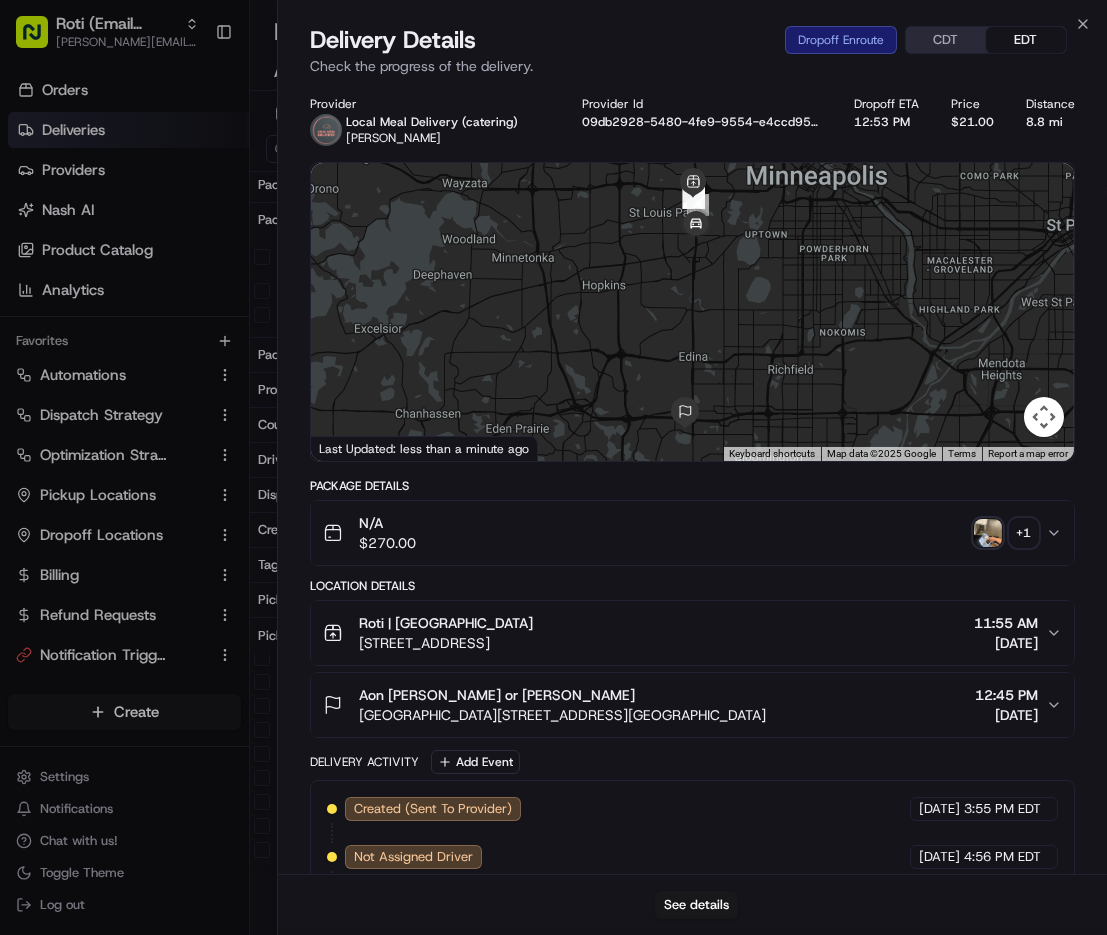 click on "Roti | St. Louis Park 1620 Park Pl Blvd, St Louis Park, MN 55416, USA 11:55 AM 07/16/2025" at bounding box center (684, 633) 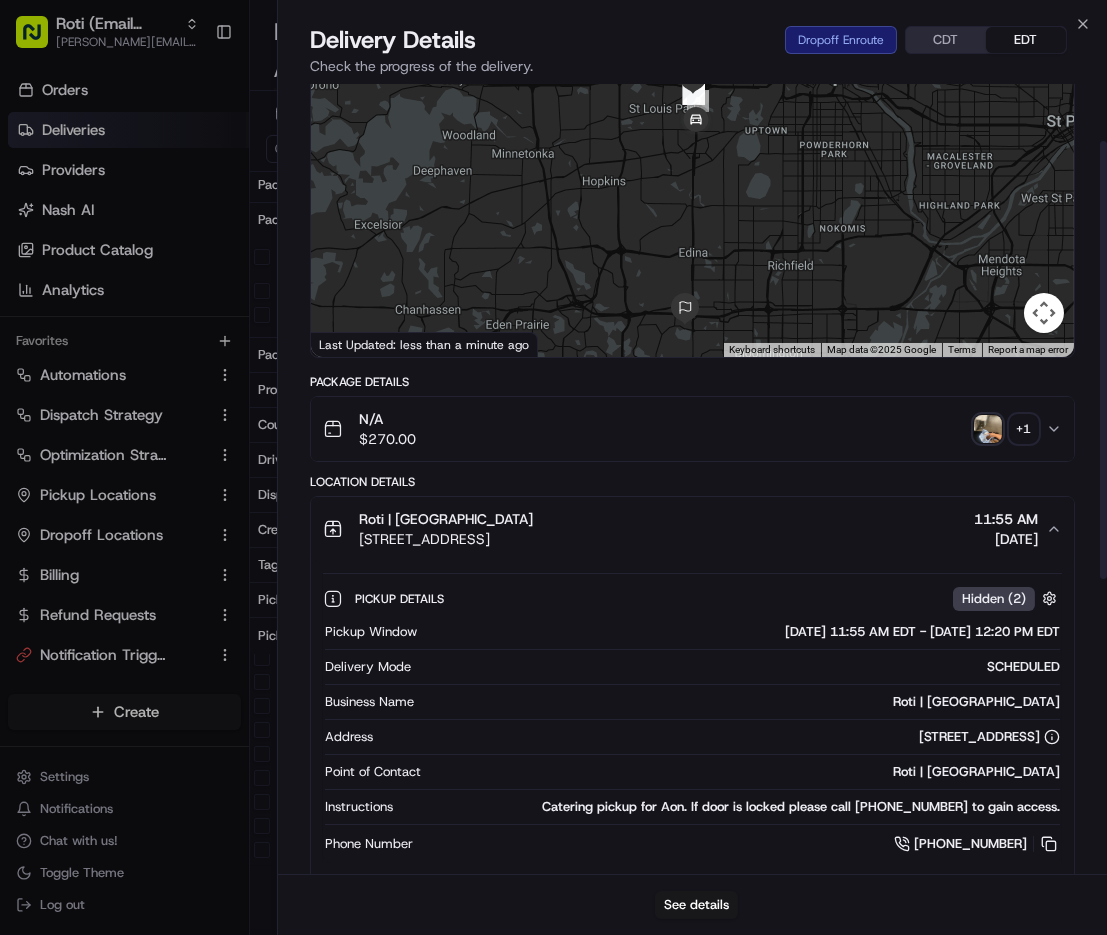 scroll, scrollTop: 103, scrollLeft: 0, axis: vertical 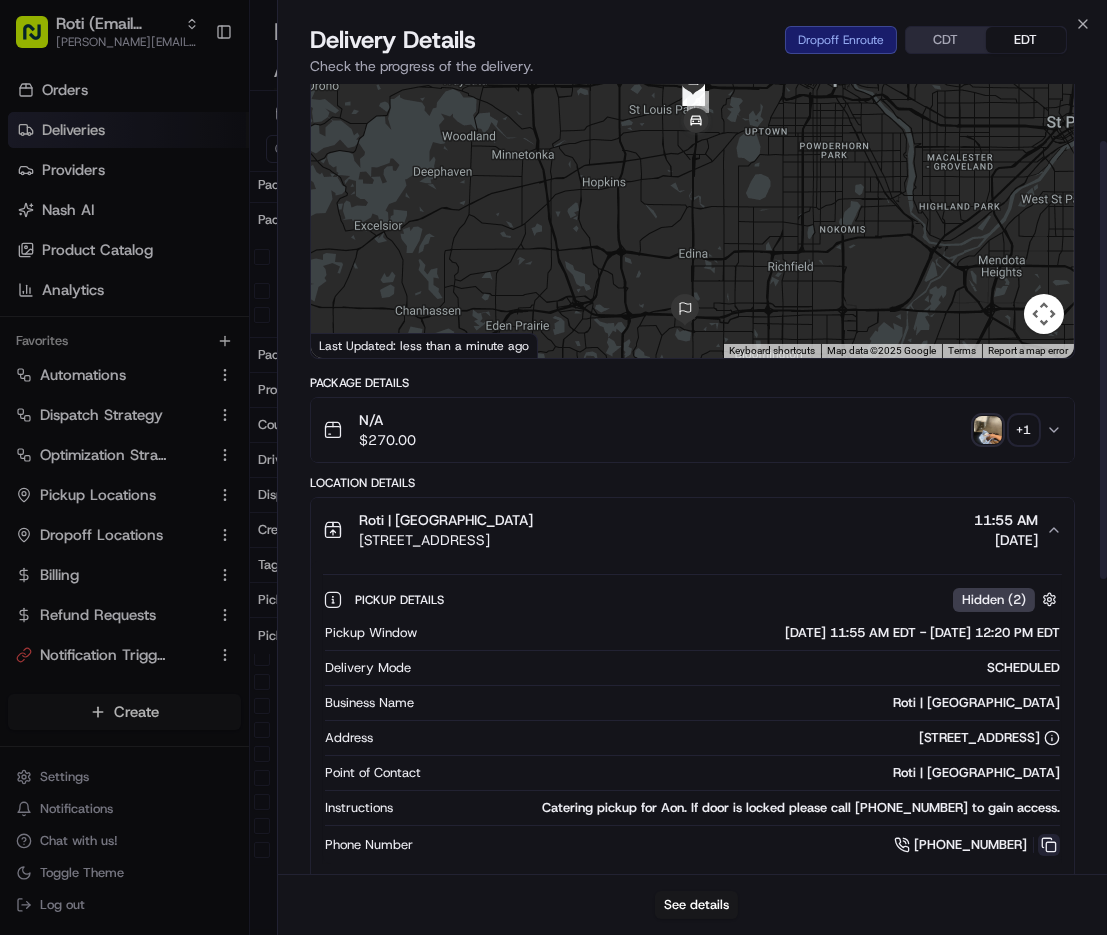 click at bounding box center (1049, 845) 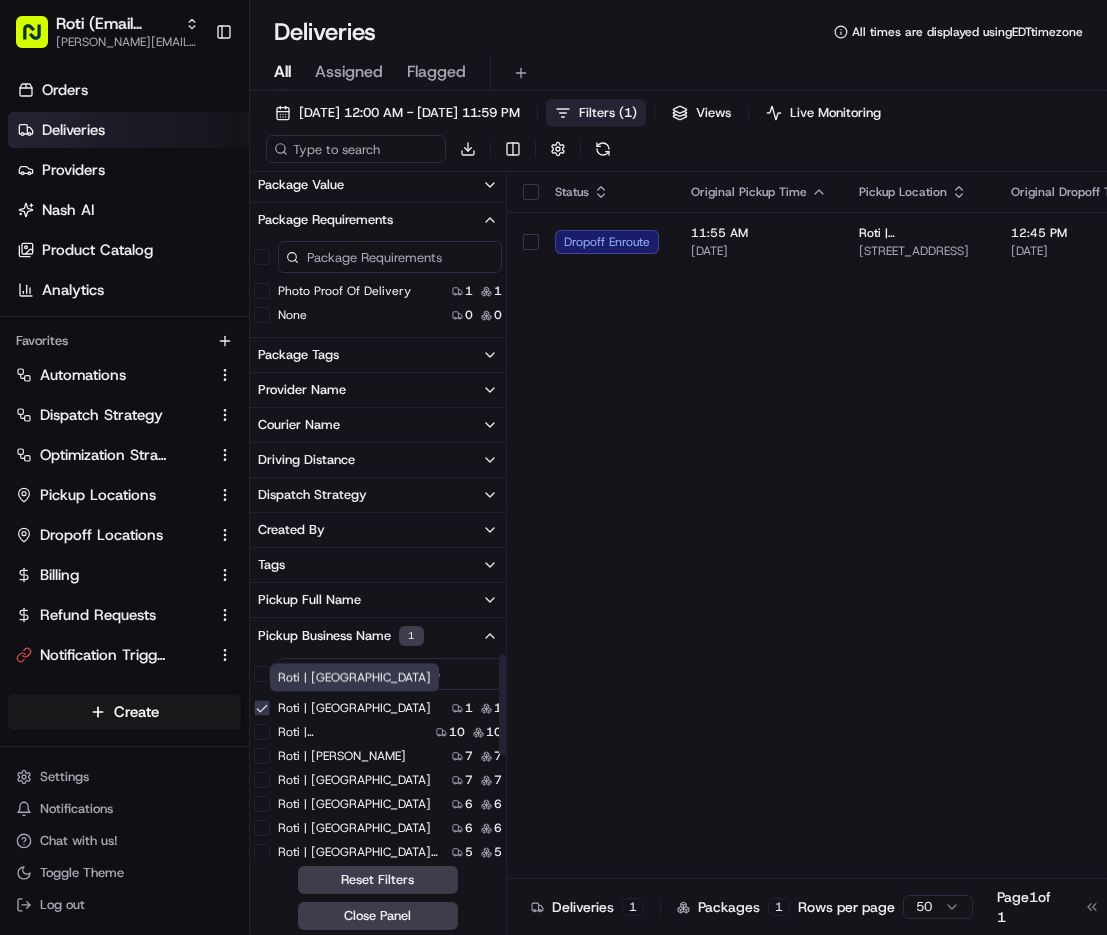 scroll, scrollTop: 0, scrollLeft: 0, axis: both 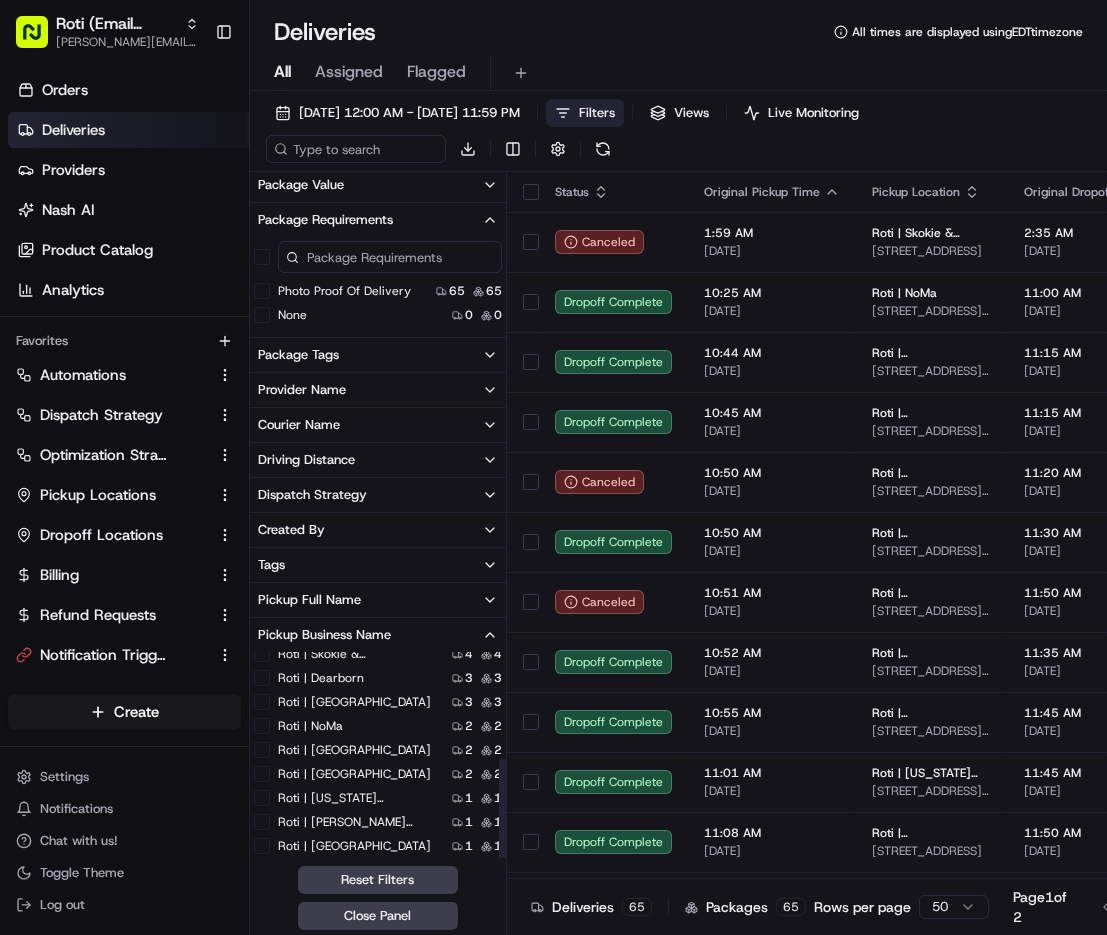 click on "Roti | [PERSON_NAME] Farms" at bounding box center (358, 822) 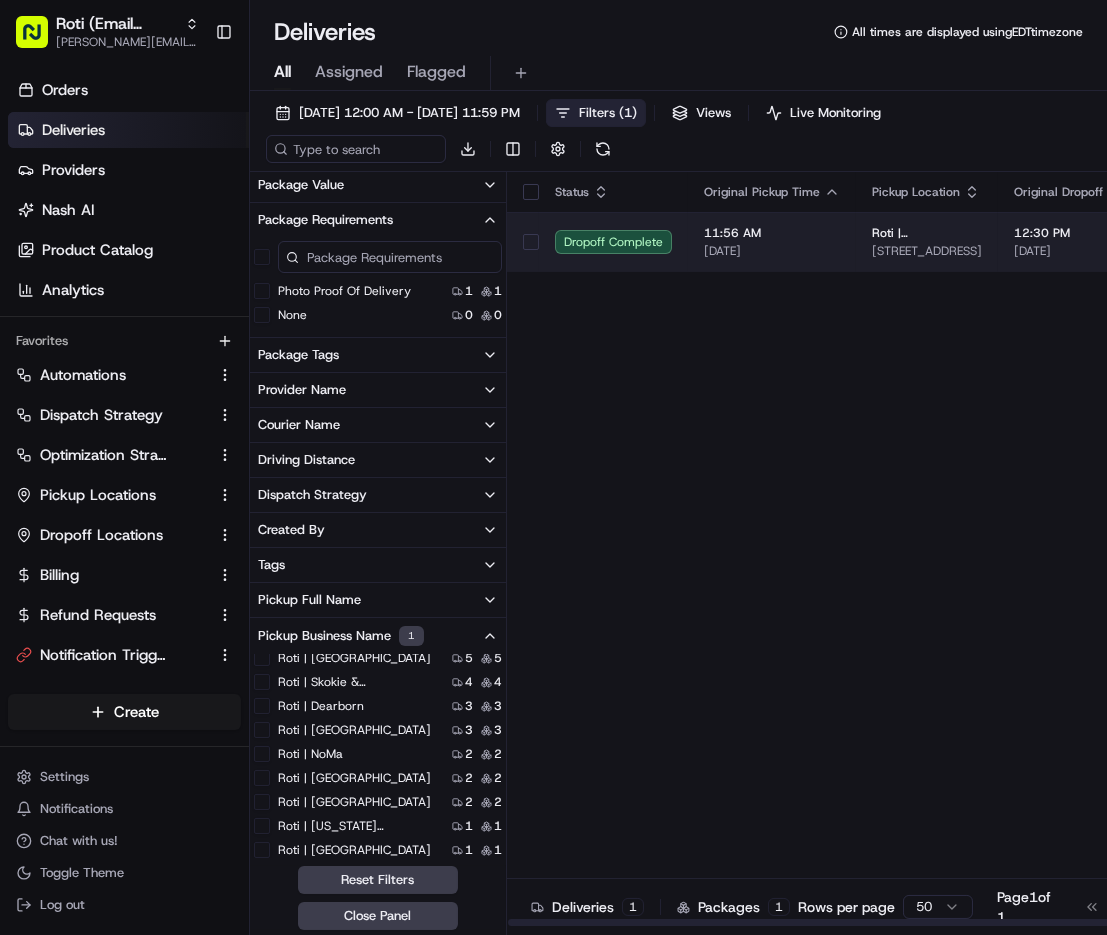 click on "11:56 AM 07/16/2025" at bounding box center (772, 242) 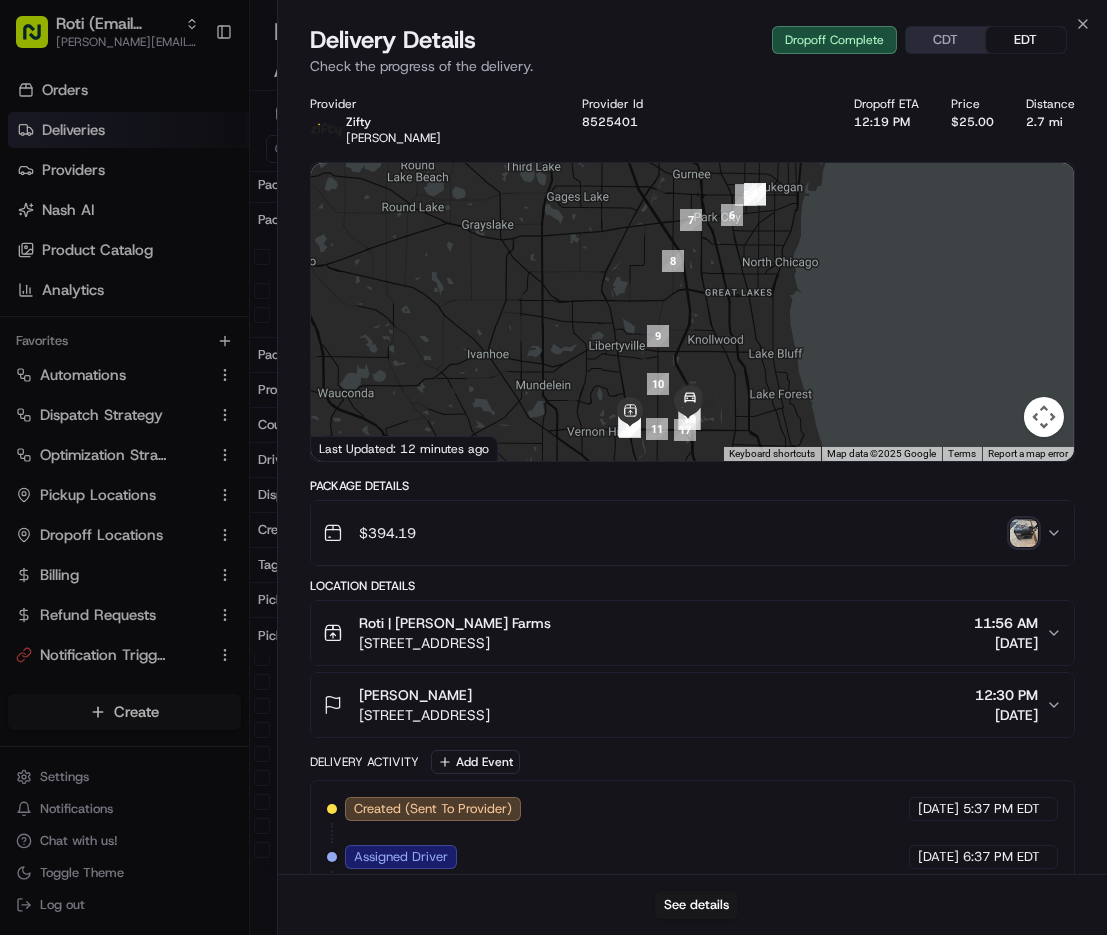 click on "Roti | Mellody Farms 875 N Milwaukee Ave, Vernon Hills, IL 60061, US 11:56 AM 07/16/2025" at bounding box center (692, 633) 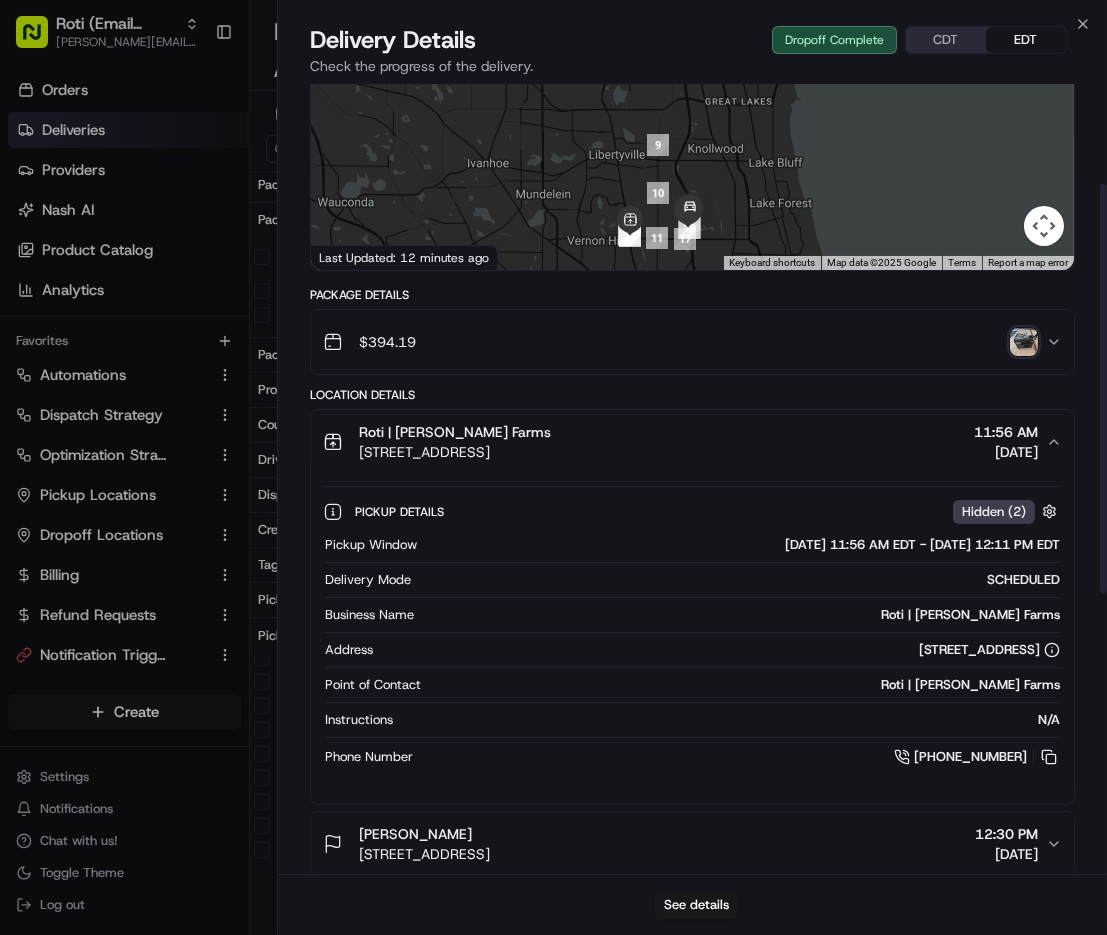 scroll, scrollTop: 192, scrollLeft: 0, axis: vertical 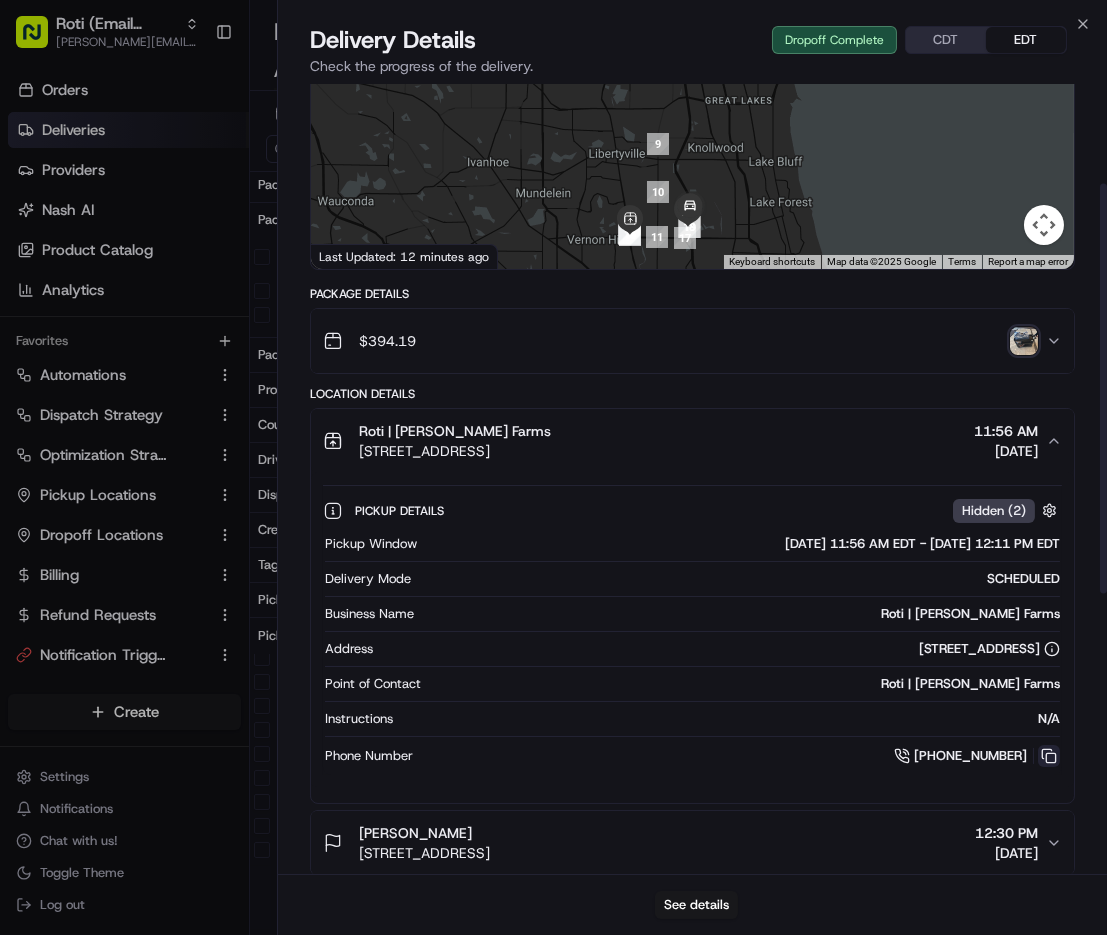 click at bounding box center [1049, 756] 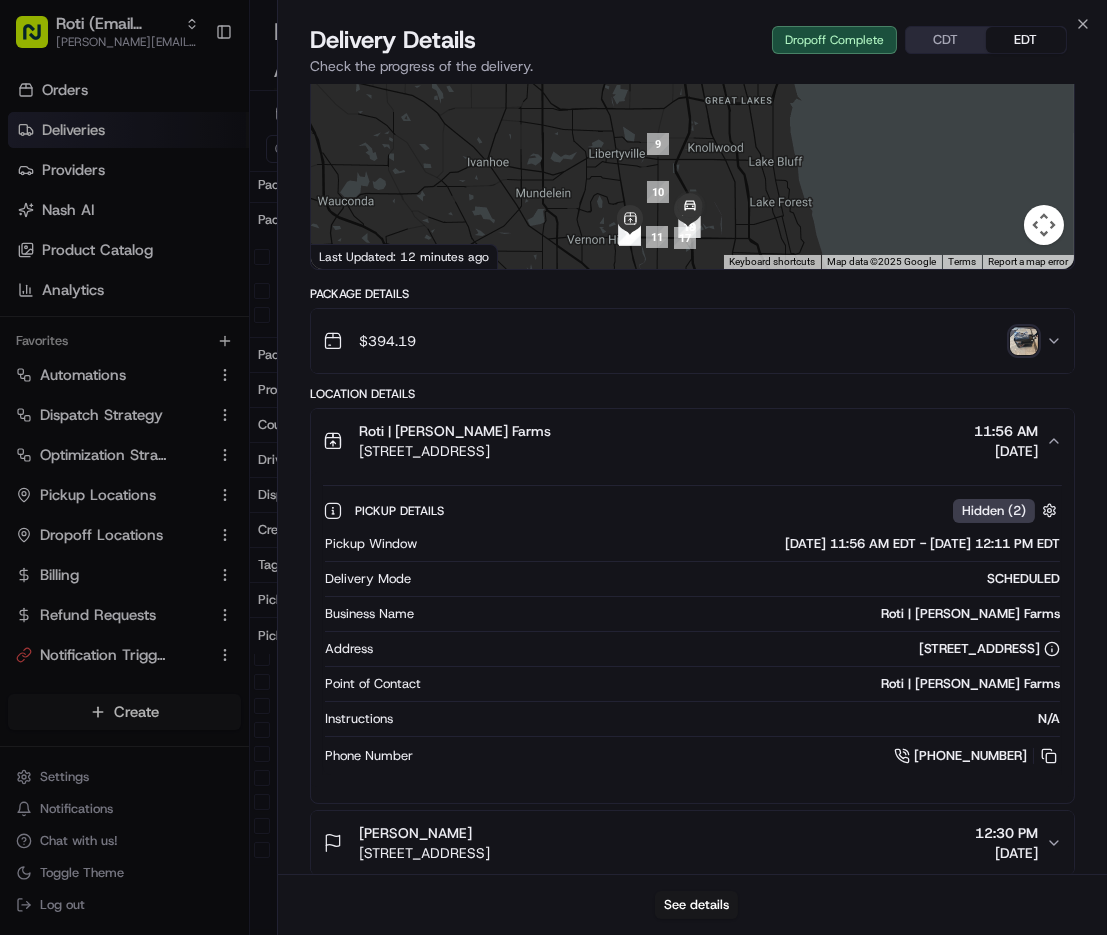 click on "Provider Name" at bounding box center (302, 390) 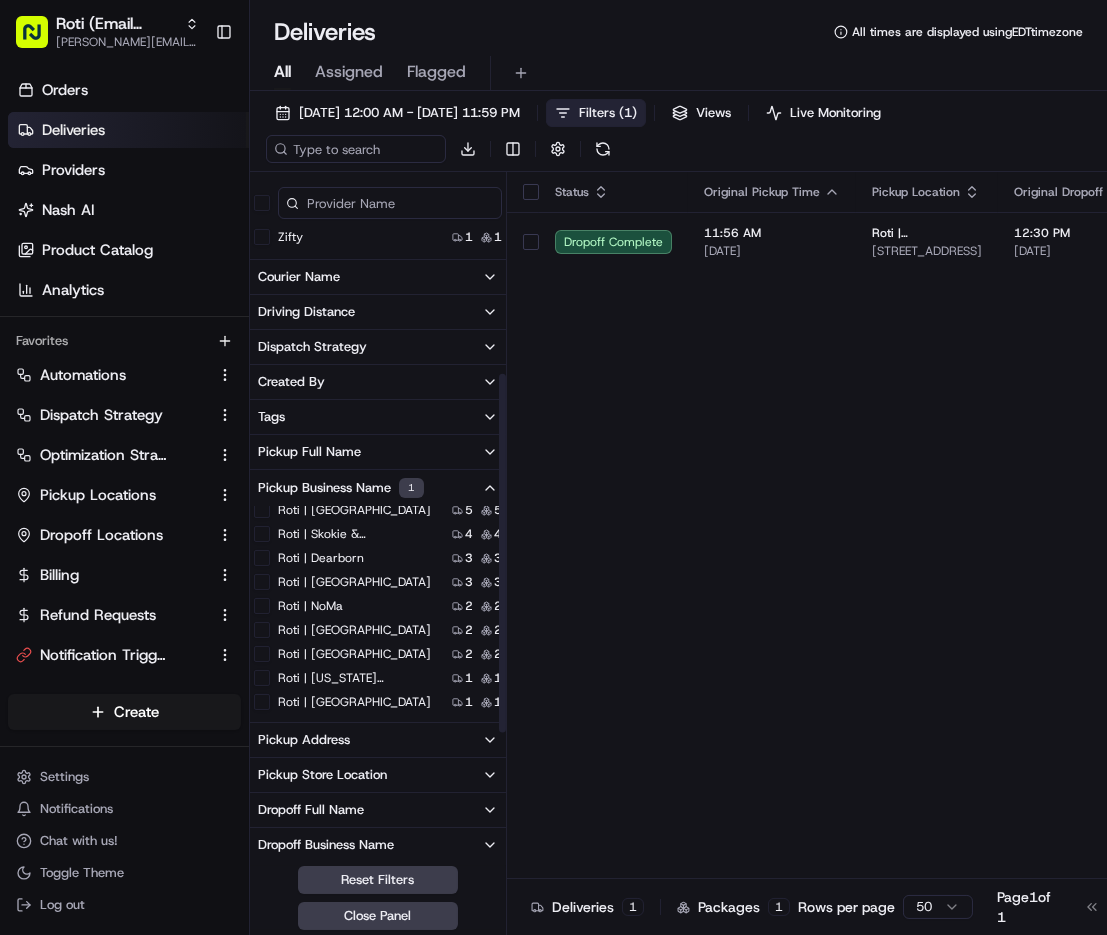 scroll, scrollTop: 381, scrollLeft: 0, axis: vertical 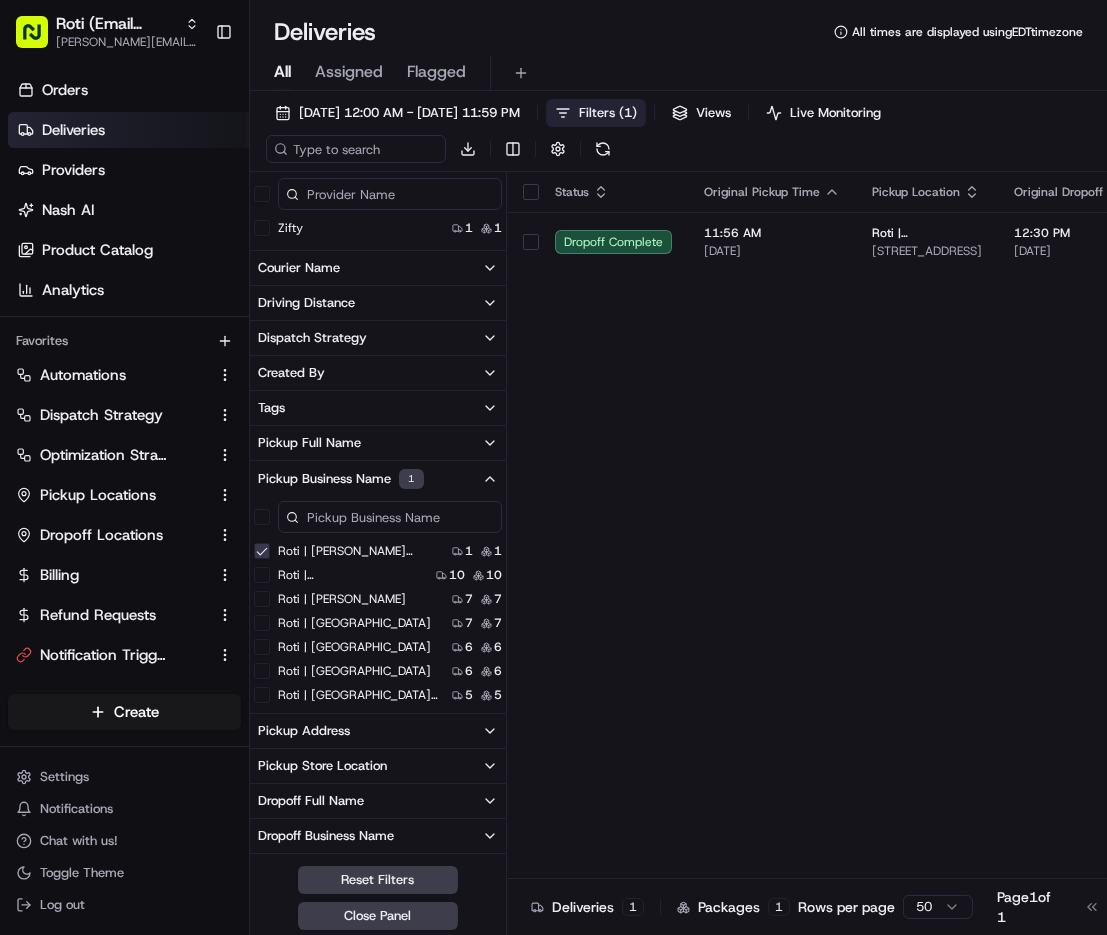 click on "Roti | [PERSON_NAME] Farms" at bounding box center (262, 551) 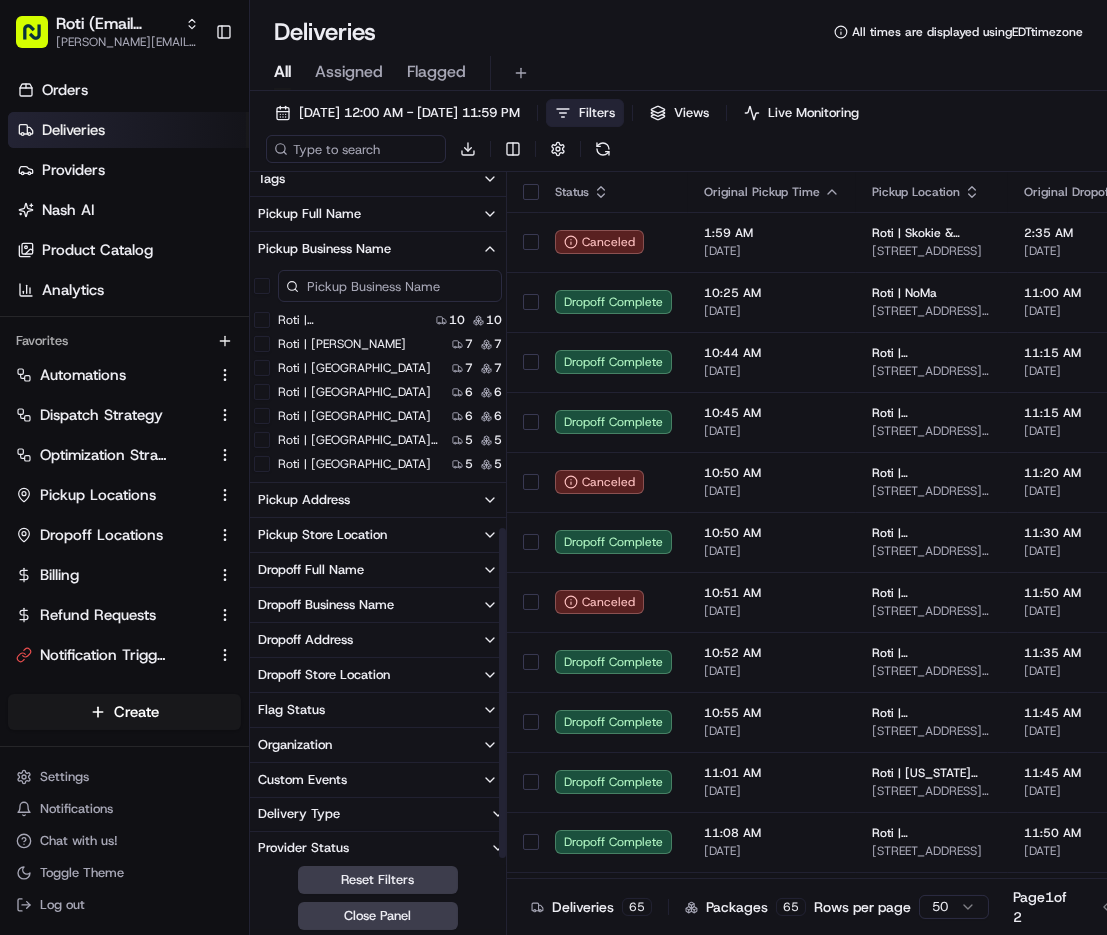 scroll, scrollTop: 728, scrollLeft: 0, axis: vertical 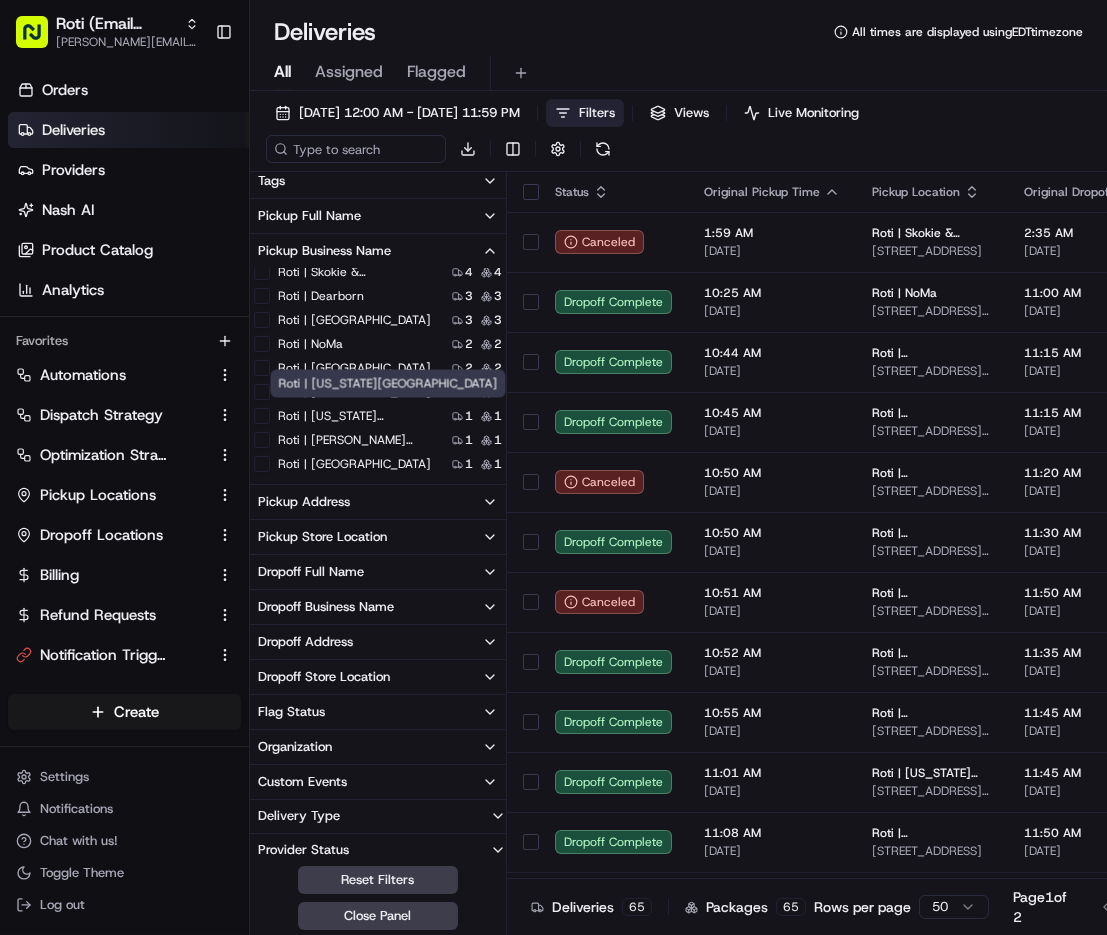 click on "Roti | [US_STATE][GEOGRAPHIC_DATA]" at bounding box center [358, 416] 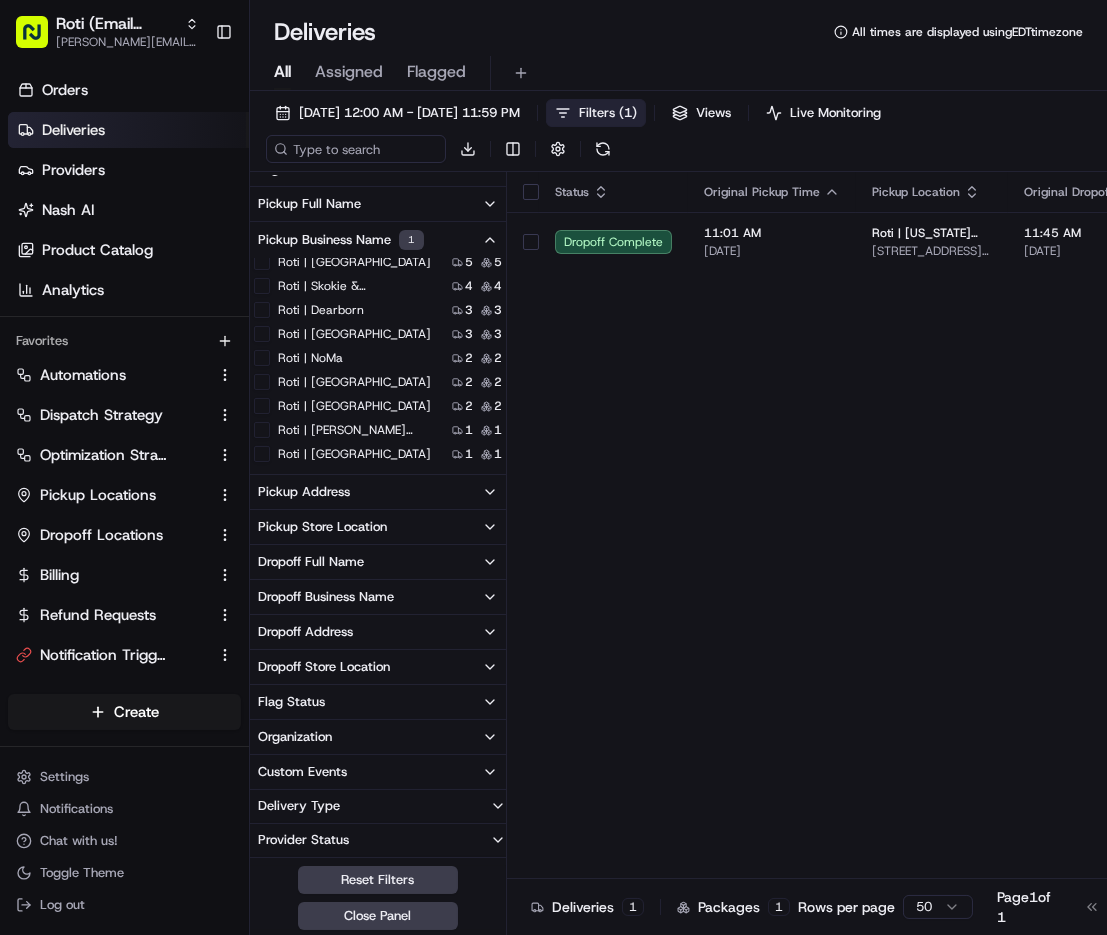scroll, scrollTop: 611, scrollLeft: 0, axis: vertical 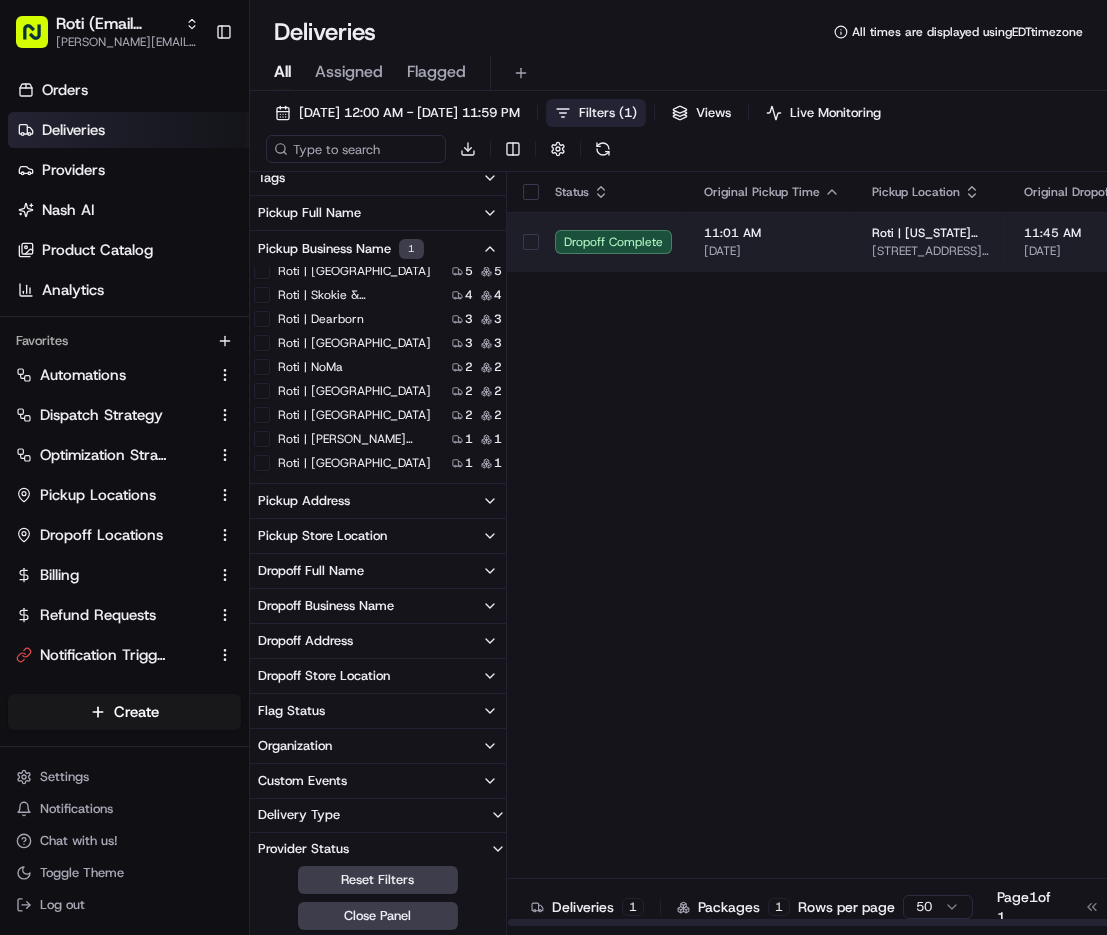 click on "Roti | [US_STATE][GEOGRAPHIC_DATA]" at bounding box center (932, 233) 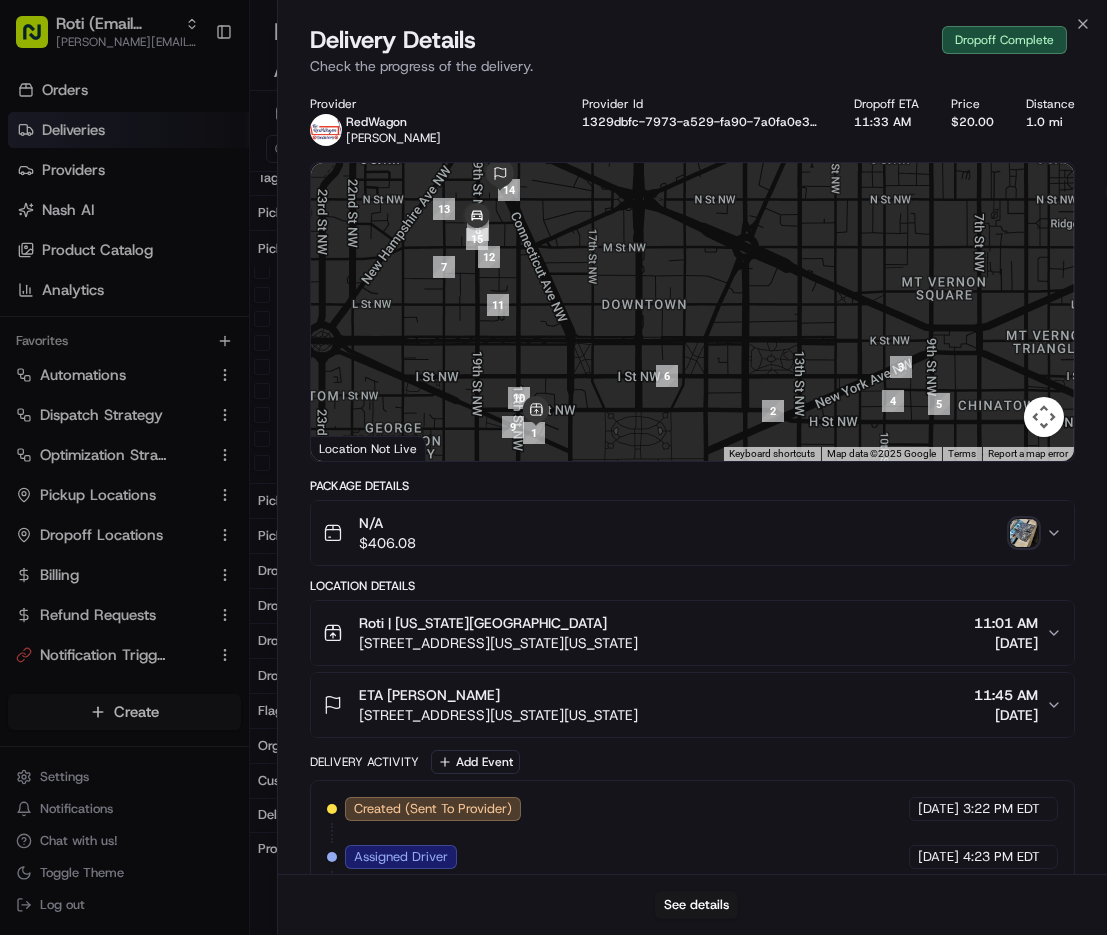 click on "Roti | Pennsylvania Ave 1747 Pennsylvania Ave NW, Washington, DC 20006, USA 11:01 AM 07/16/2025" at bounding box center [684, 633] 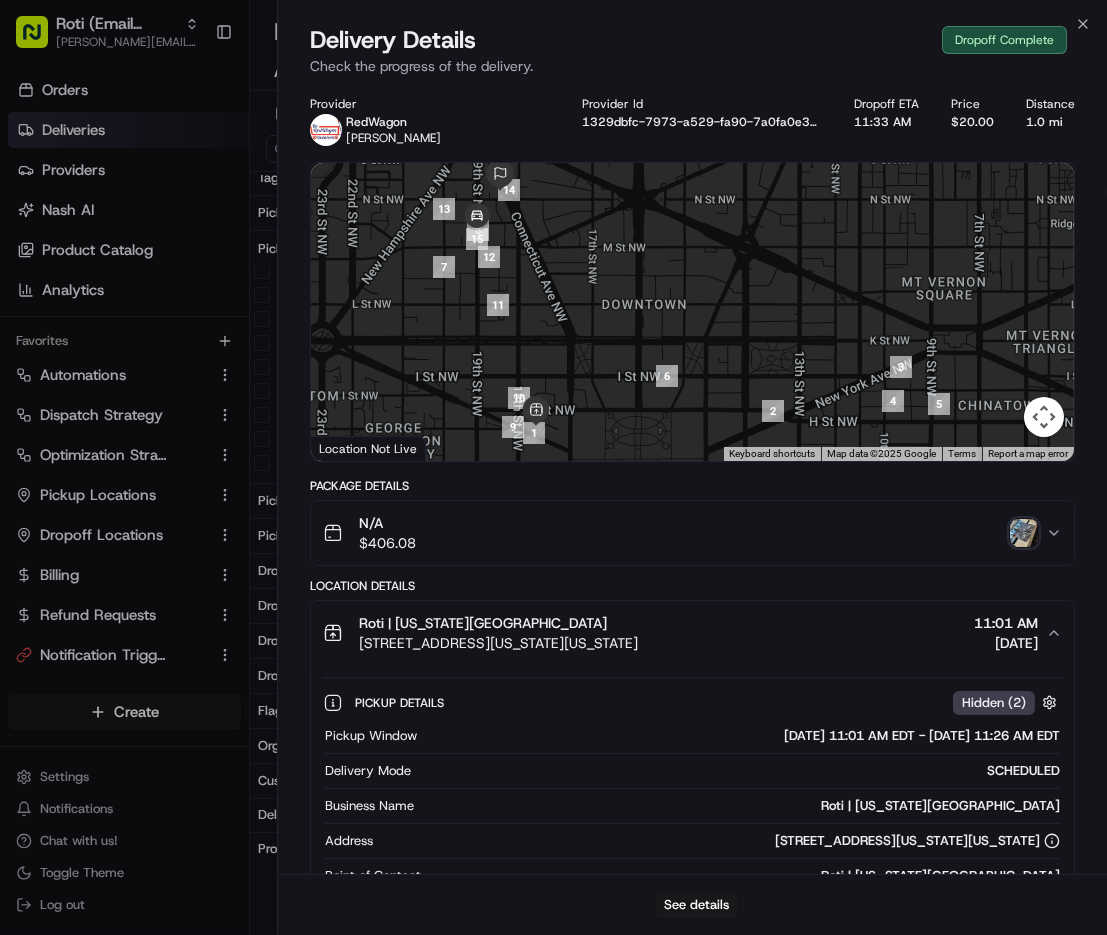 scroll, scrollTop: 200, scrollLeft: 0, axis: vertical 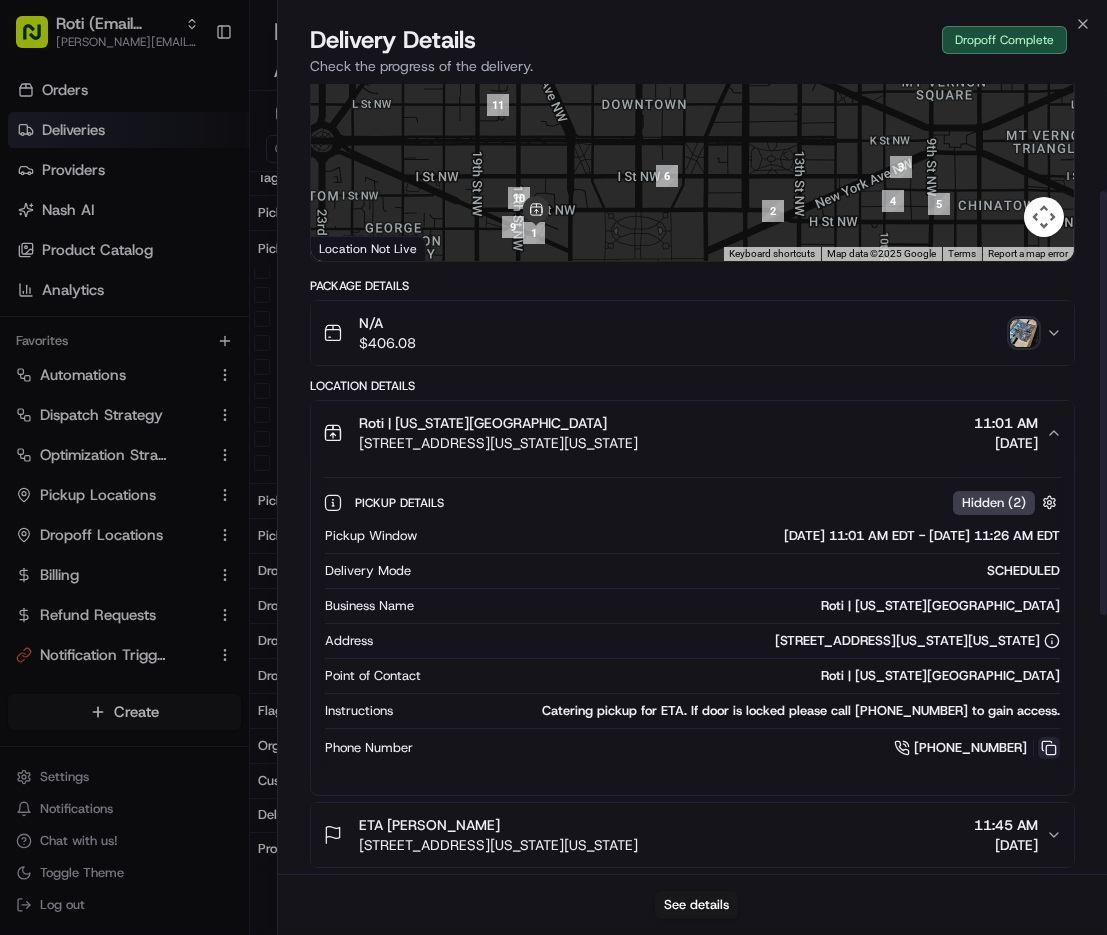 click at bounding box center [1049, 748] 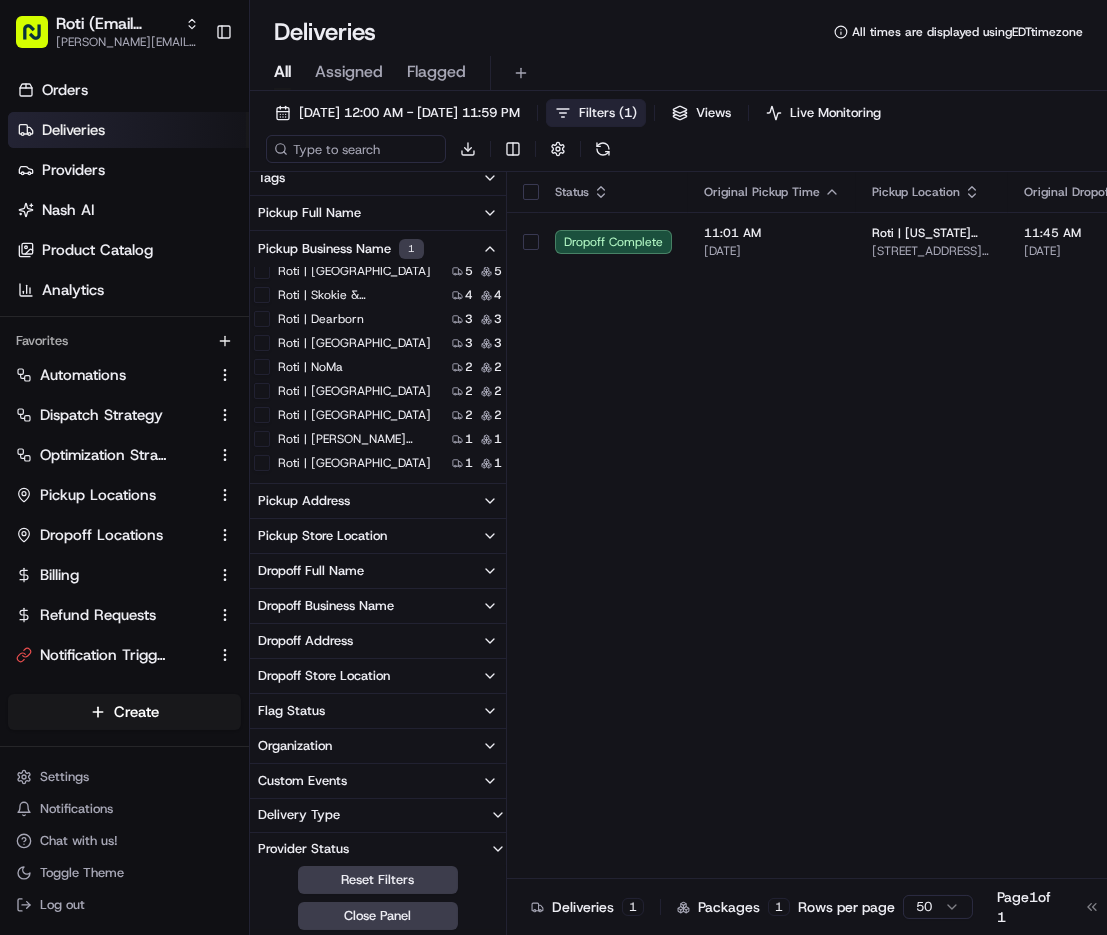 click on "[PERSON_NAME][EMAIL_ADDRESS][DOMAIN_NAME]" at bounding box center (127, 42) 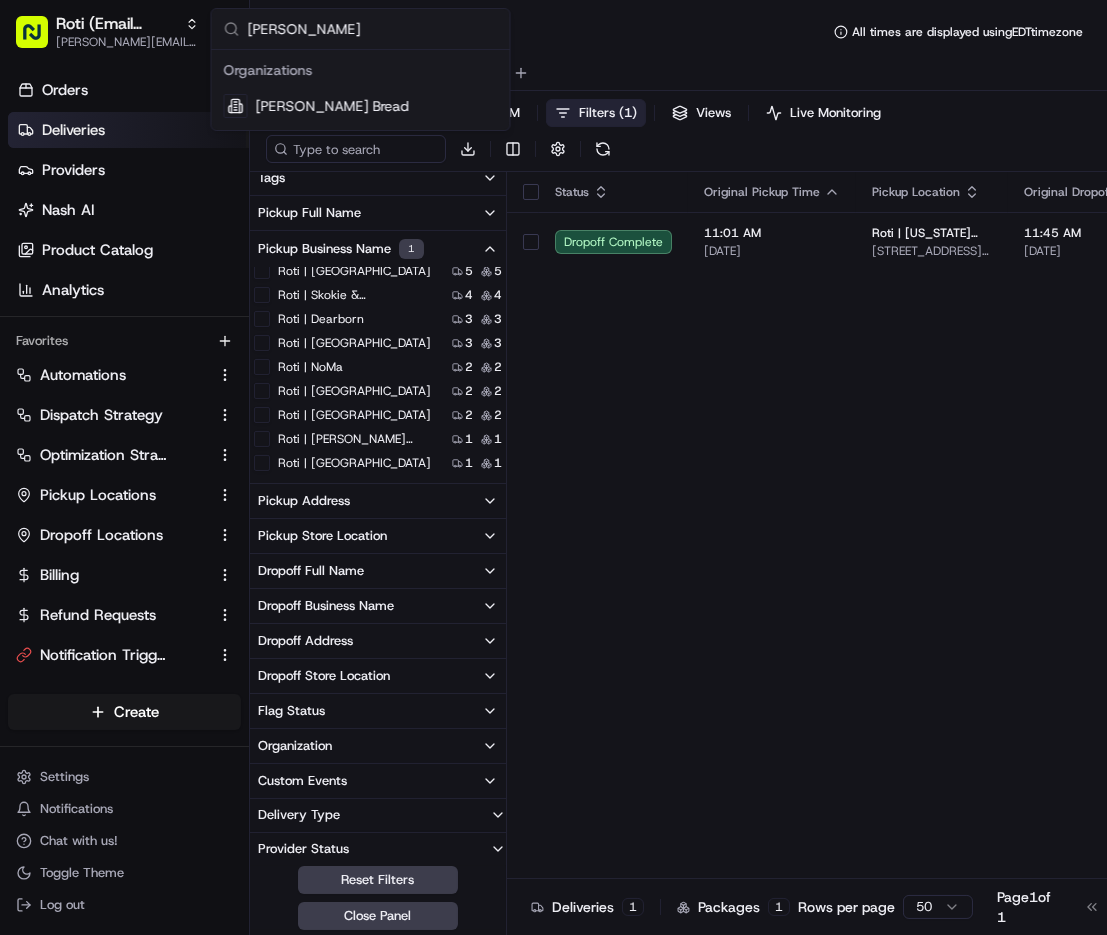 type on "josey" 